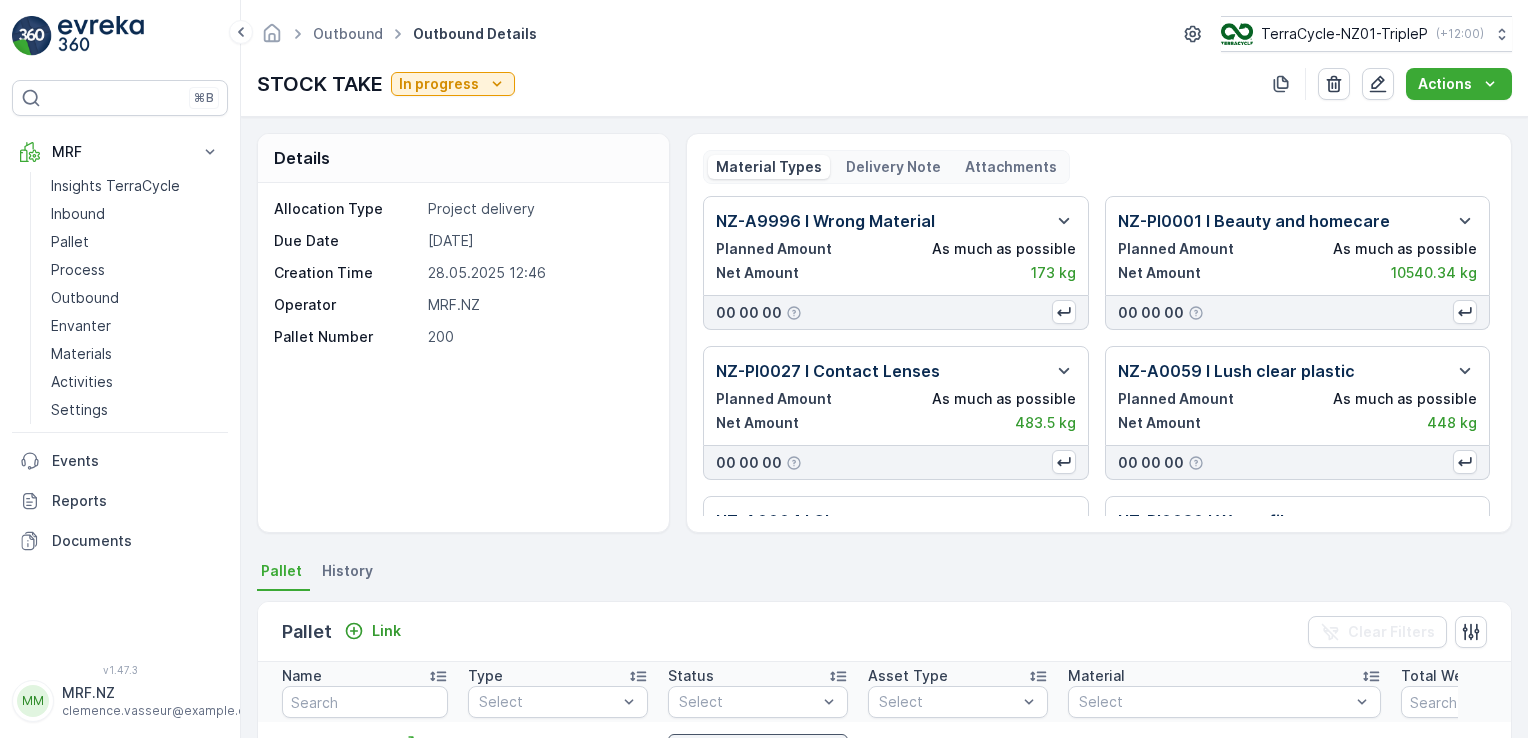 scroll, scrollTop: 0, scrollLeft: 0, axis: both 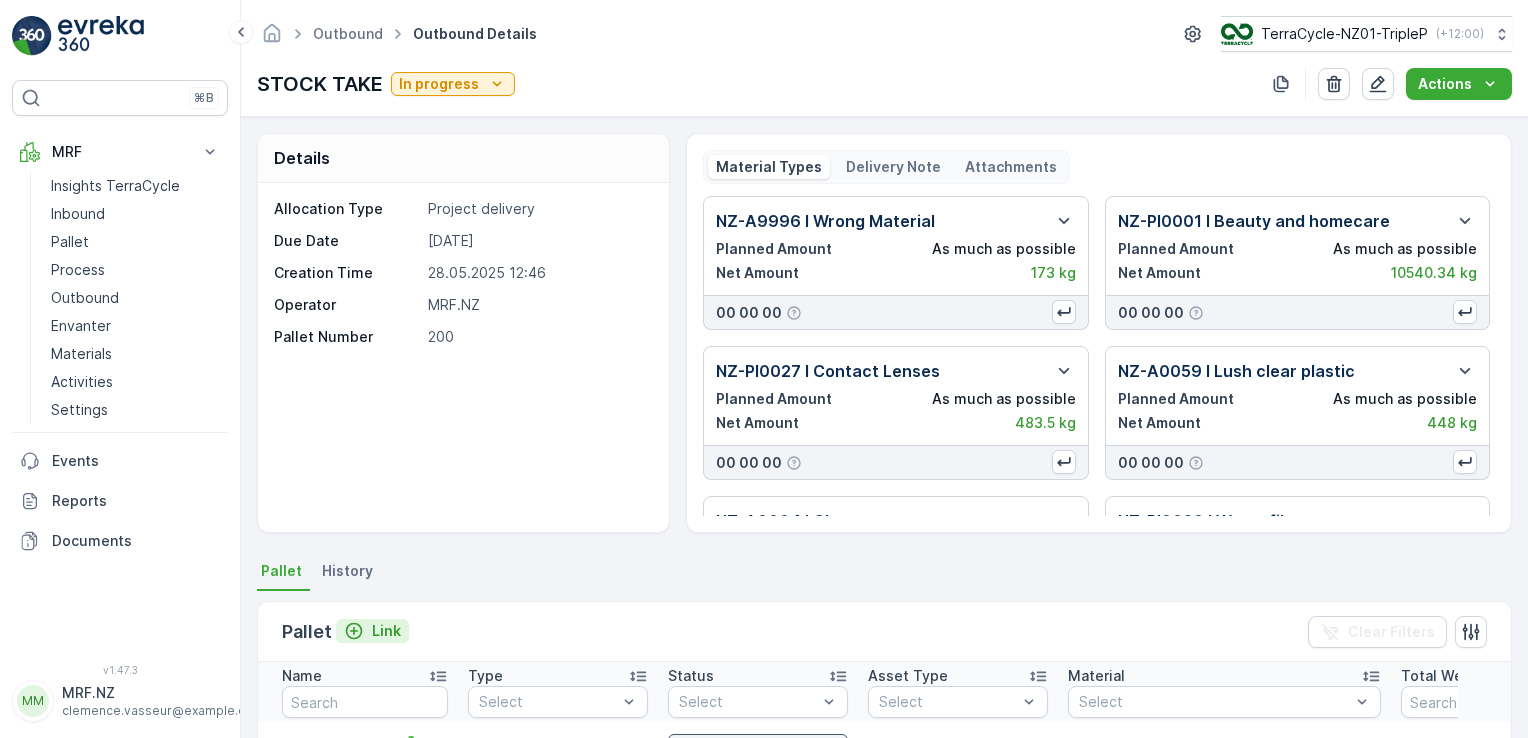 click on "Link" at bounding box center [386, 631] 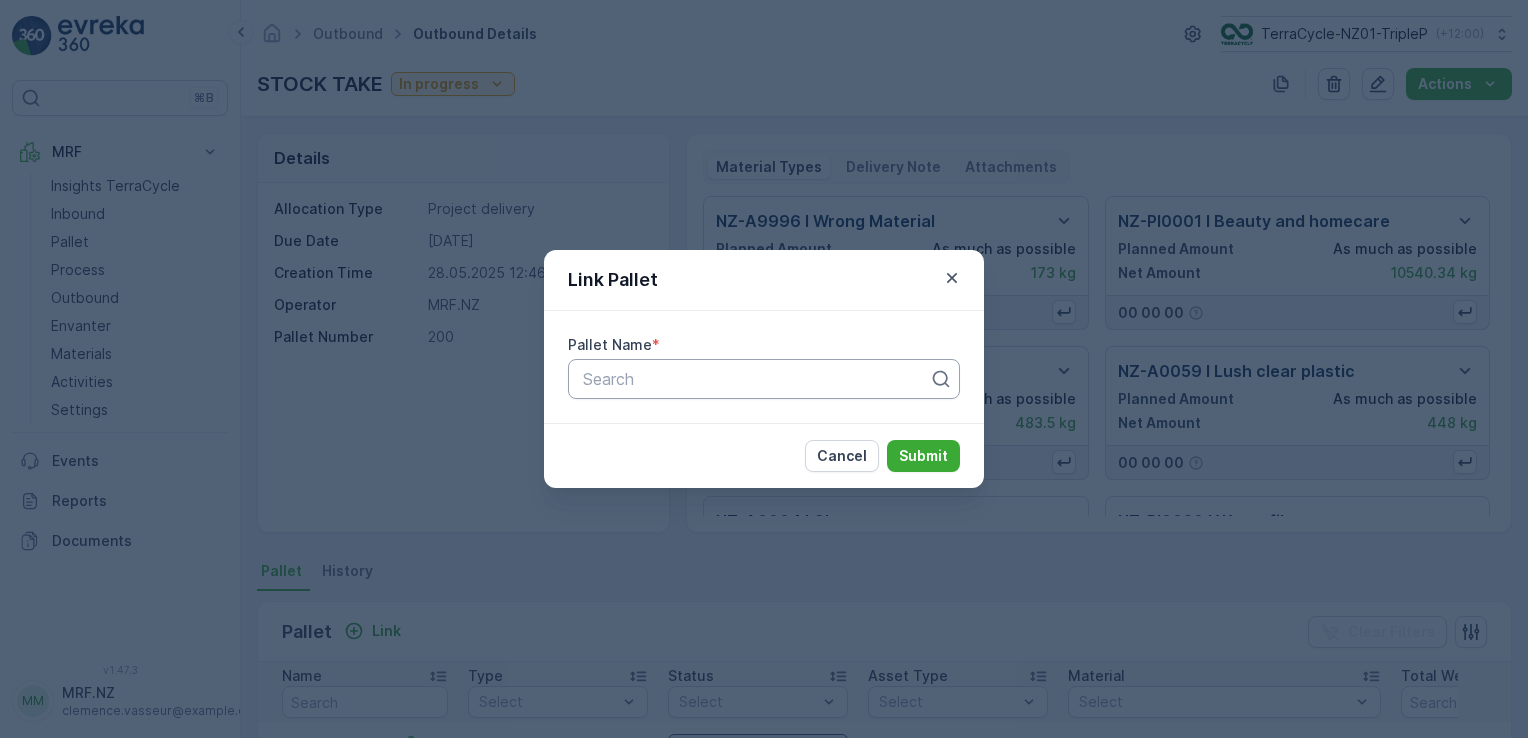 click on "Search" at bounding box center (764, 379) 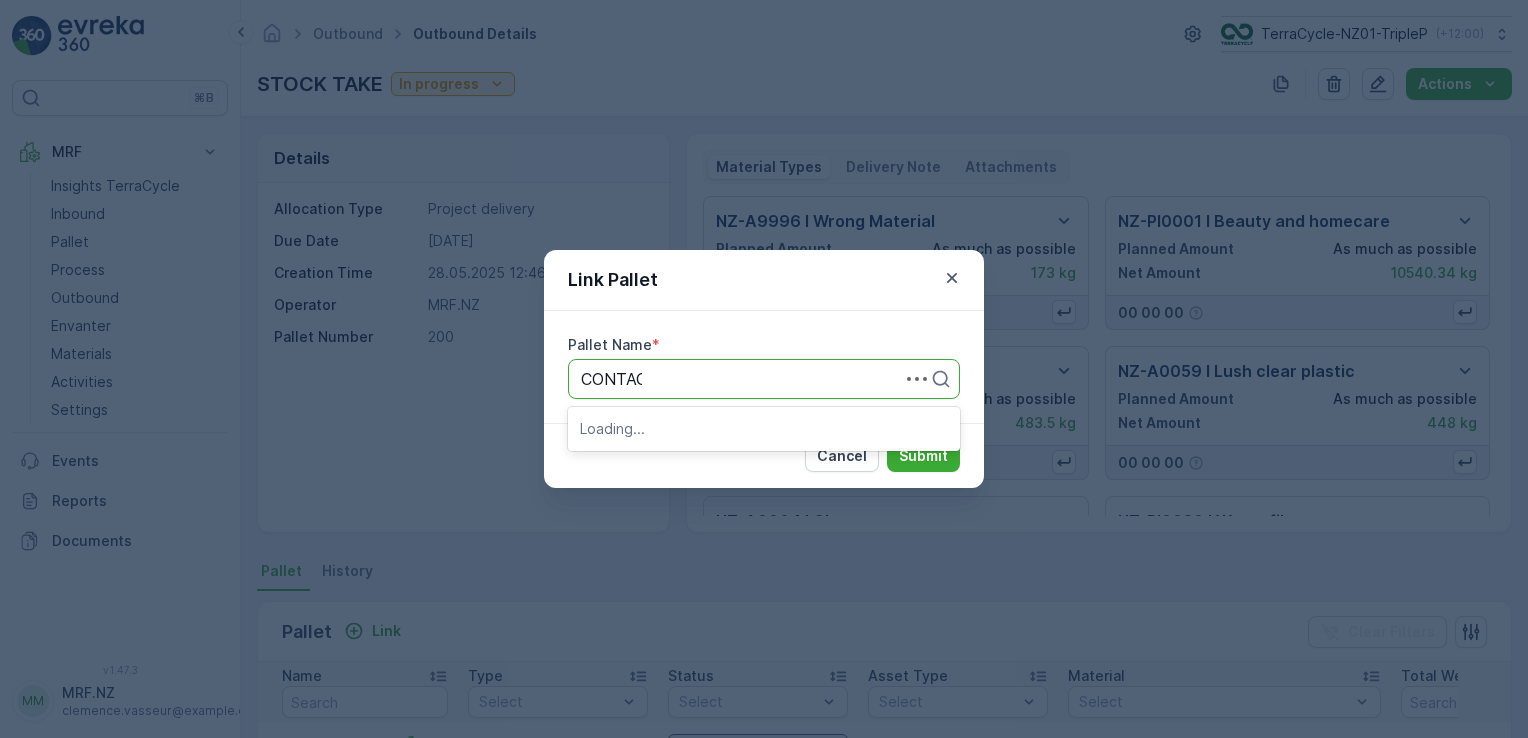 type on "CONTACT" 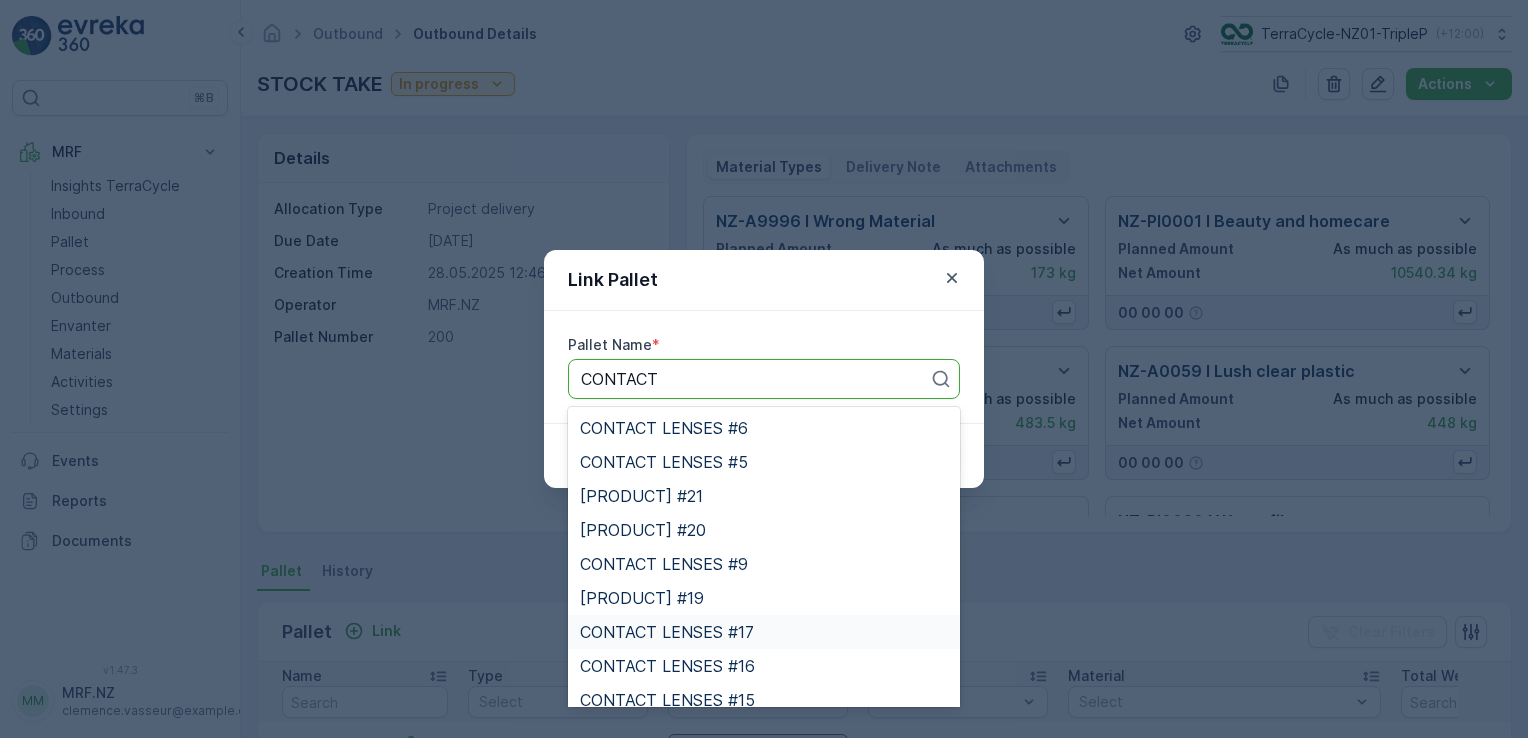 click on "CONTACT LENSES #17" at bounding box center [667, 632] 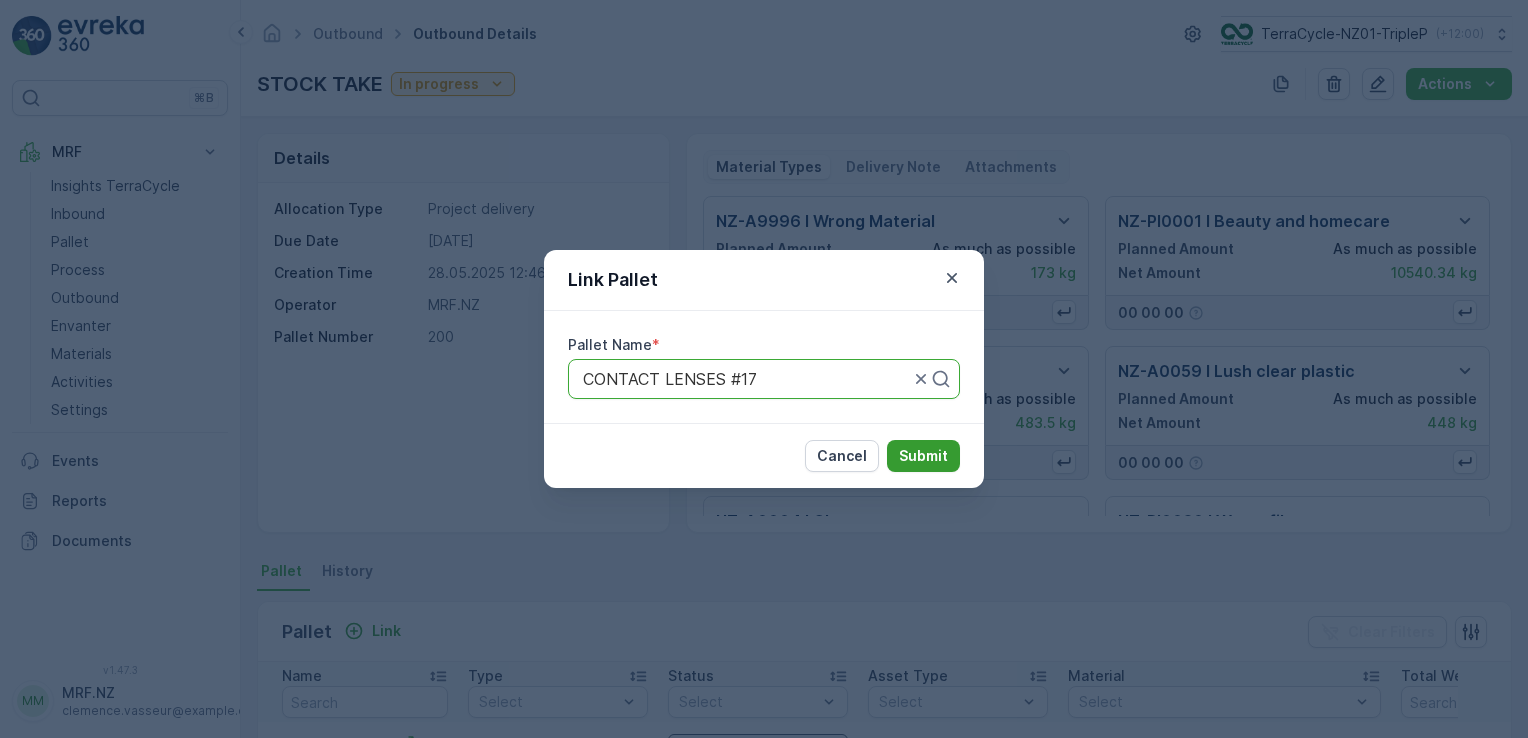 click on "Submit" at bounding box center (923, 456) 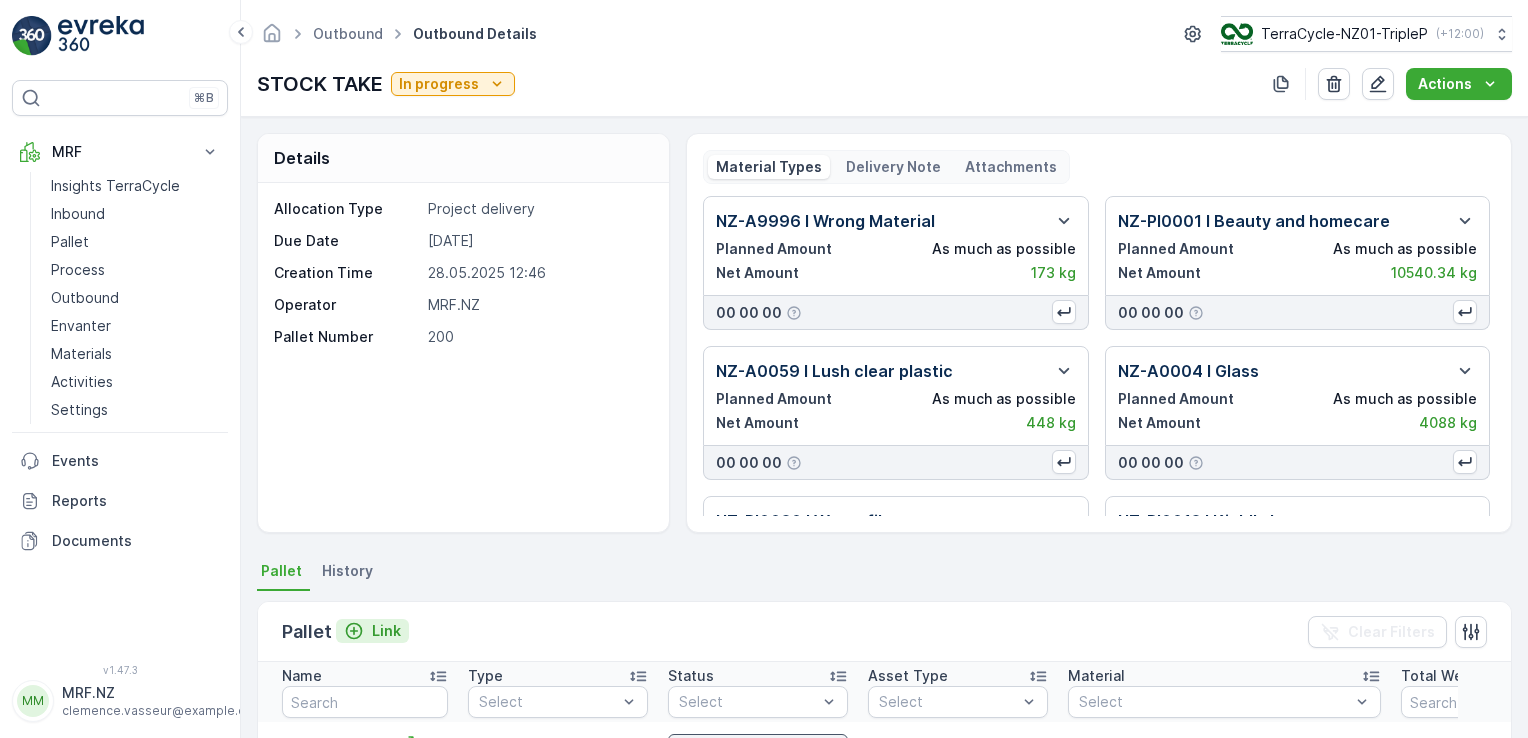 click on "Link" at bounding box center (386, 631) 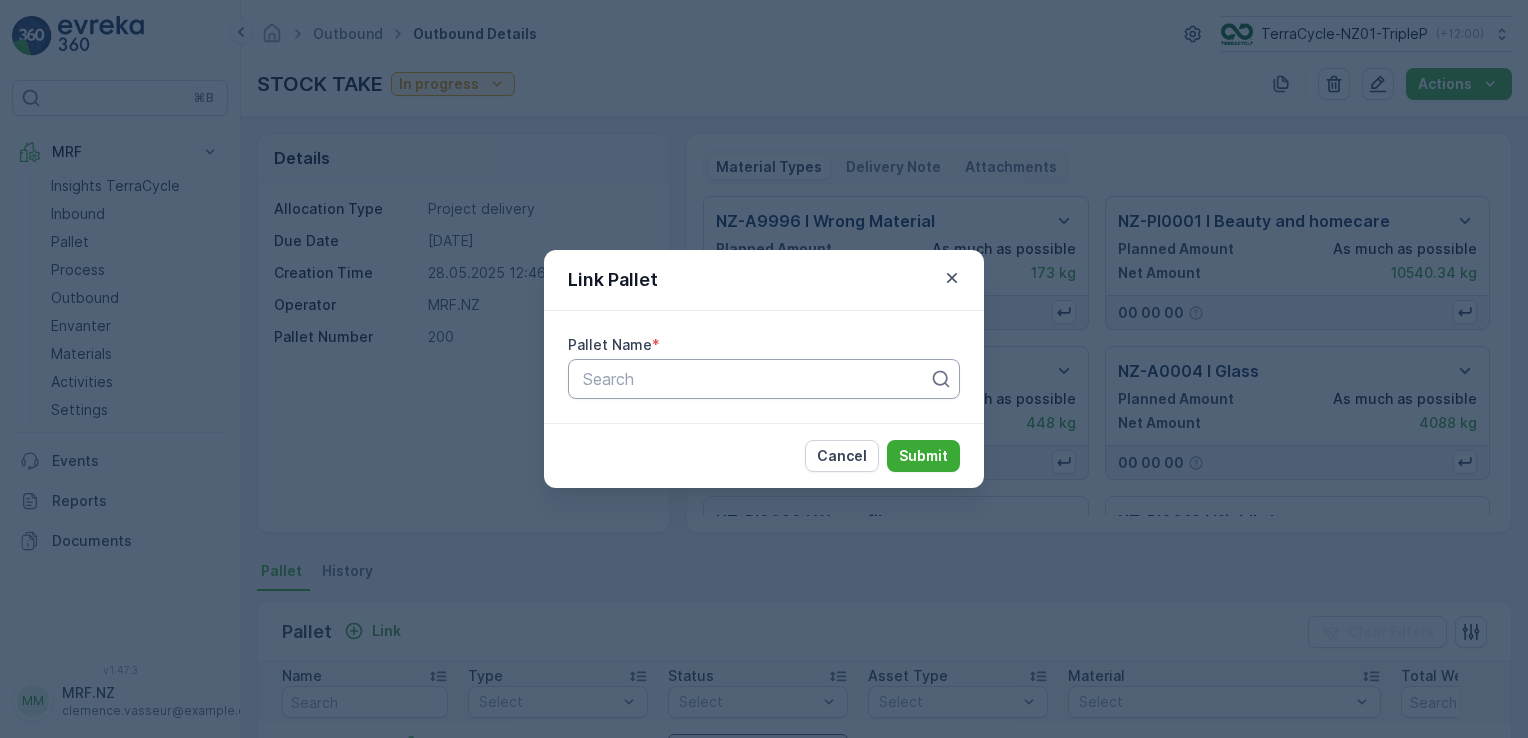 click at bounding box center (756, 379) 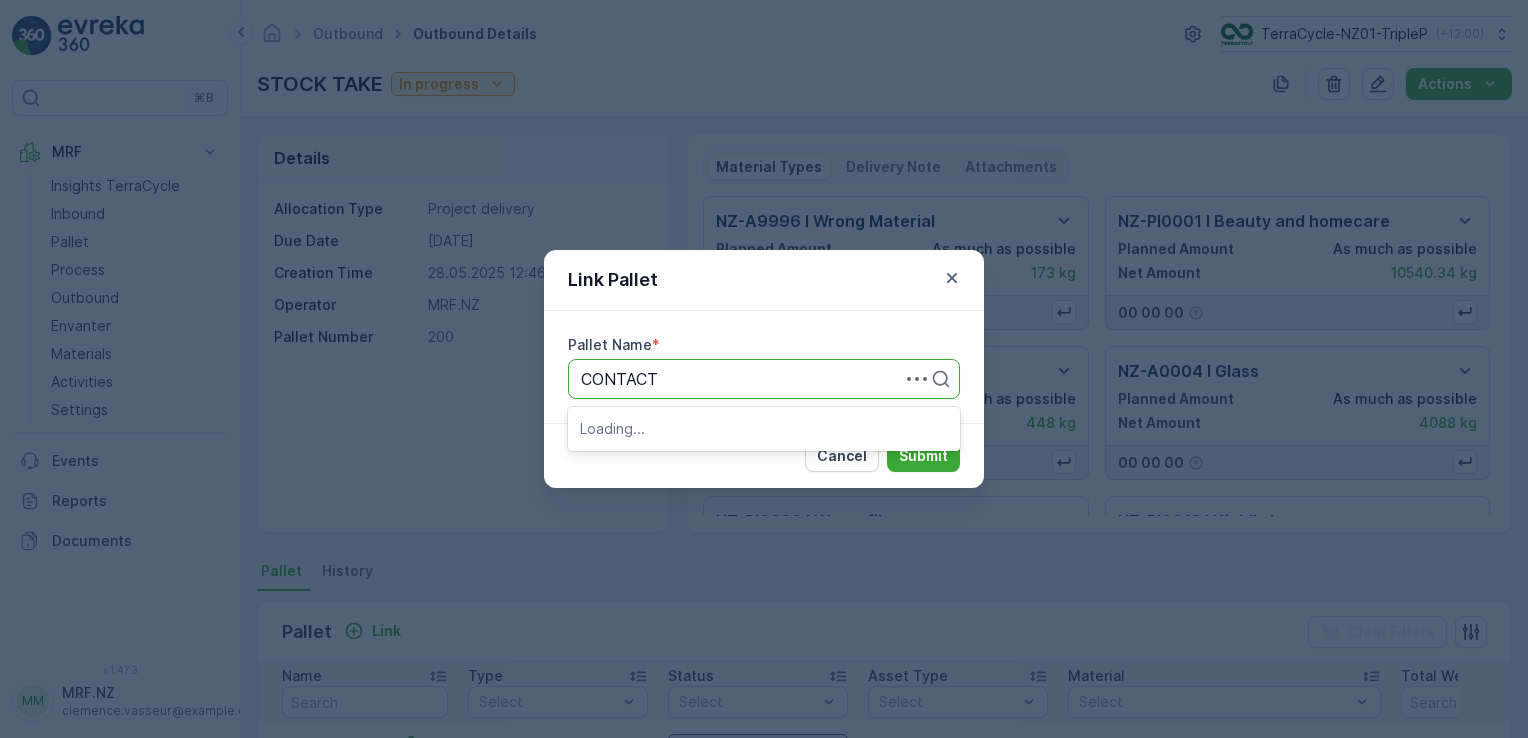 type on "CONTACT L" 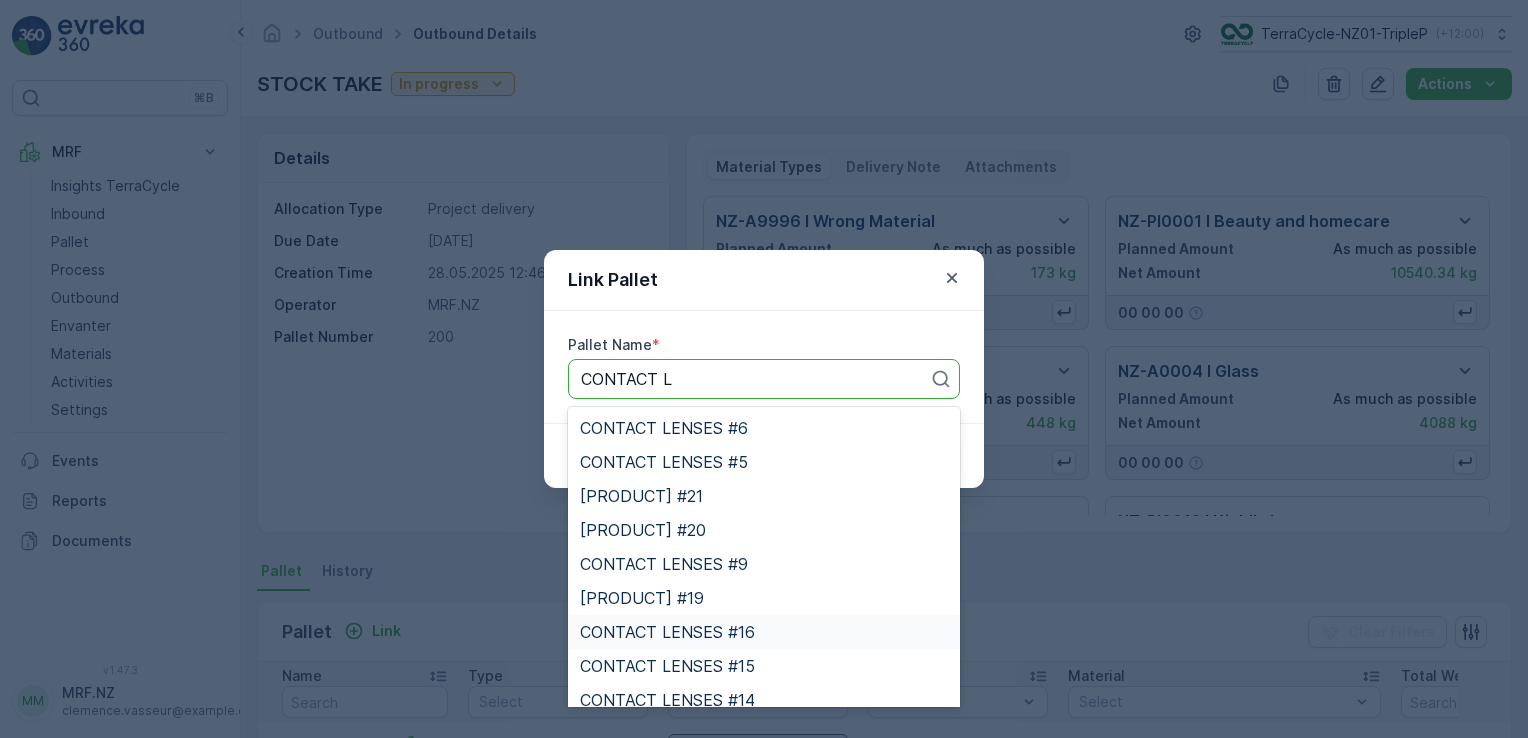 click on "CONTACT LENSES #16" at bounding box center [667, 632] 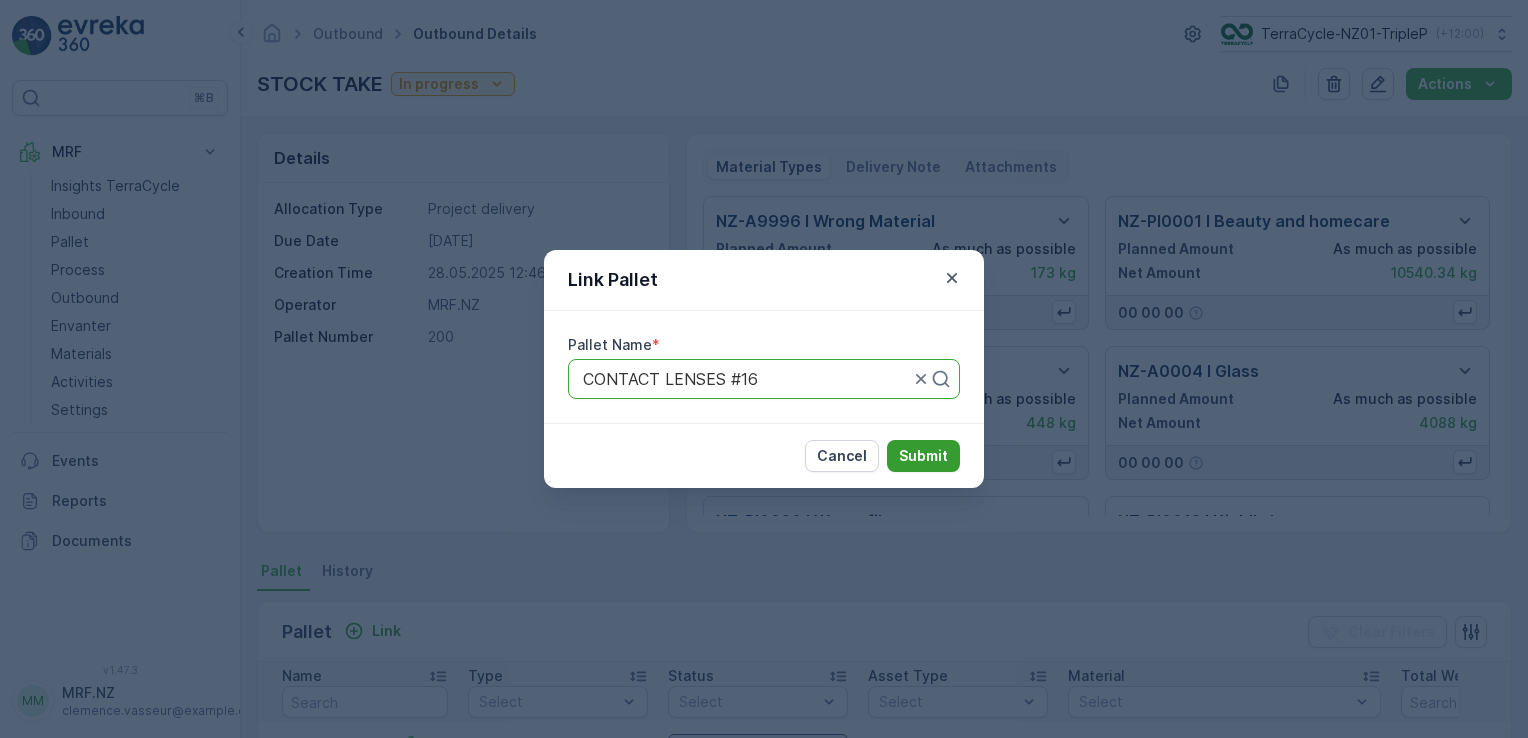 click on "Submit" at bounding box center (923, 456) 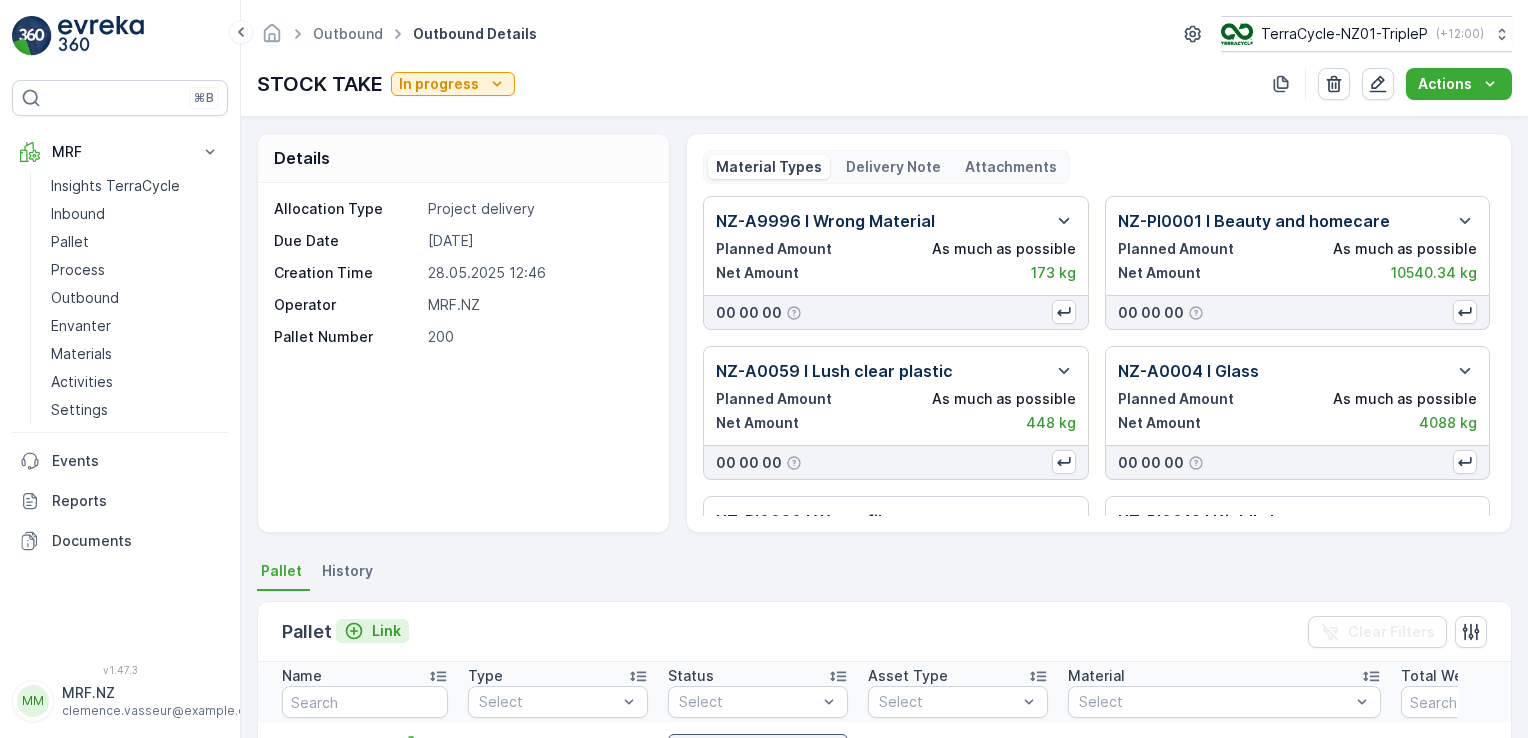 click on "Link" at bounding box center (386, 631) 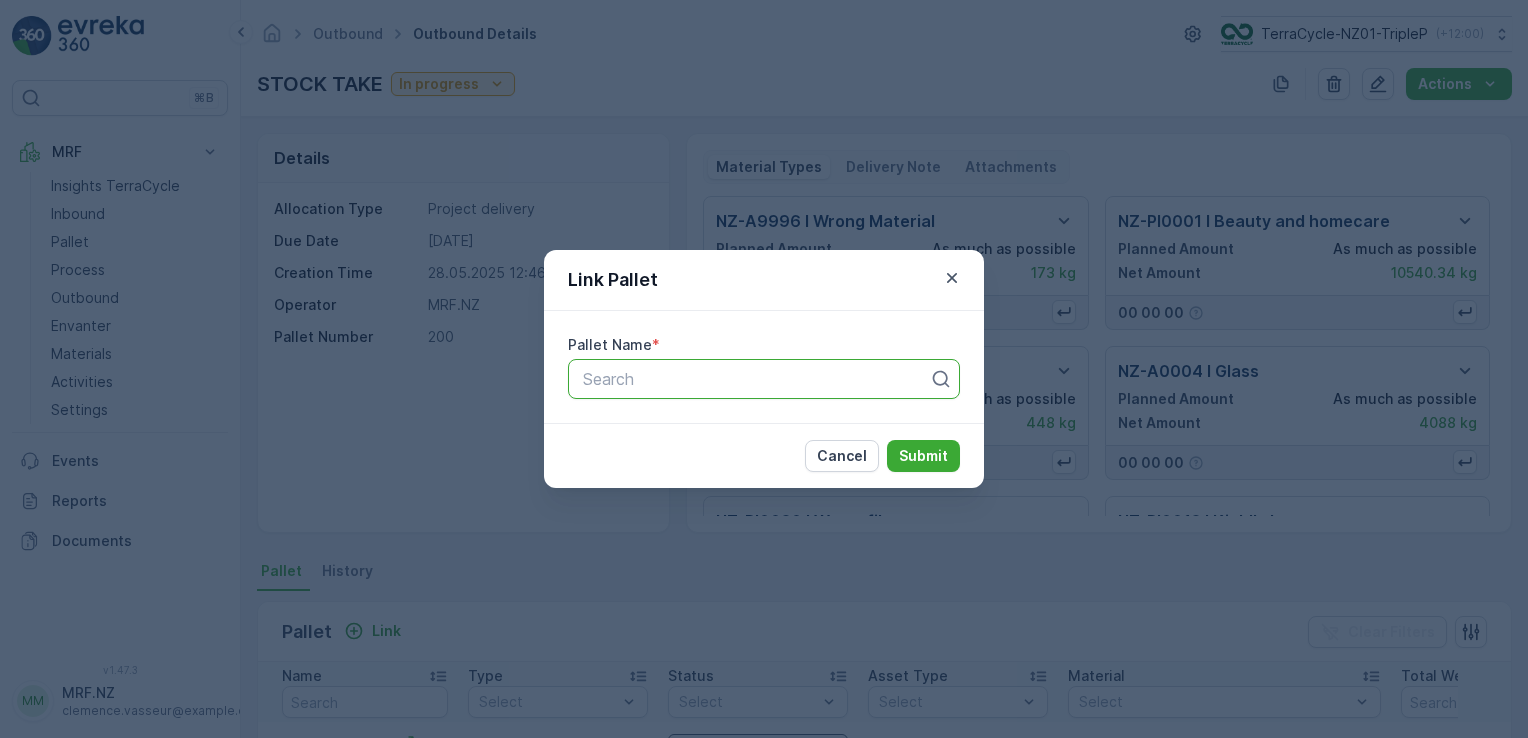 click on "Search" at bounding box center (764, 379) 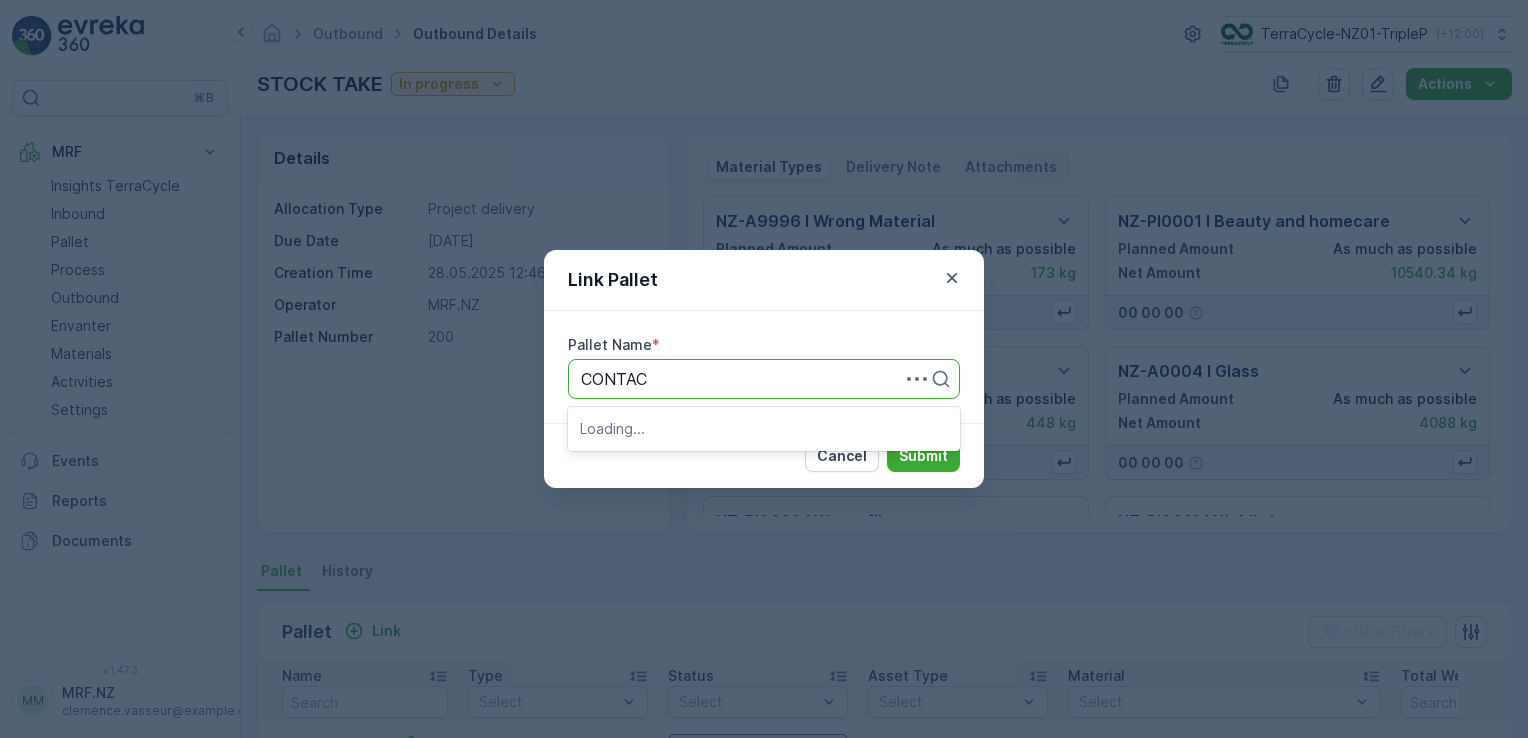 type on "CONTACT" 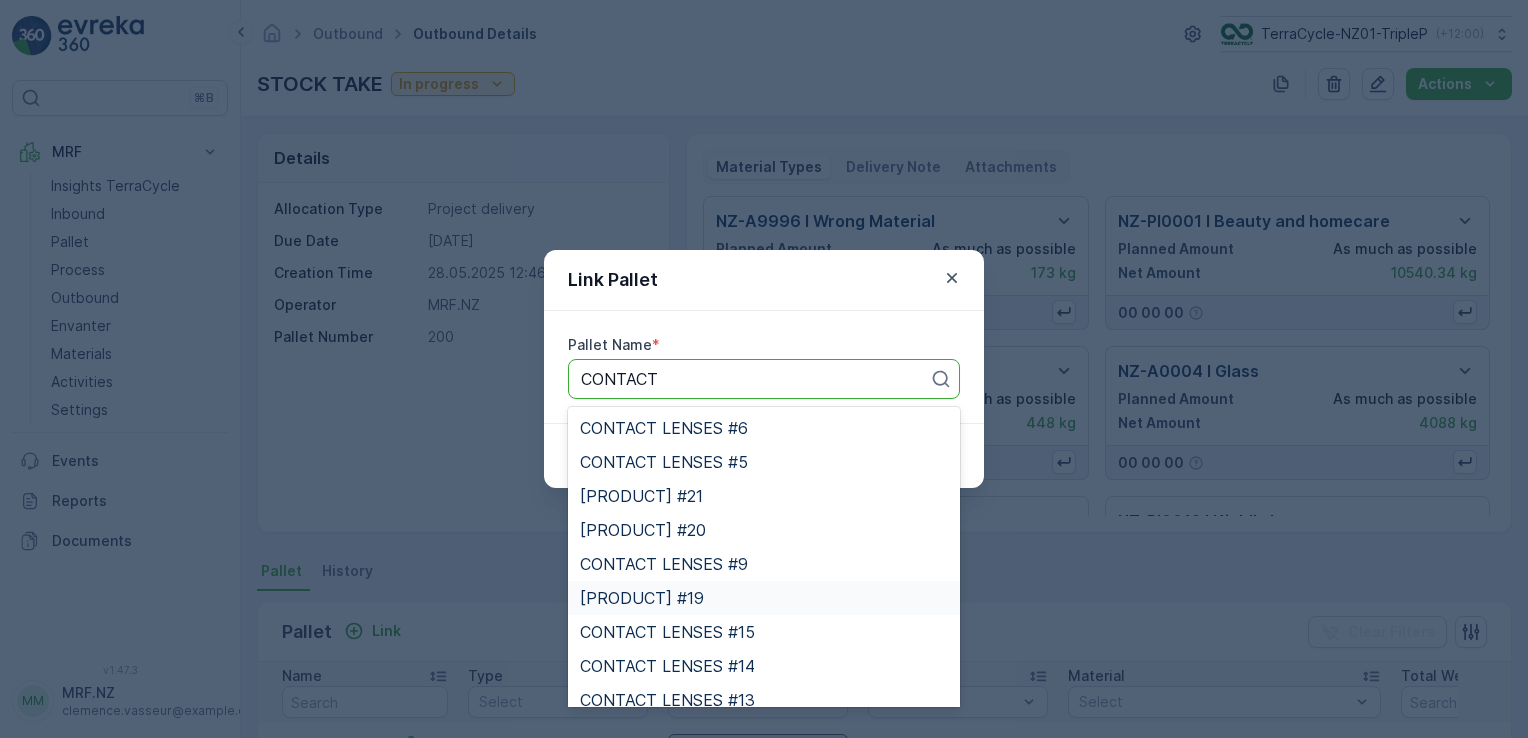 click on "CONTACT LENSES #19" at bounding box center [642, 598] 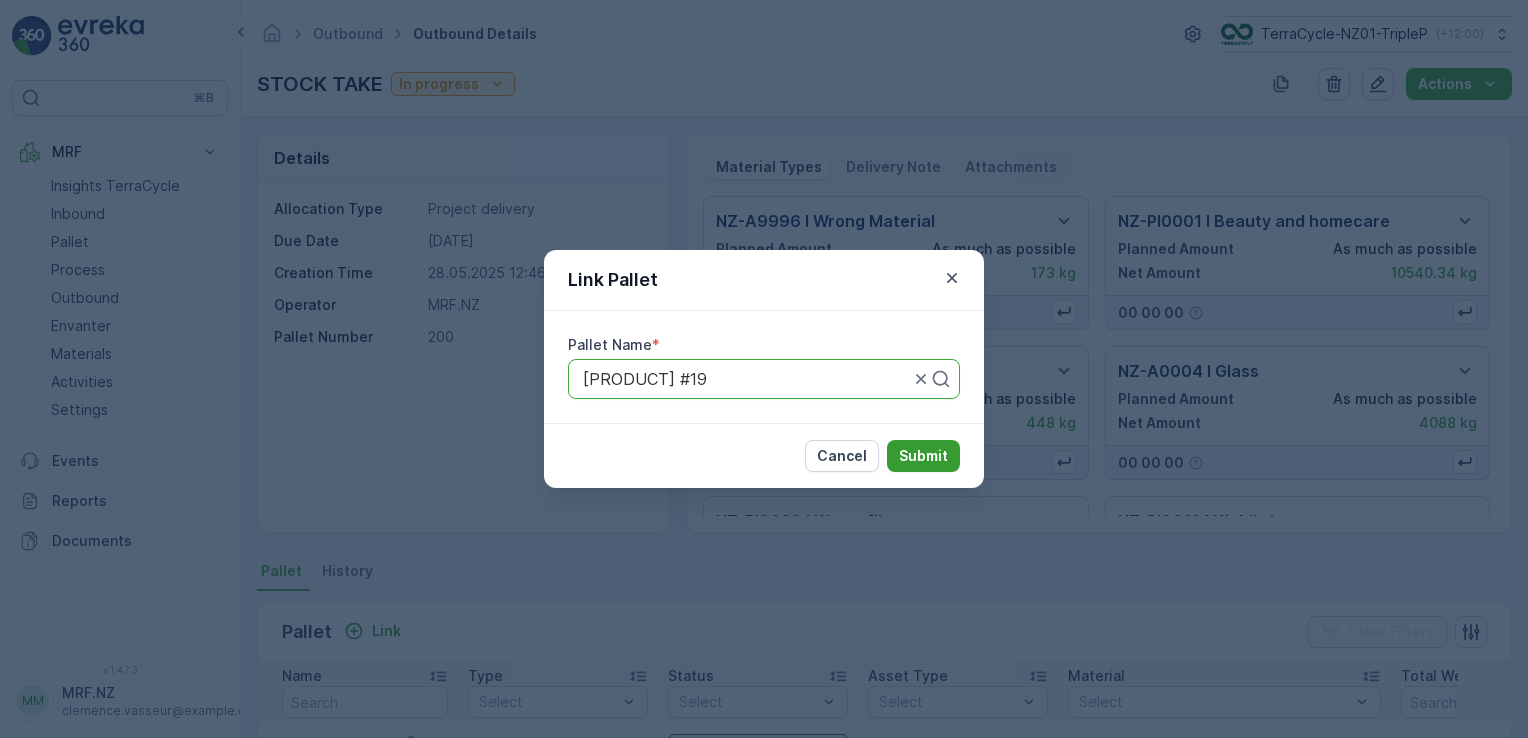 click on "Submit" at bounding box center [923, 456] 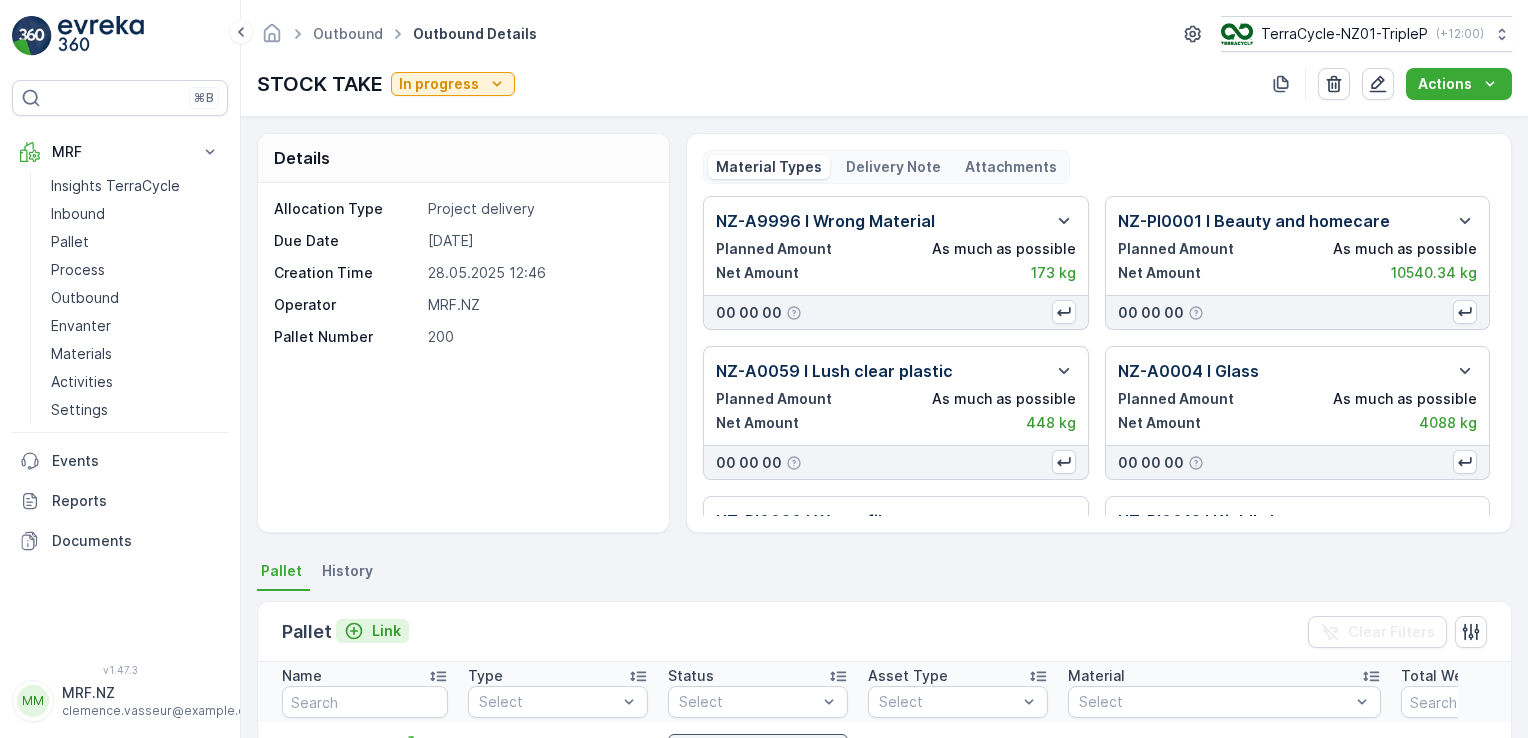 click on "Link" at bounding box center (386, 631) 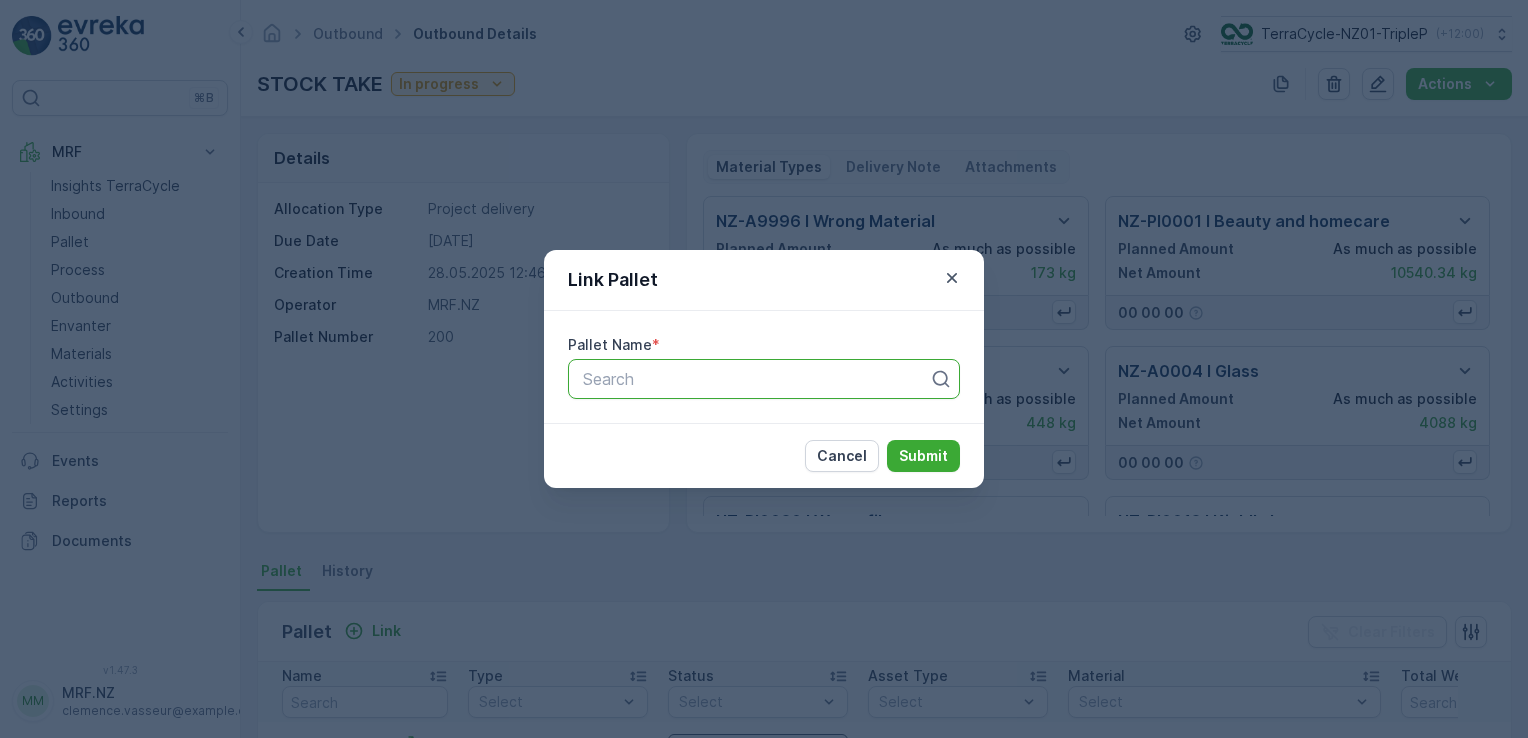 click at bounding box center (756, 379) 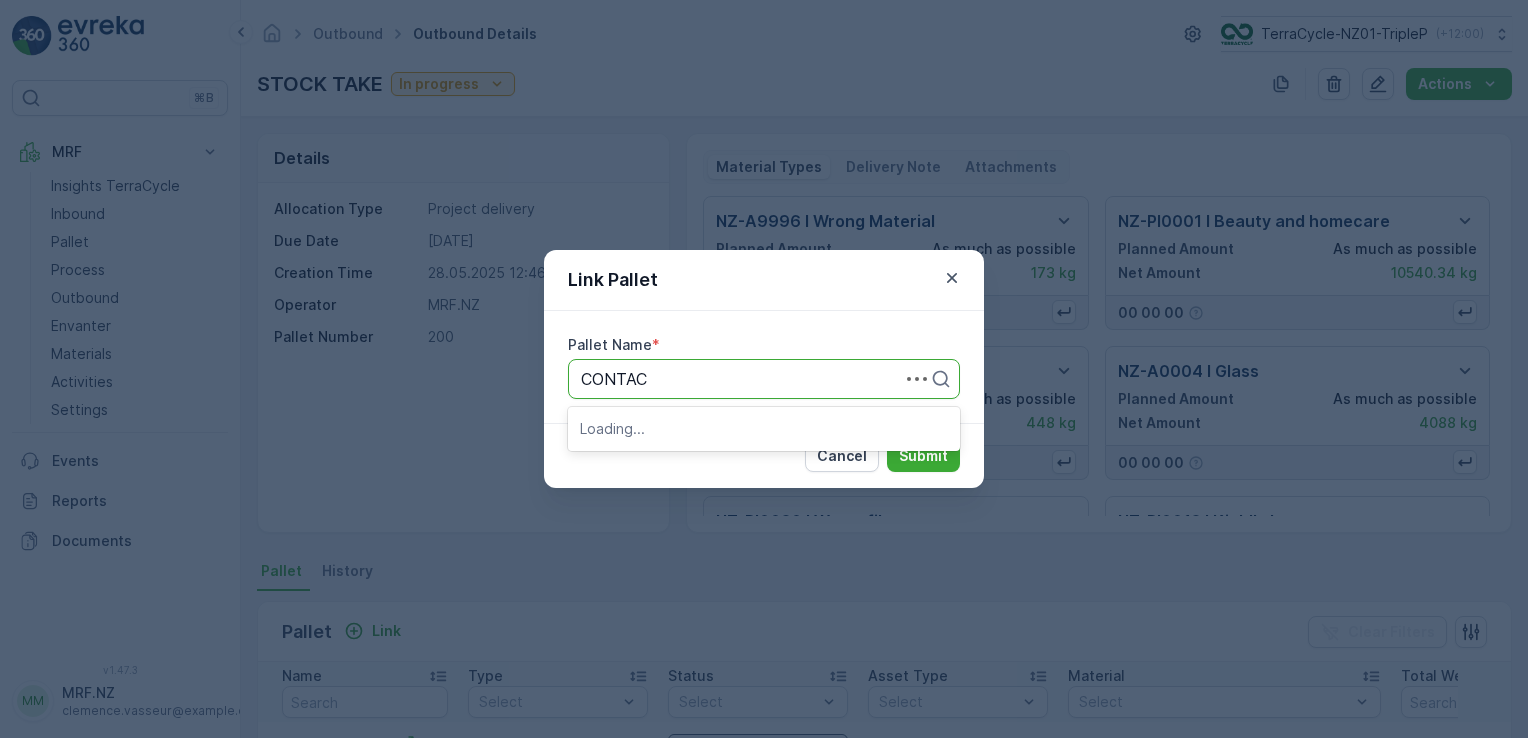 type on "CONTACT" 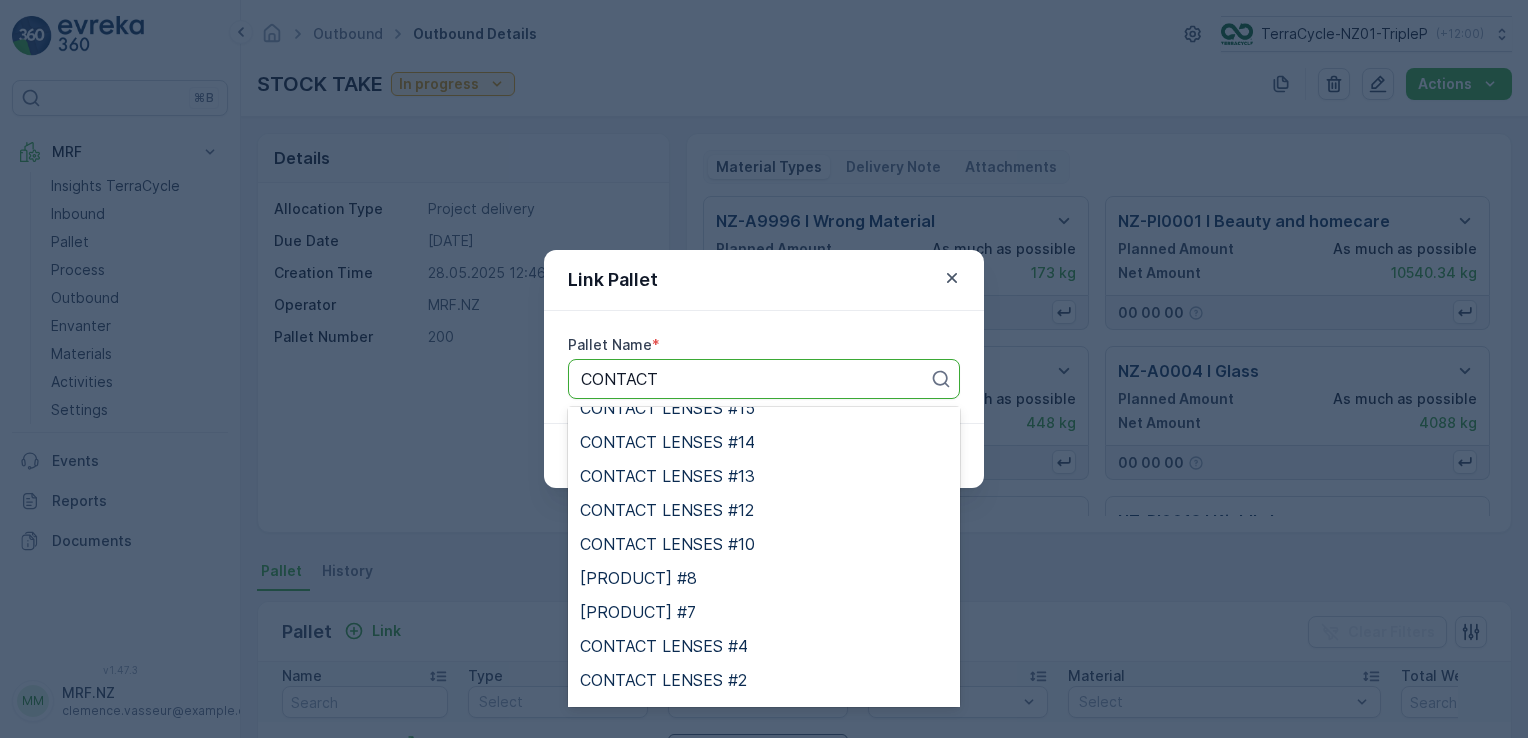 scroll, scrollTop: 252, scrollLeft: 0, axis: vertical 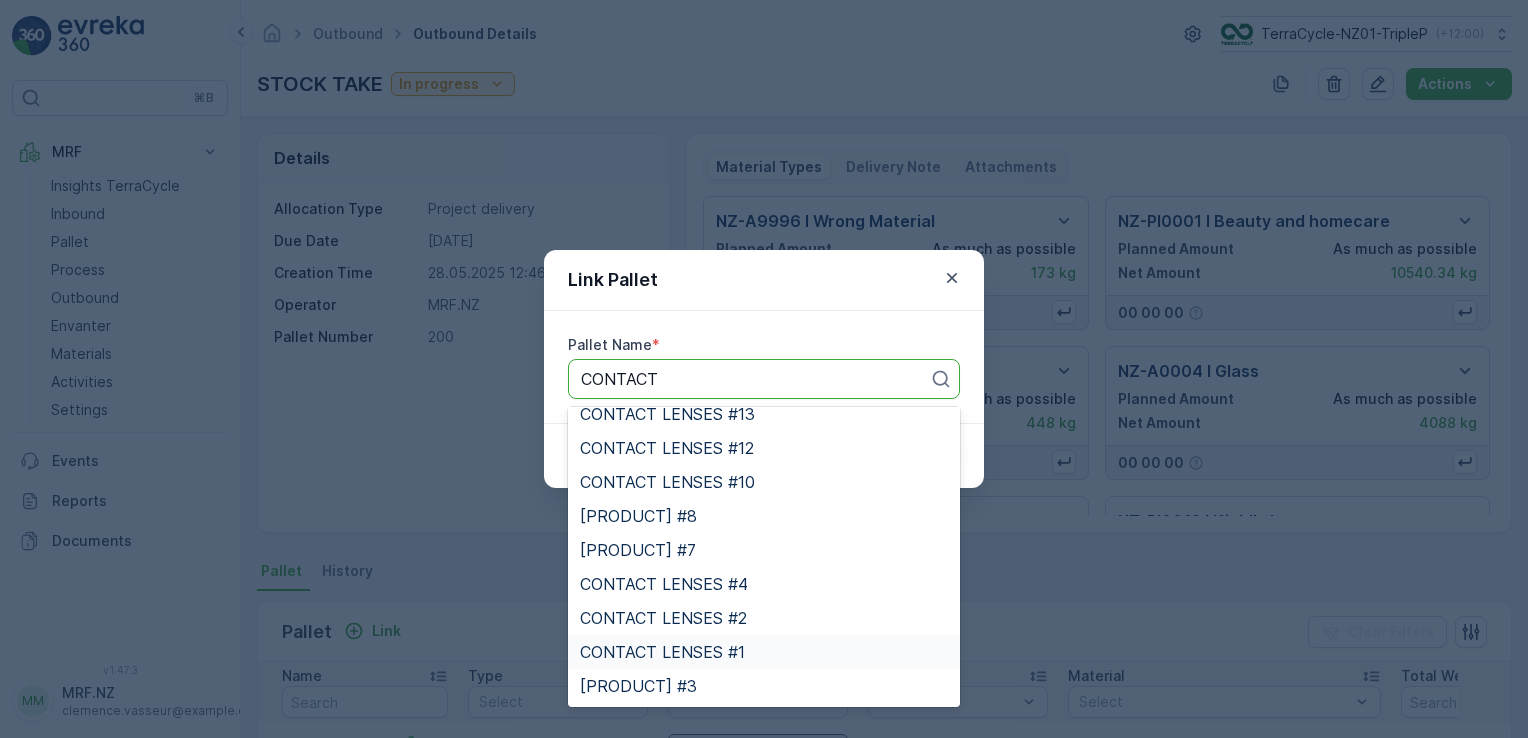 click on "CONTACT LENSES #1" at bounding box center [764, 652] 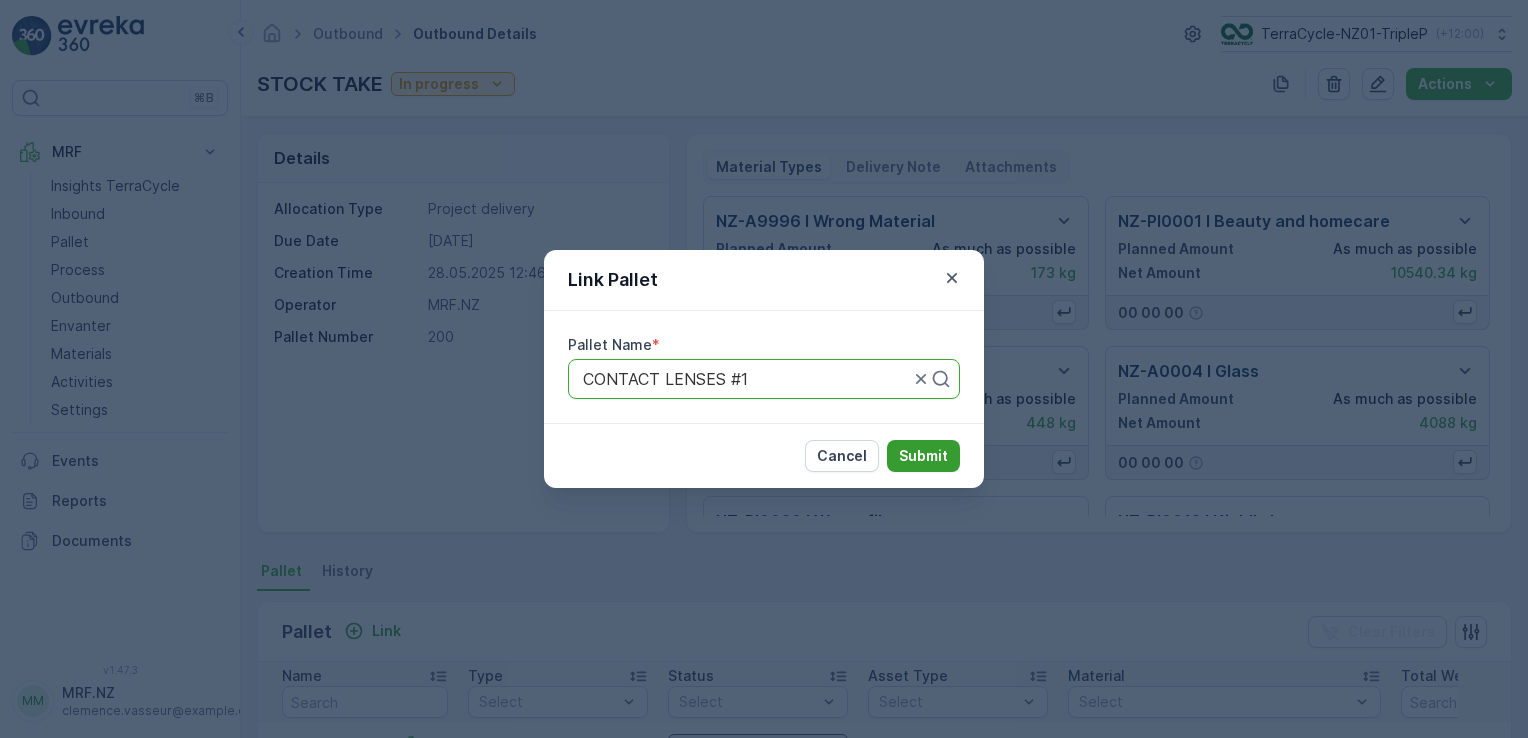 click on "Submit" at bounding box center (923, 456) 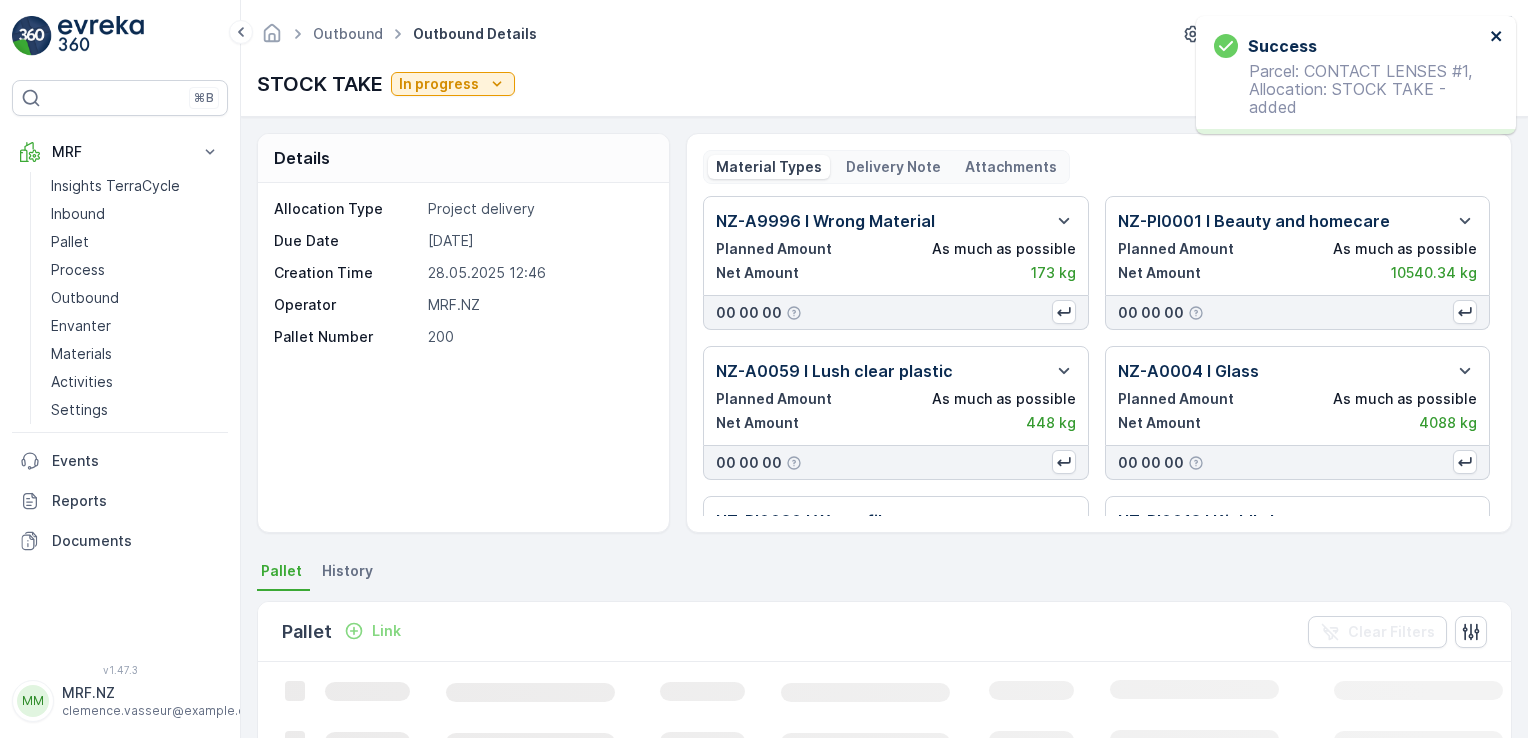 click 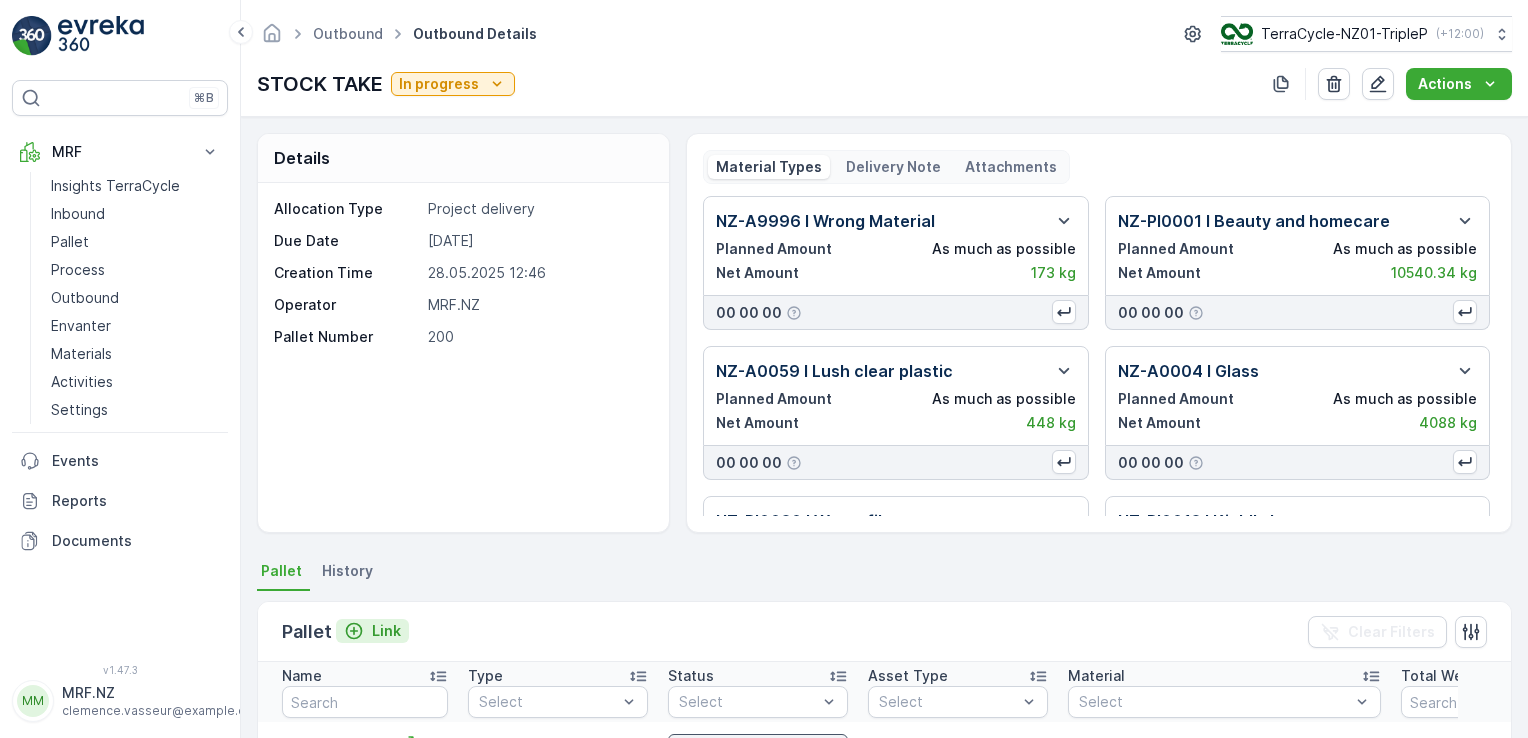 click on "Link" at bounding box center [386, 631] 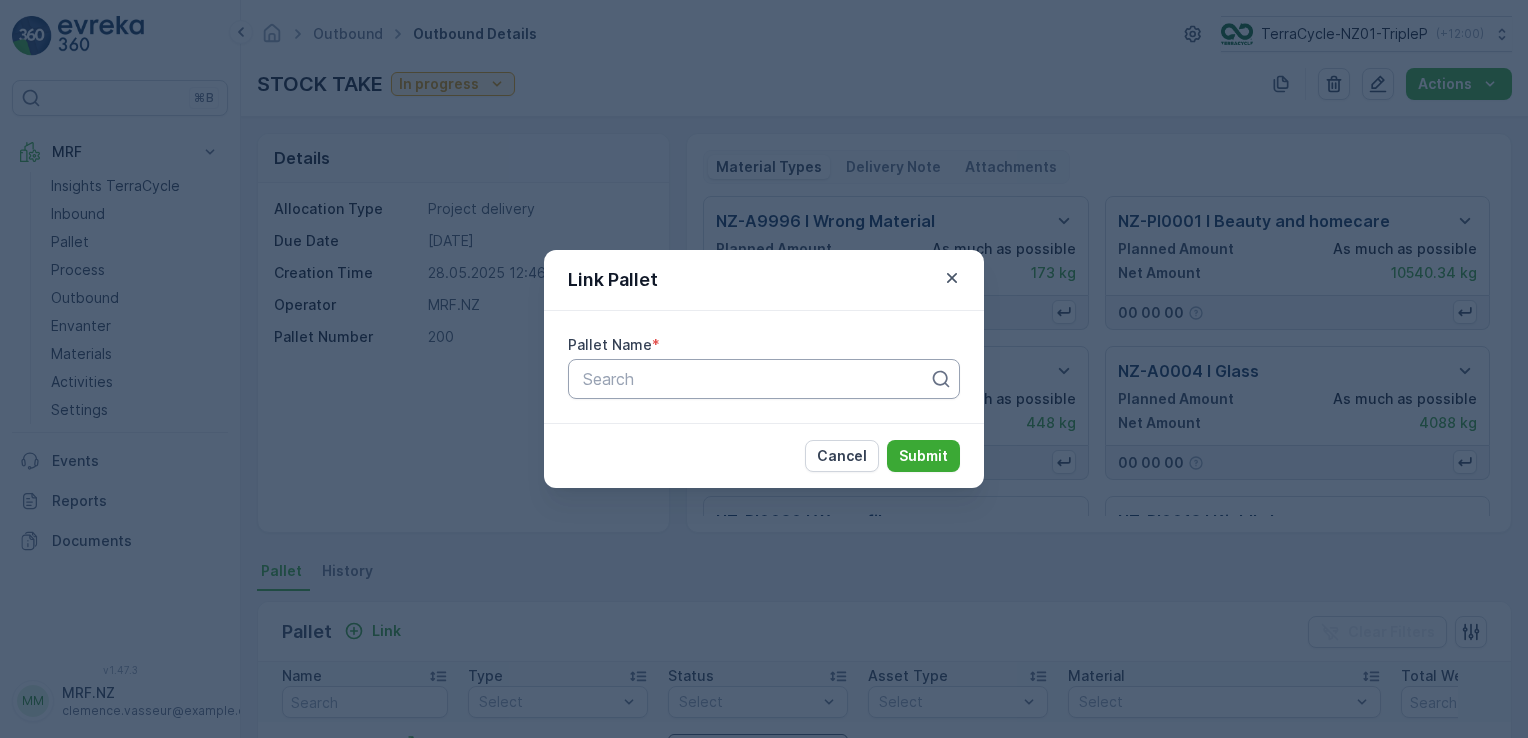 click at bounding box center [756, 379] 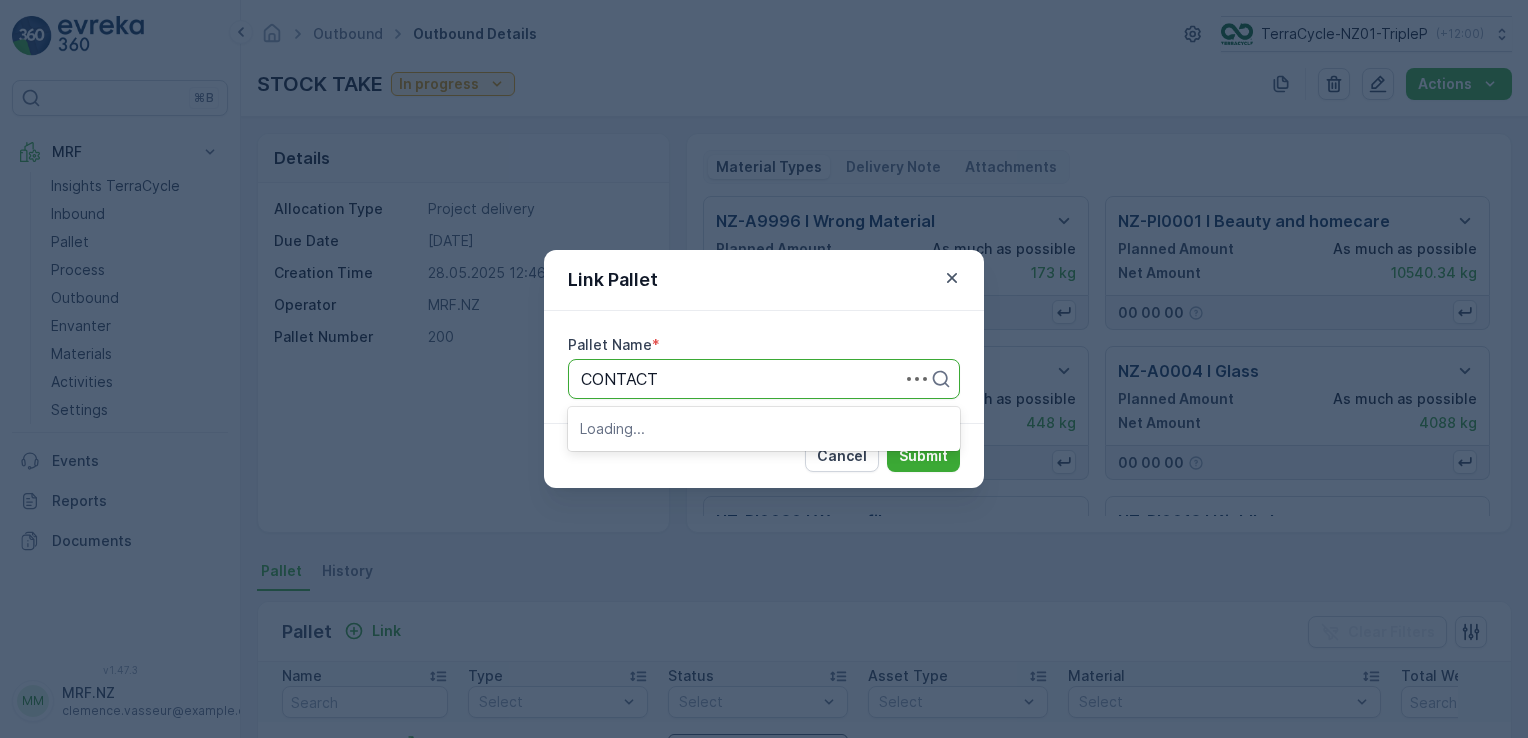 type on "CONTACT" 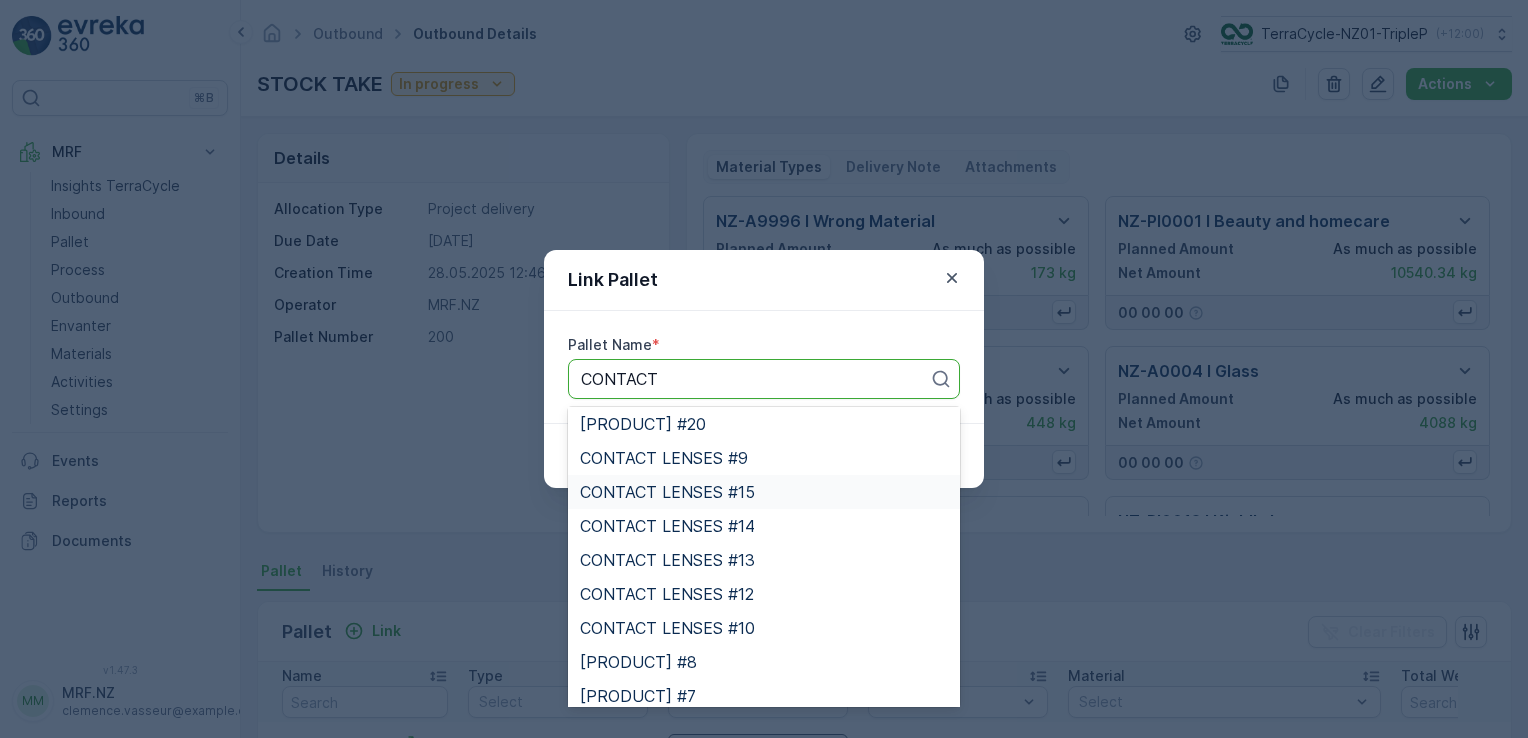 scroll, scrollTop: 200, scrollLeft: 0, axis: vertical 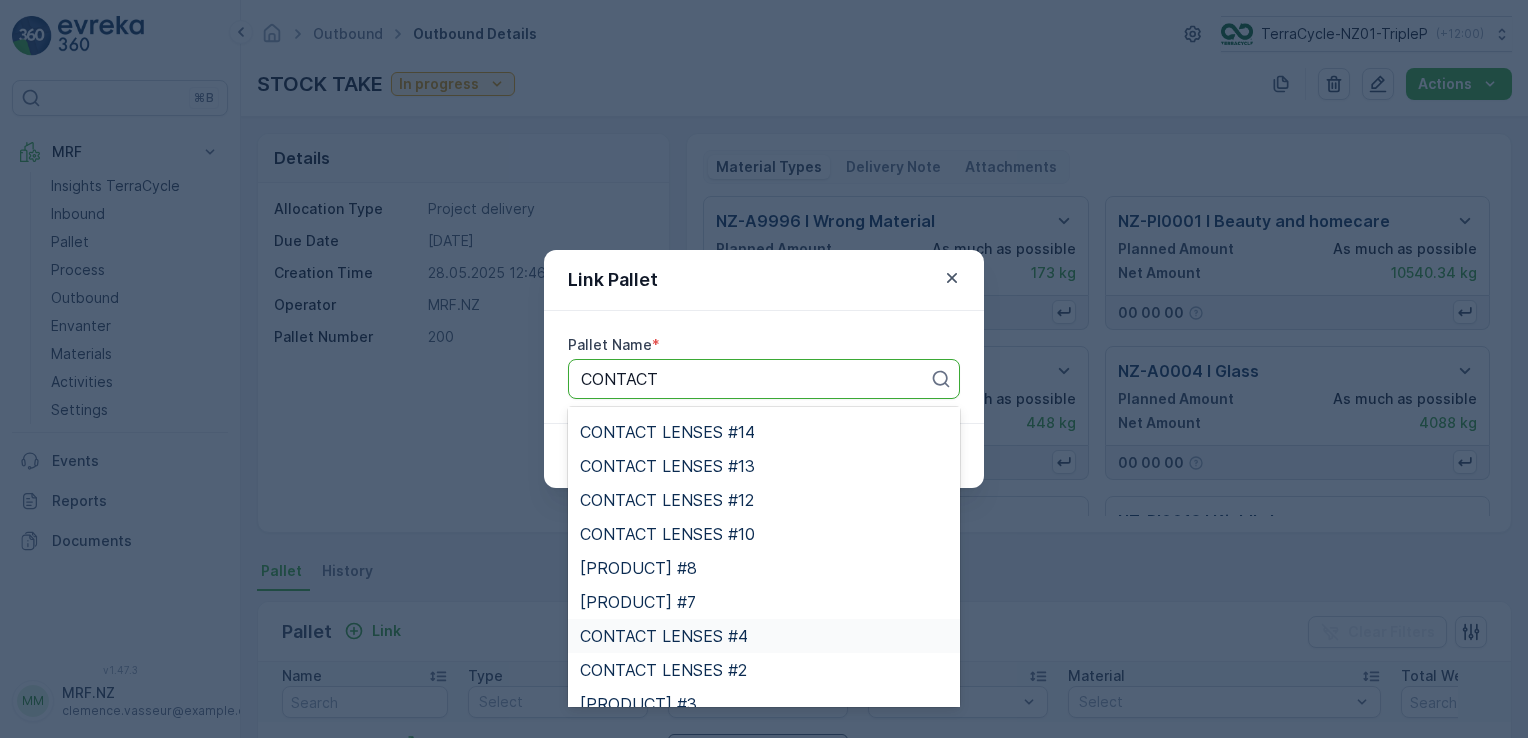 click on "CONTACT LENSES #4" at bounding box center (764, 636) 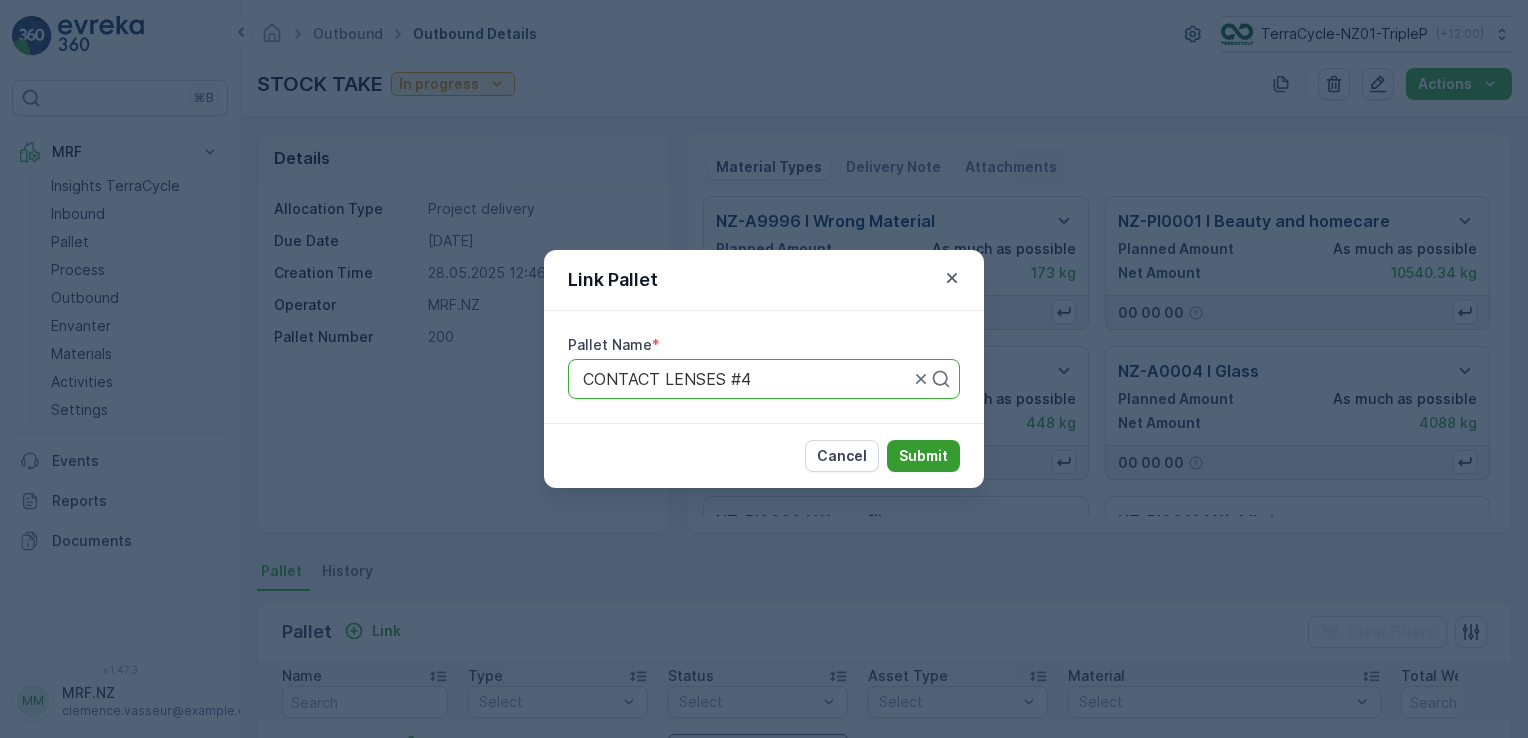 click on "Submit" at bounding box center [923, 456] 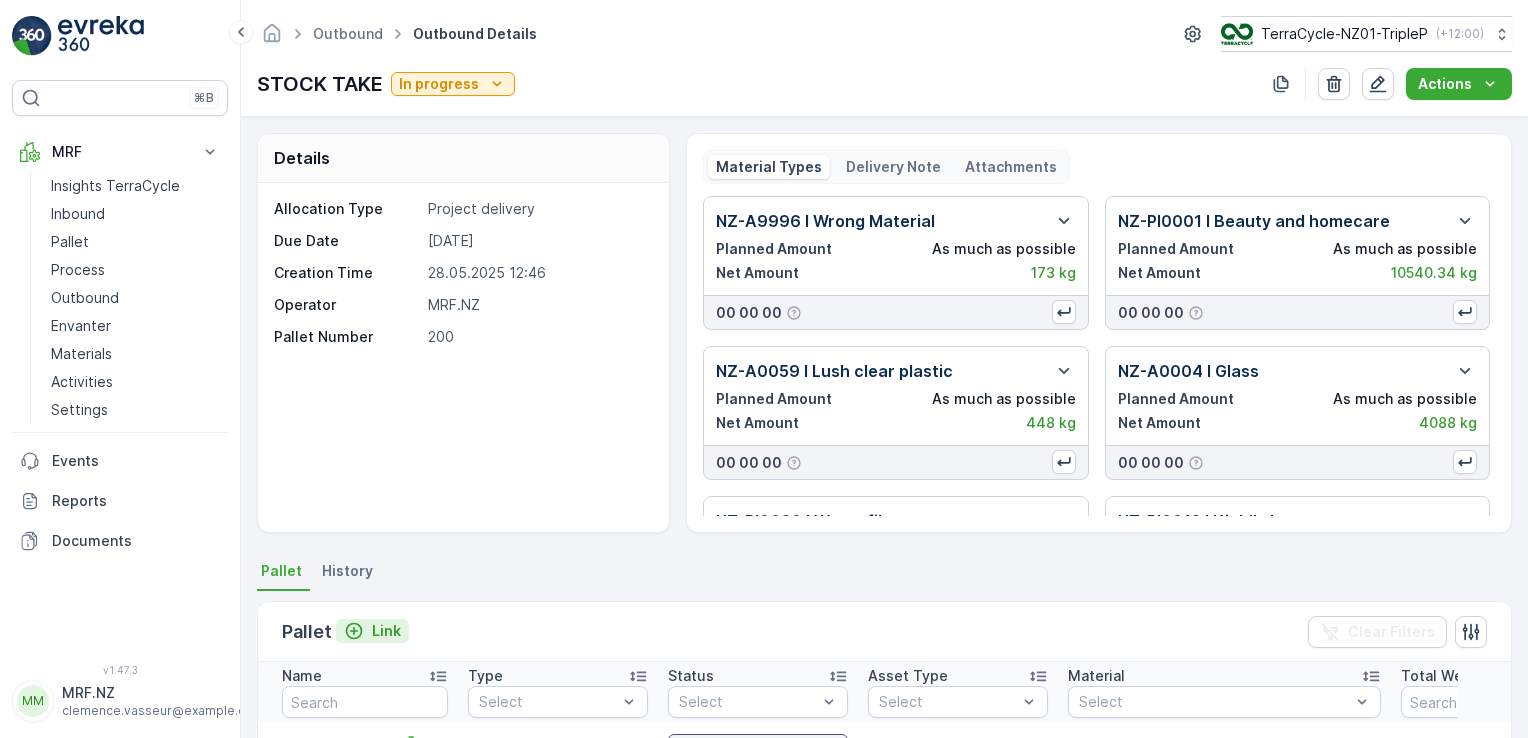 click on "Link" at bounding box center [386, 631] 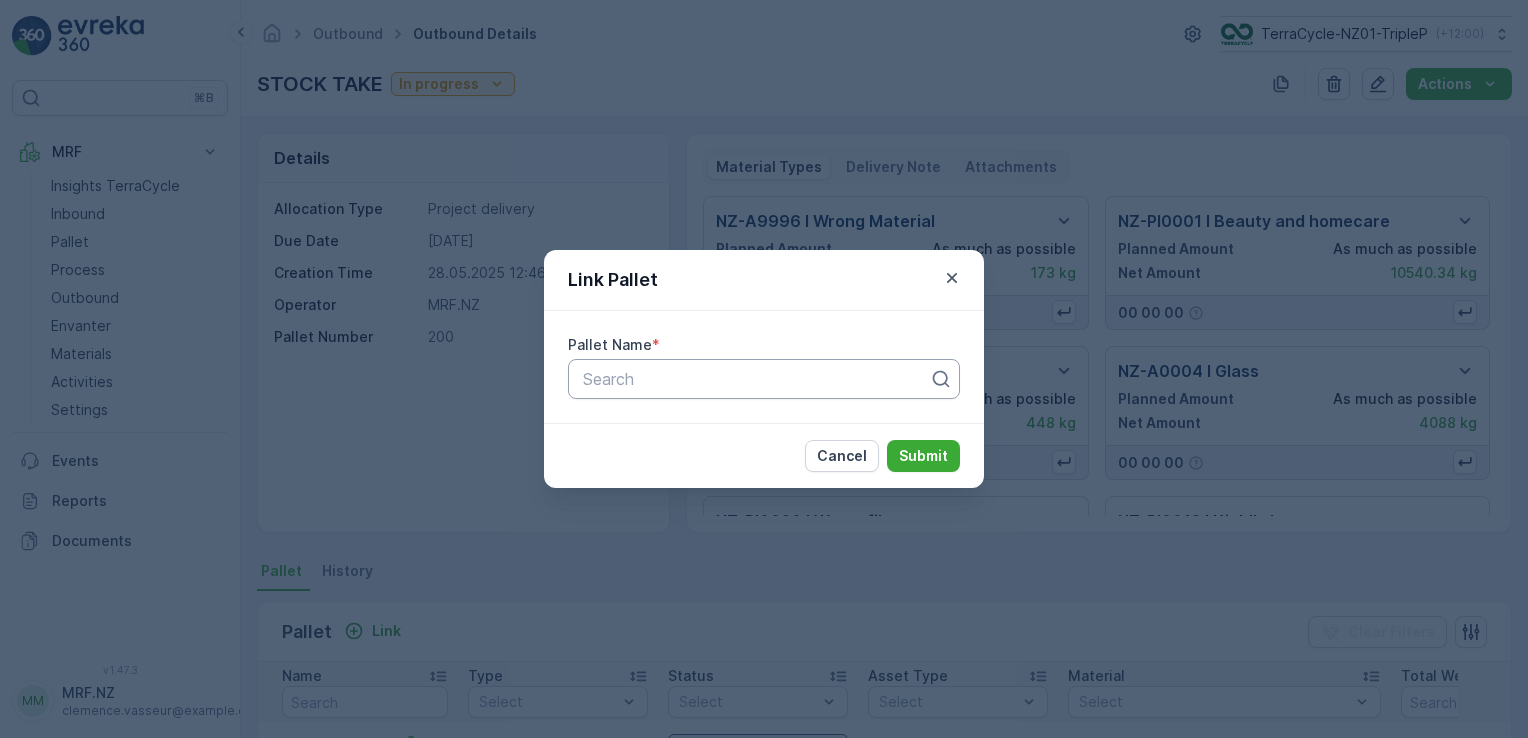 click at bounding box center (756, 379) 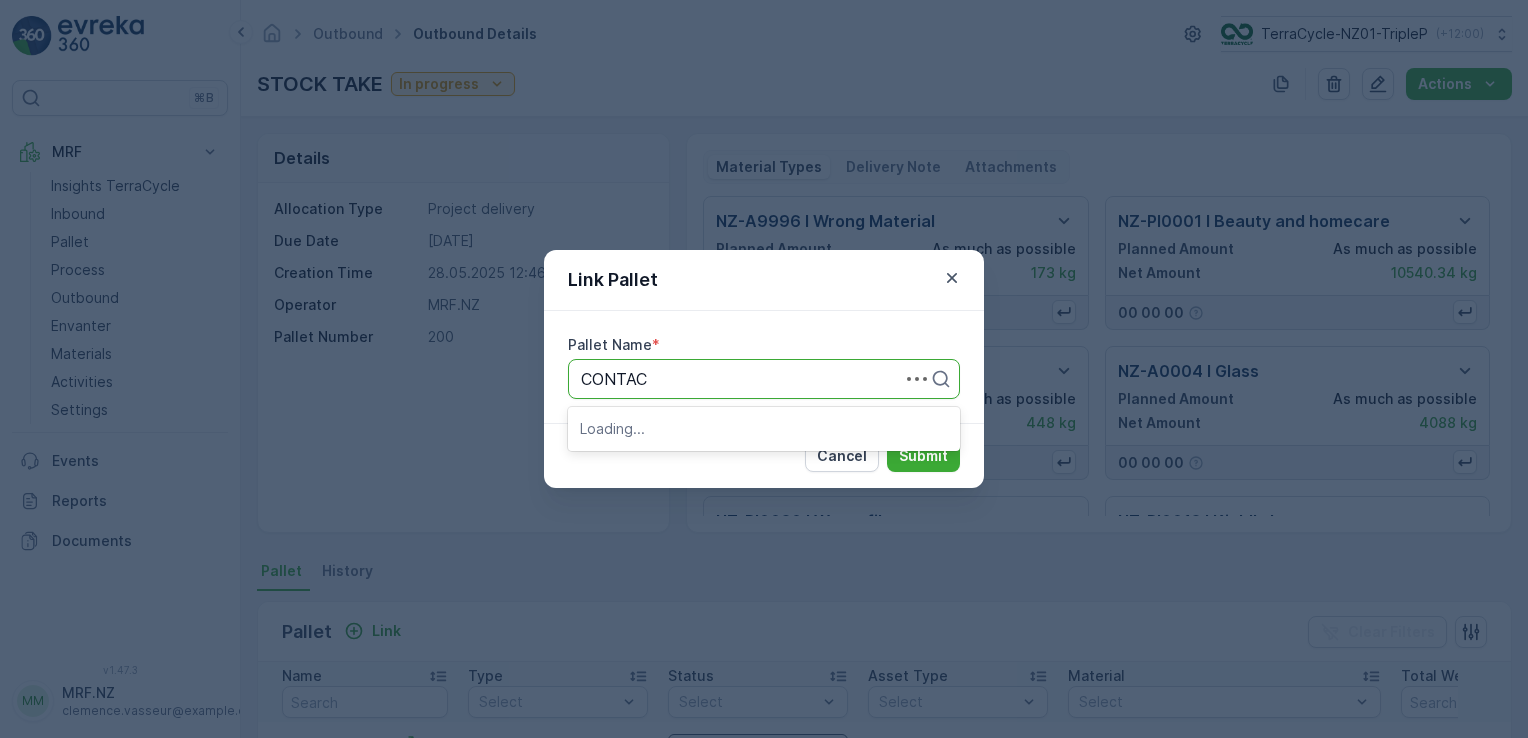 type on "CONTACT" 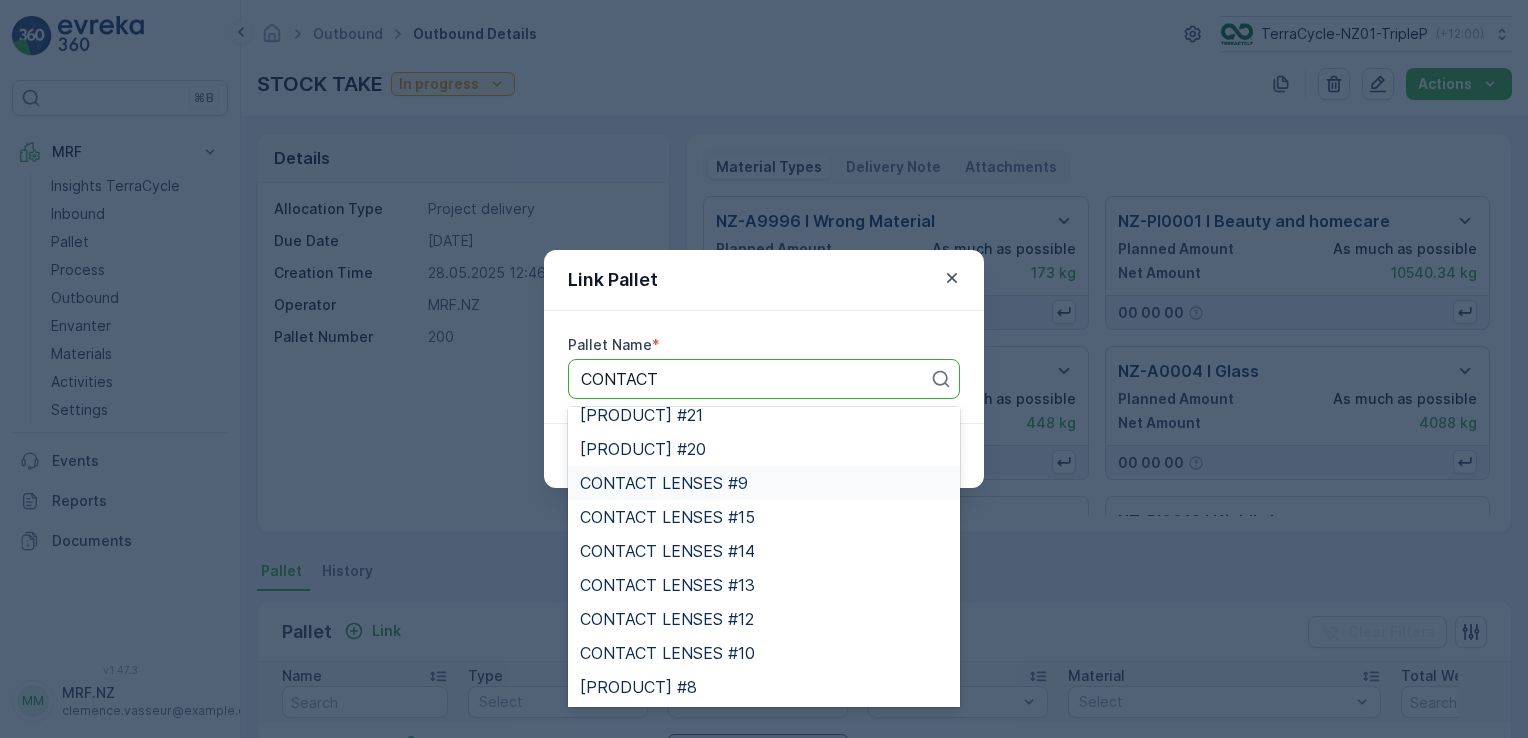 scroll, scrollTop: 184, scrollLeft: 0, axis: vertical 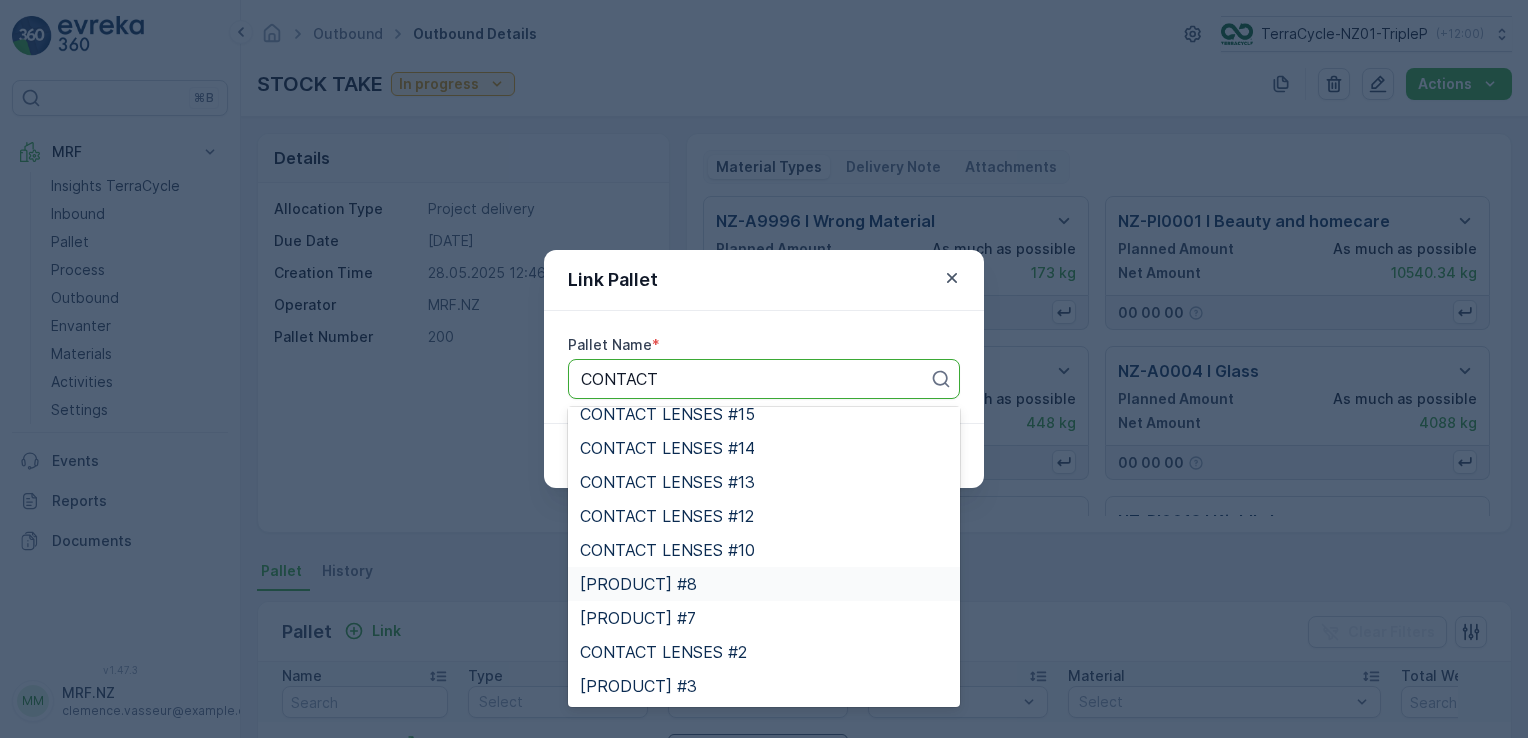 click on "CONTACT LENSES #8" at bounding box center (764, 584) 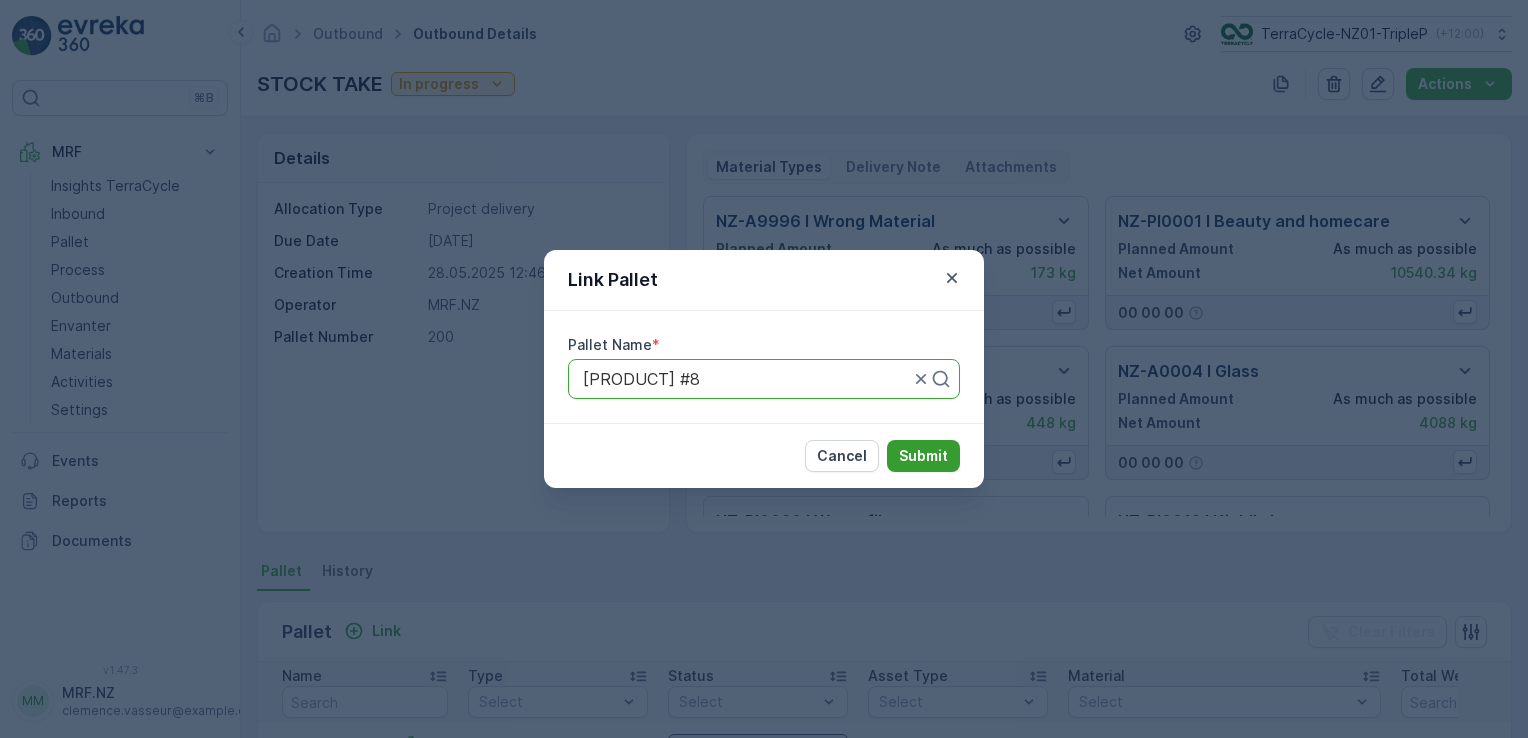 click on "Submit" at bounding box center [923, 456] 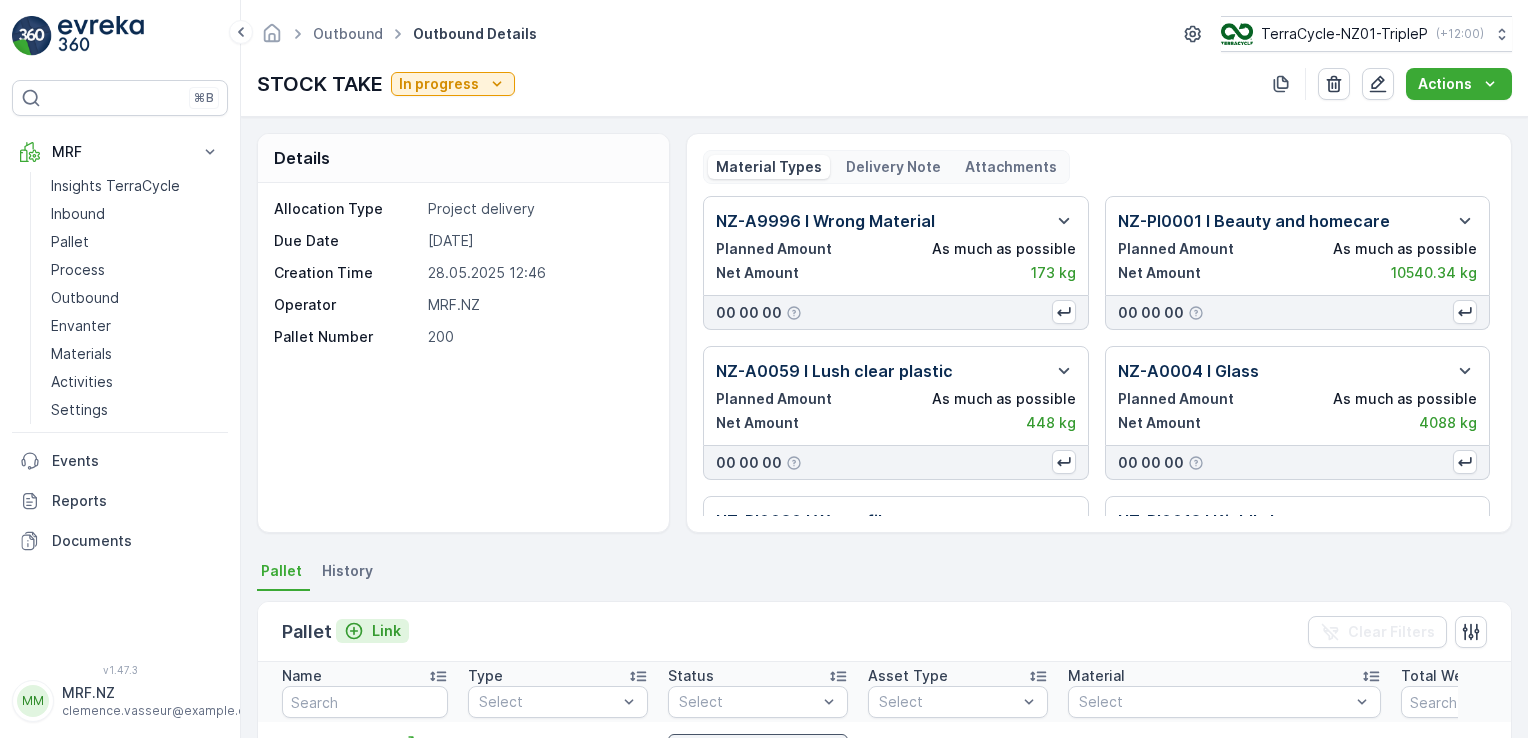click on "Link" at bounding box center [386, 631] 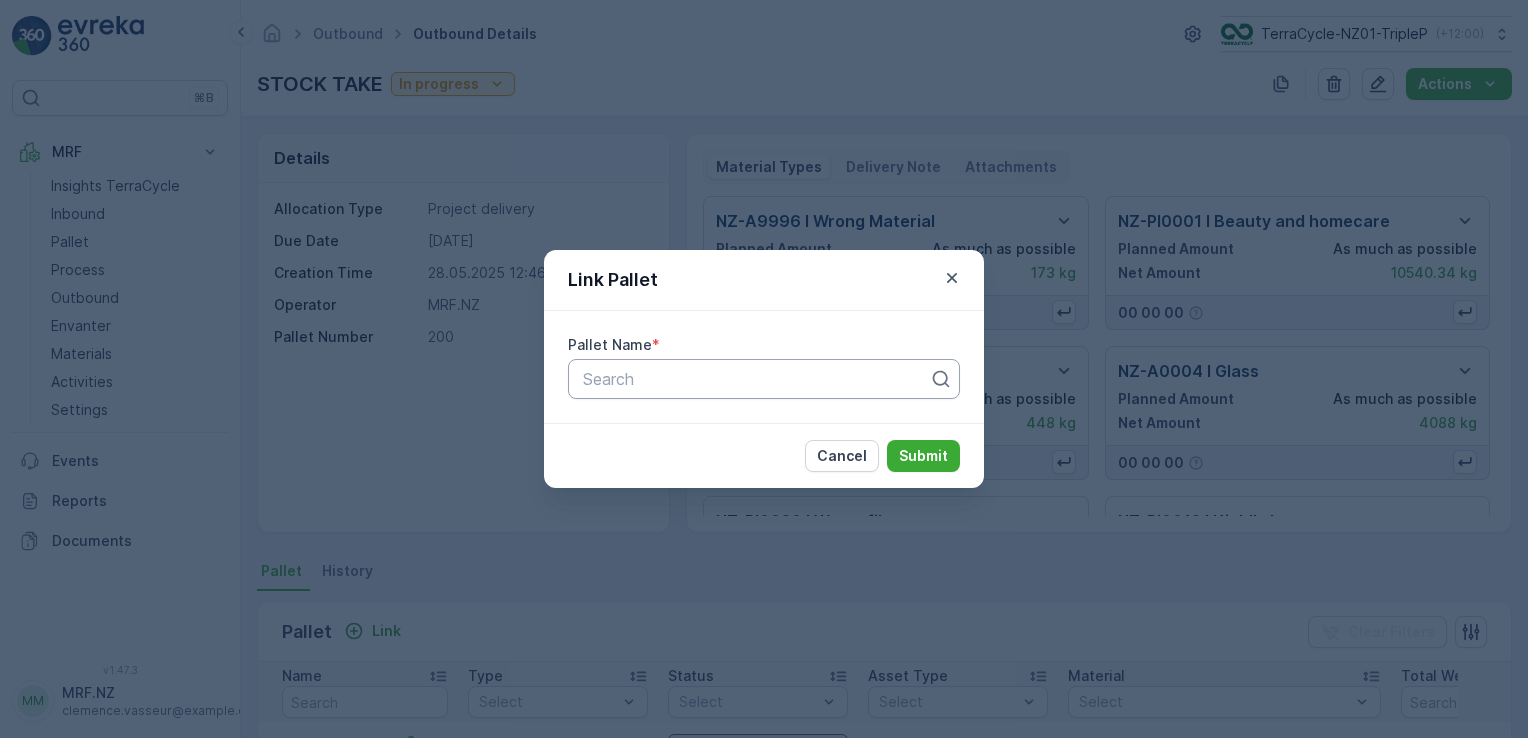 click at bounding box center [756, 379] 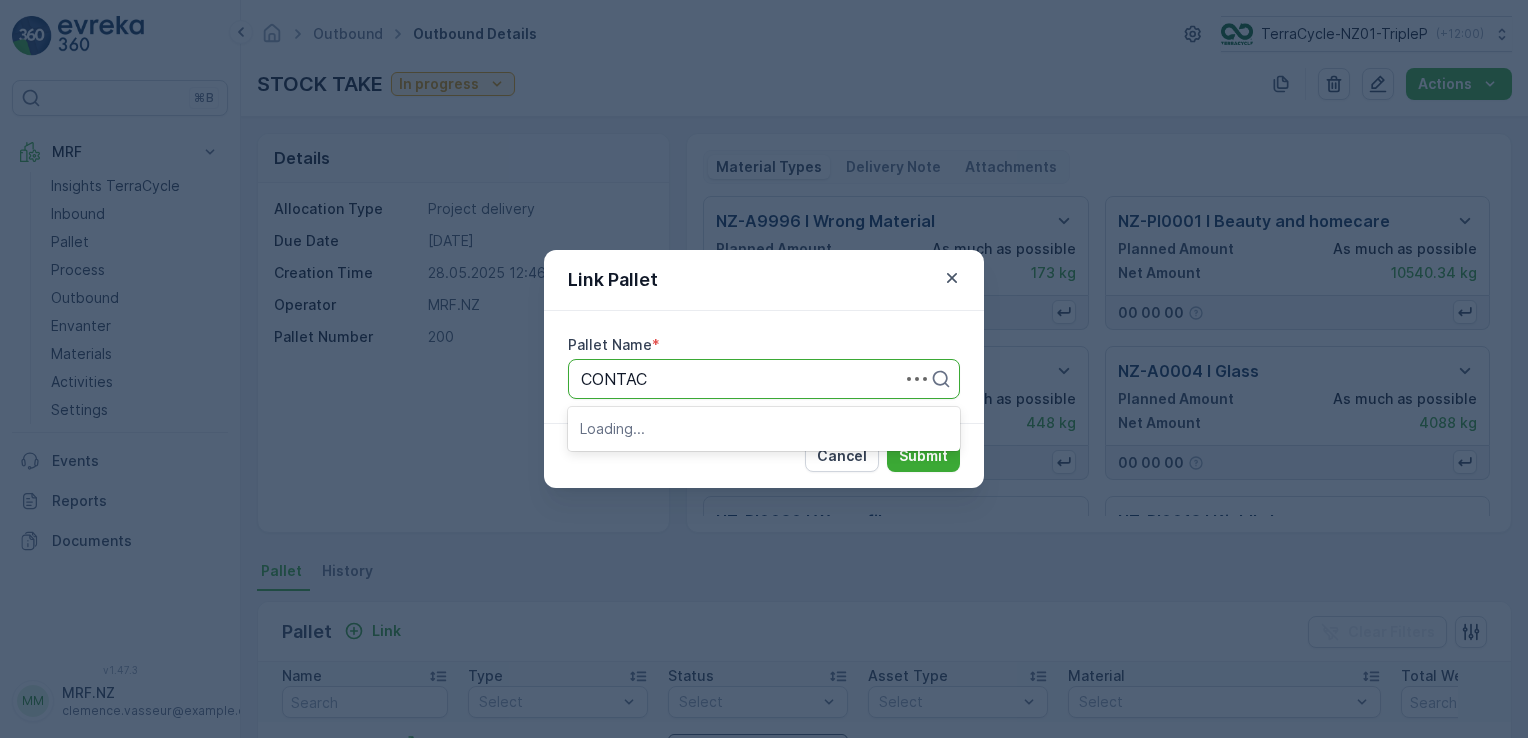 type on "CONTACT" 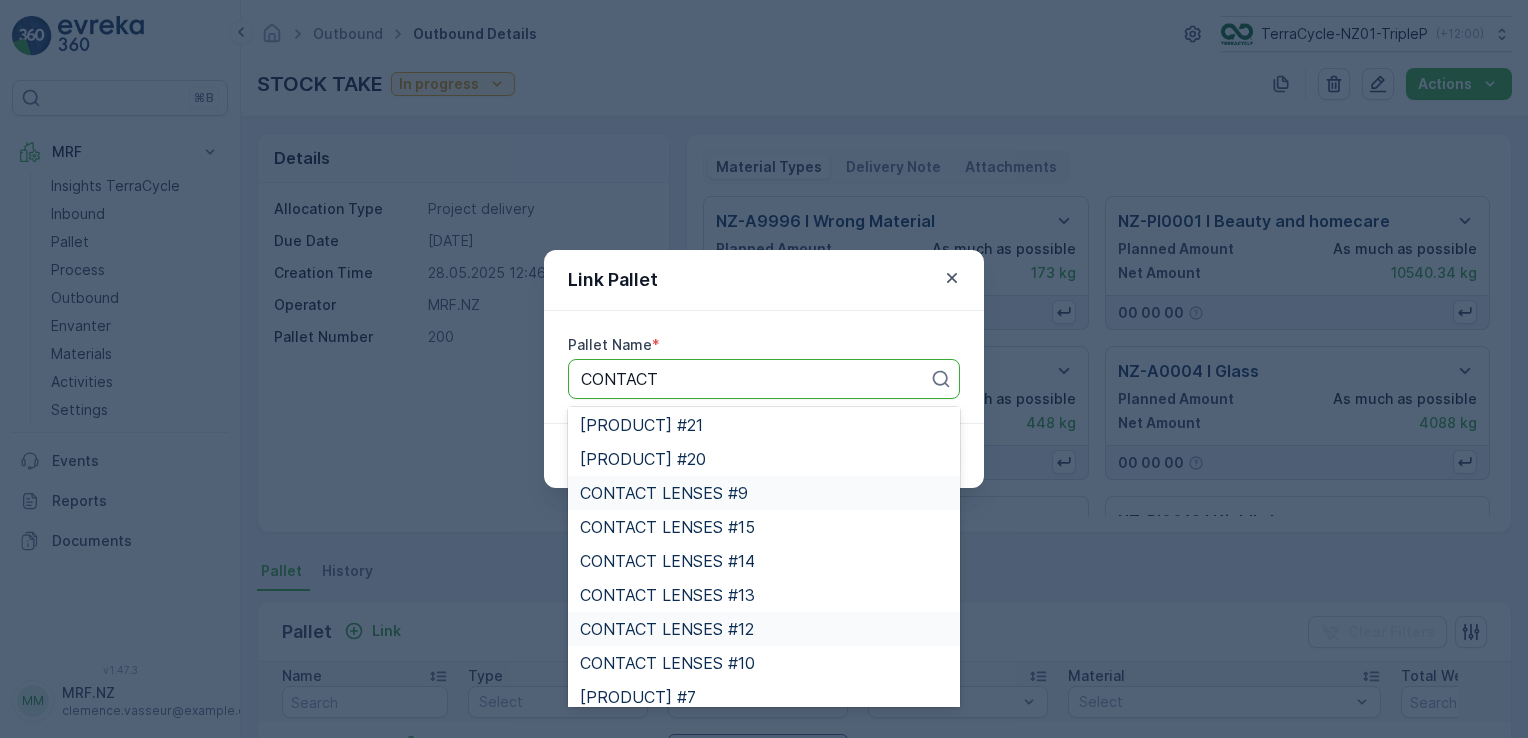 scroll, scrollTop: 150, scrollLeft: 0, axis: vertical 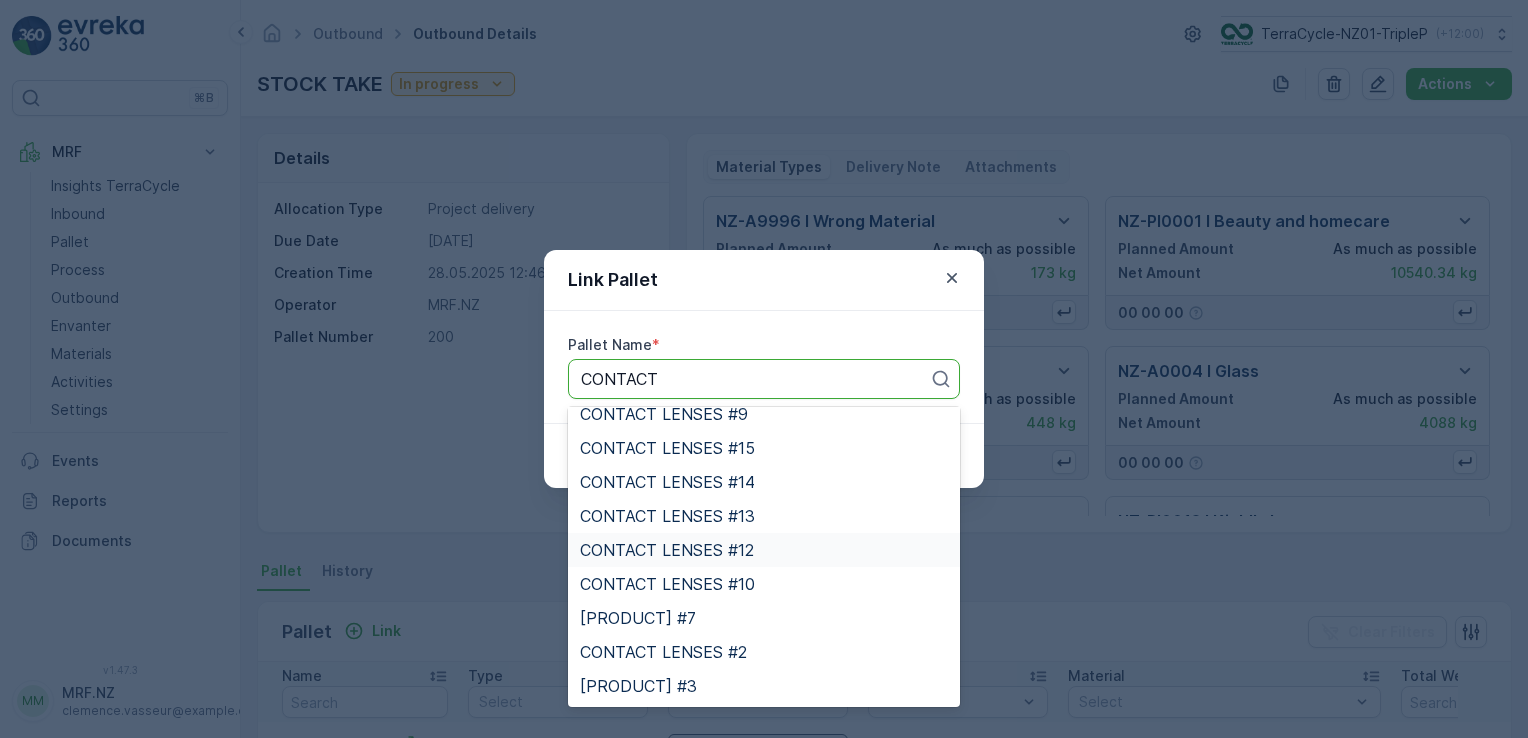 click on "CONTACT LENSES #12" at bounding box center [764, 550] 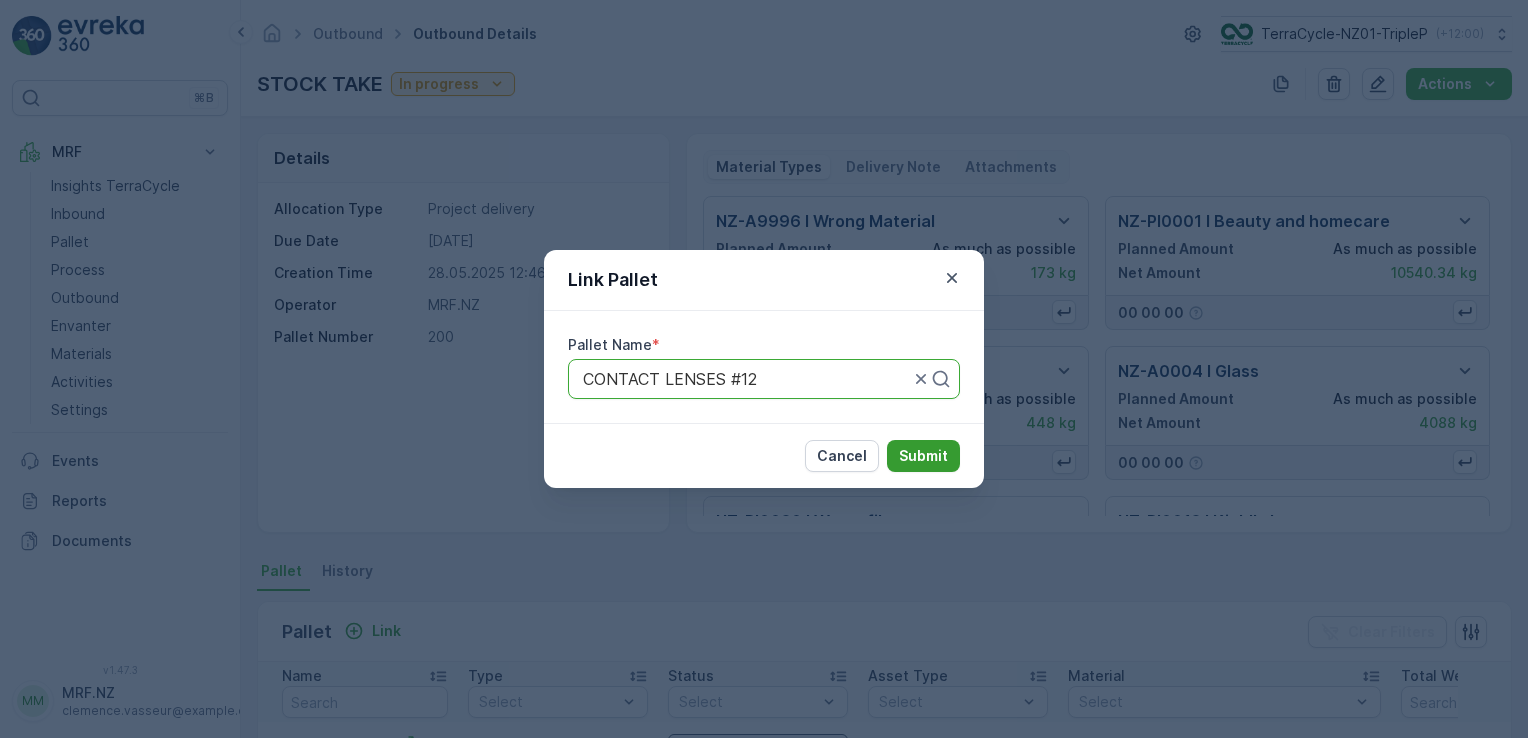 click on "Submit" at bounding box center (923, 456) 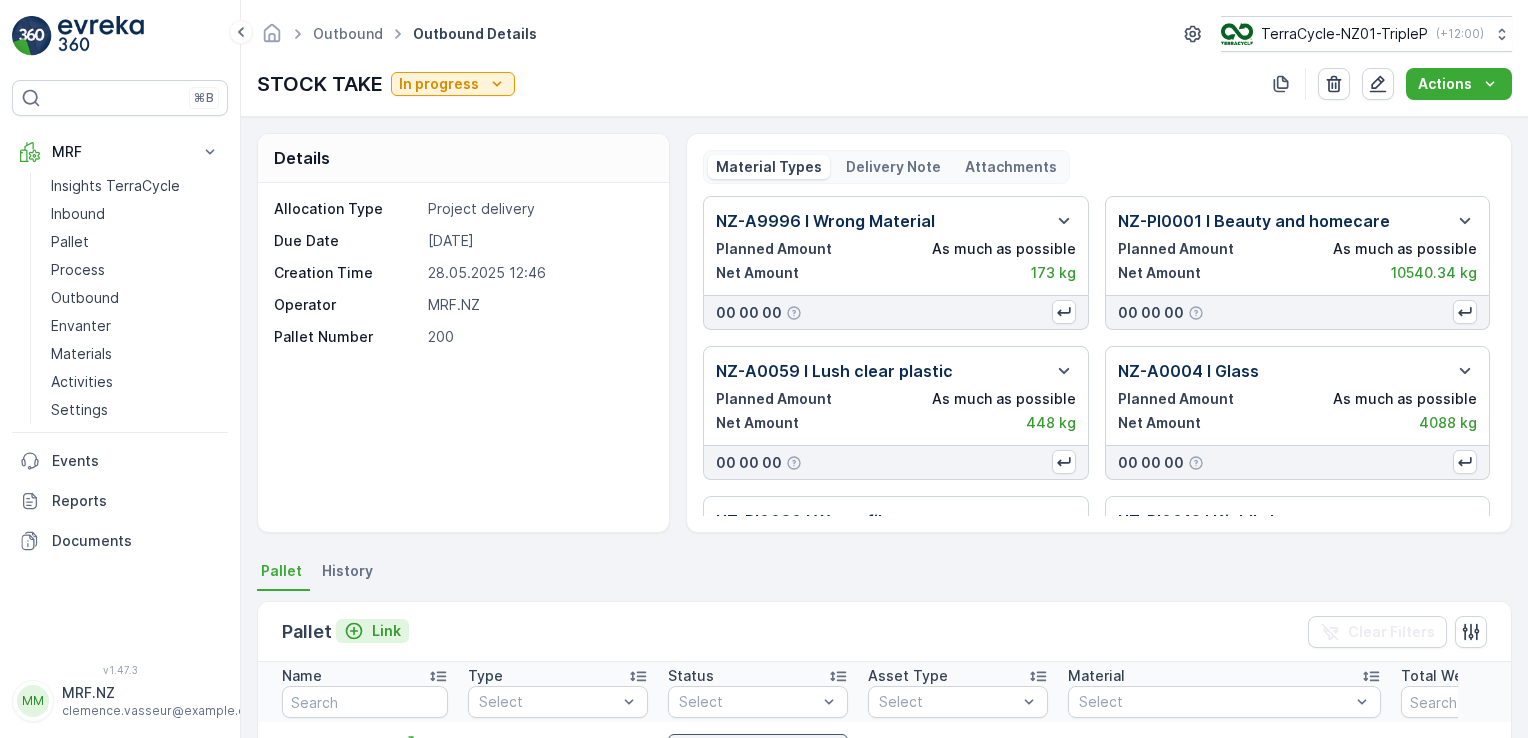 click on "Link" at bounding box center [386, 631] 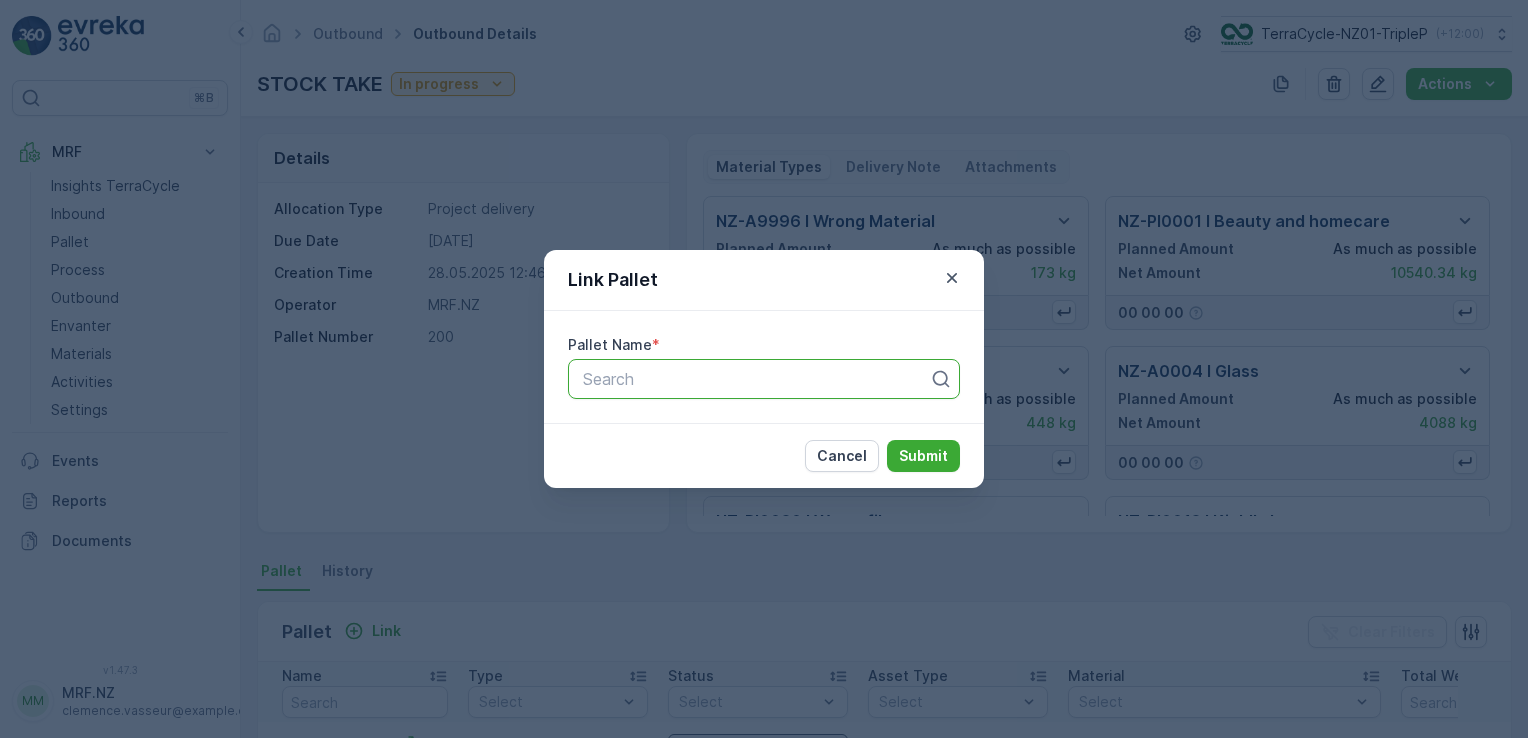click on "Search" at bounding box center (764, 379) 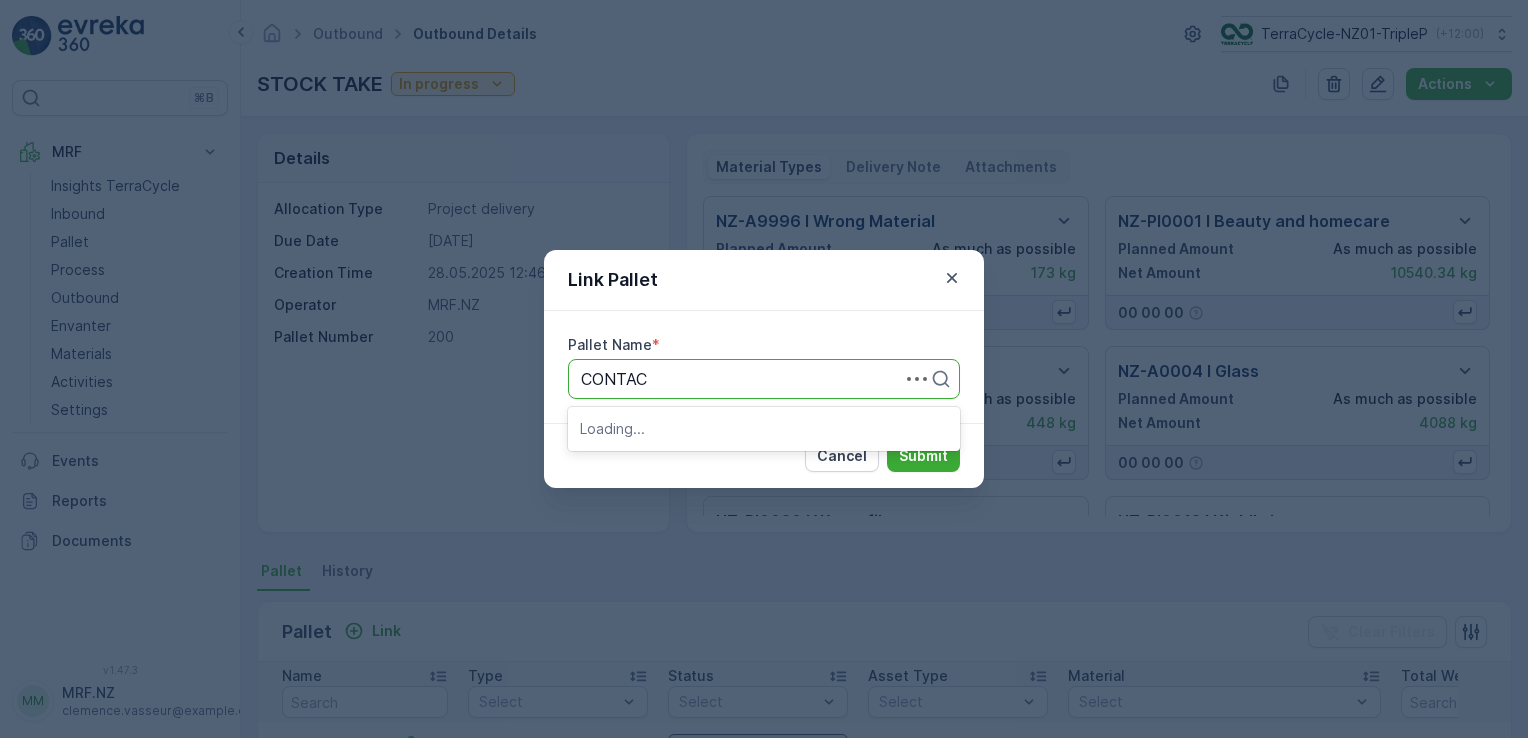 type on "CONTACT" 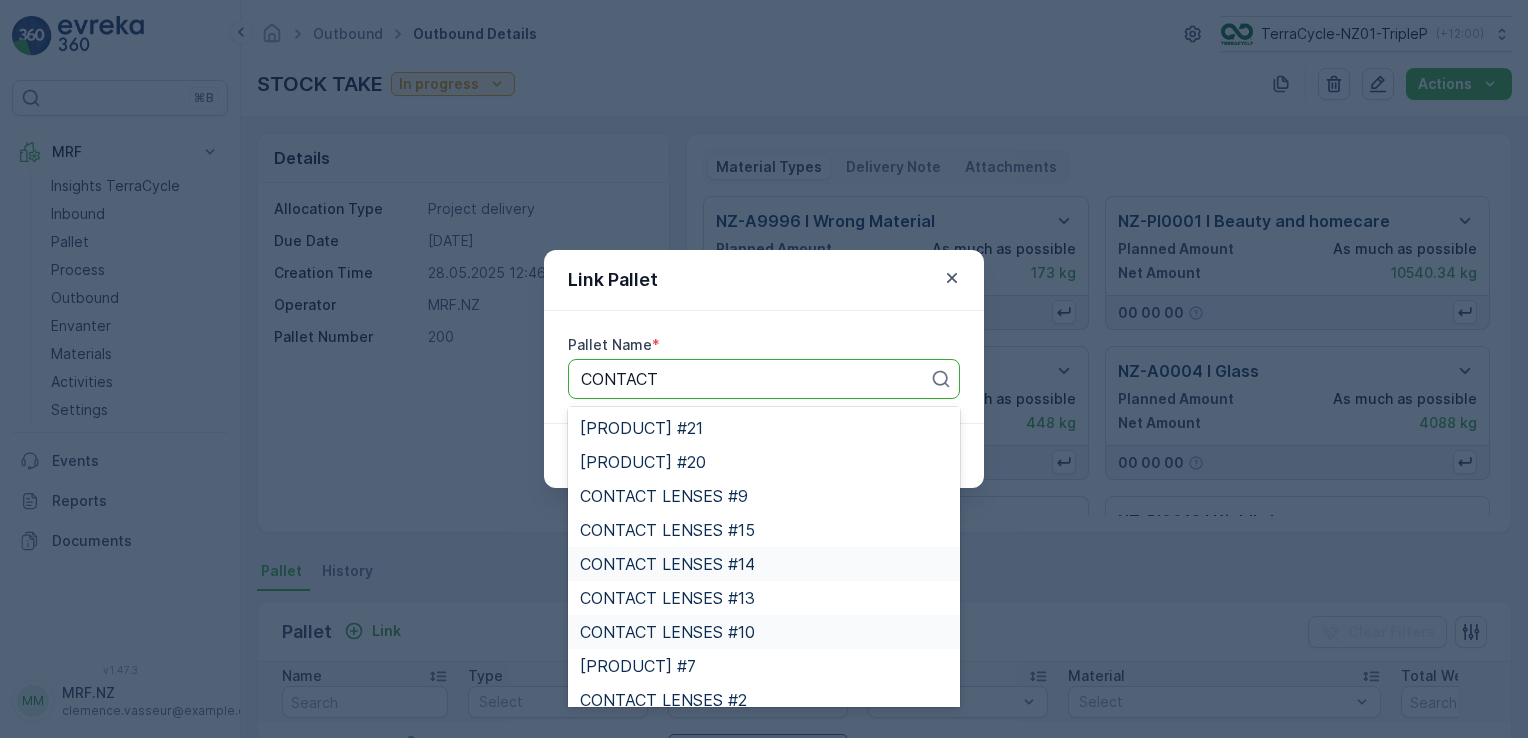 scroll, scrollTop: 100, scrollLeft: 0, axis: vertical 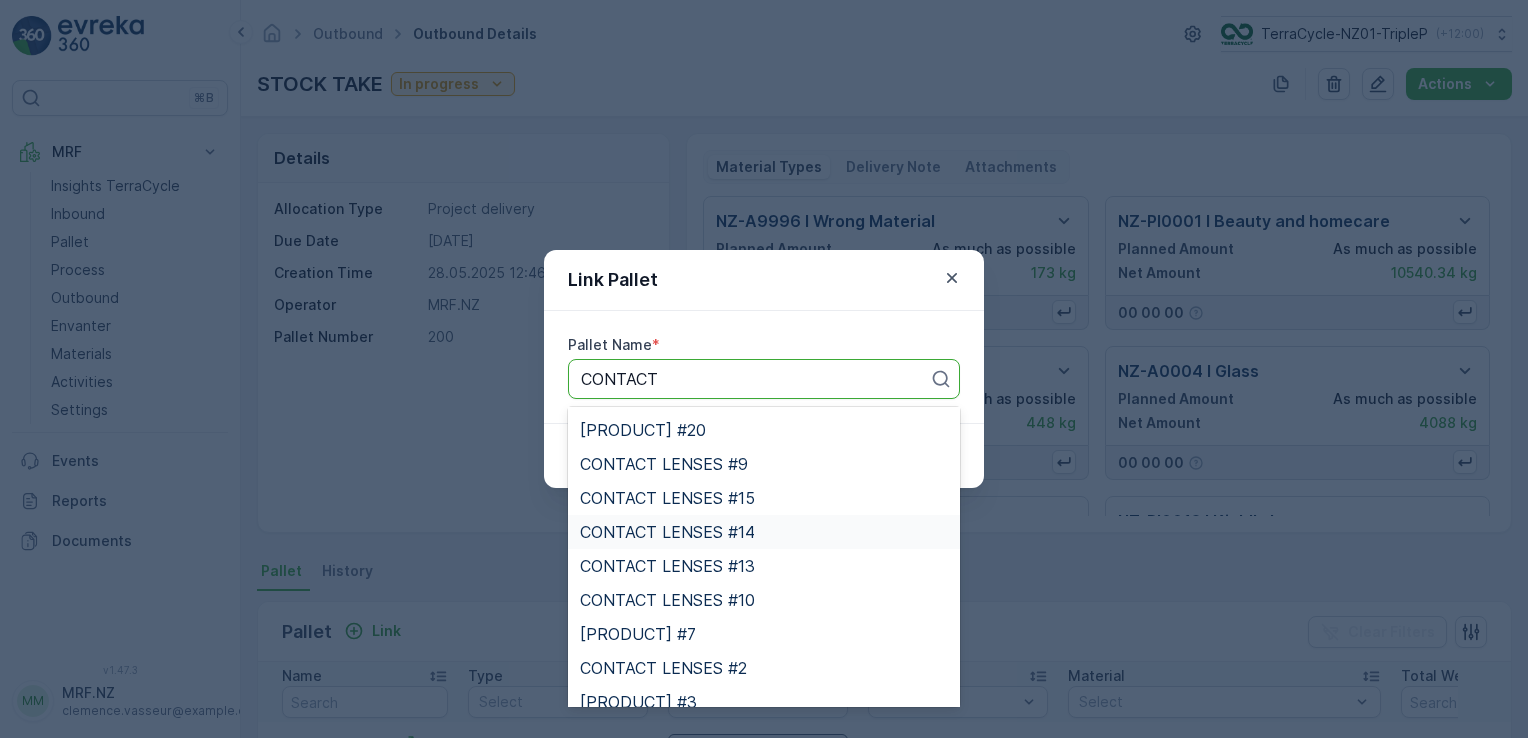 click on "CONTACT LENSES #14" at bounding box center [764, 532] 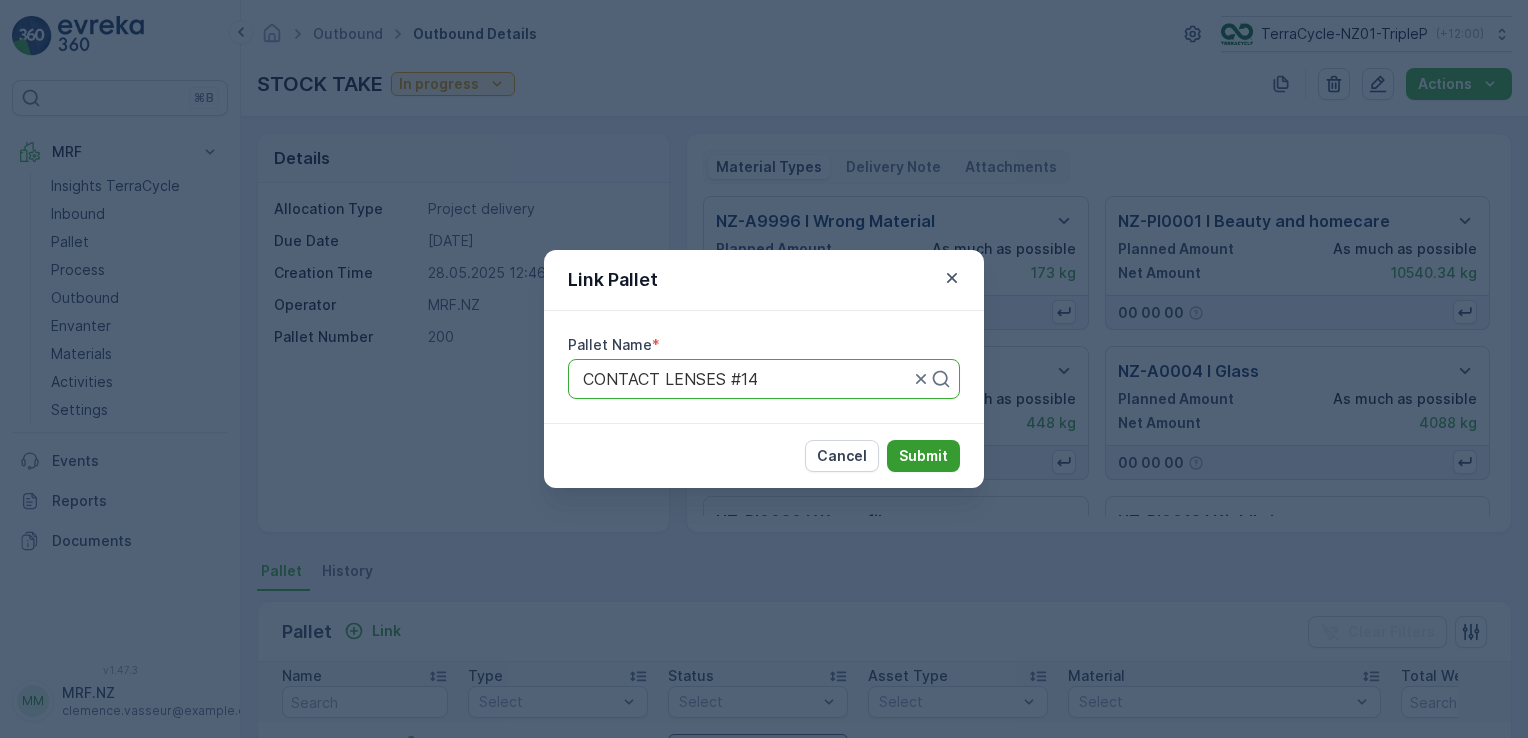 click on "Submit" at bounding box center [923, 456] 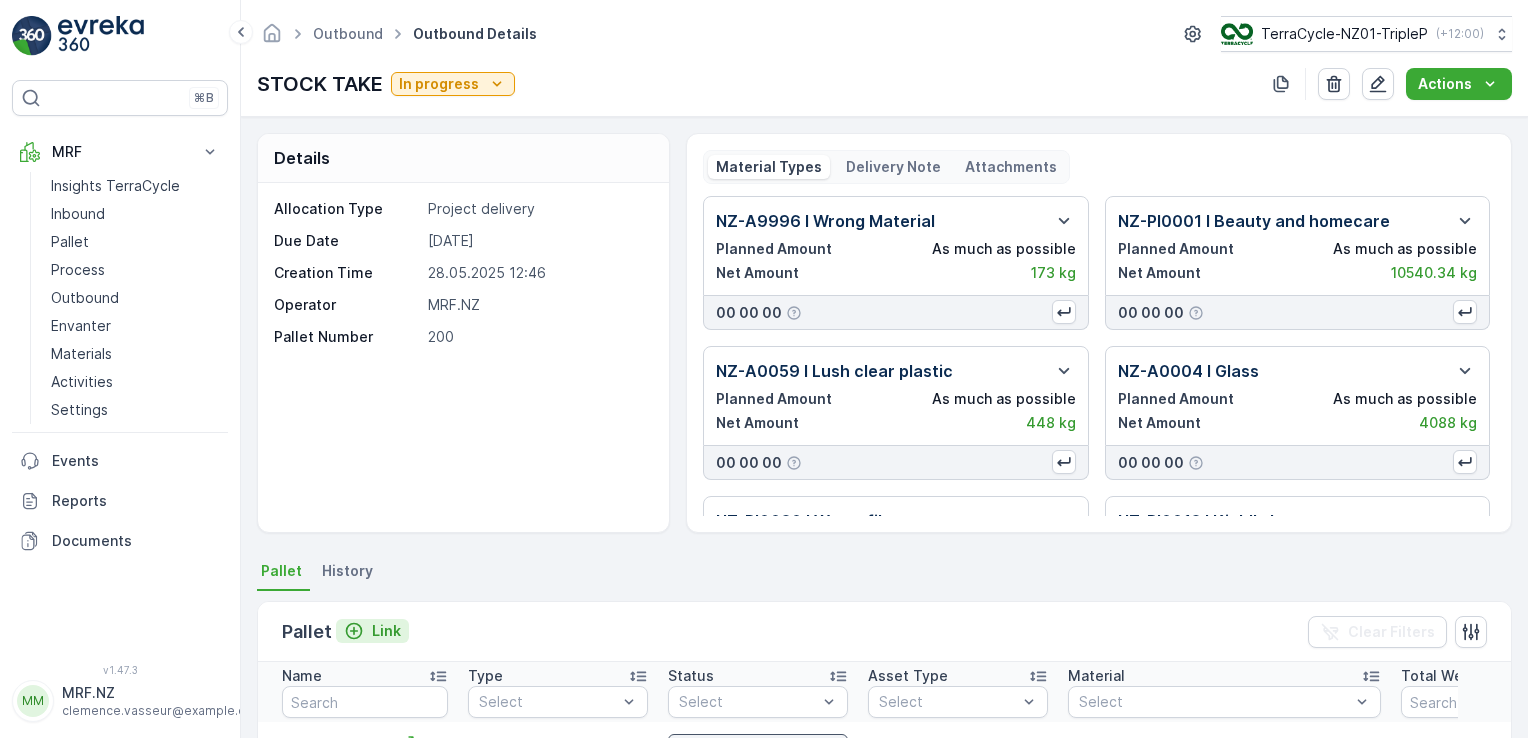 click on "Link" at bounding box center (386, 631) 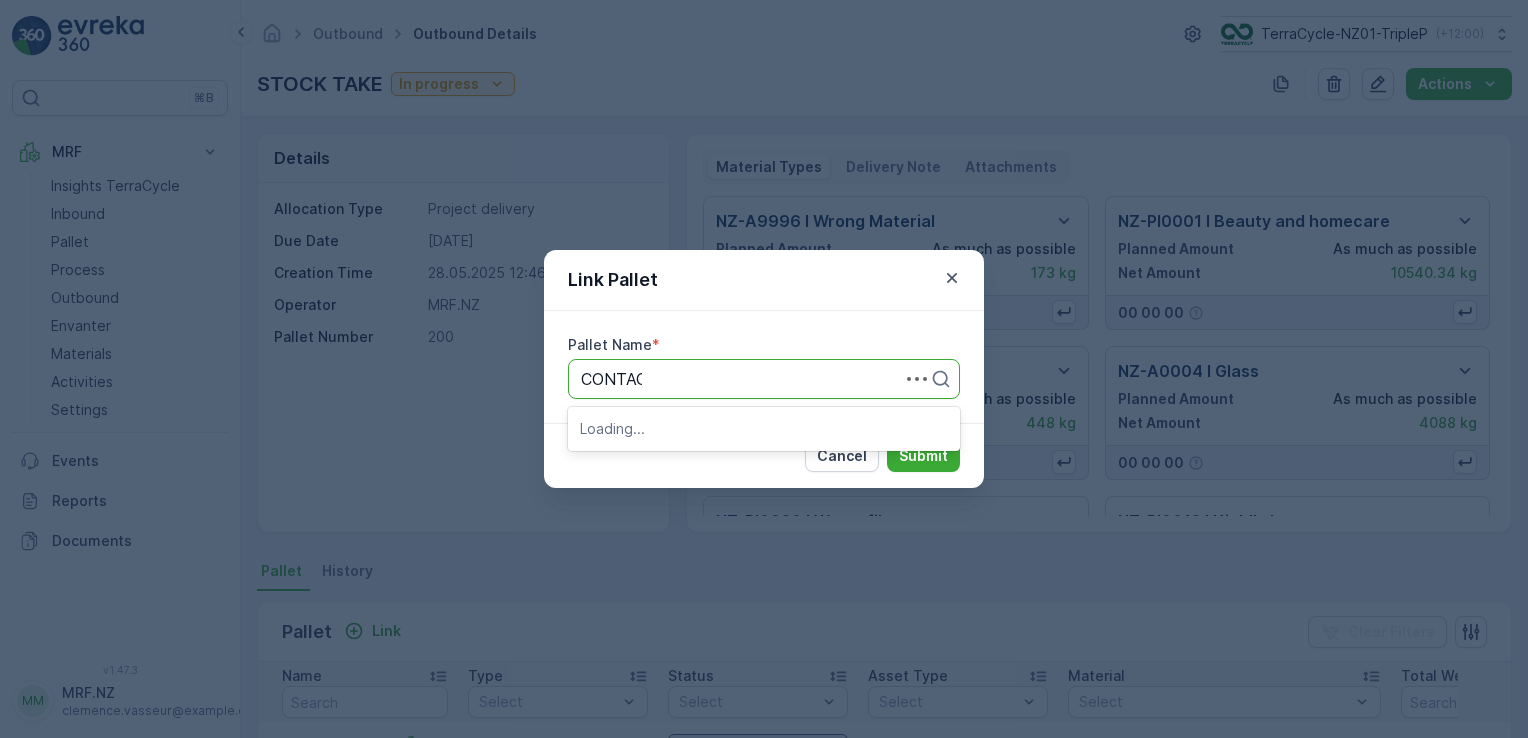 type on "CONTACT" 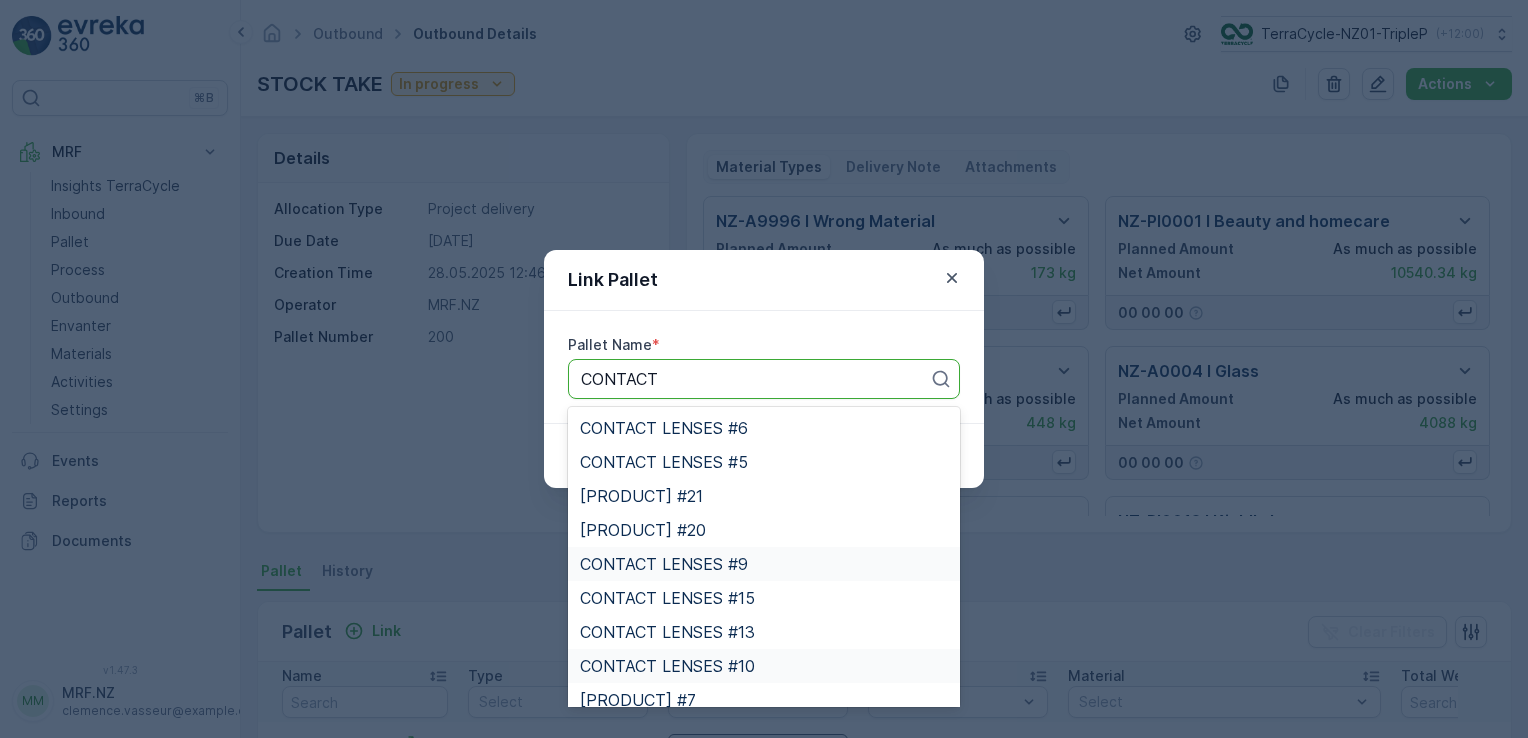 scroll, scrollTop: 82, scrollLeft: 0, axis: vertical 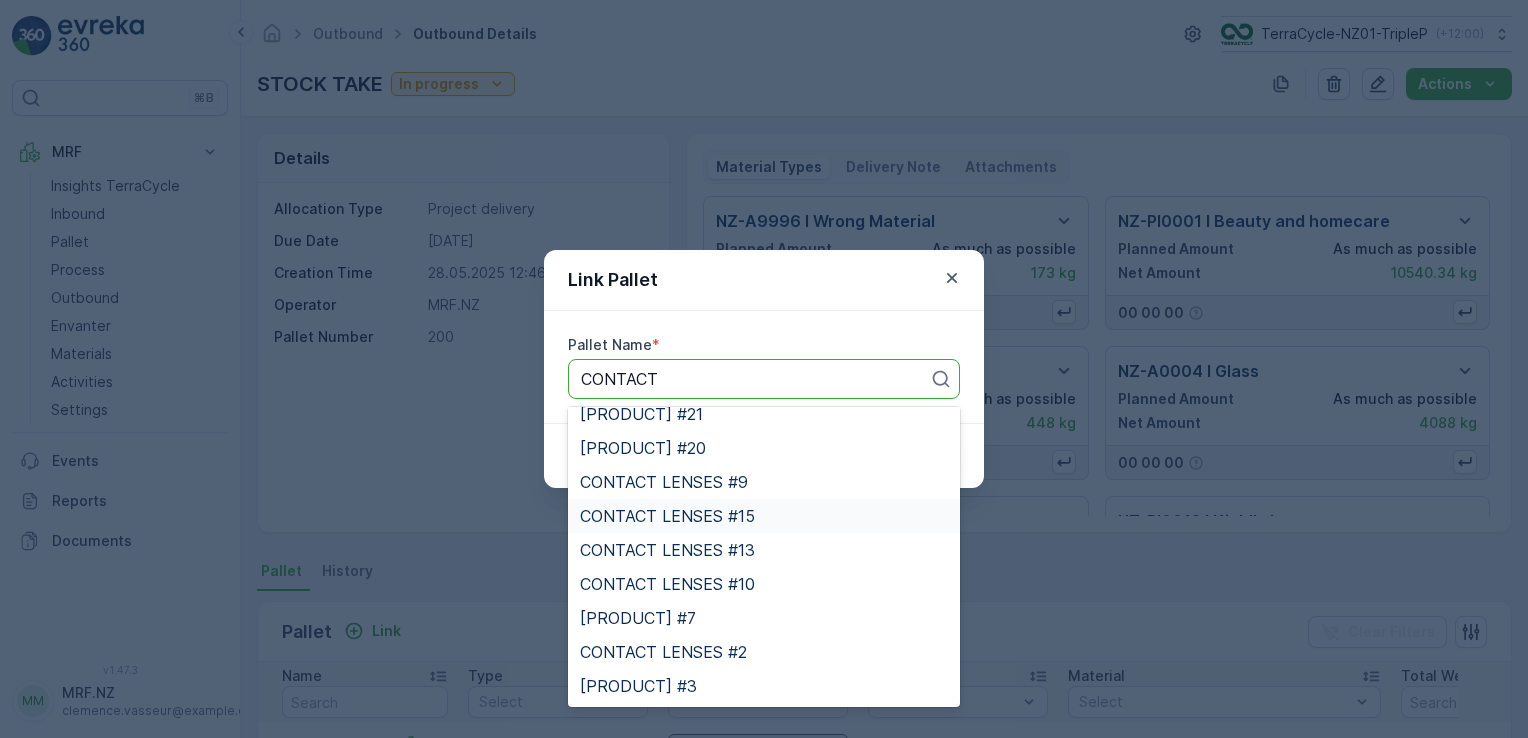 click on "CONTACT LENSES #15" at bounding box center [764, 516] 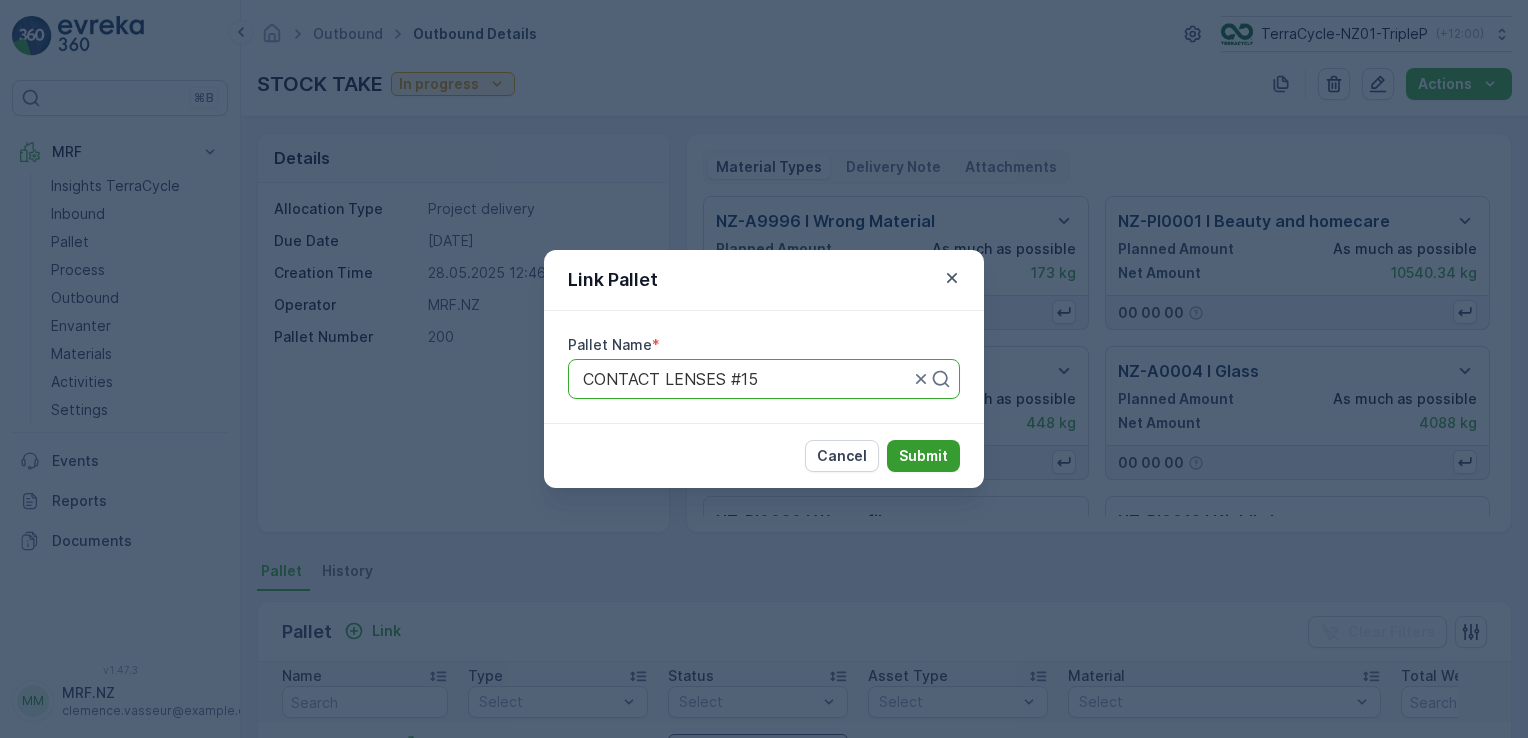 click on "Submit" at bounding box center [923, 456] 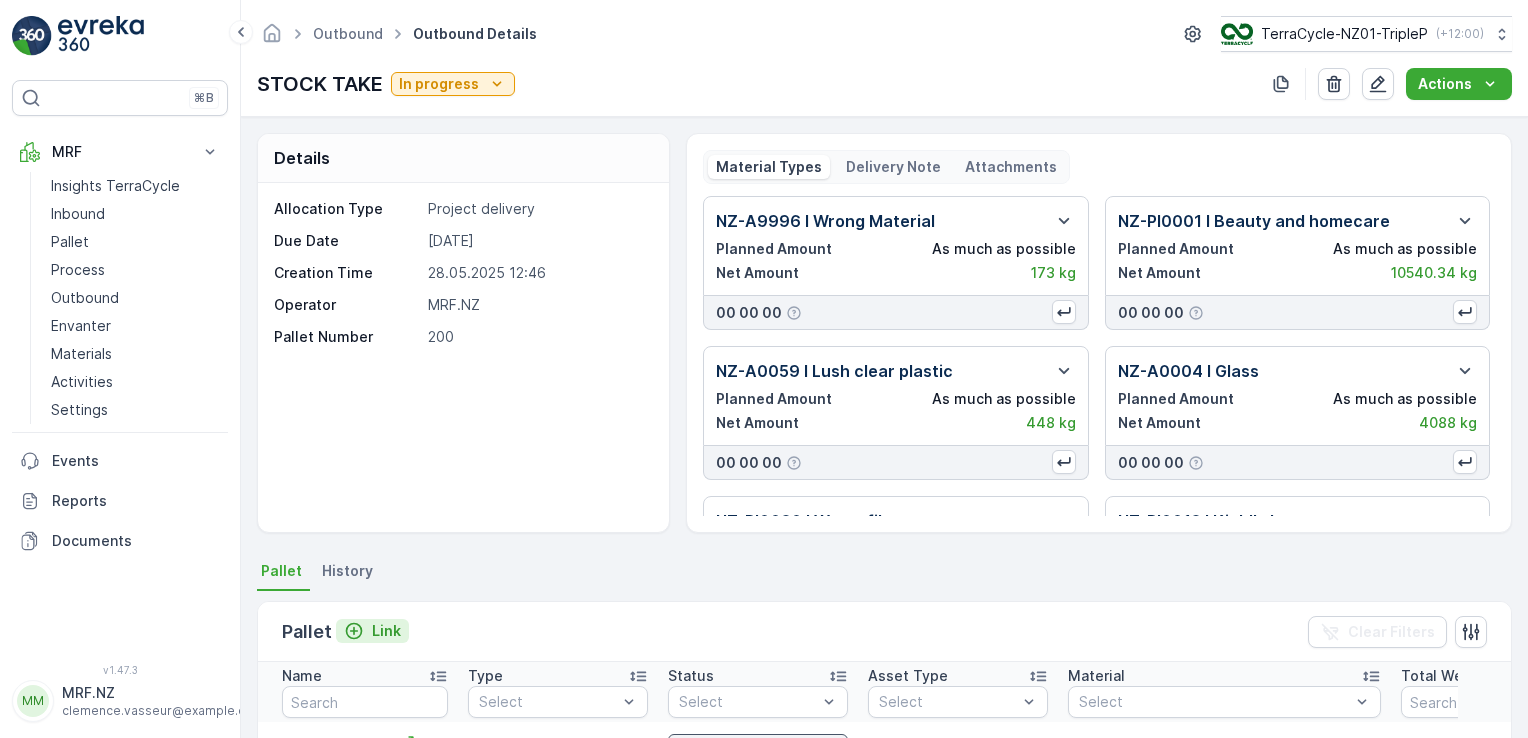 click on "Link" at bounding box center [386, 631] 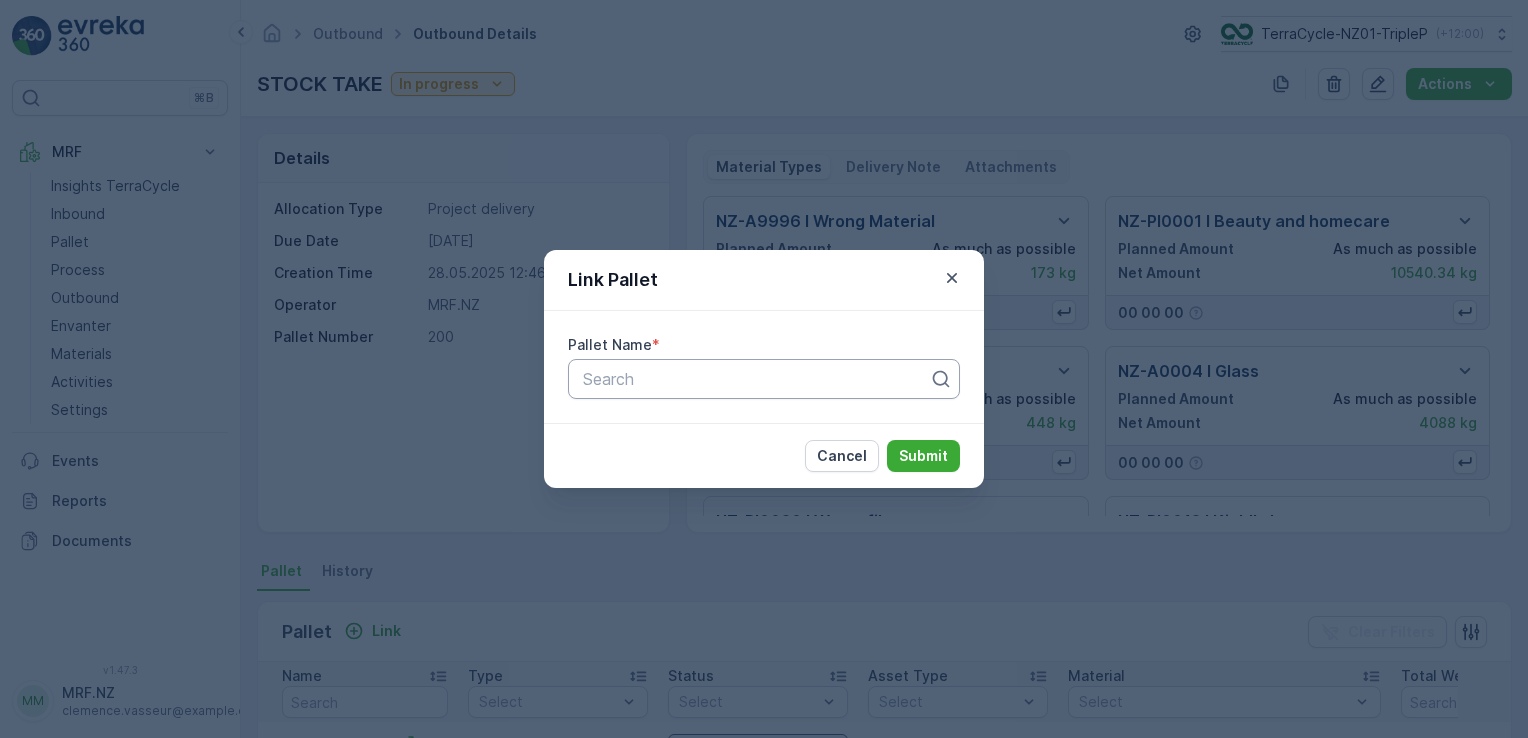 click at bounding box center (756, 379) 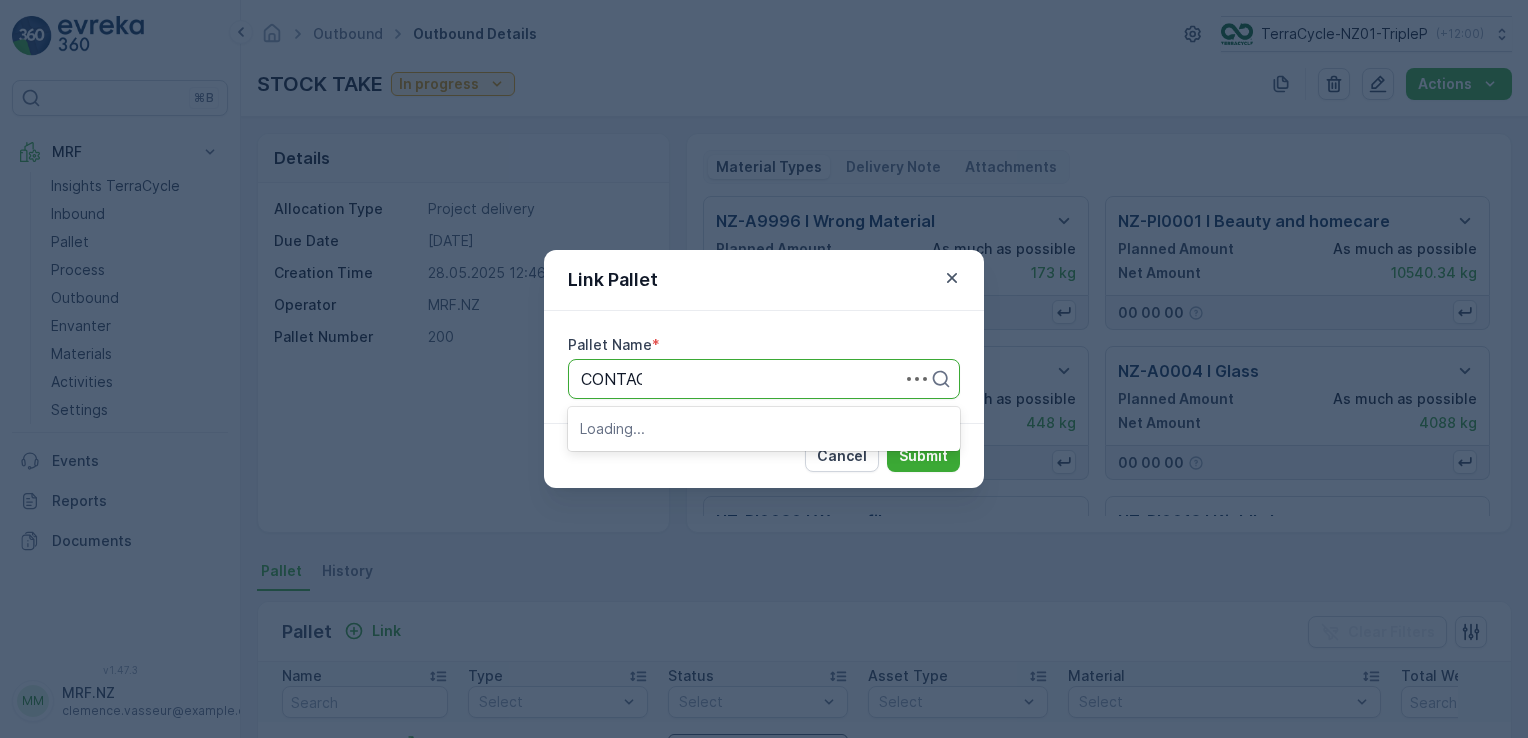 type on "CONTACT" 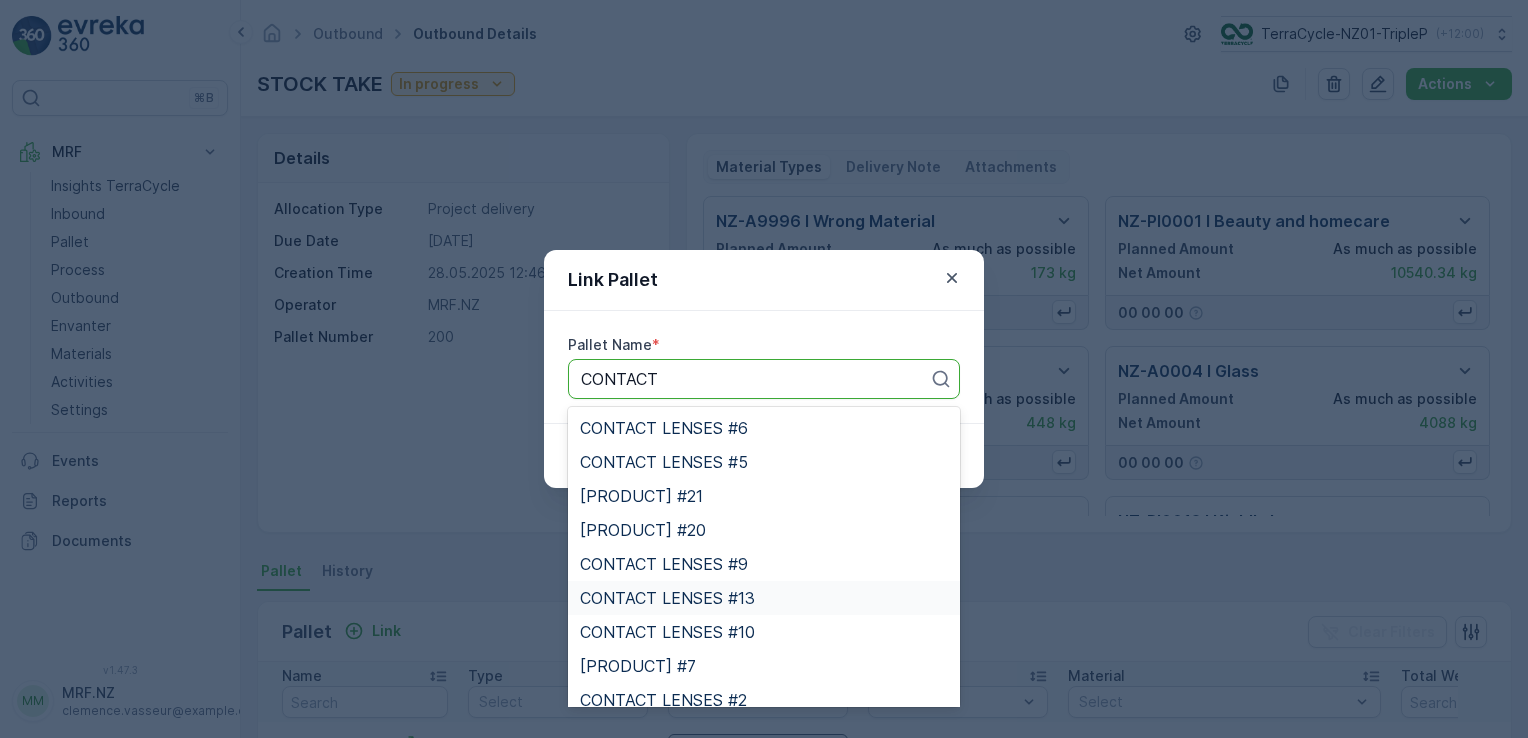 click on "CONTACT LENSES #13" at bounding box center [764, 598] 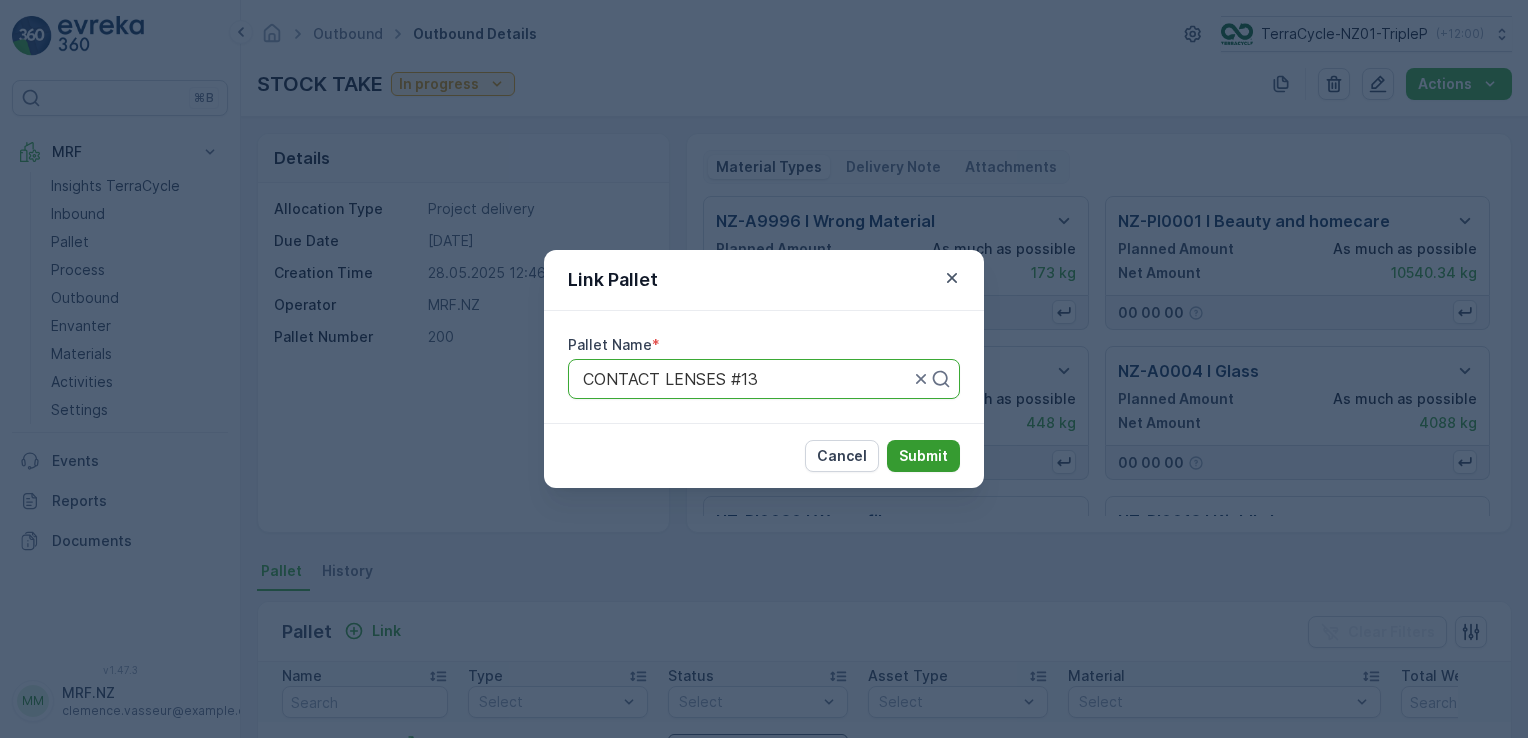 click on "Submit" at bounding box center (923, 456) 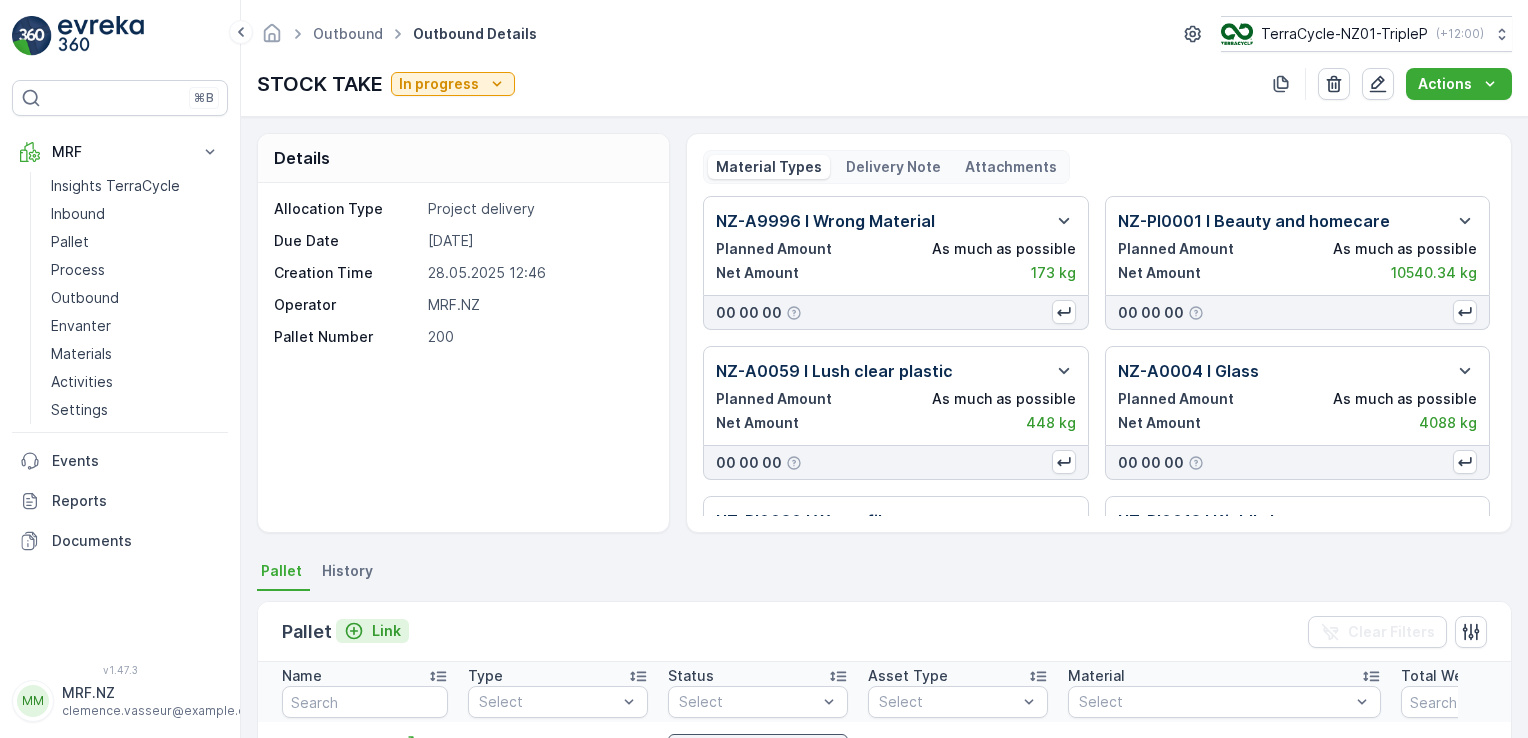 click on "Link" at bounding box center [372, 631] 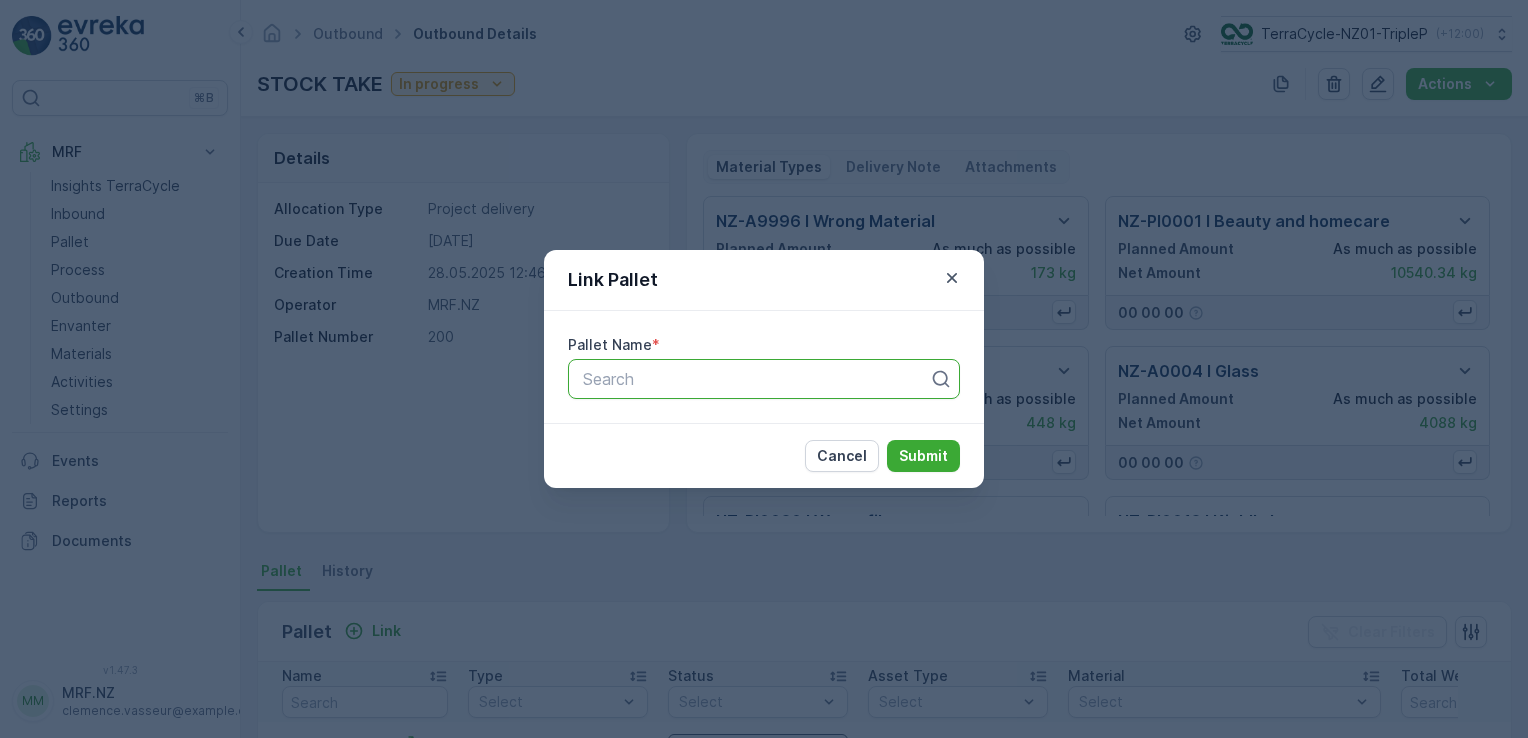 click at bounding box center (756, 379) 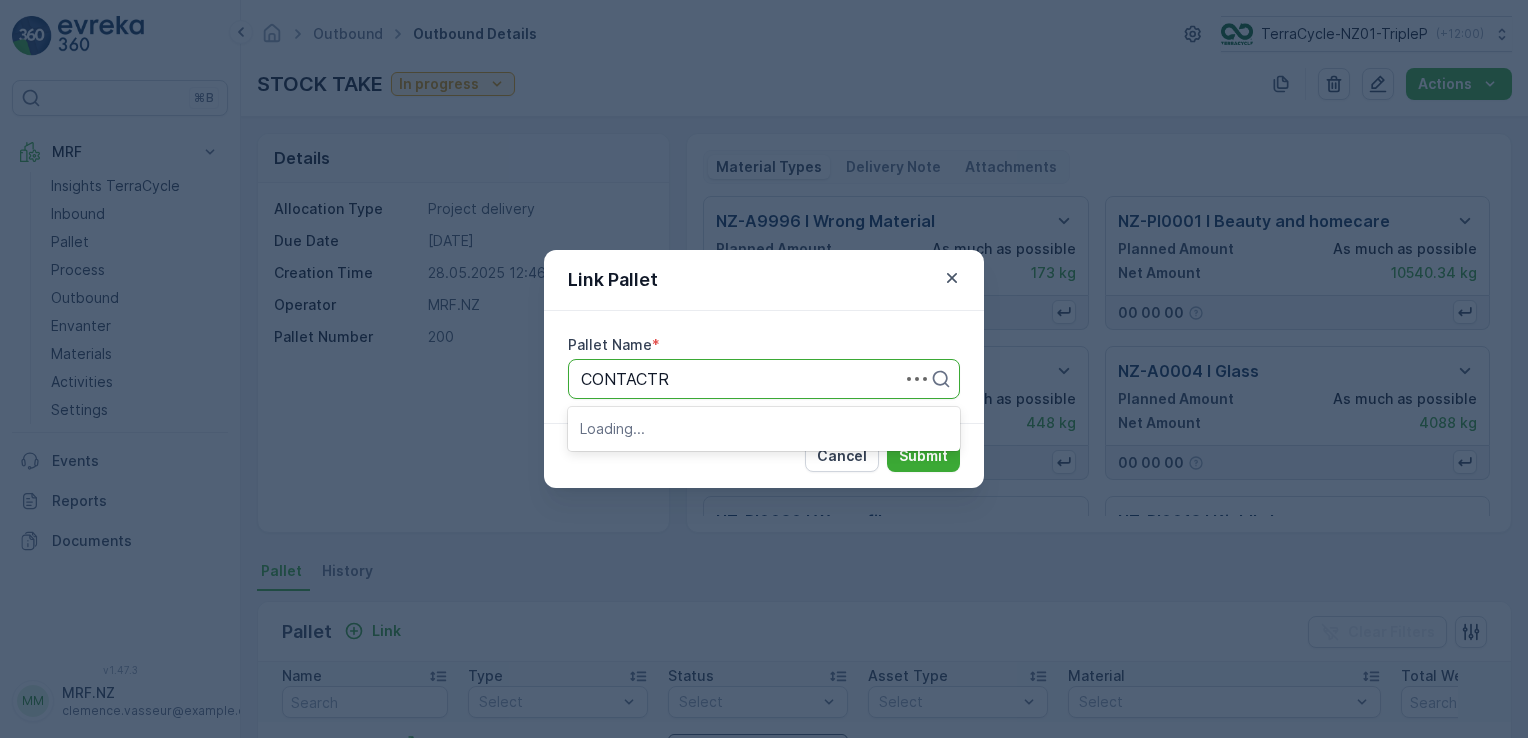 type on "CONTACT" 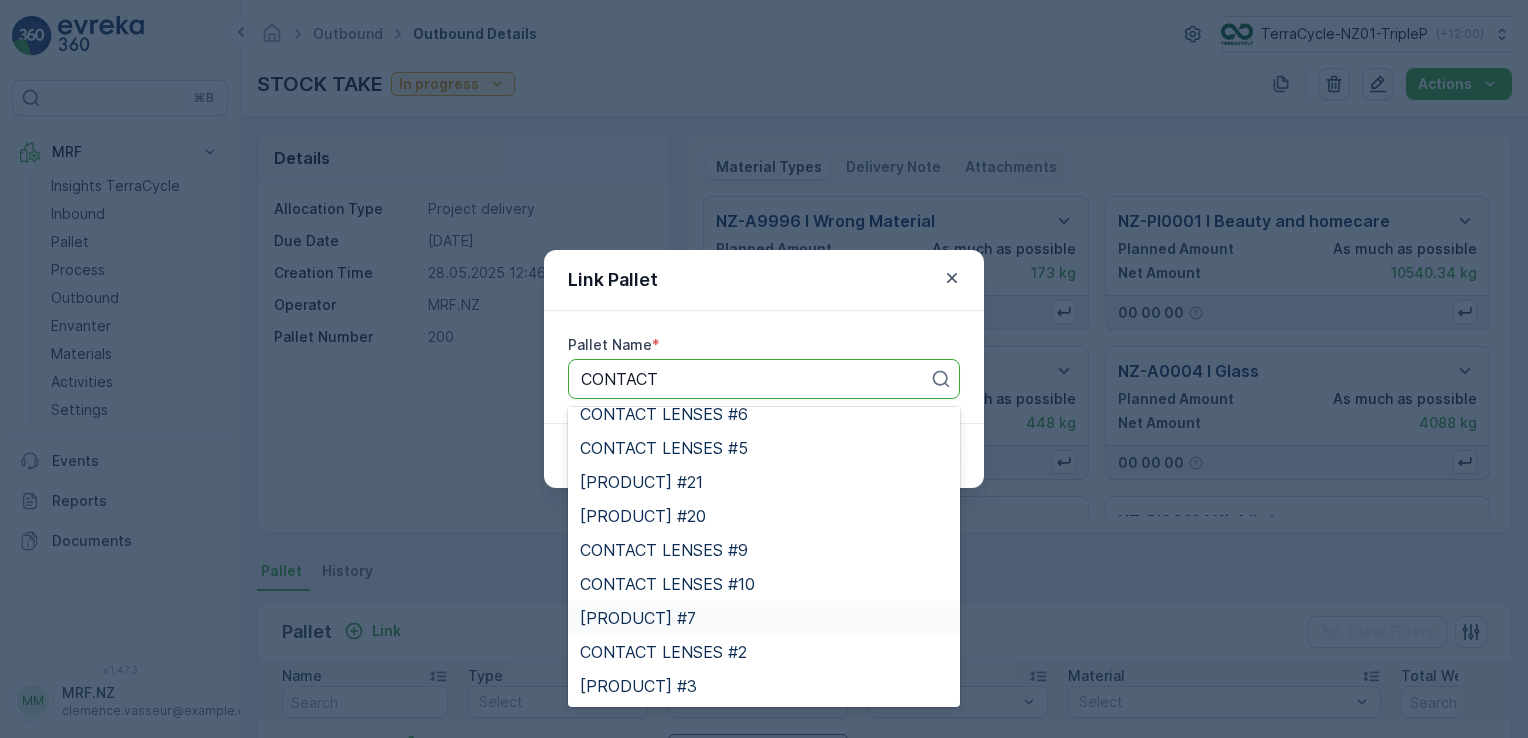 scroll, scrollTop: 0, scrollLeft: 0, axis: both 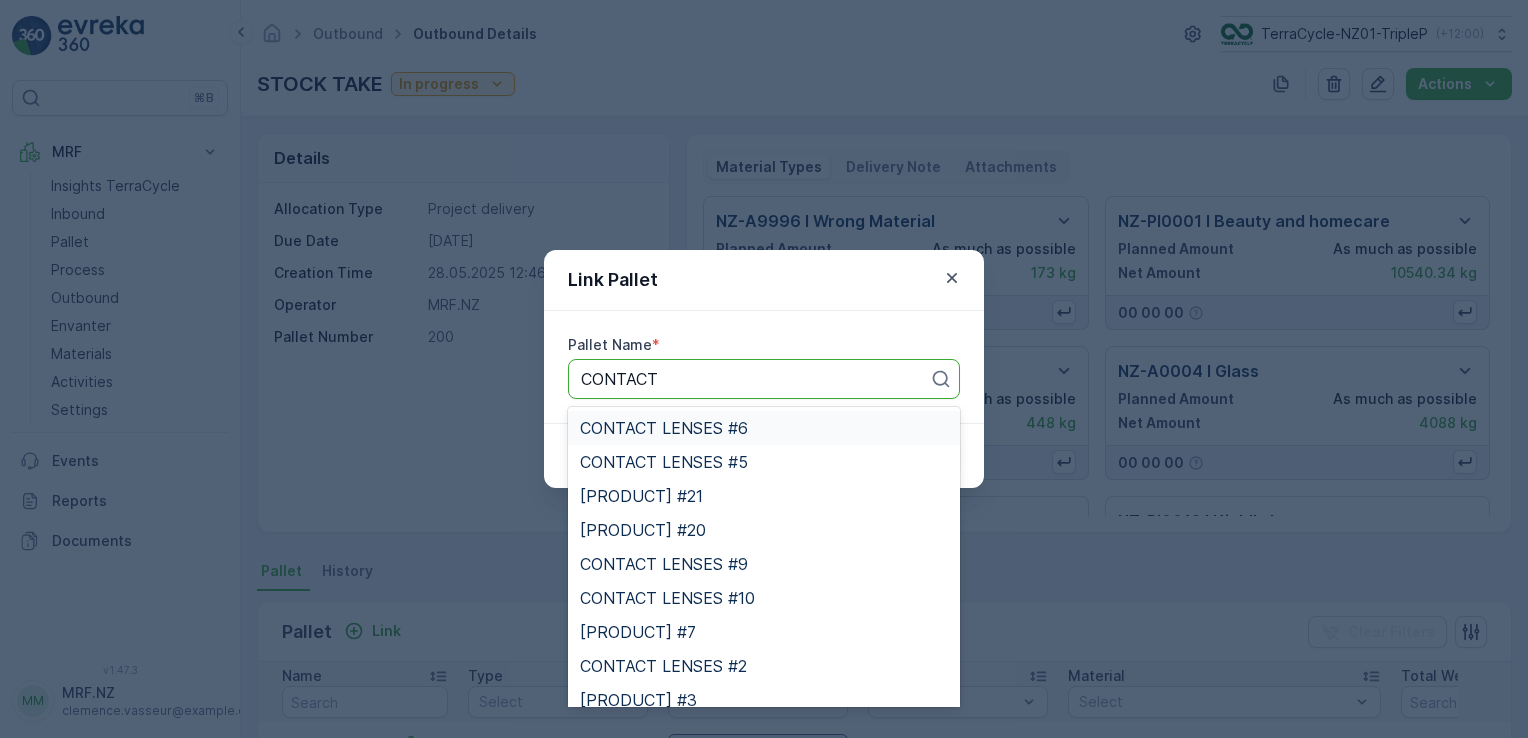 click on "CONTACT LENSES #6" at bounding box center (764, 428) 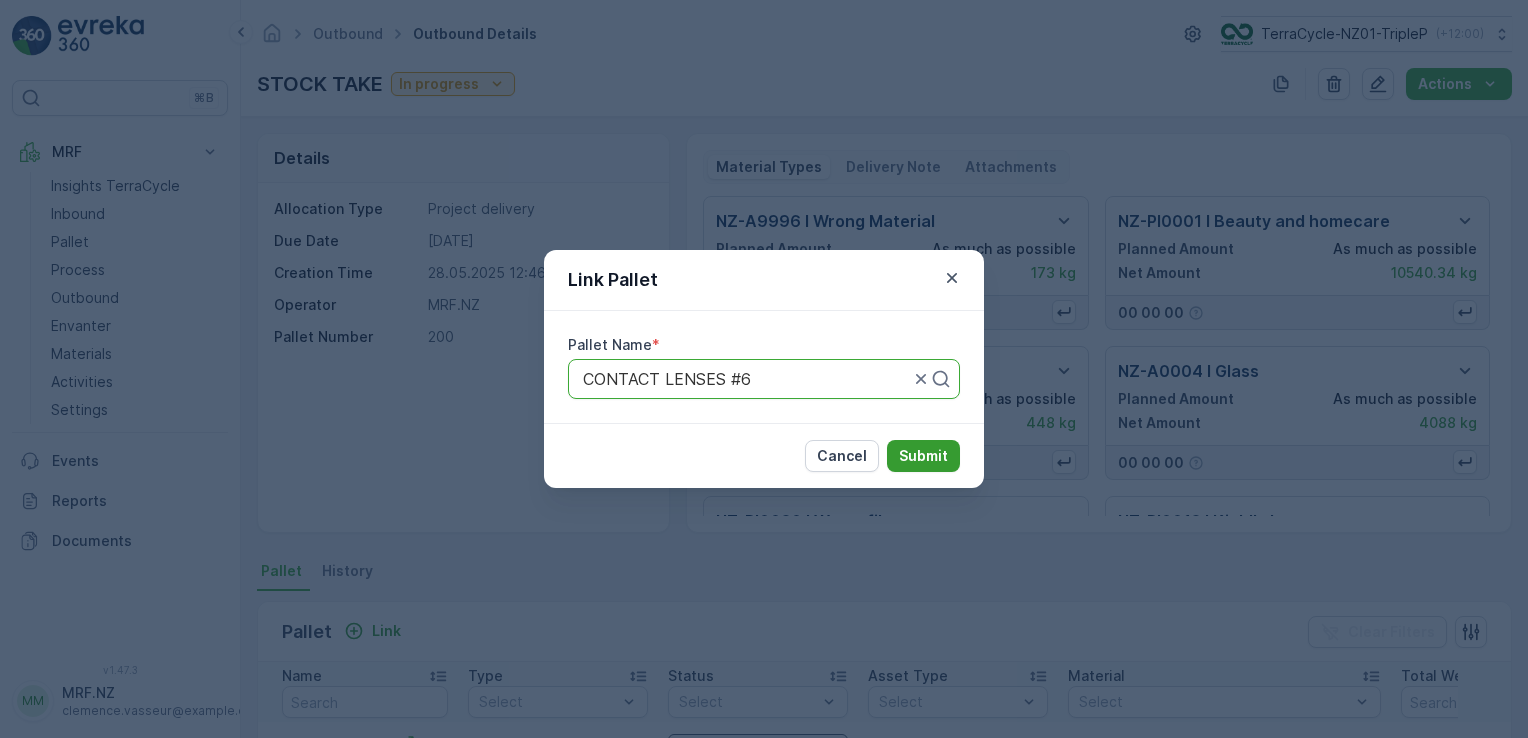 click on "Submit" at bounding box center (923, 456) 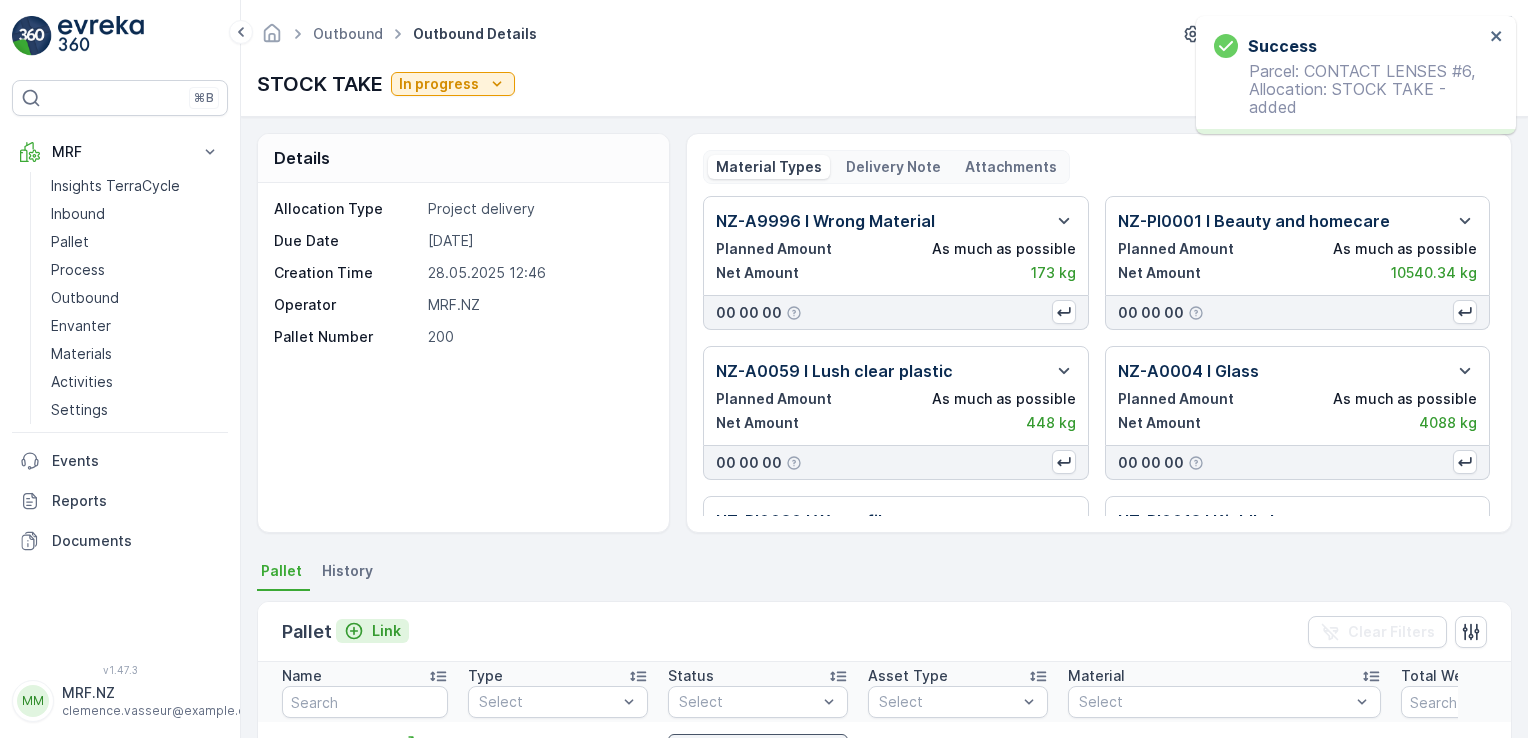 click on "Link" at bounding box center (386, 631) 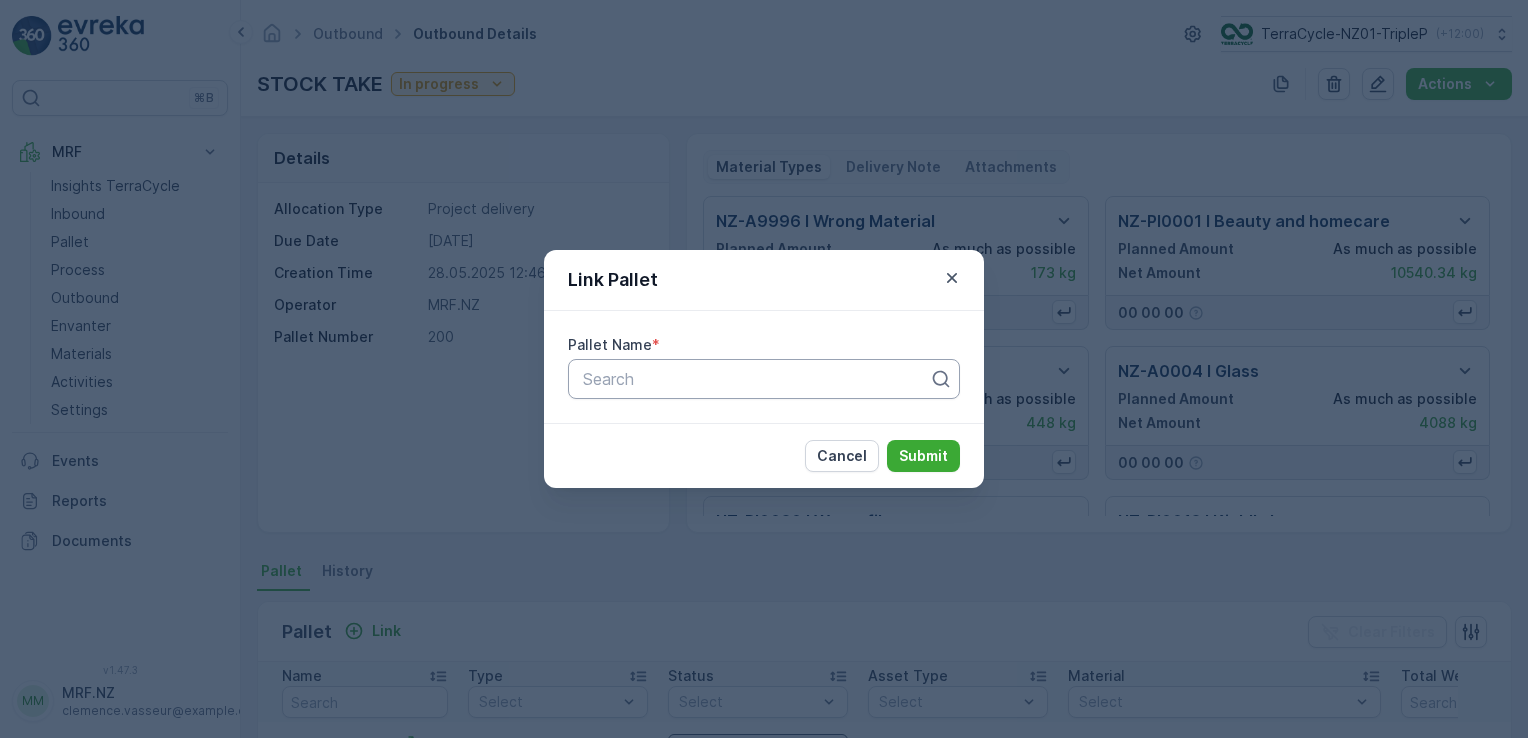 click at bounding box center (756, 379) 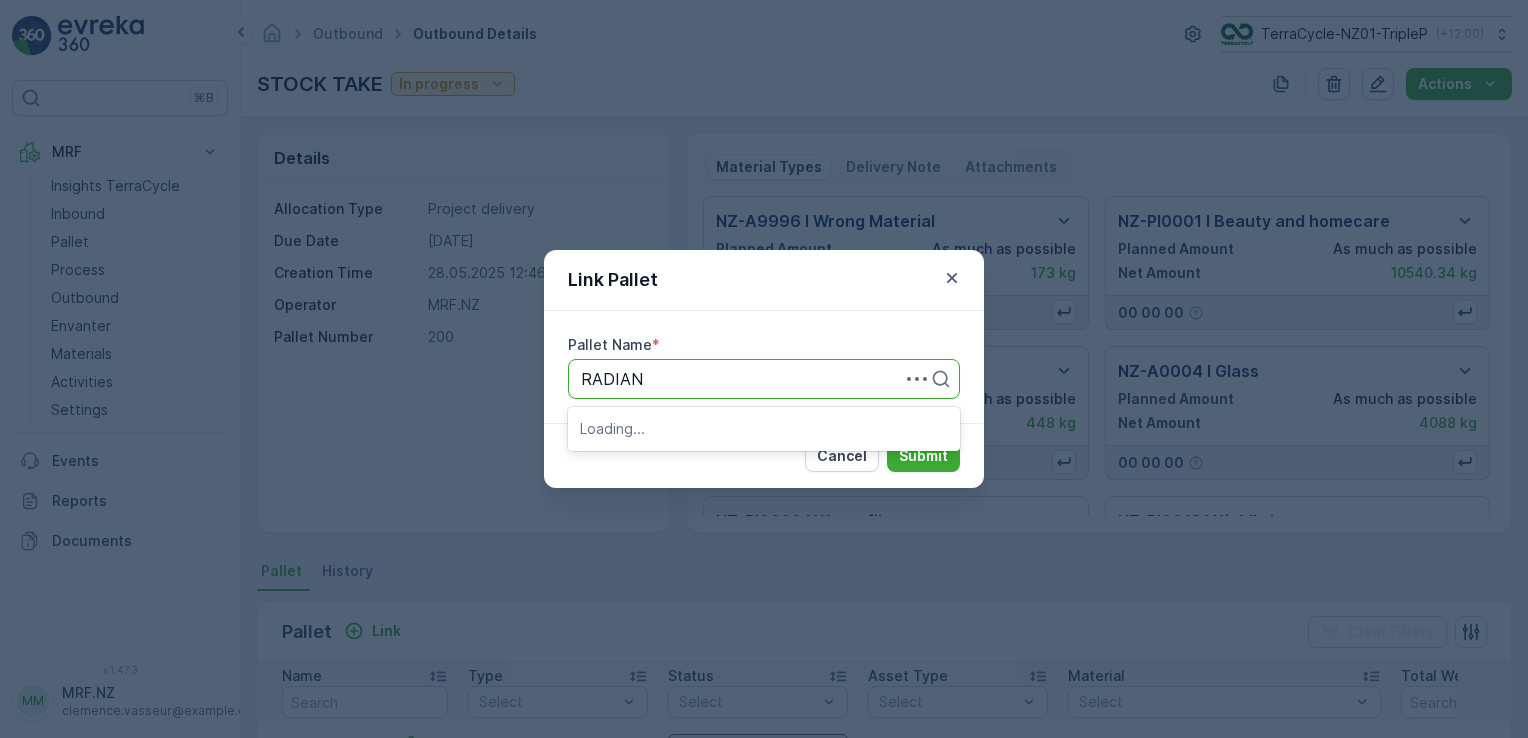 type on "RADIANT" 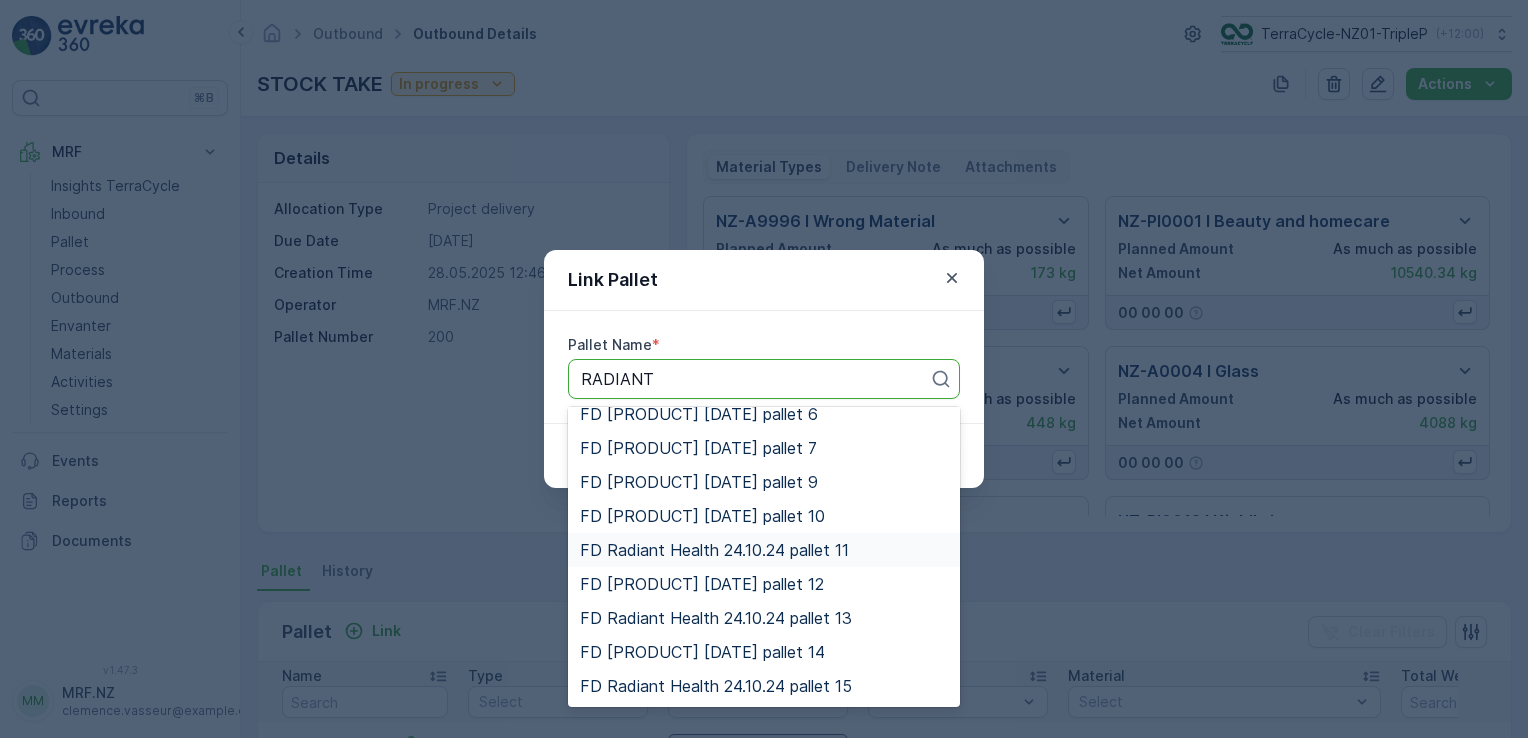scroll, scrollTop: 0, scrollLeft: 0, axis: both 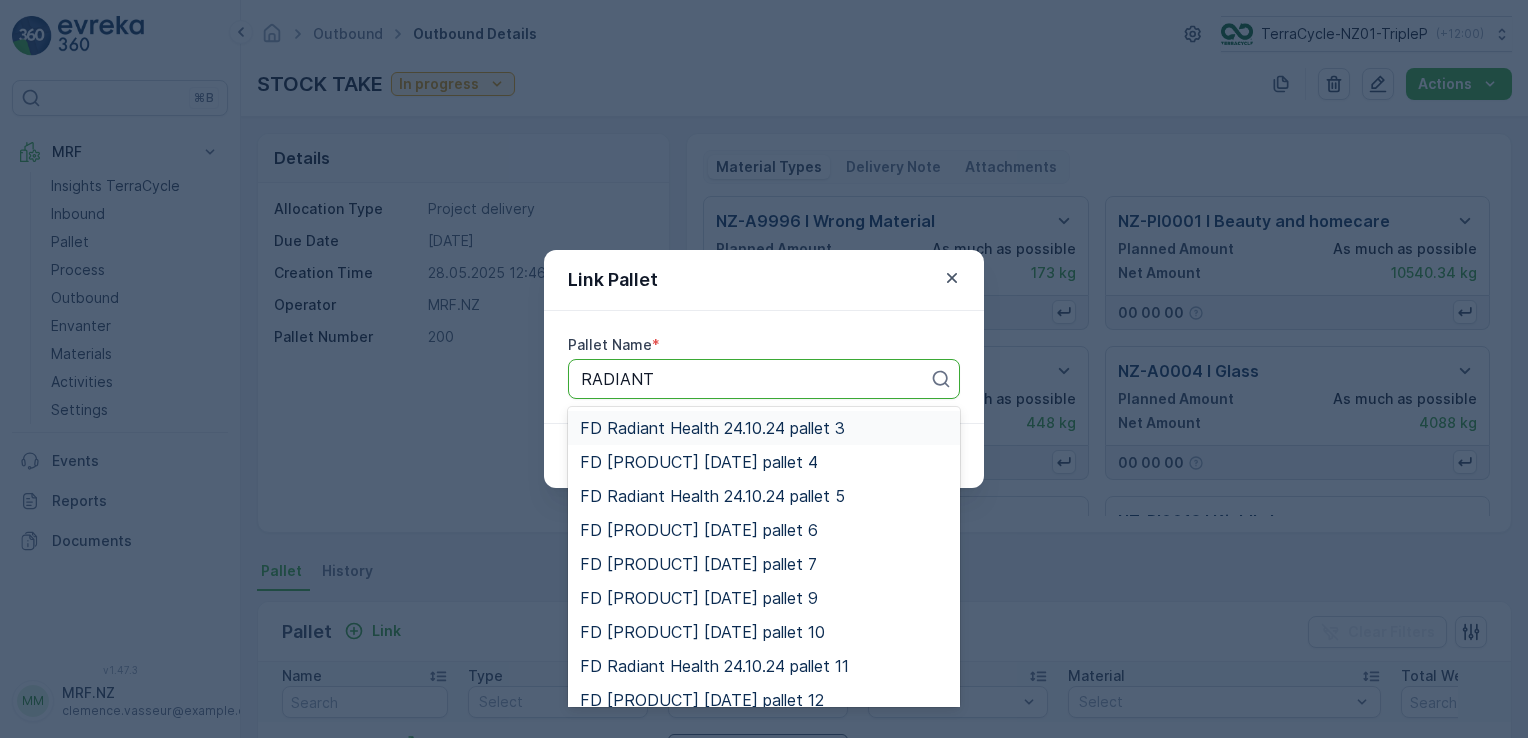 click on "FD Radiant Health 24.10.24 pallet 3" at bounding box center (712, 428) 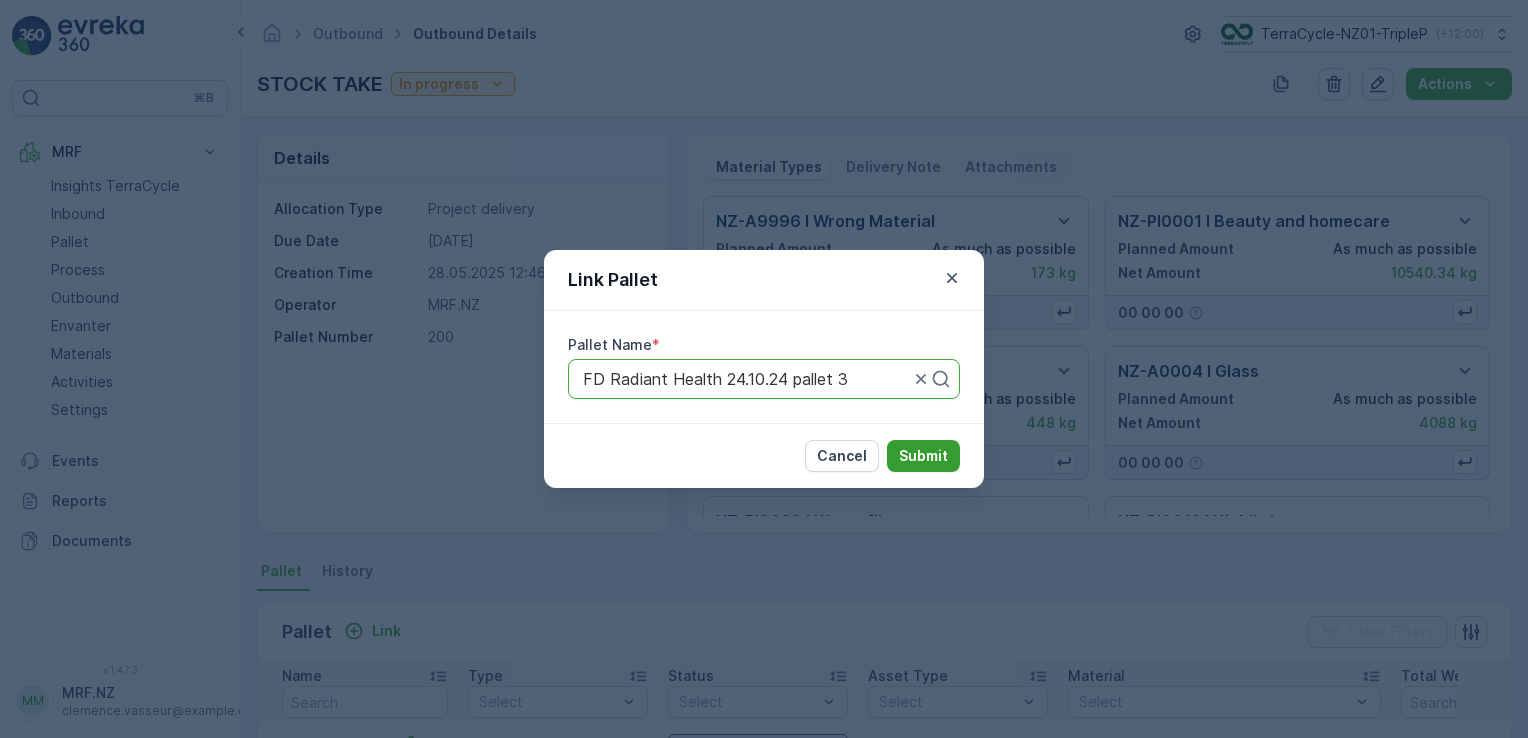 click on "Submit" at bounding box center [923, 456] 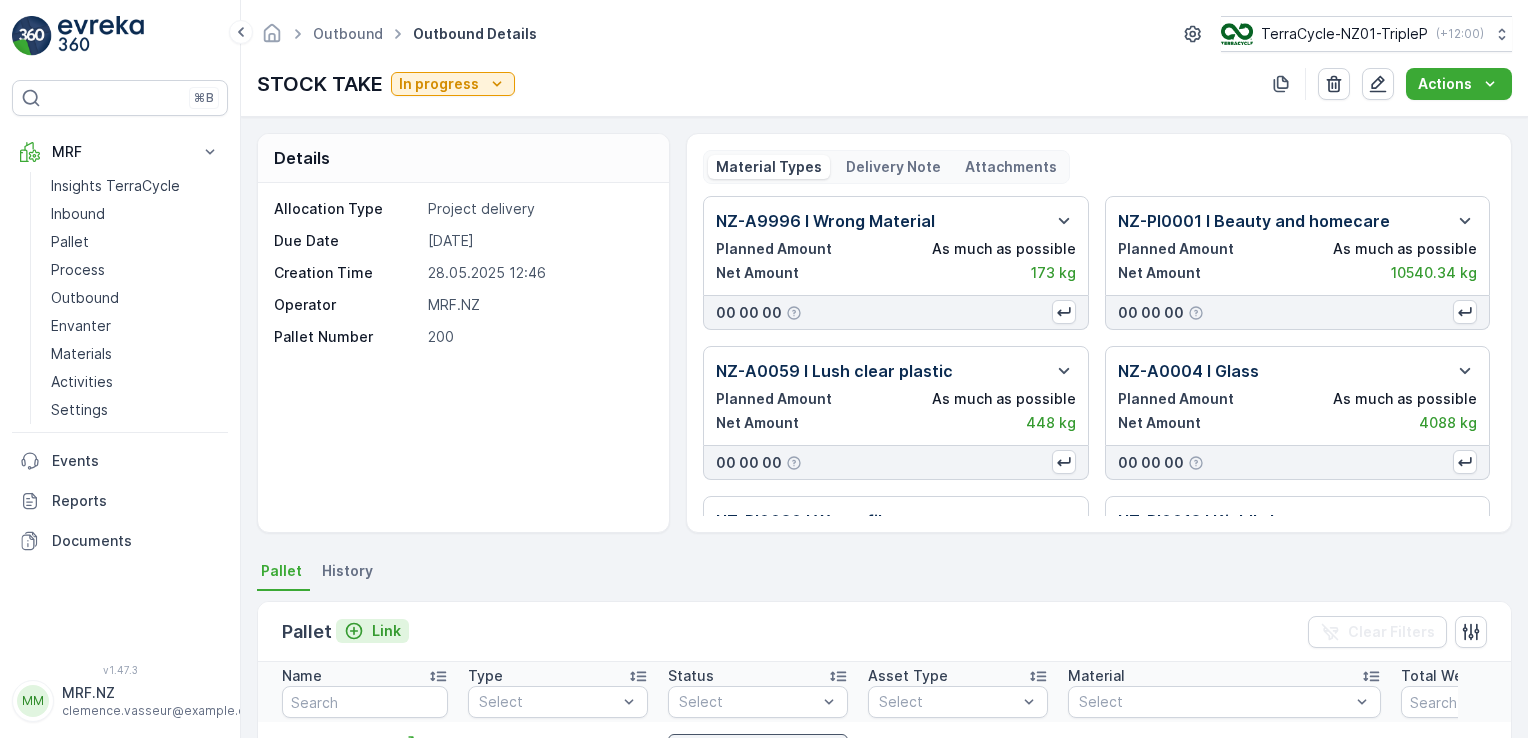 click on "Link" at bounding box center (386, 631) 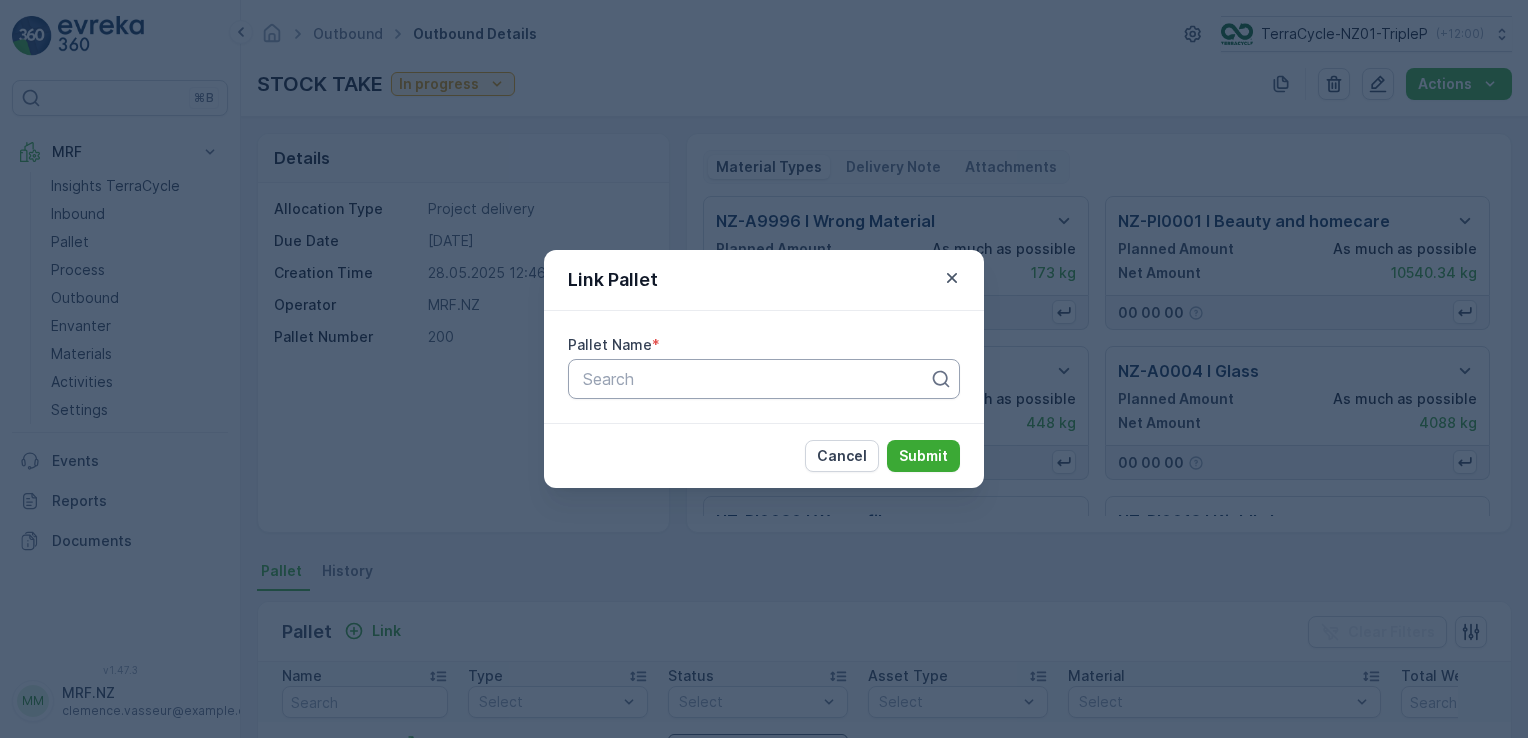 click on "Search" at bounding box center (764, 379) 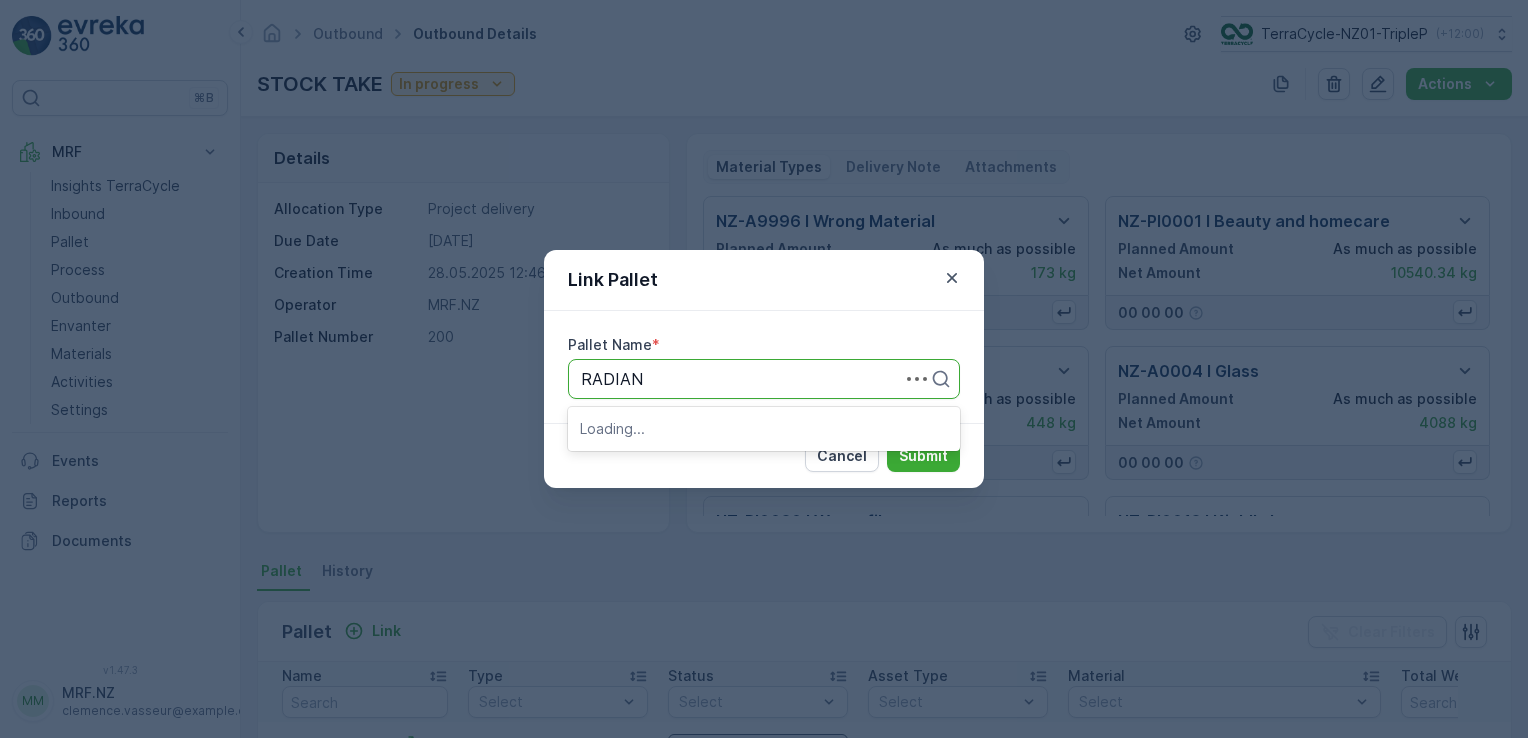 type on "RADIANT" 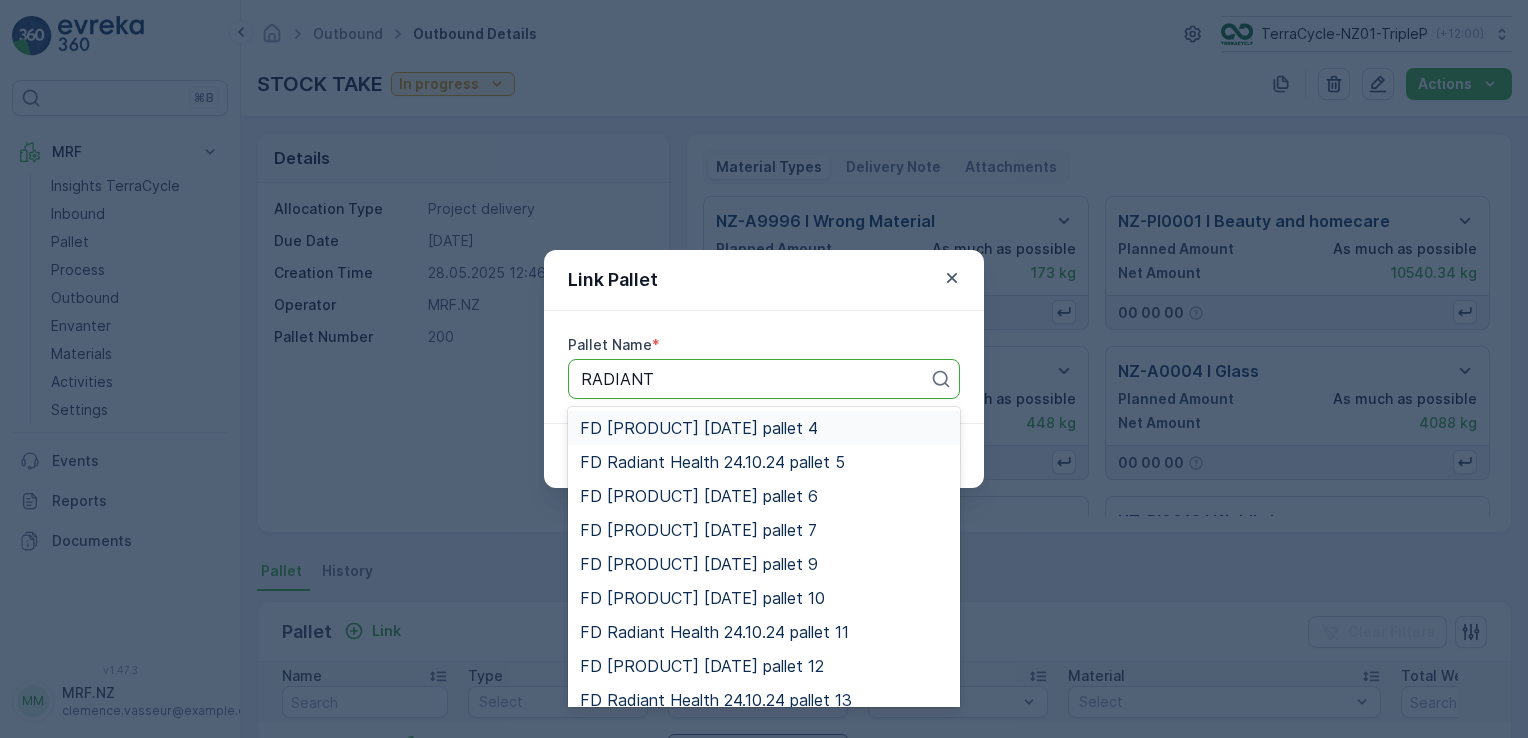 click on "FD Radiant Health 24.10.24 pallet 4" at bounding box center (699, 428) 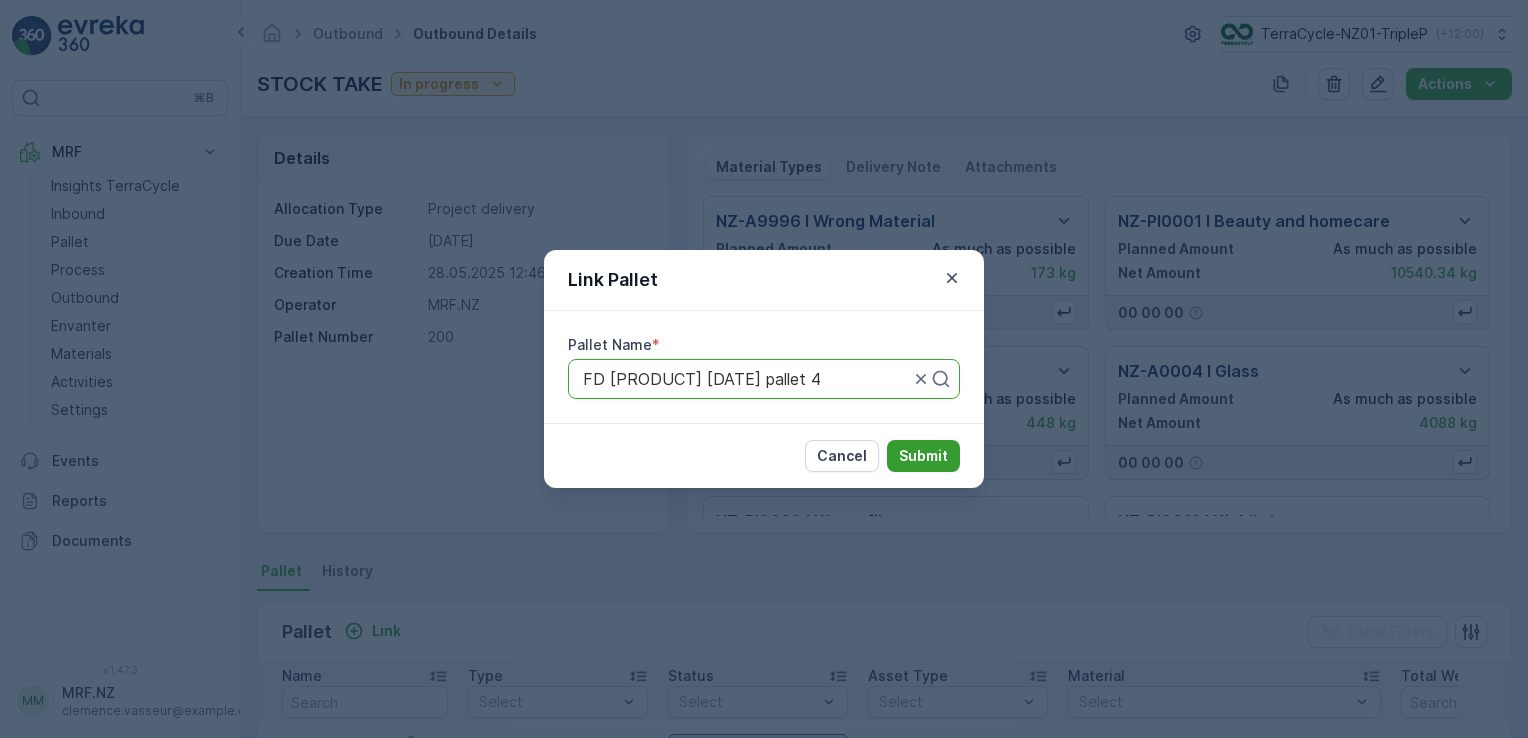 click on "Submit" at bounding box center (923, 456) 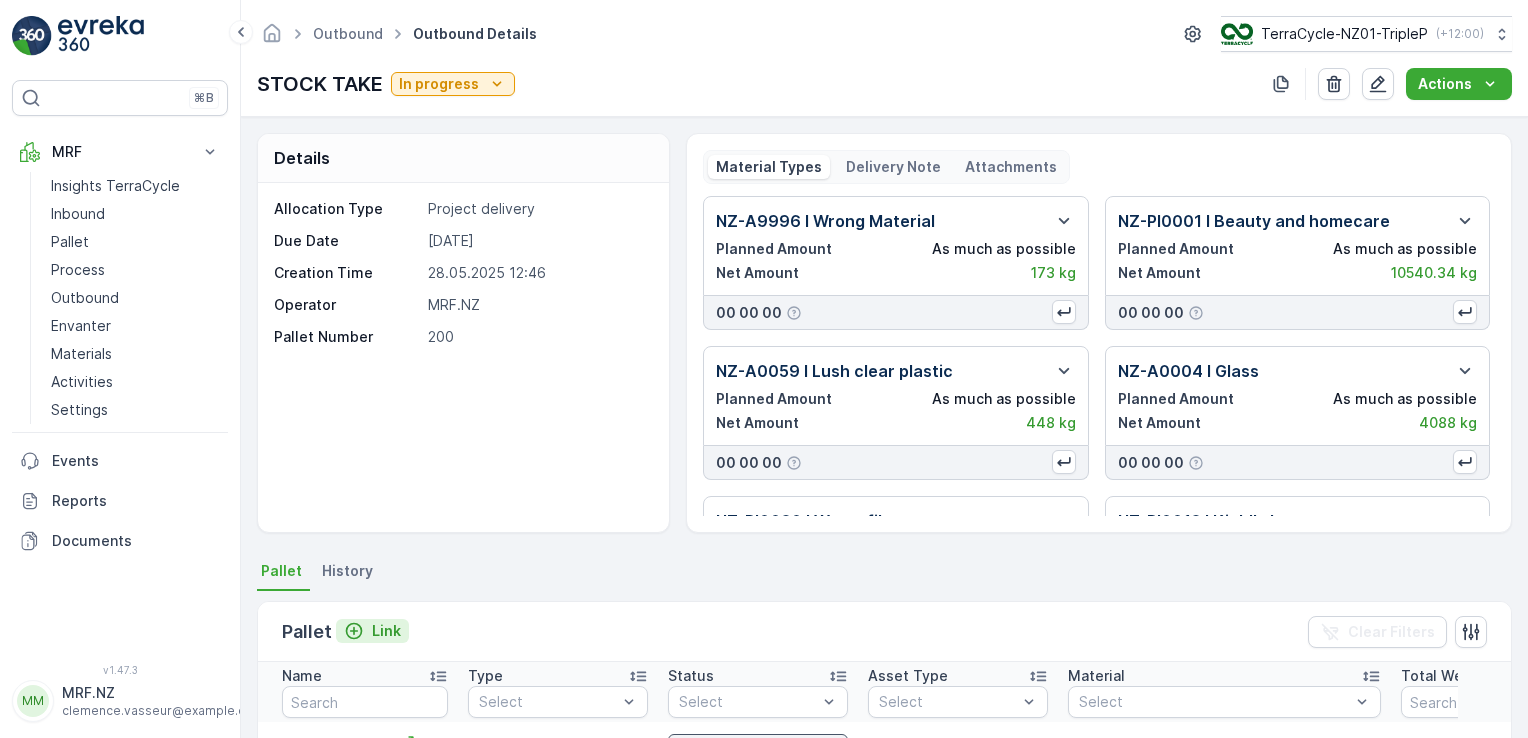 click on "Link" at bounding box center (386, 631) 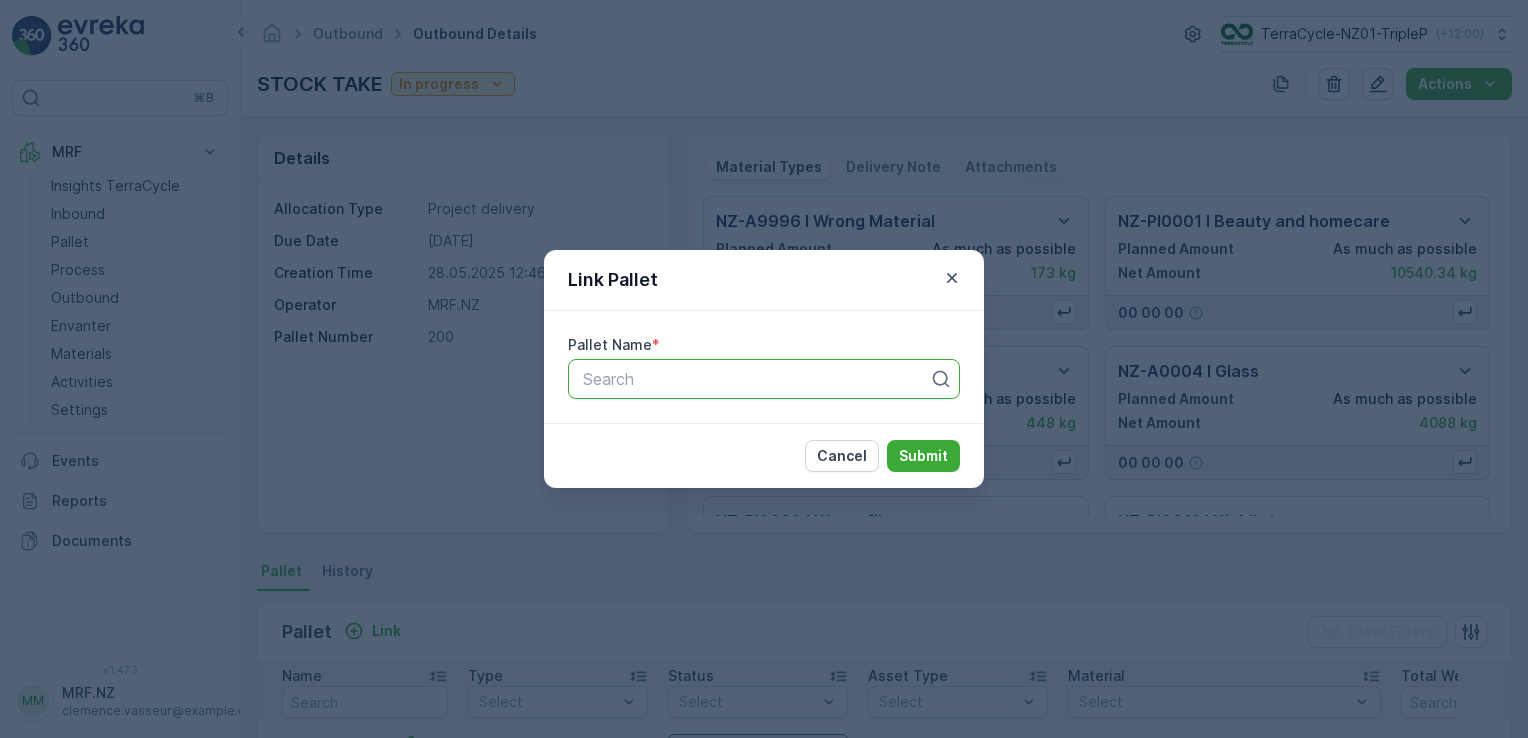 click at bounding box center [756, 379] 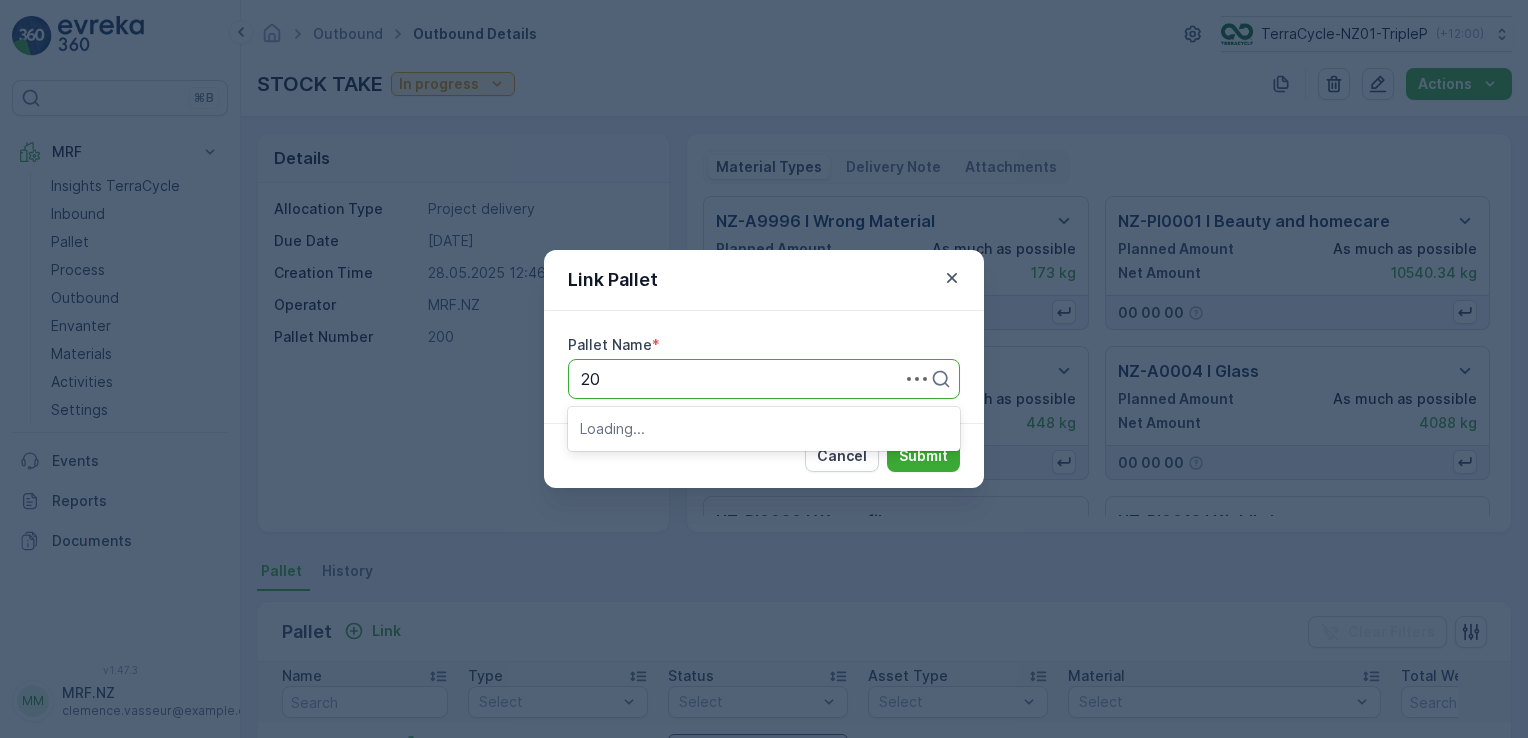 type on "2" 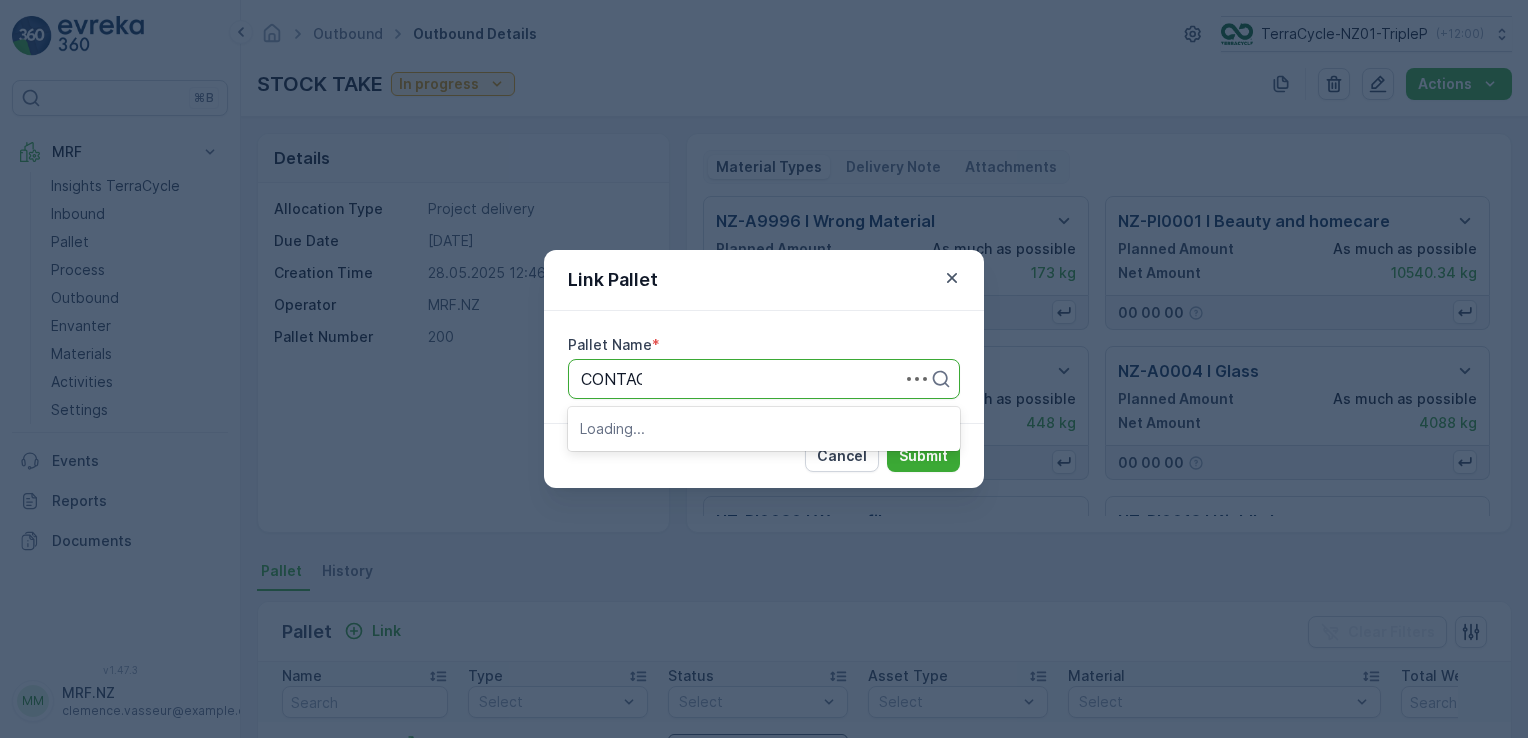 type on "CONTACT" 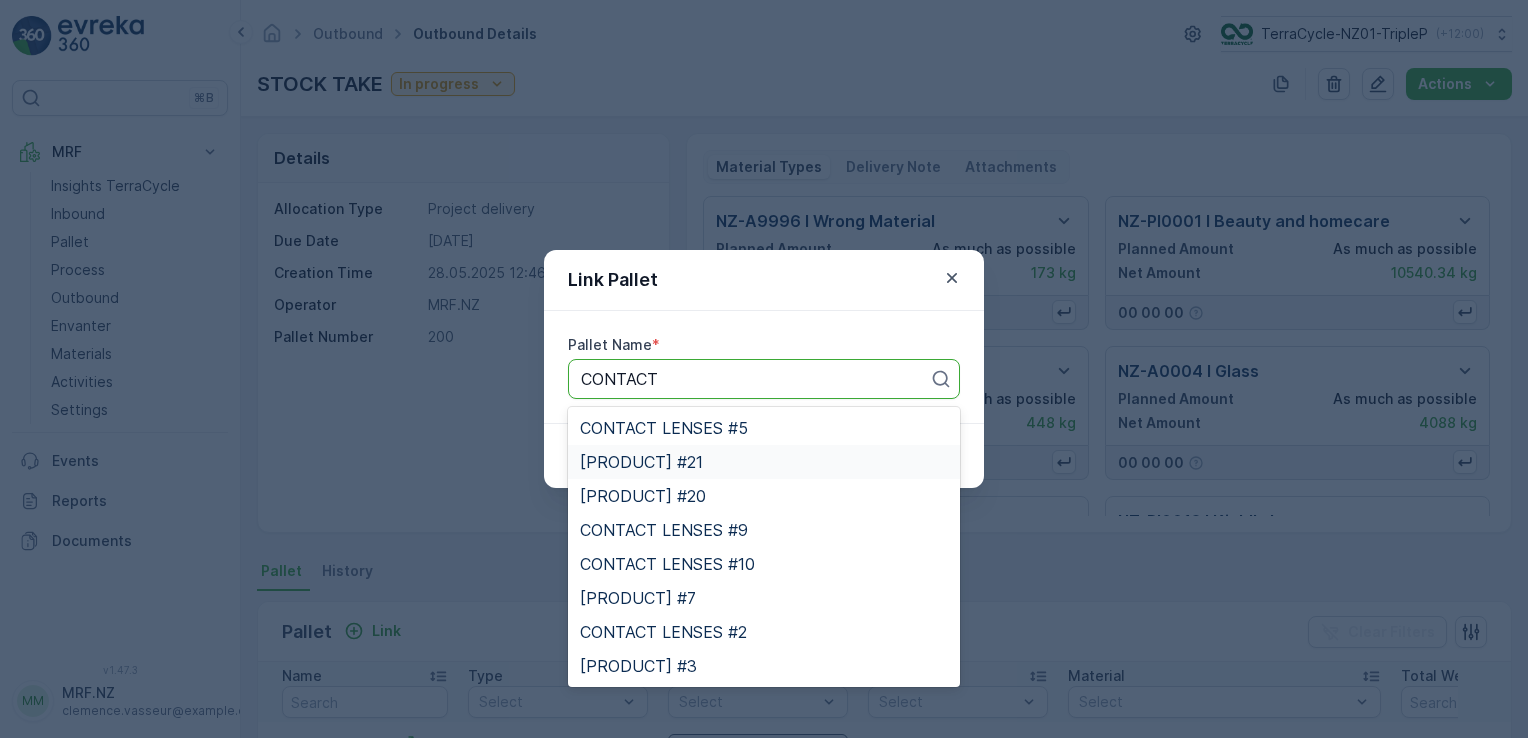click on "CONTACT LENSES #21" at bounding box center (764, 462) 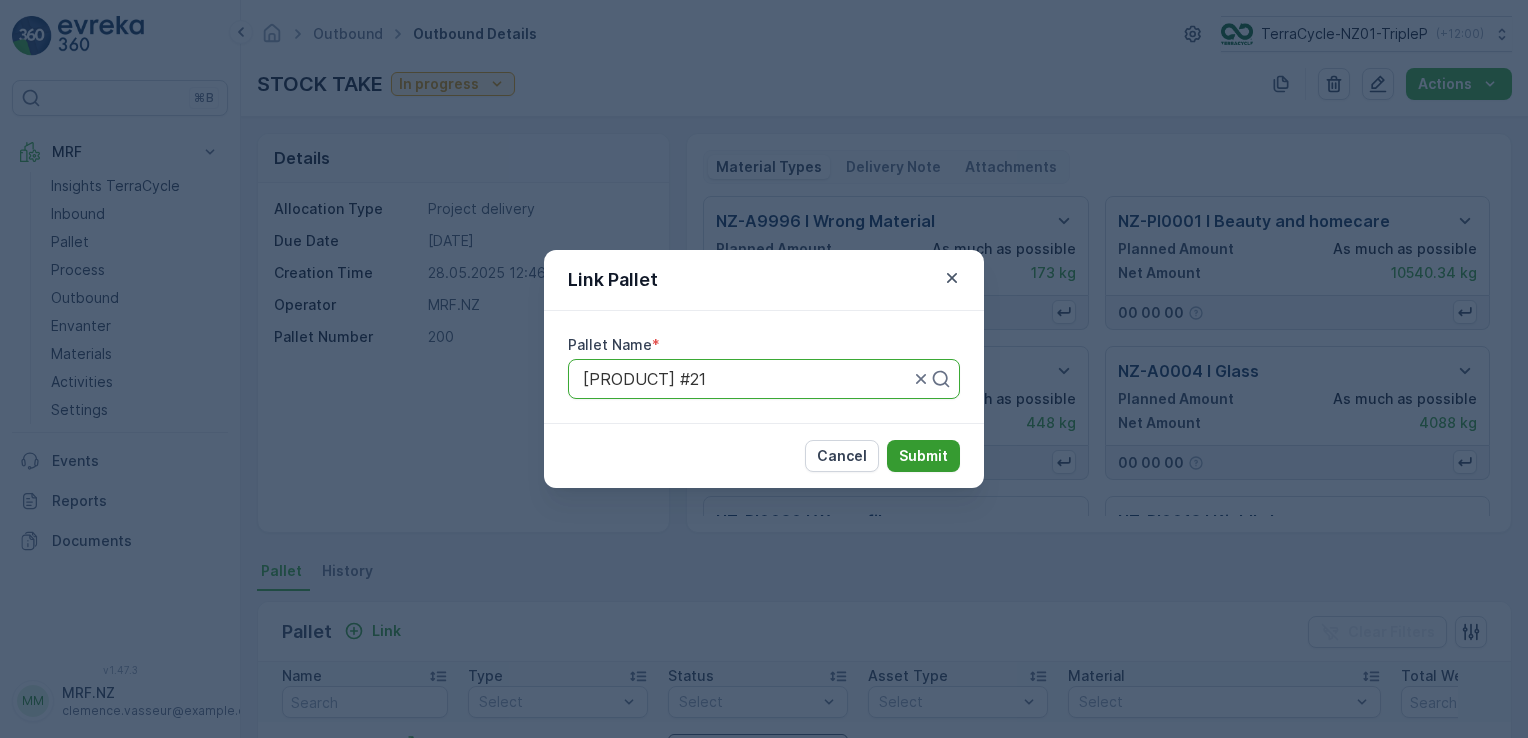 click on "Submit" at bounding box center (923, 456) 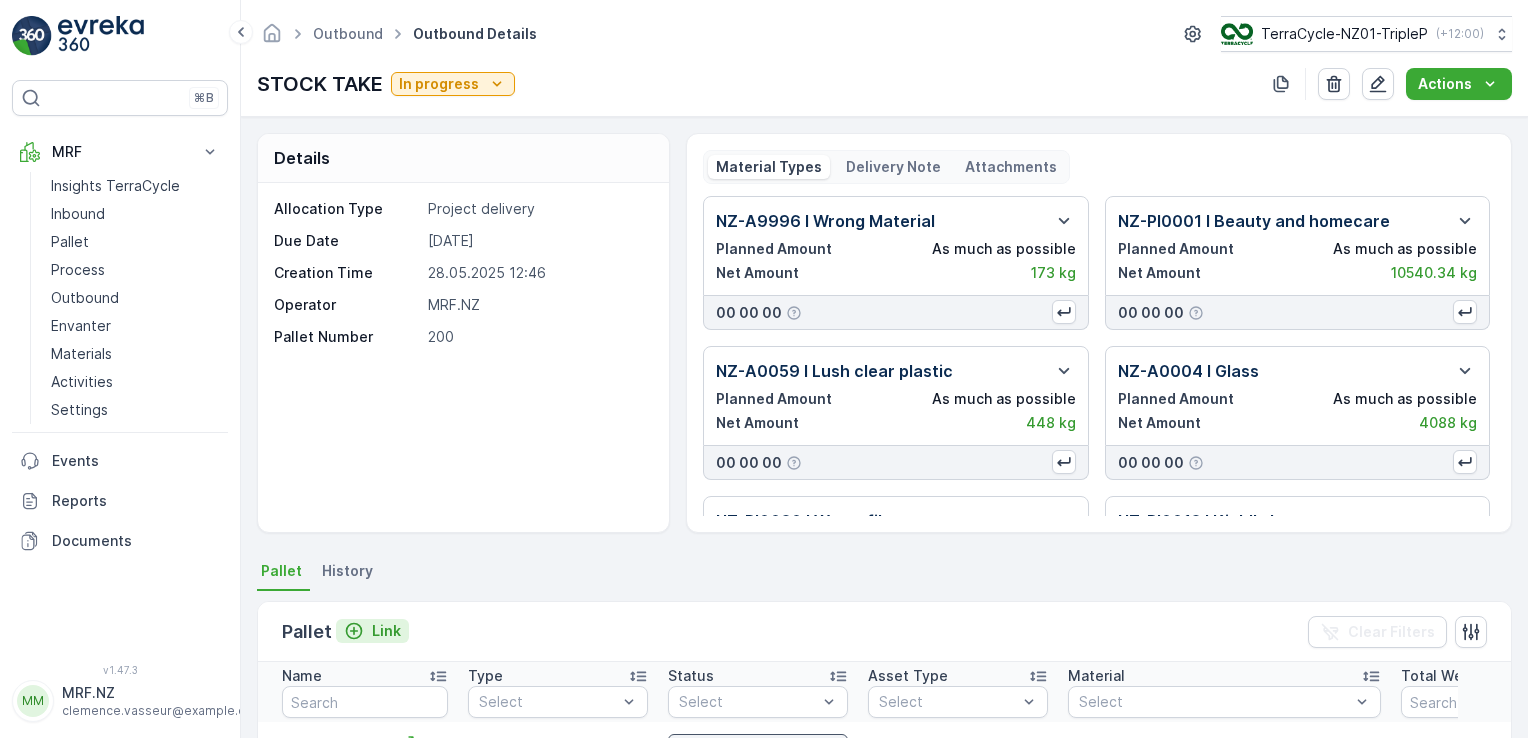 click on "Link" at bounding box center [386, 631] 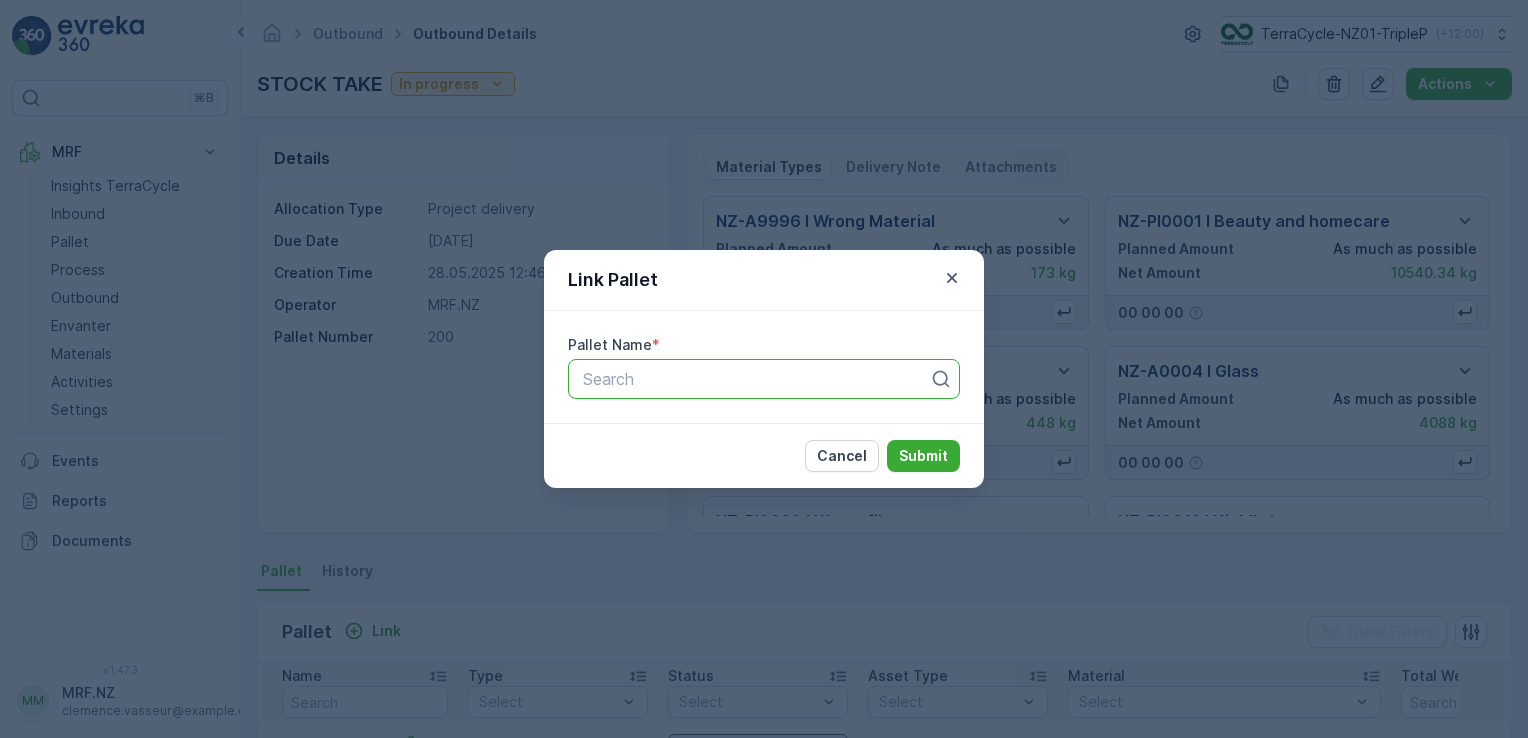 click at bounding box center (756, 379) 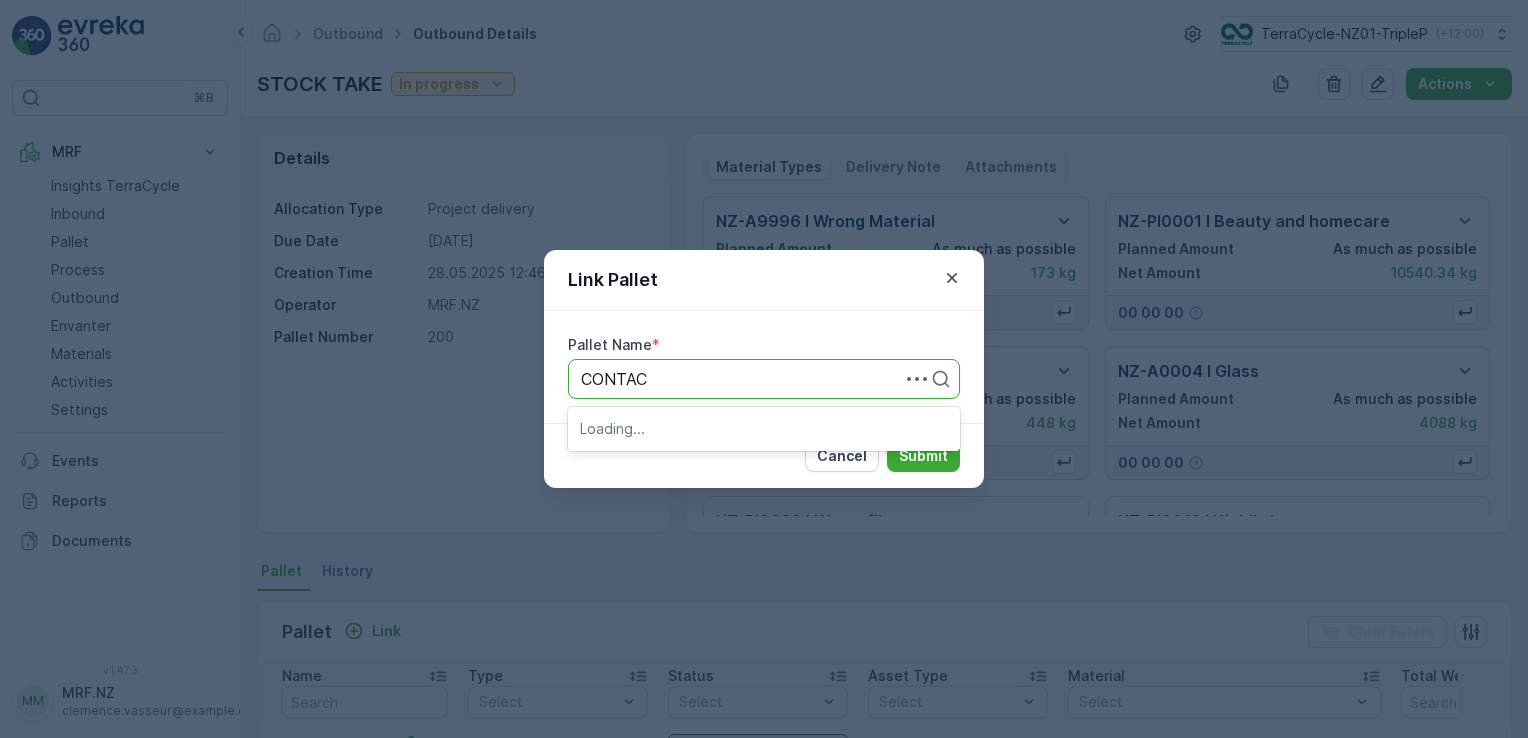 type on "CONTACT" 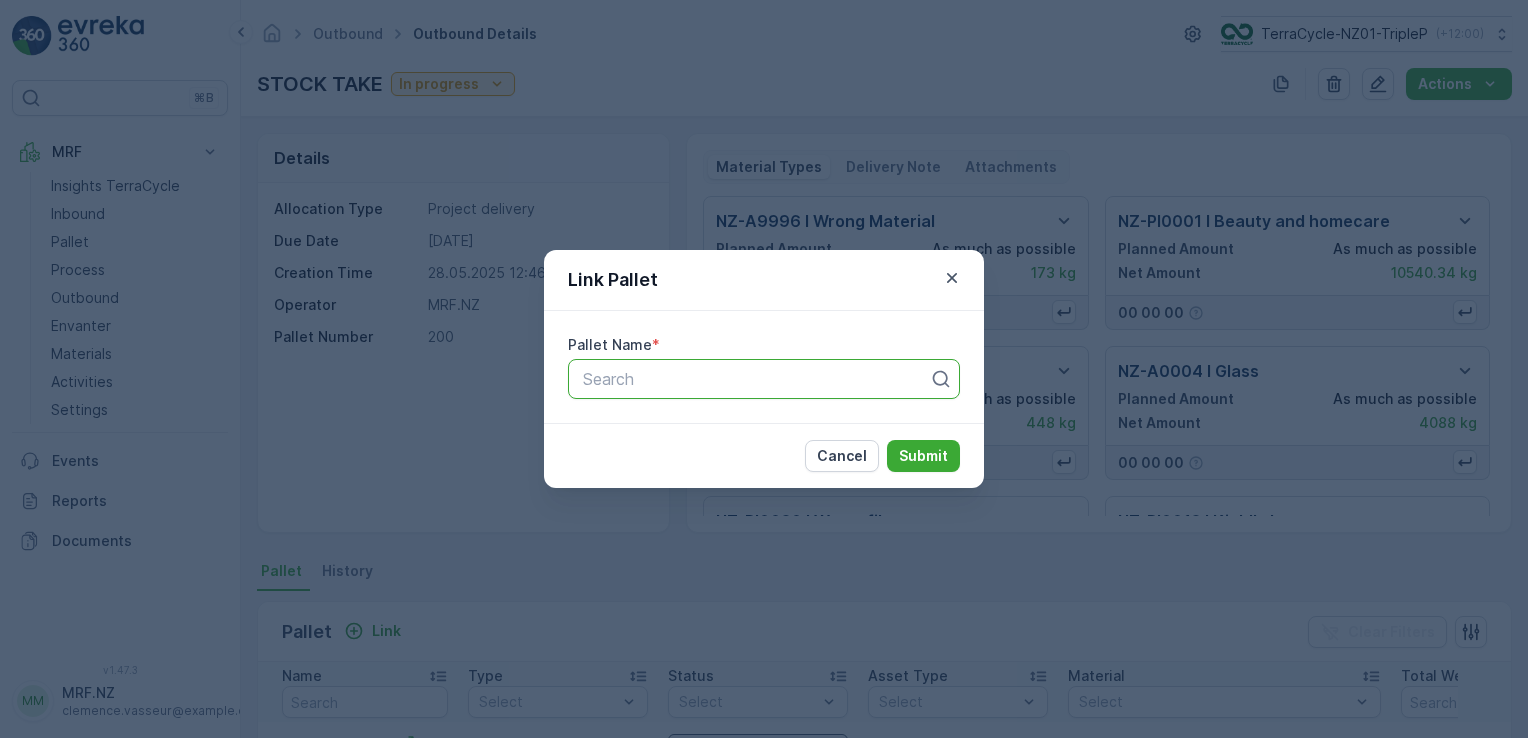 click on "Search" at bounding box center (764, 379) 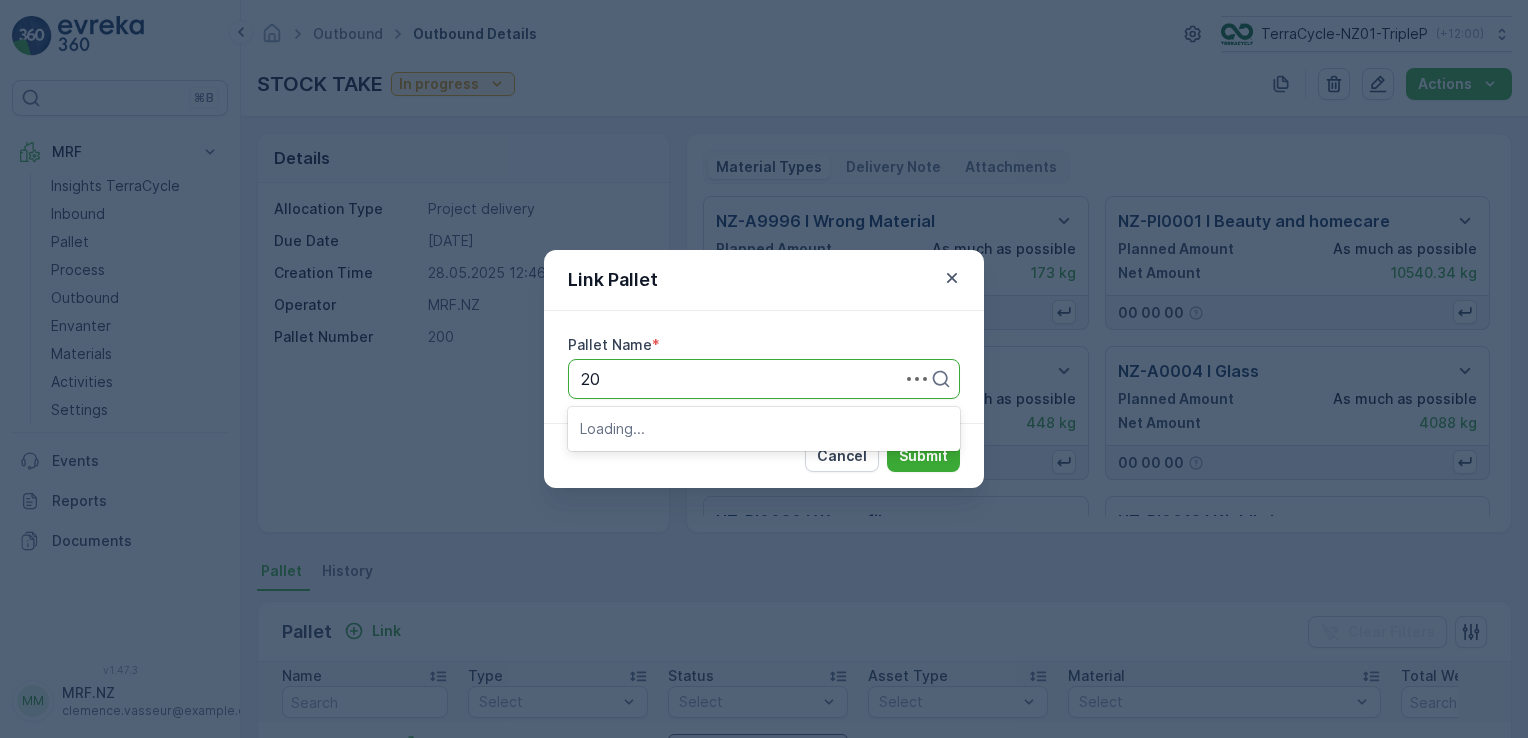 type on "2" 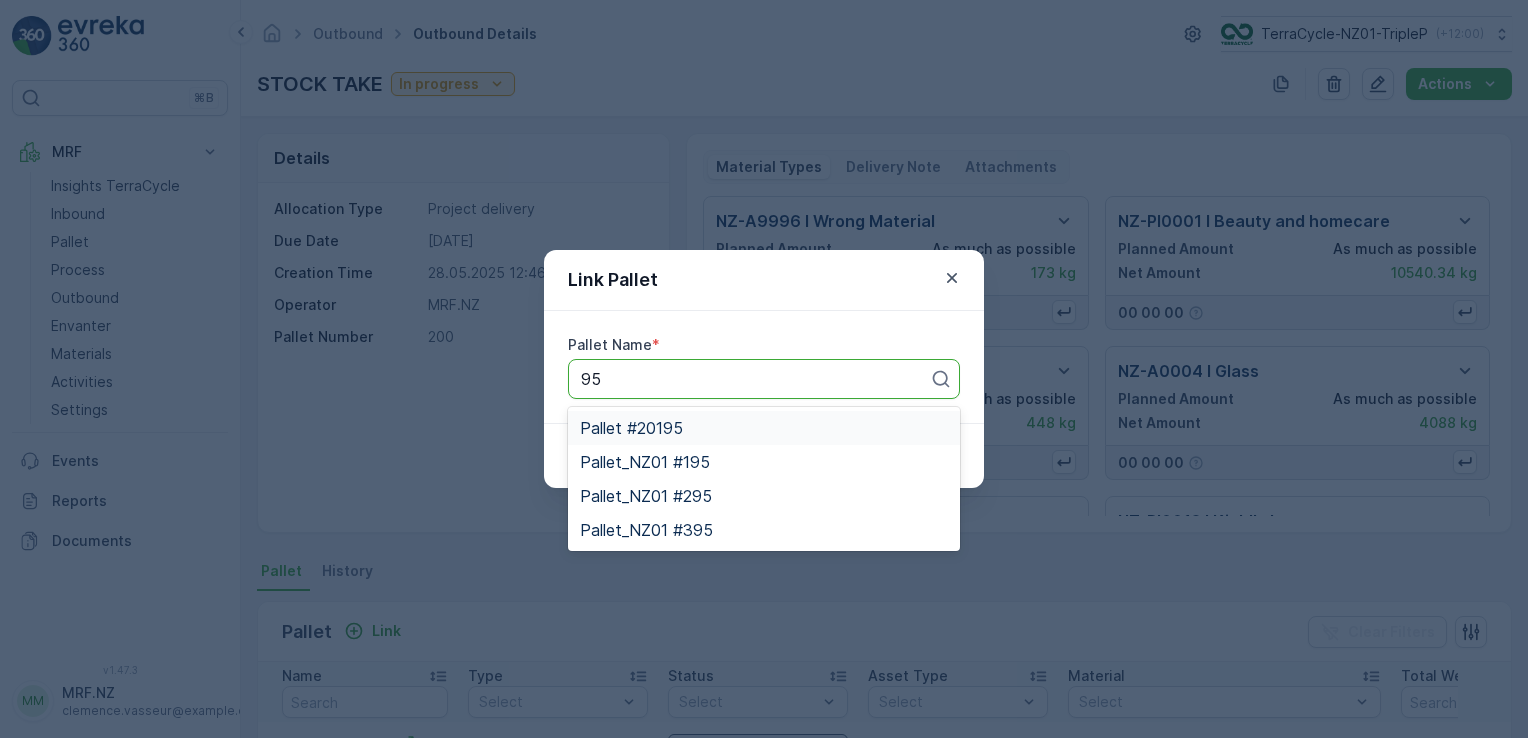 type on "9" 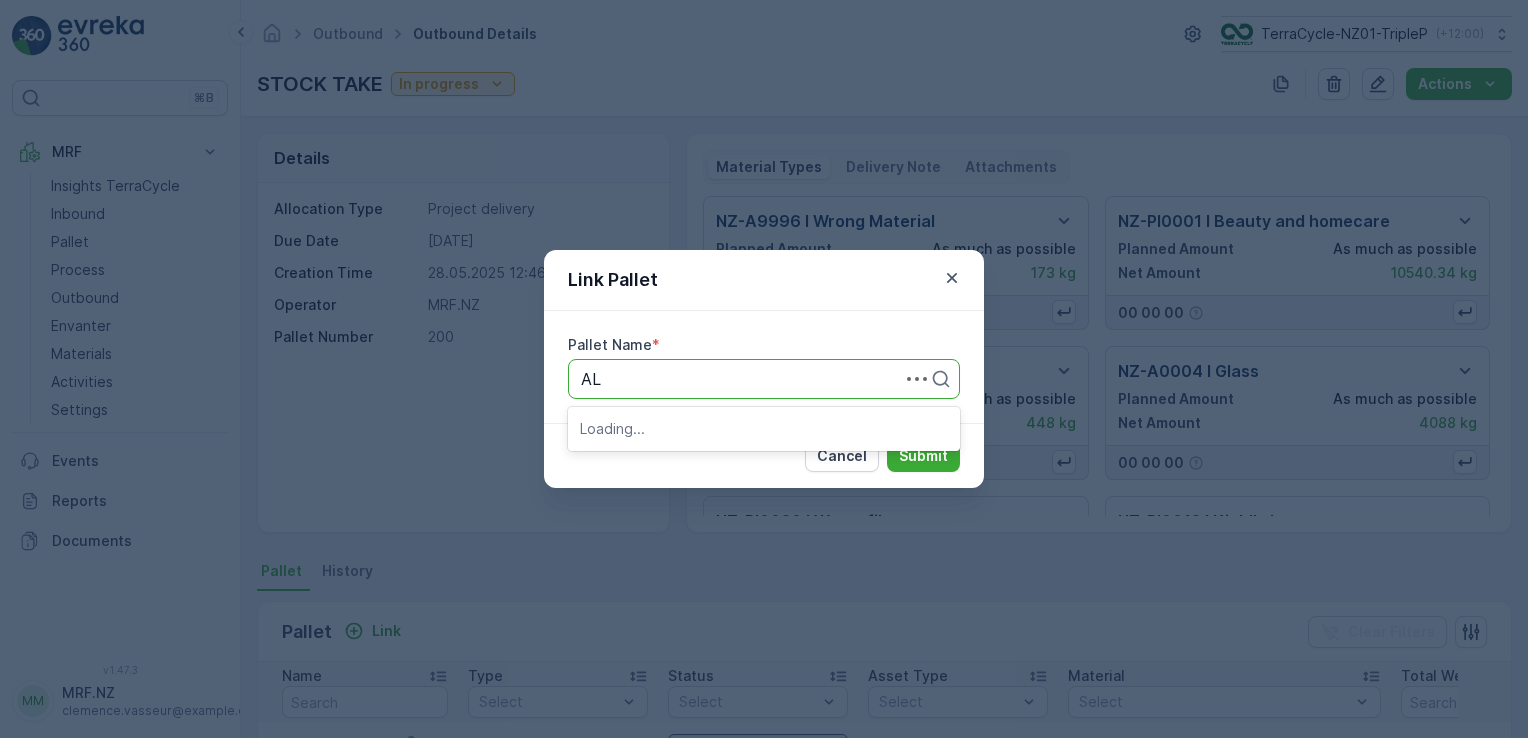 type on "A" 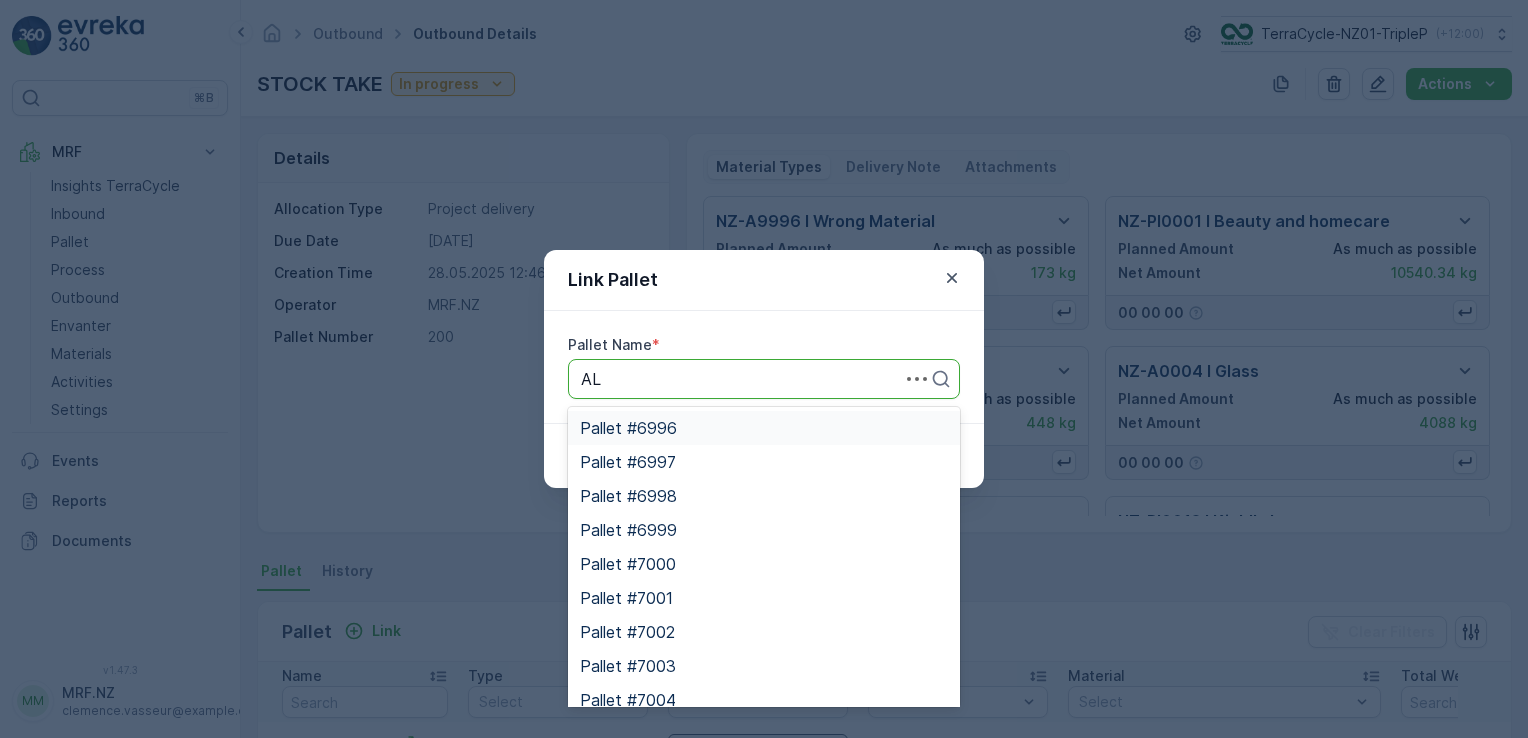 type on "A" 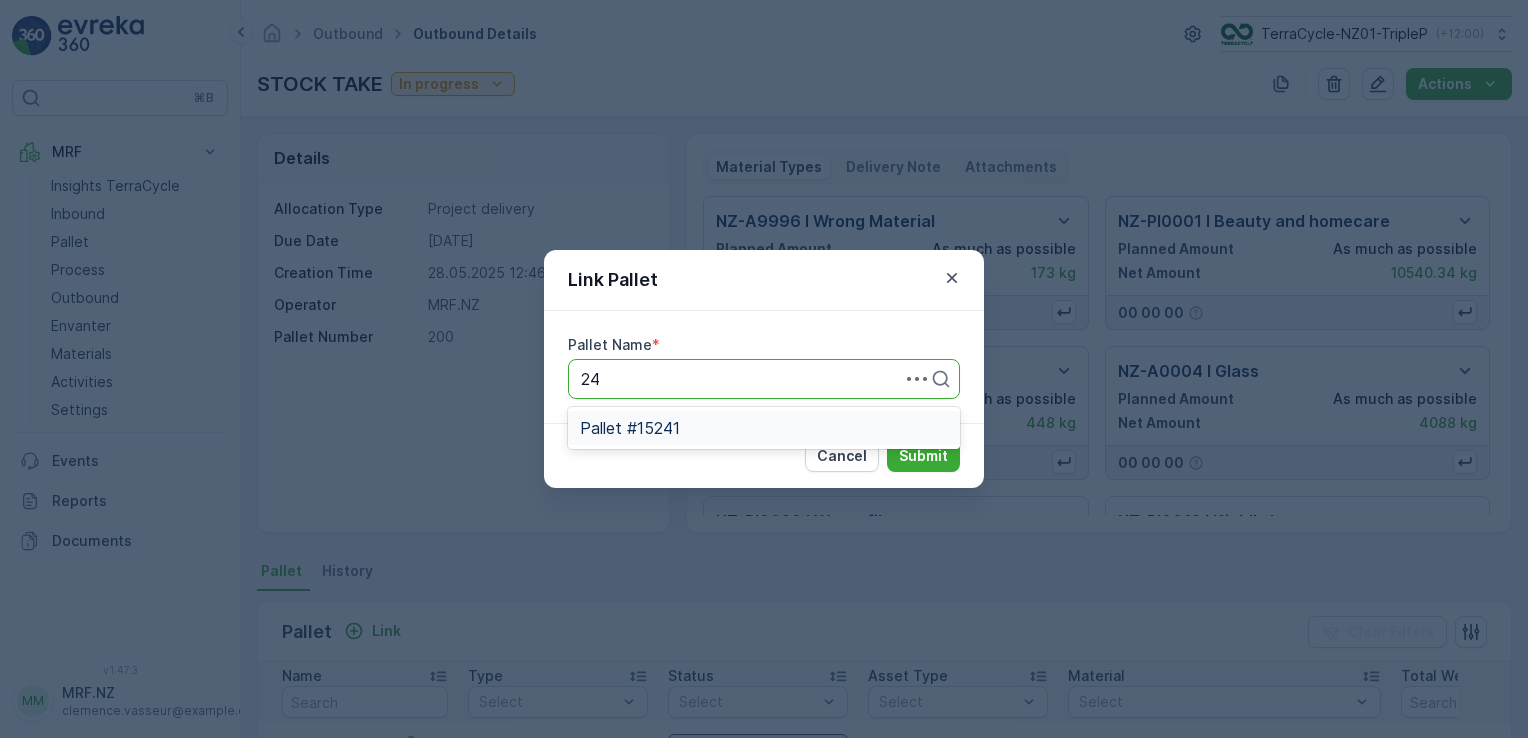 type on "2" 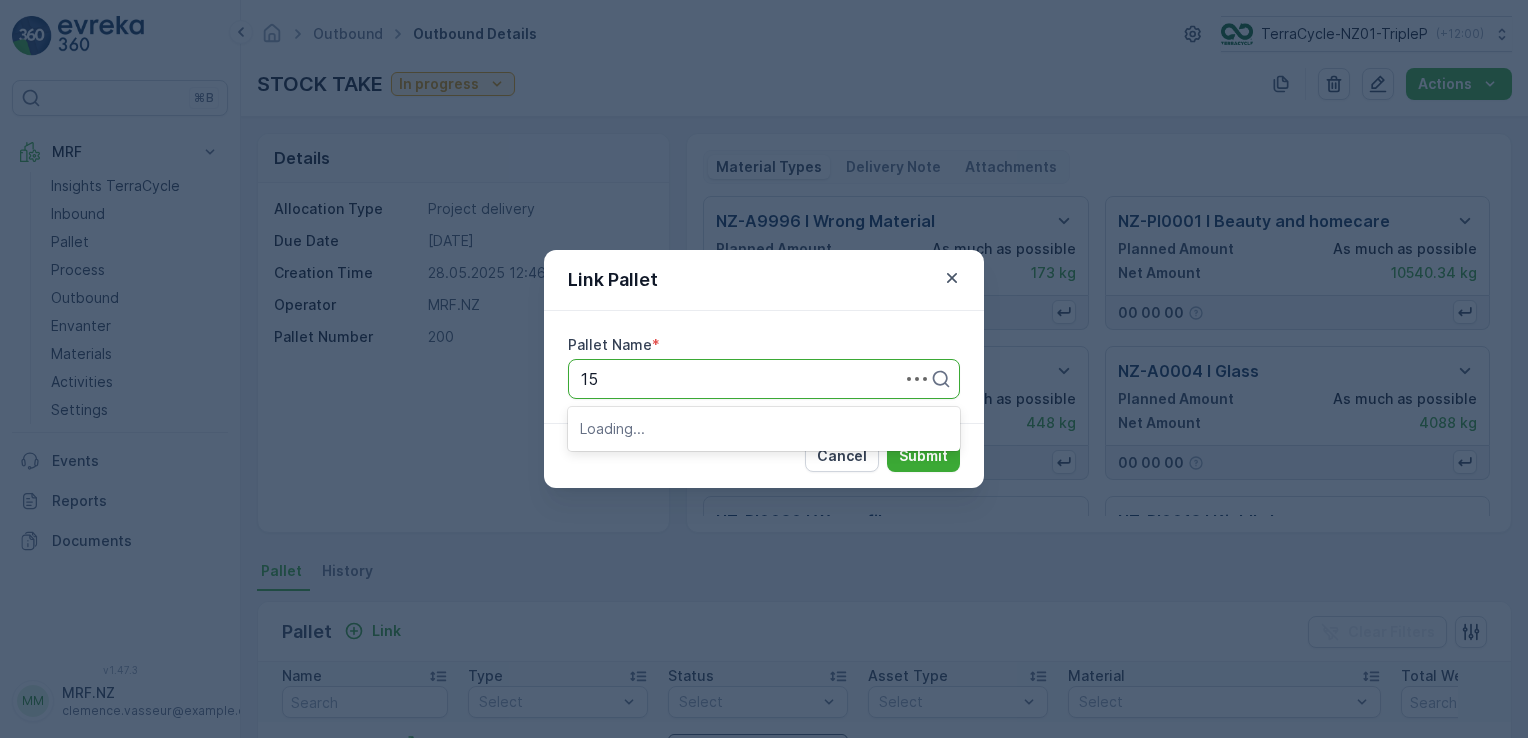 type on "1" 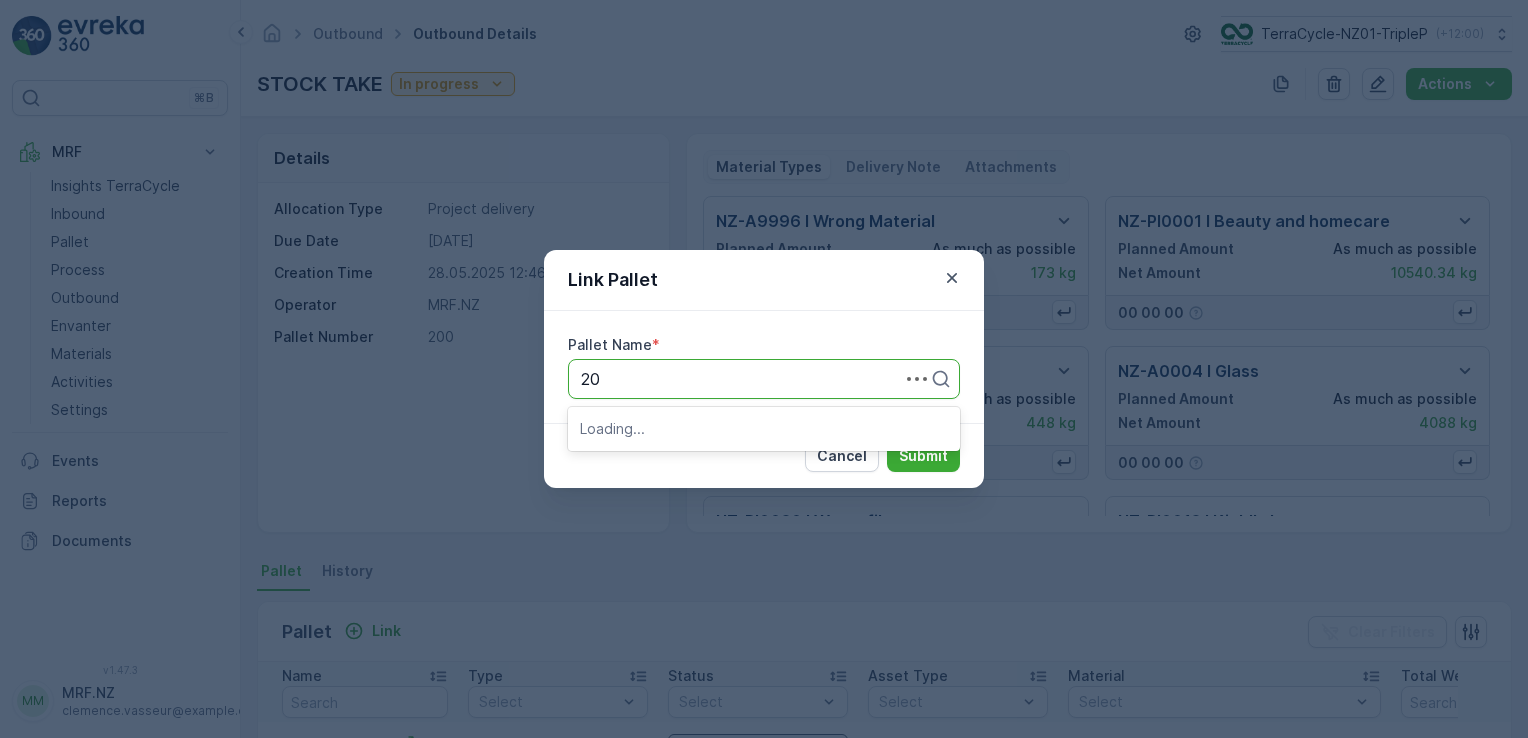 type on "2" 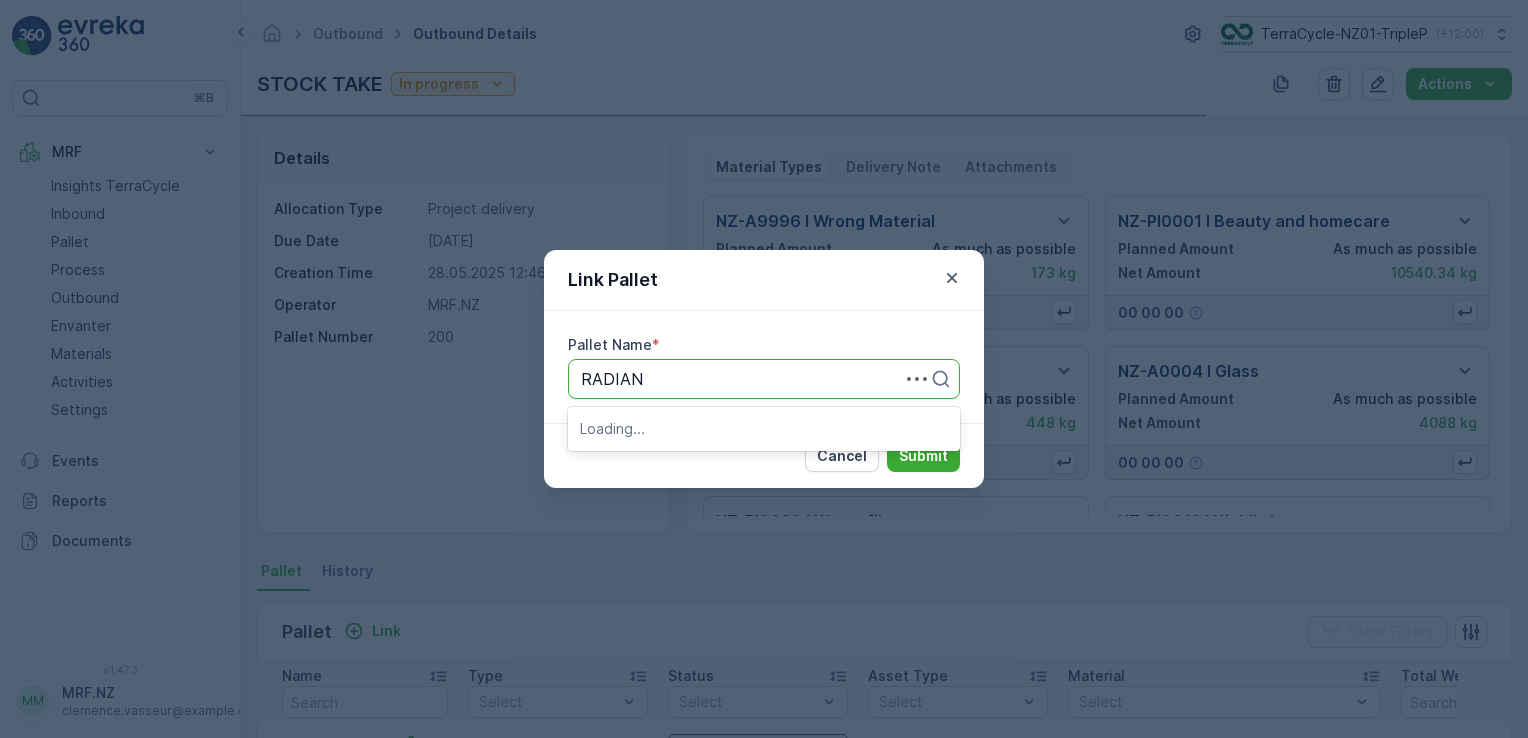 type on "RADIANT" 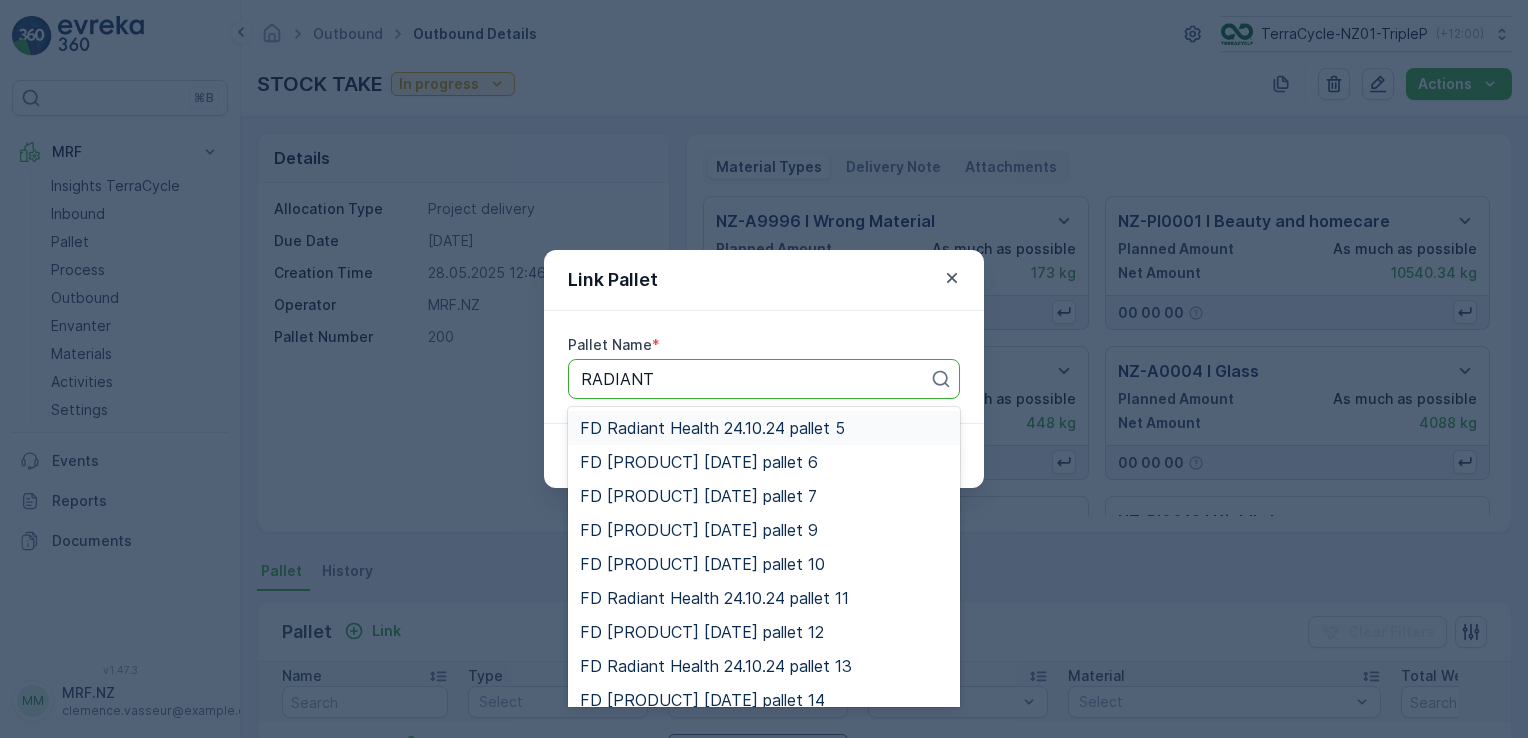 click on "FD Radiant Health 24.10.24 pallet 5" at bounding box center [712, 428] 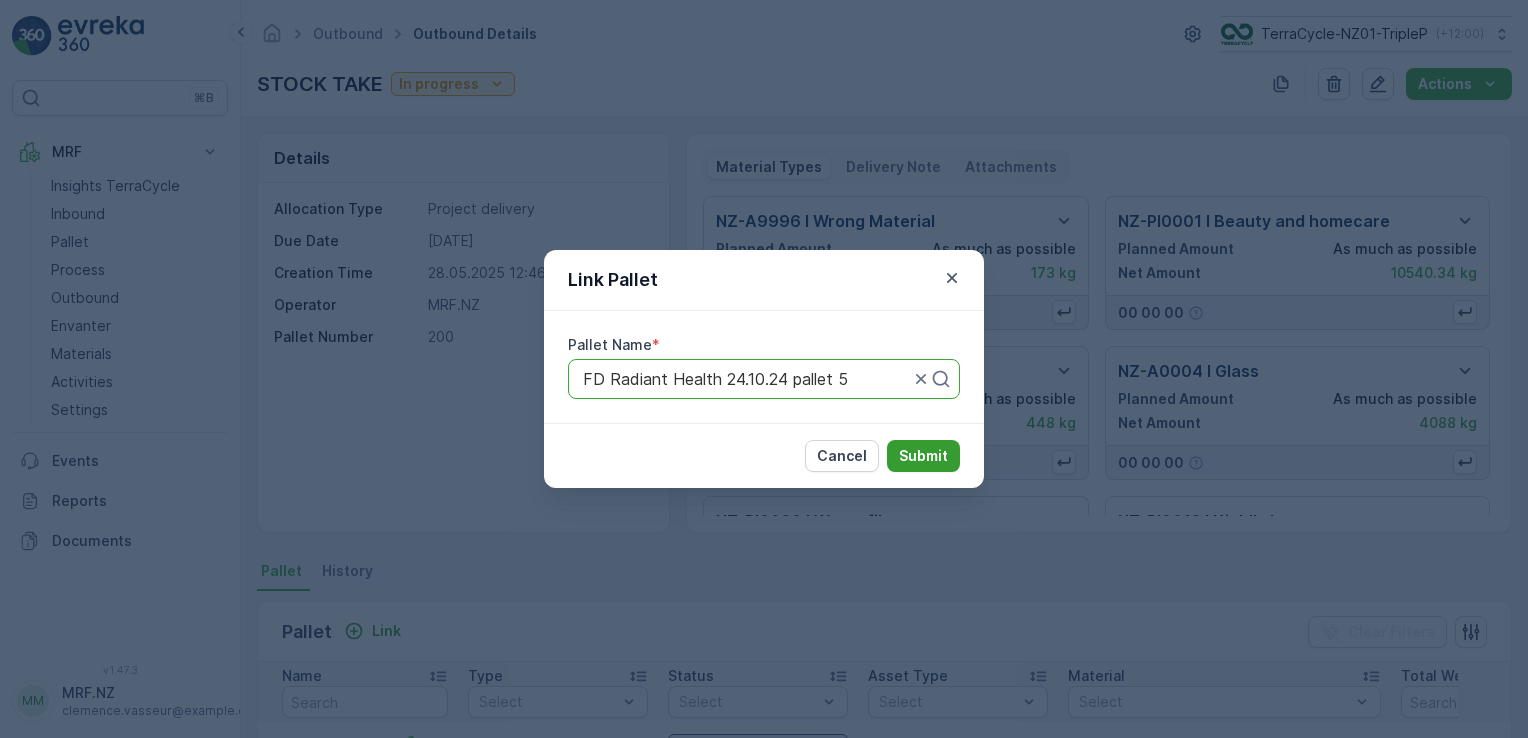 click on "Submit" at bounding box center (923, 456) 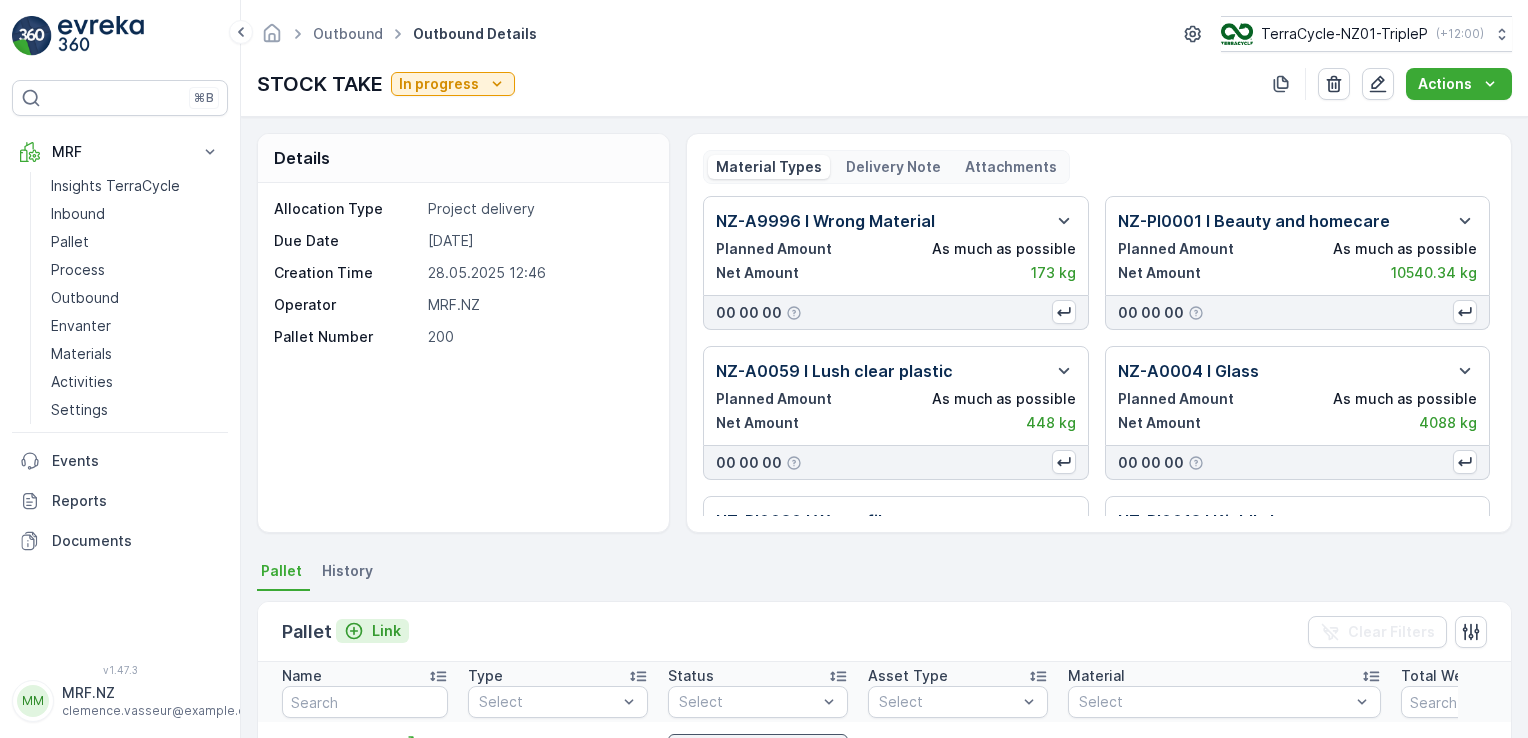 click on "Link" at bounding box center [386, 631] 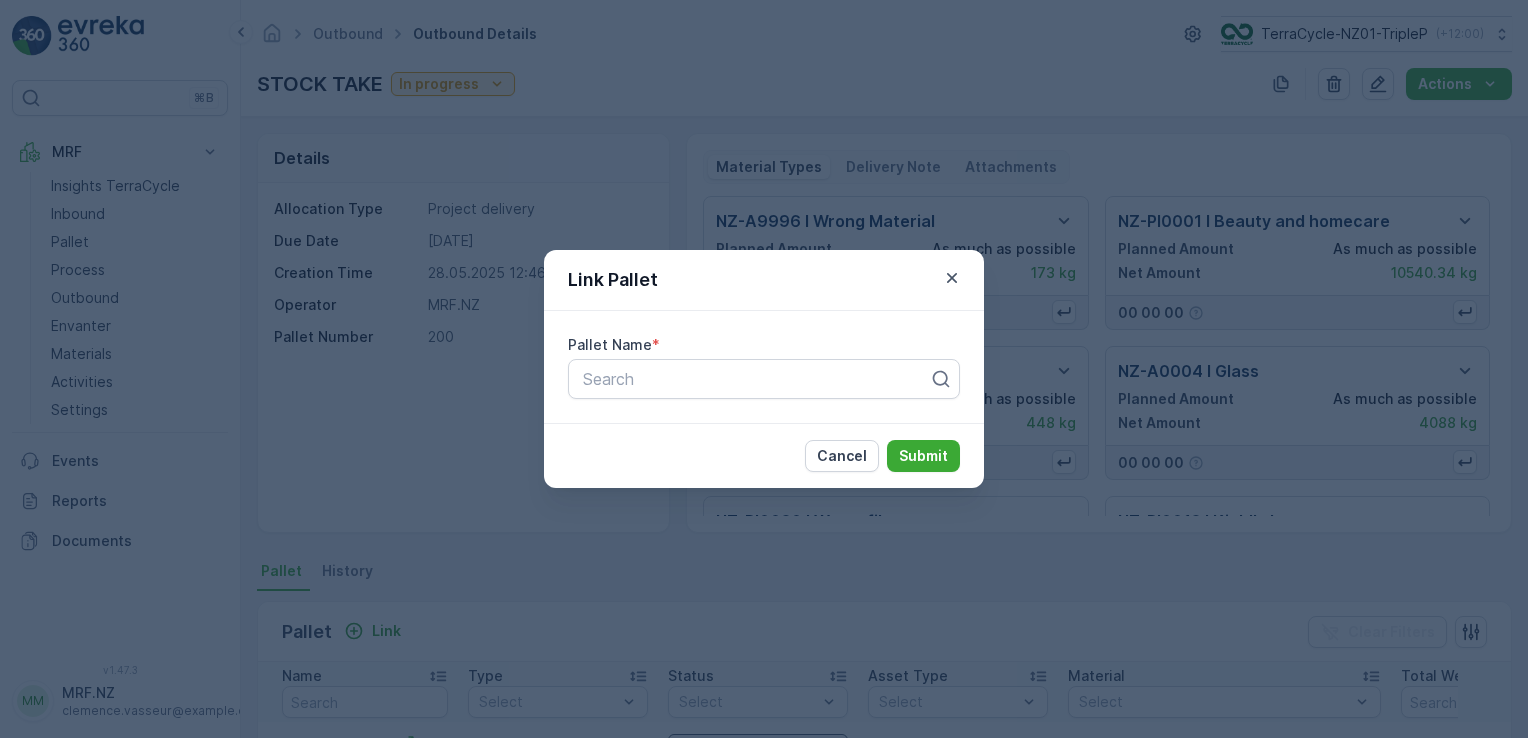 drag, startPoint x: 616, startPoint y: 377, endPoint x: 621, endPoint y: 399, distance: 22.561028 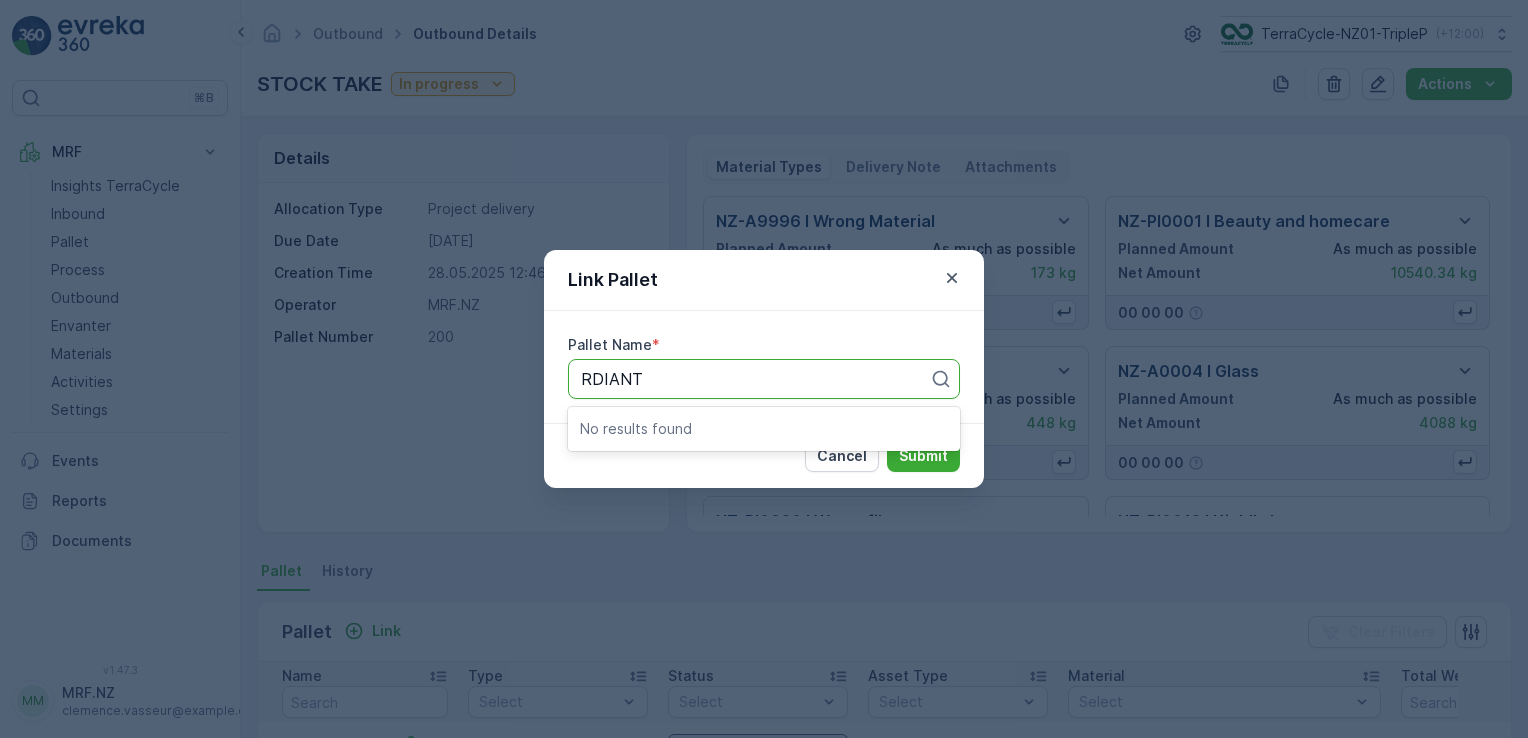 click on "RDIANT" at bounding box center (614, 379) 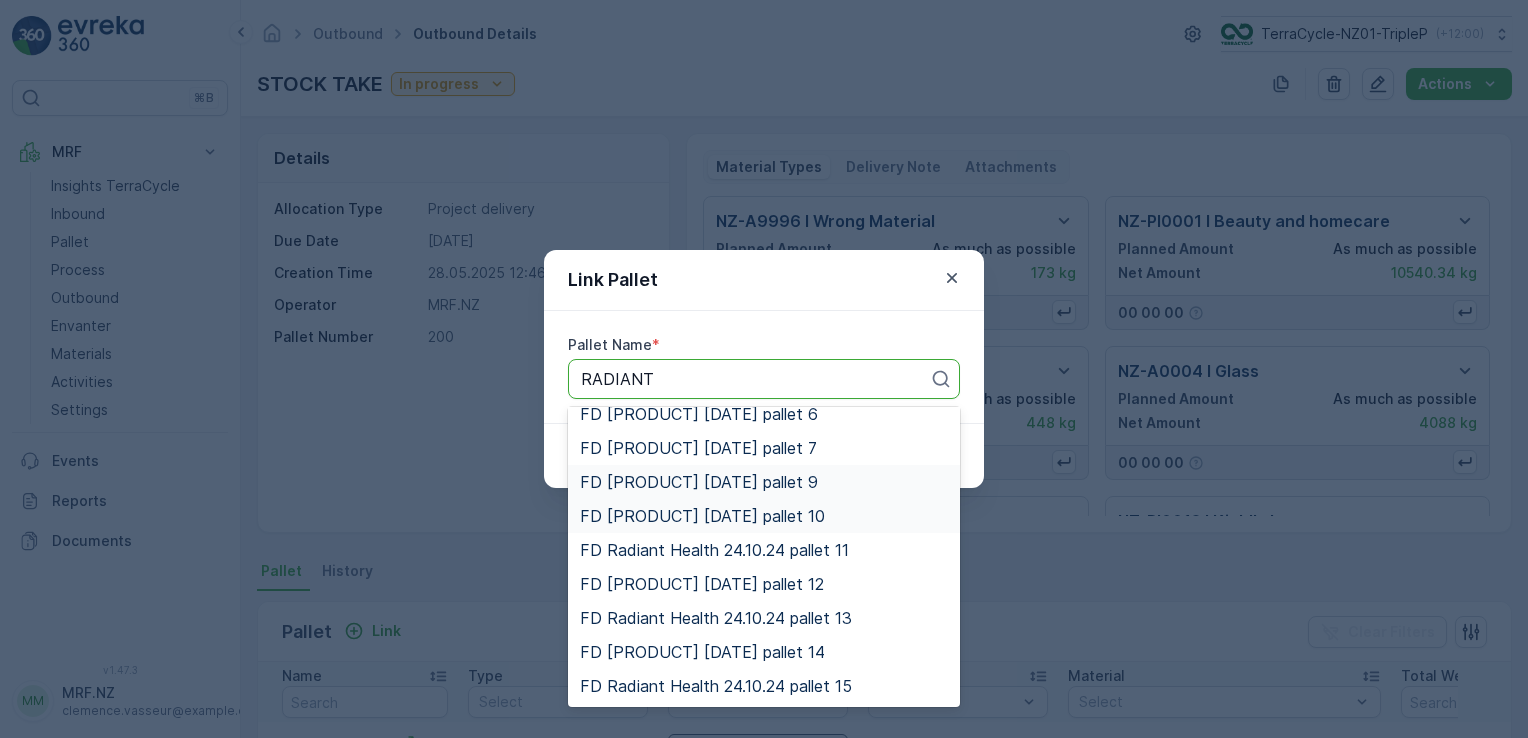 scroll, scrollTop: 0, scrollLeft: 0, axis: both 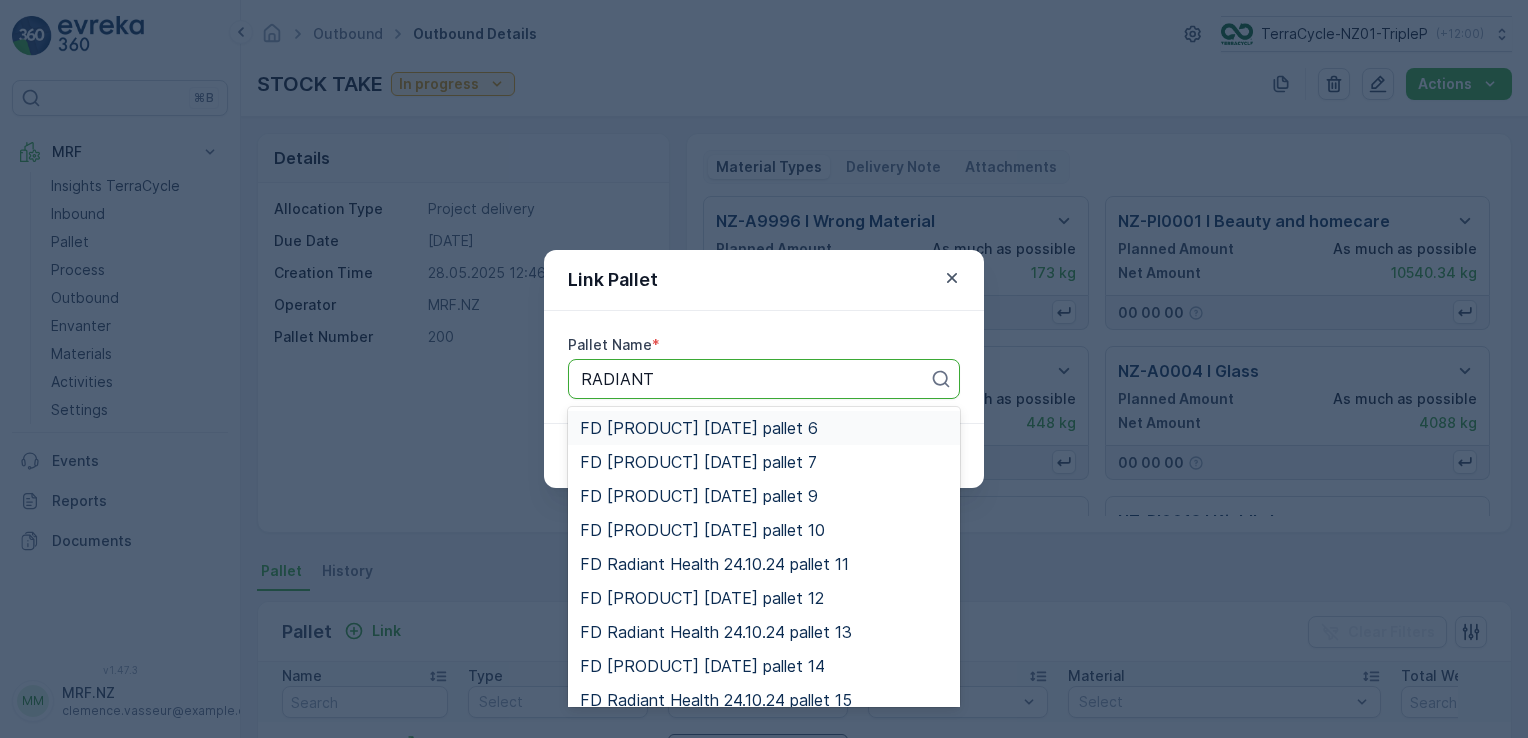 click on "FD Radiant Health 24.10.24 pallet 6" at bounding box center [699, 428] 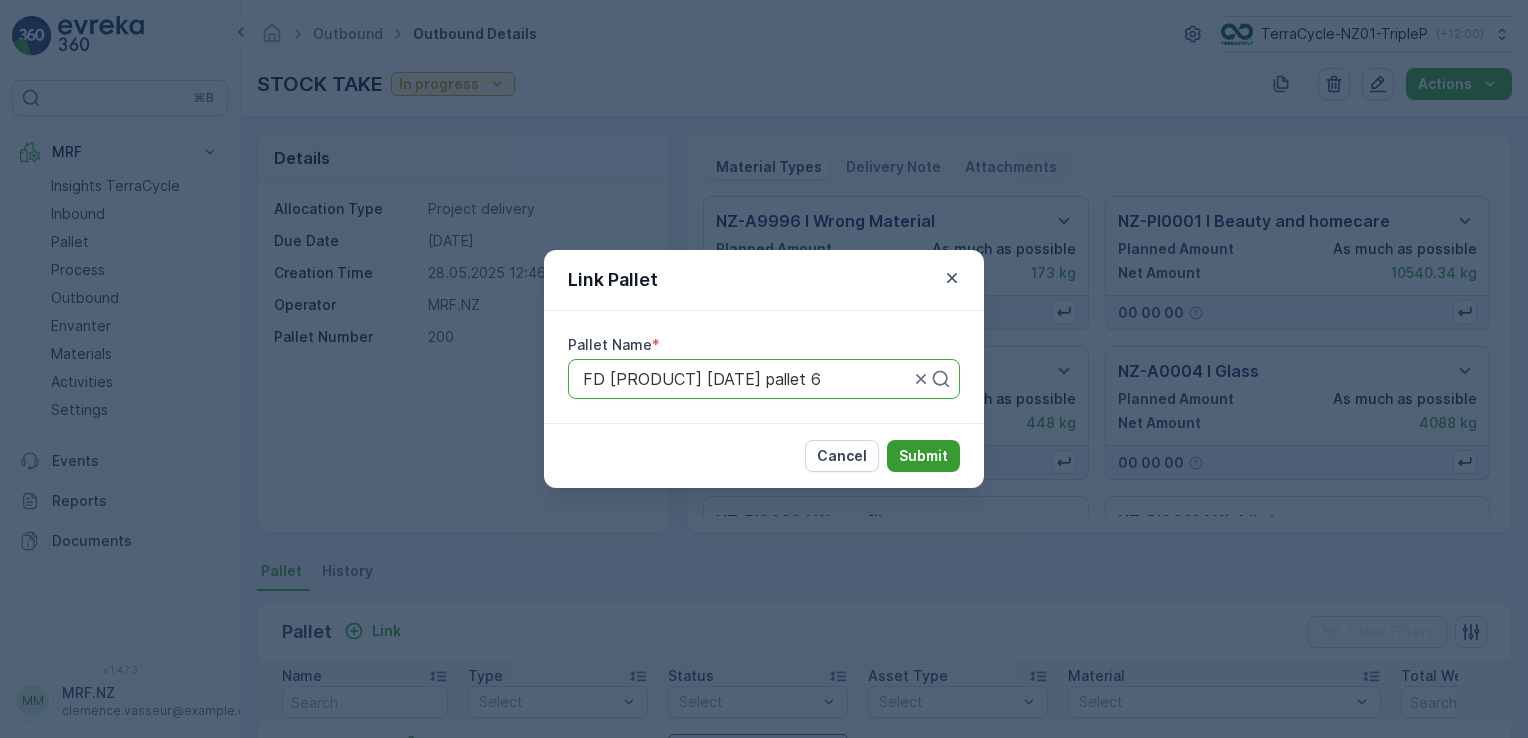 click on "Submit" at bounding box center (923, 456) 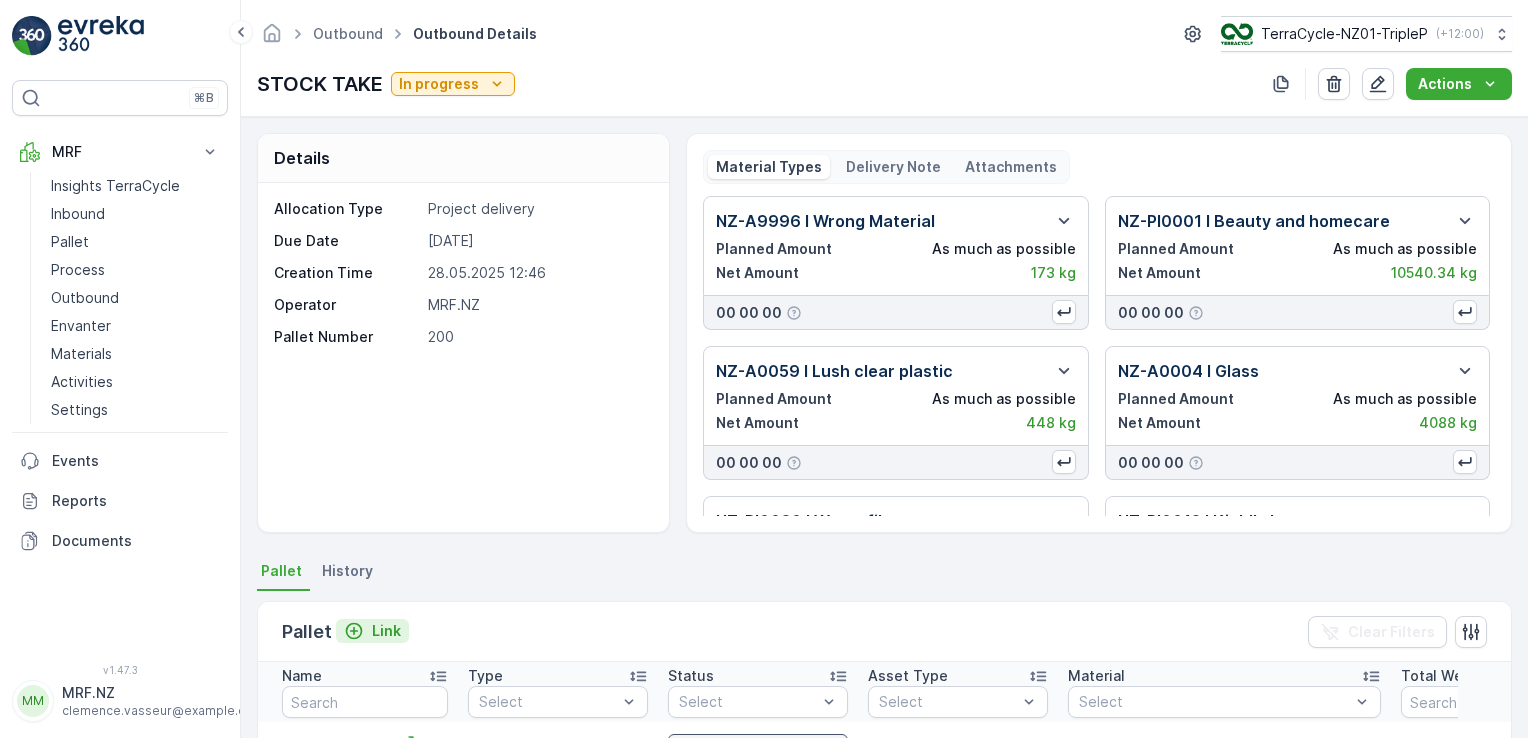 click on "Link" at bounding box center (386, 631) 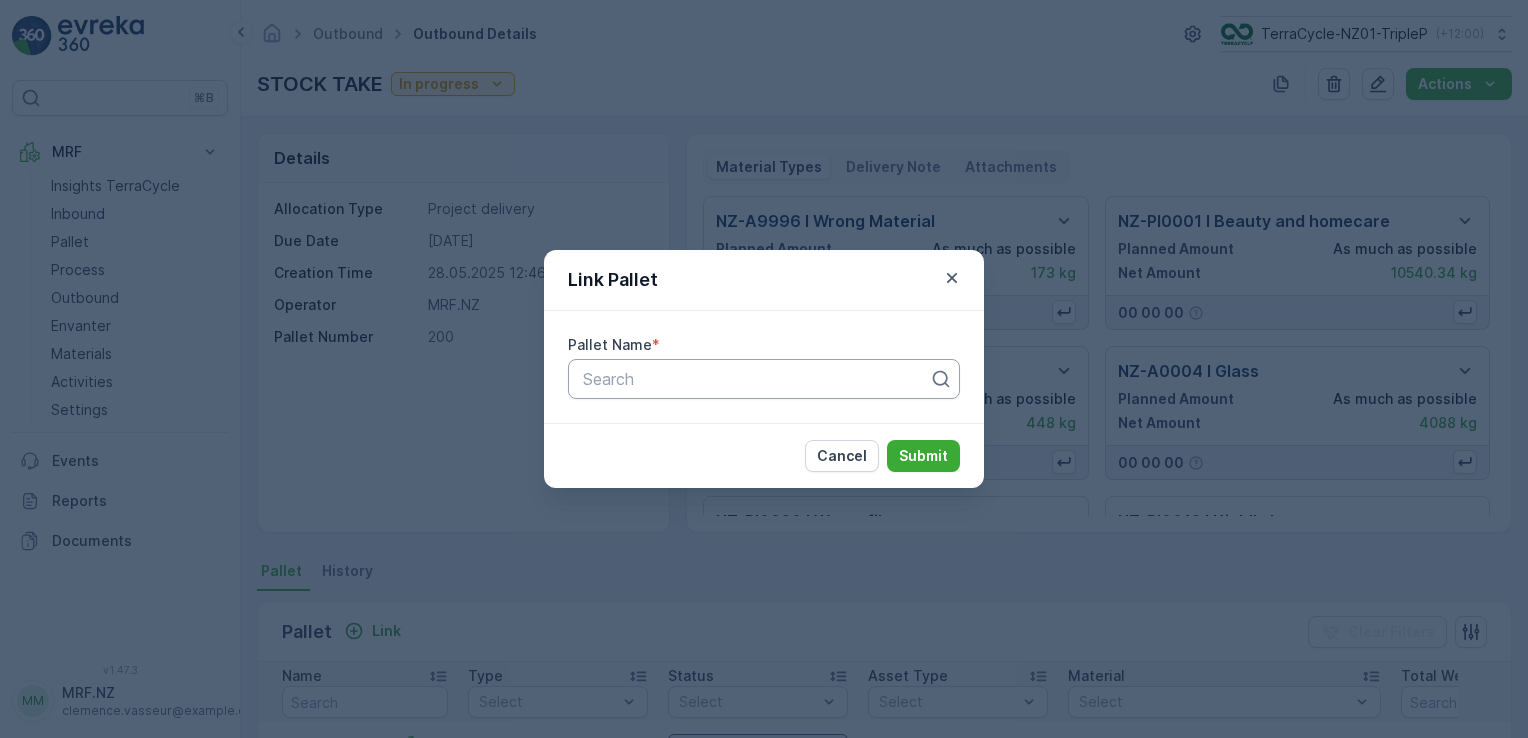 click at bounding box center (756, 379) 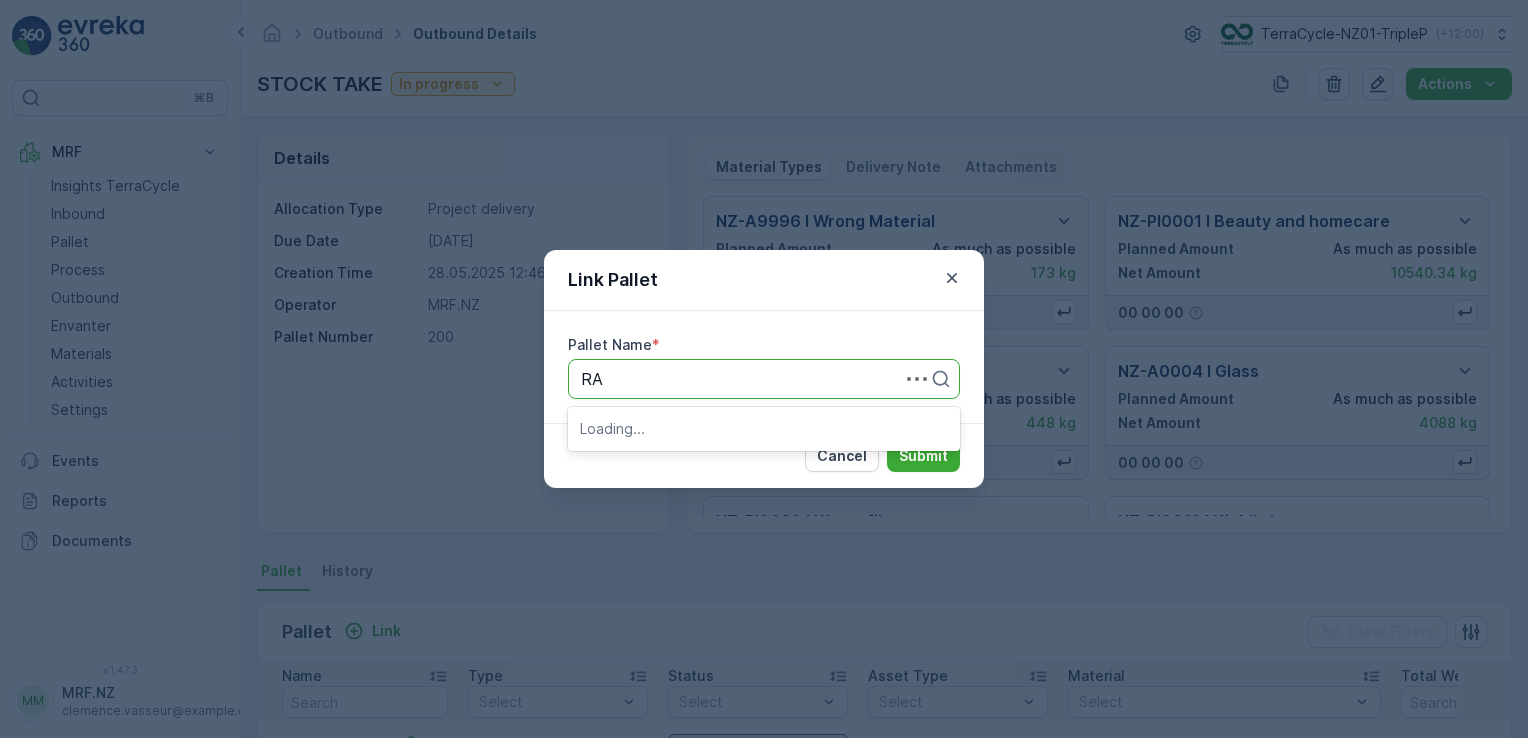 type on "RAD" 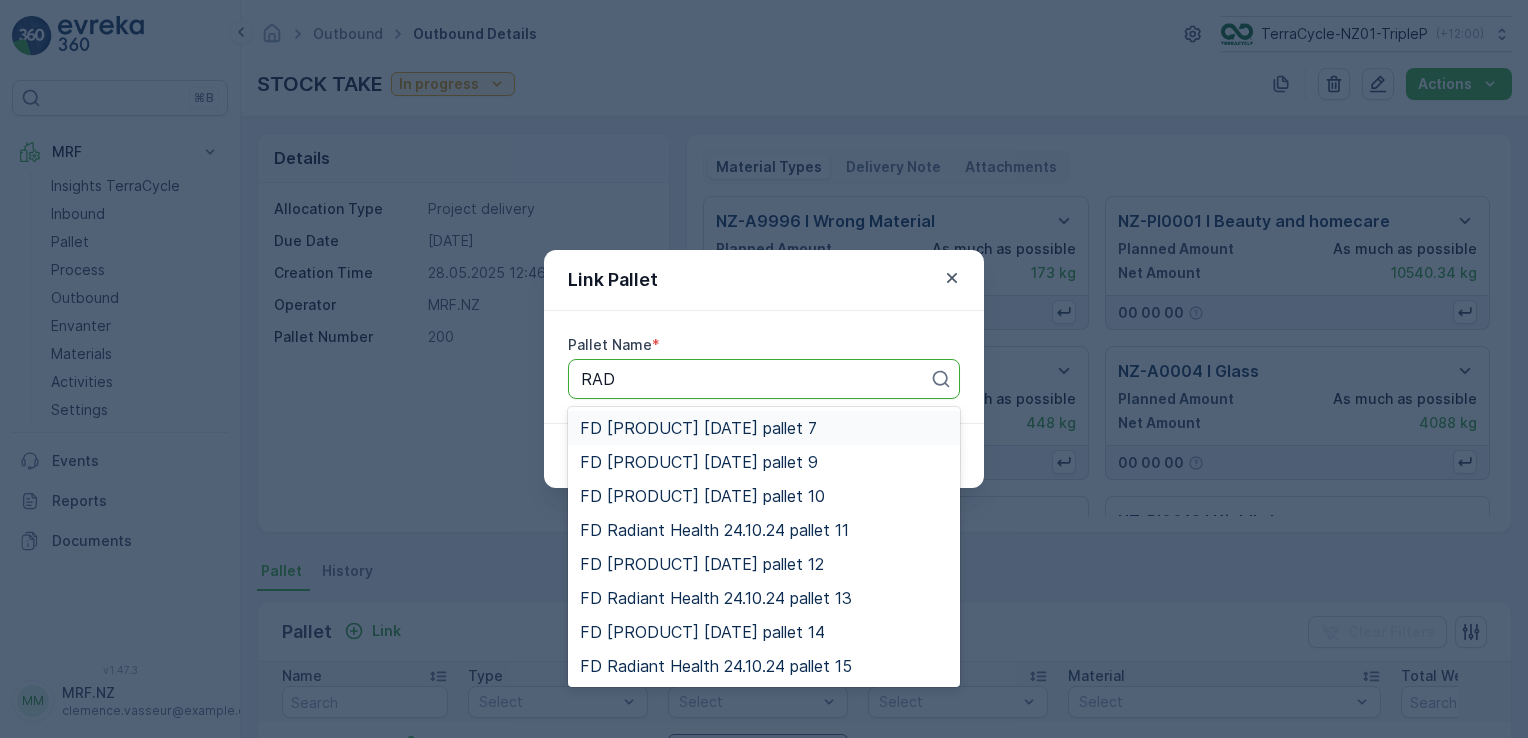 drag, startPoint x: 731, startPoint y: 435, endPoint x: 794, endPoint y: 443, distance: 63.505905 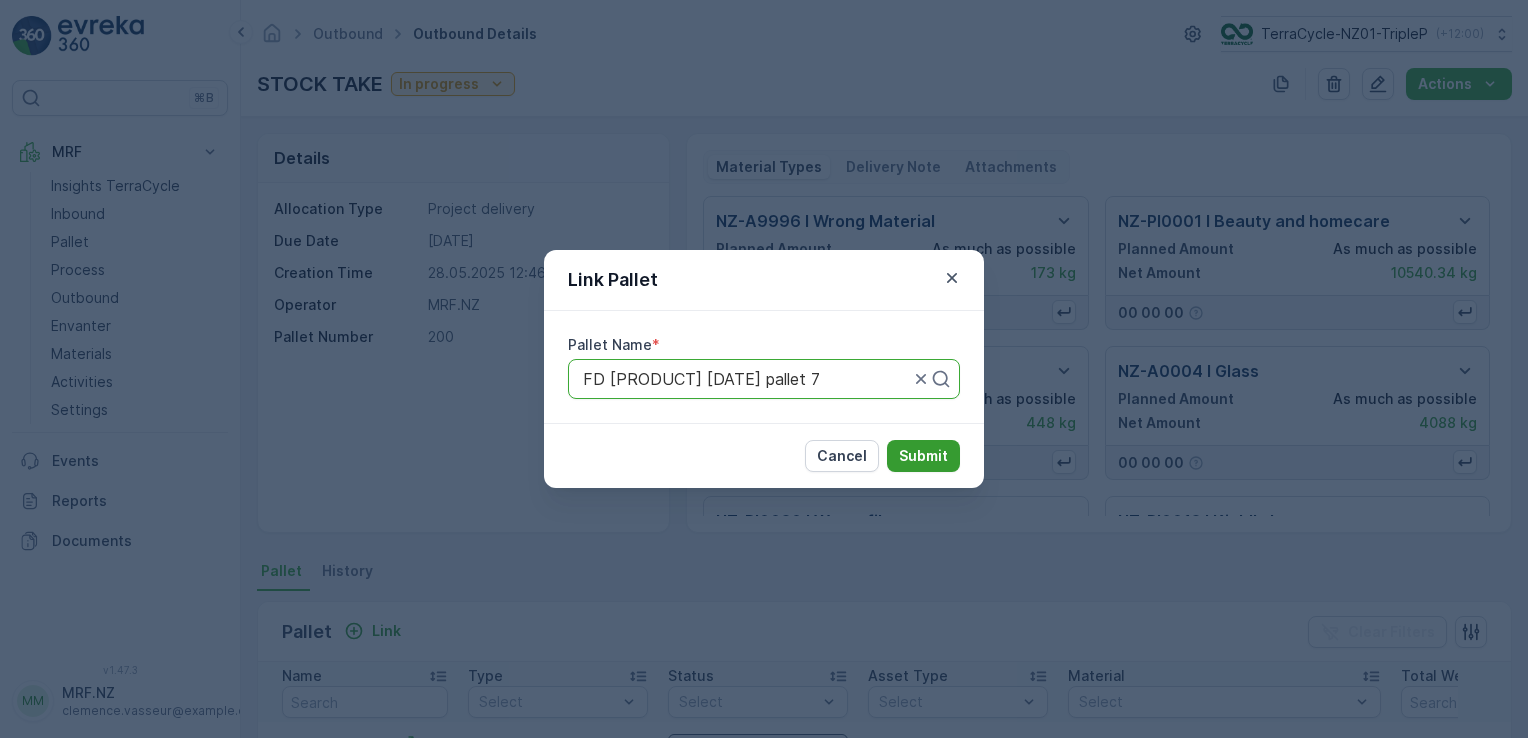 drag, startPoint x: 886, startPoint y: 454, endPoint x: 900, endPoint y: 450, distance: 14.56022 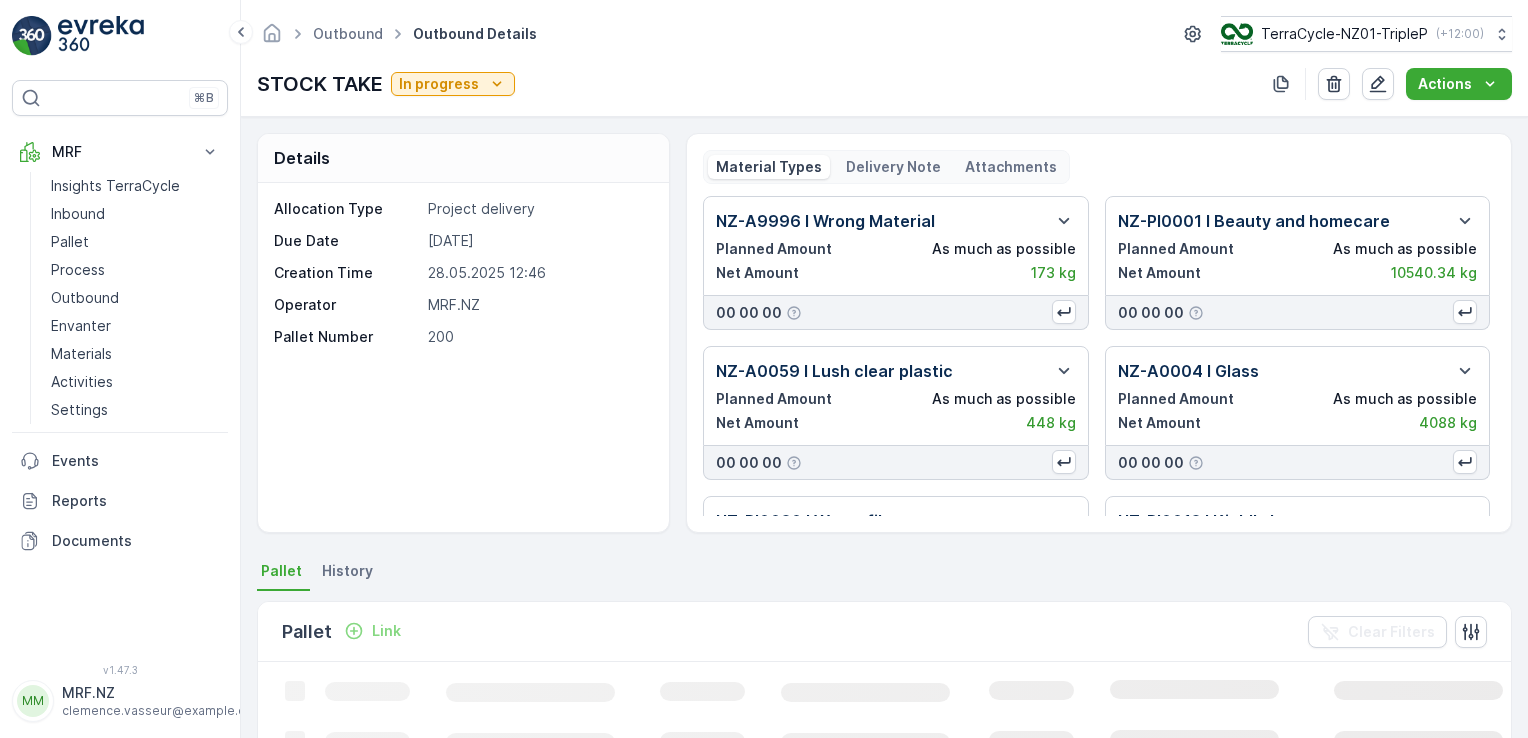 click on "Link" at bounding box center [386, 631] 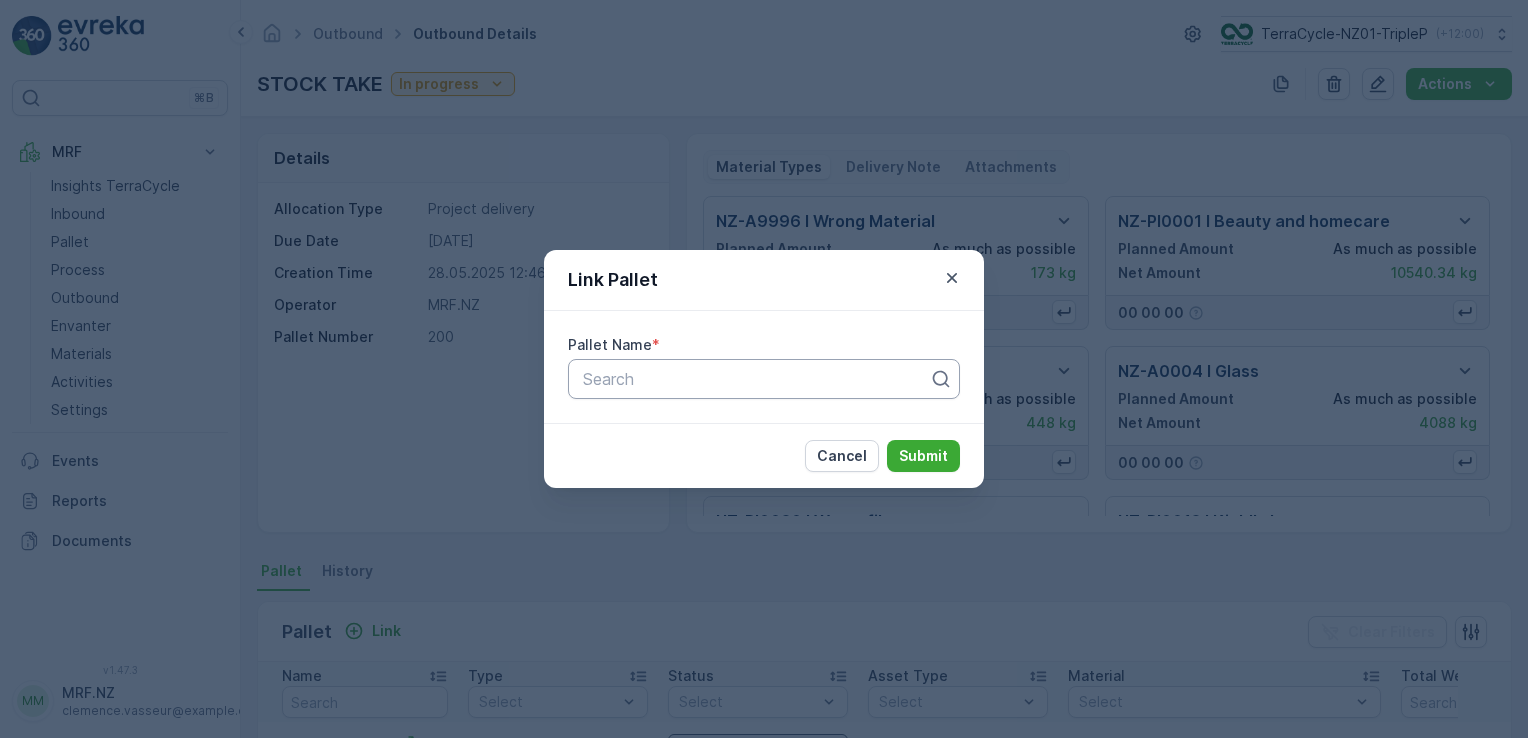 click on "Search" at bounding box center [764, 379] 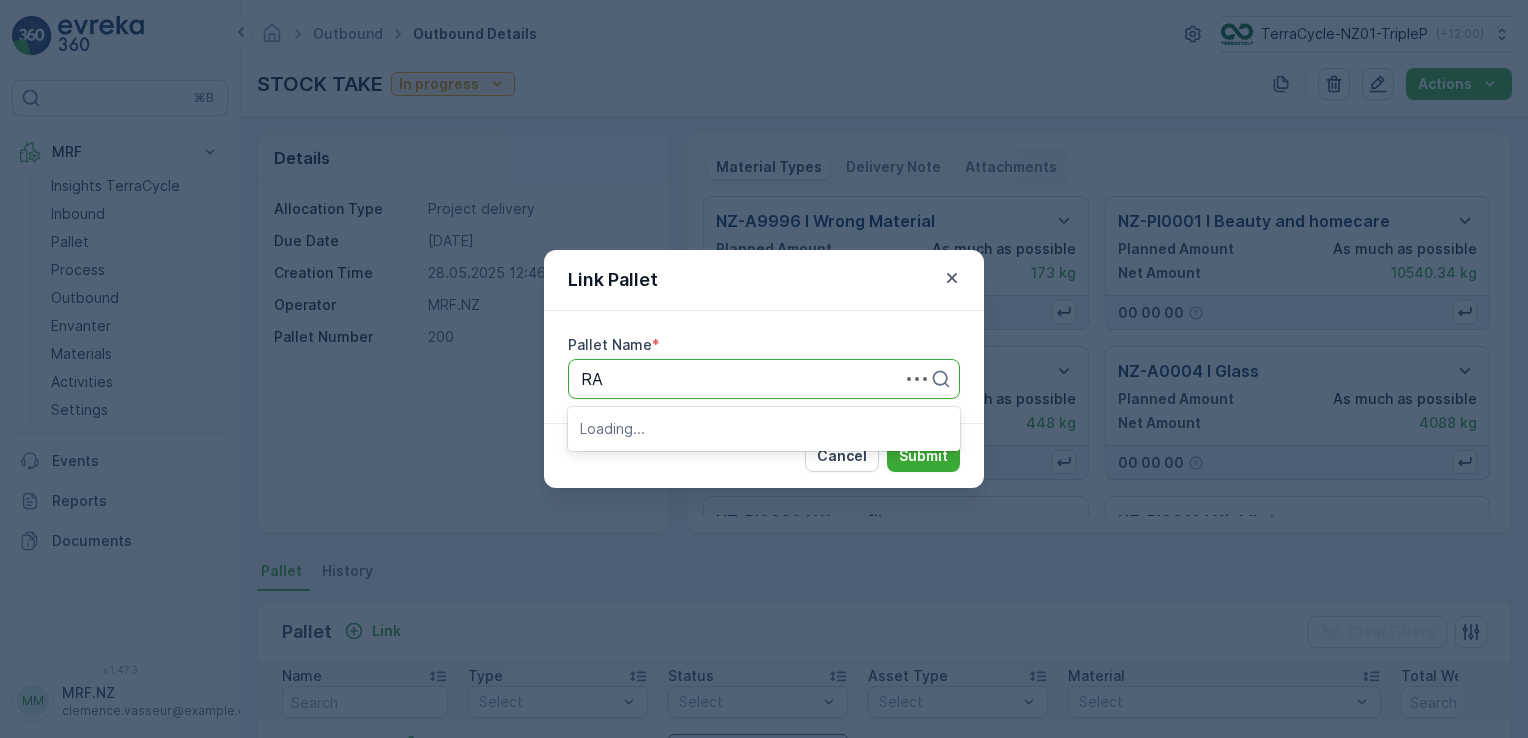 type on "RAD" 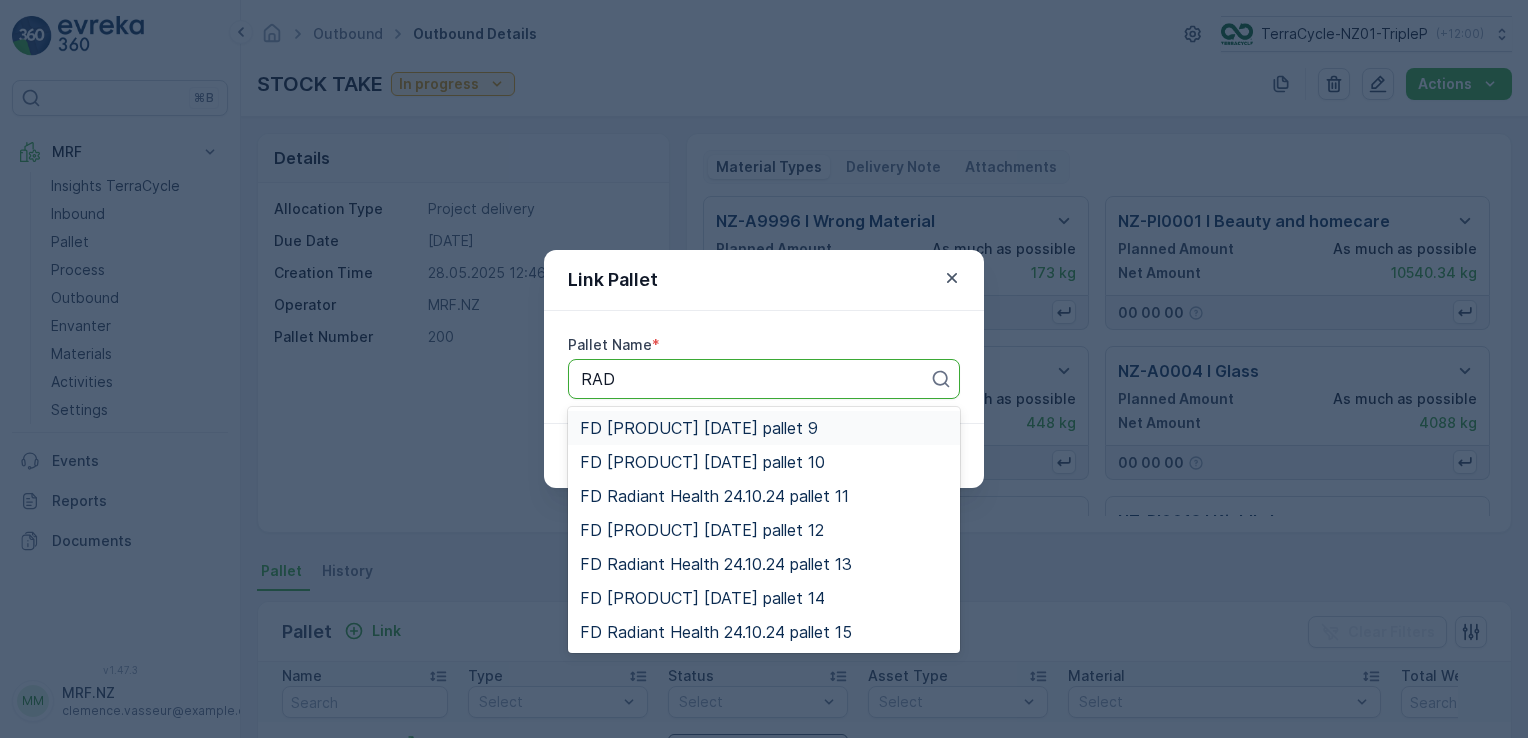 click on "FD Radiant Health 24.10.24 pallet 9" at bounding box center [699, 428] 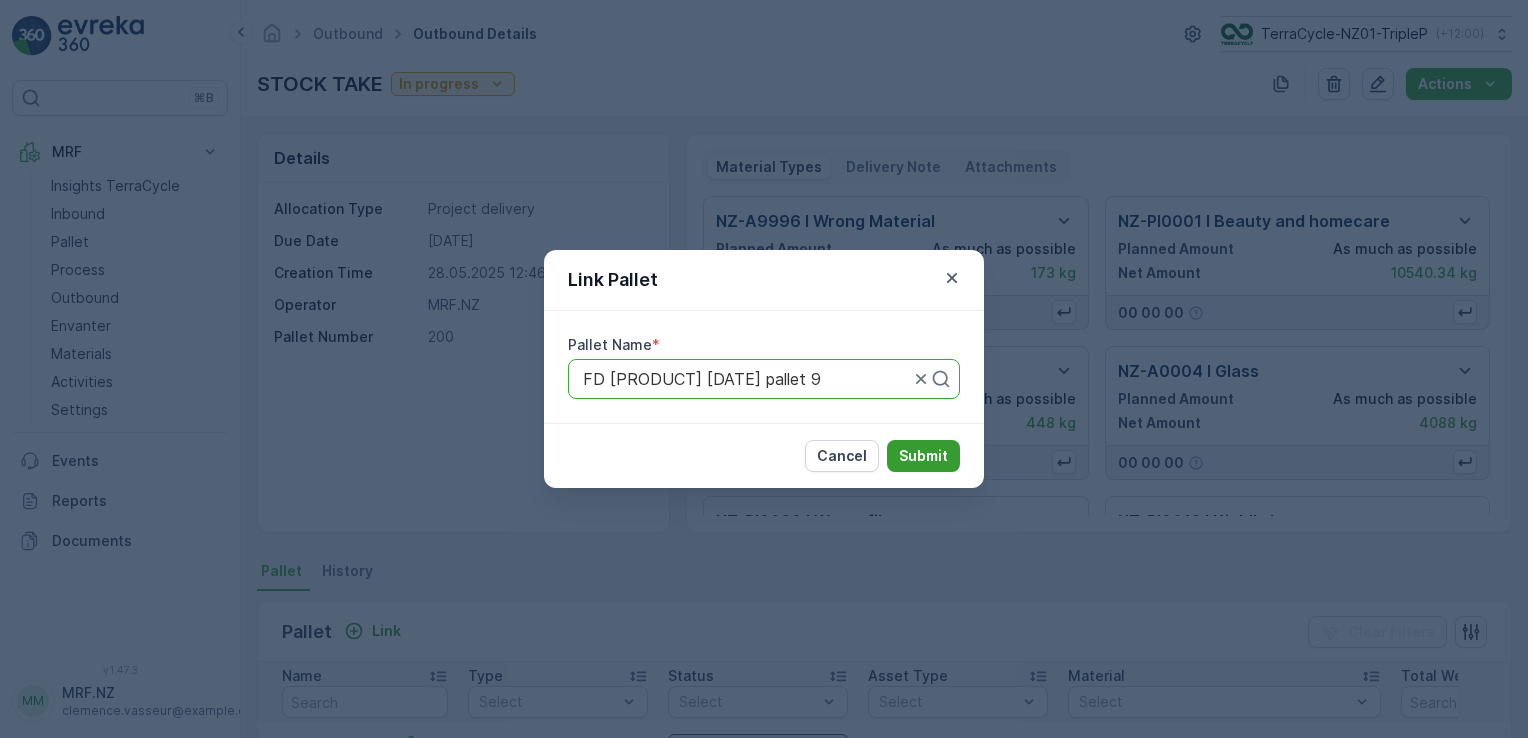 click on "Submit" at bounding box center (923, 456) 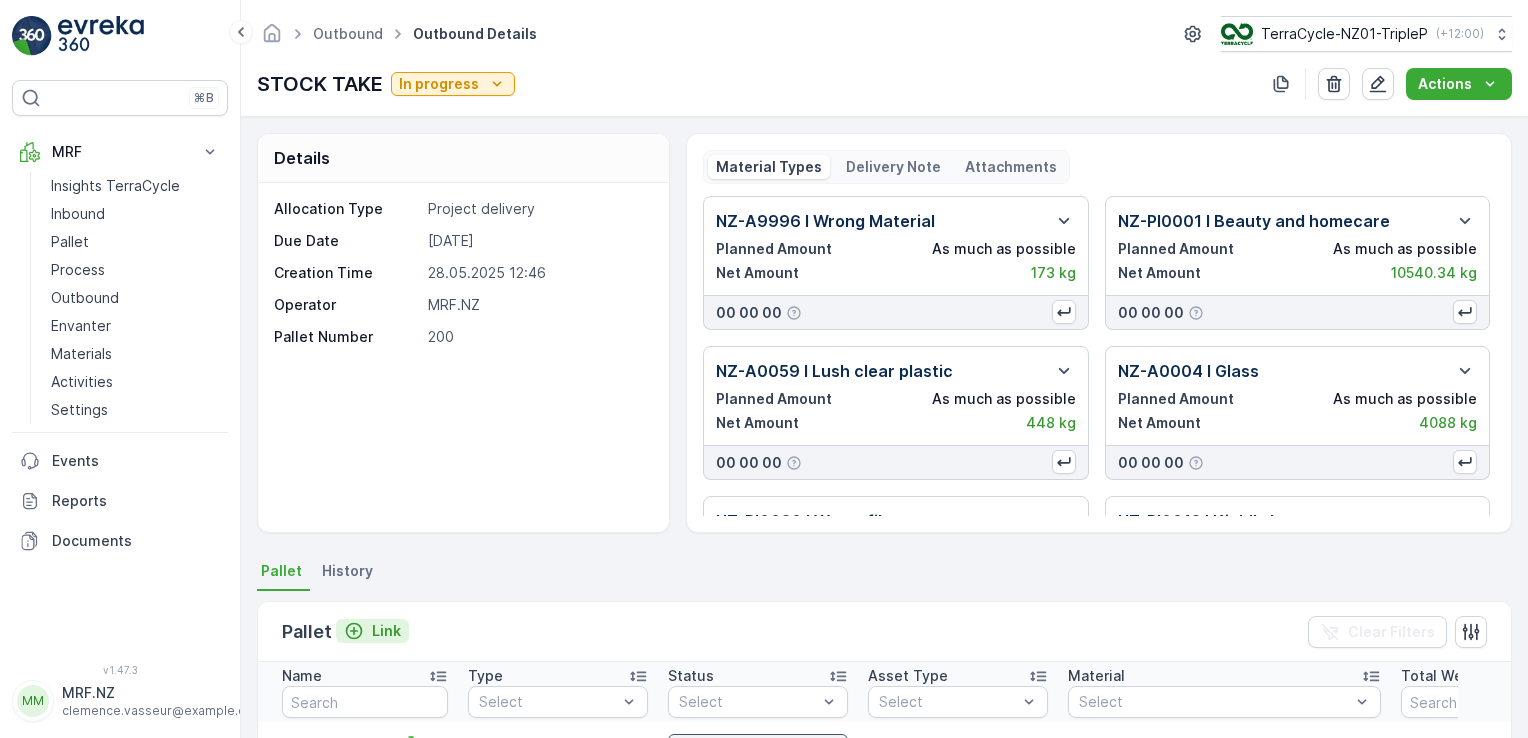 click on "Link" at bounding box center [386, 631] 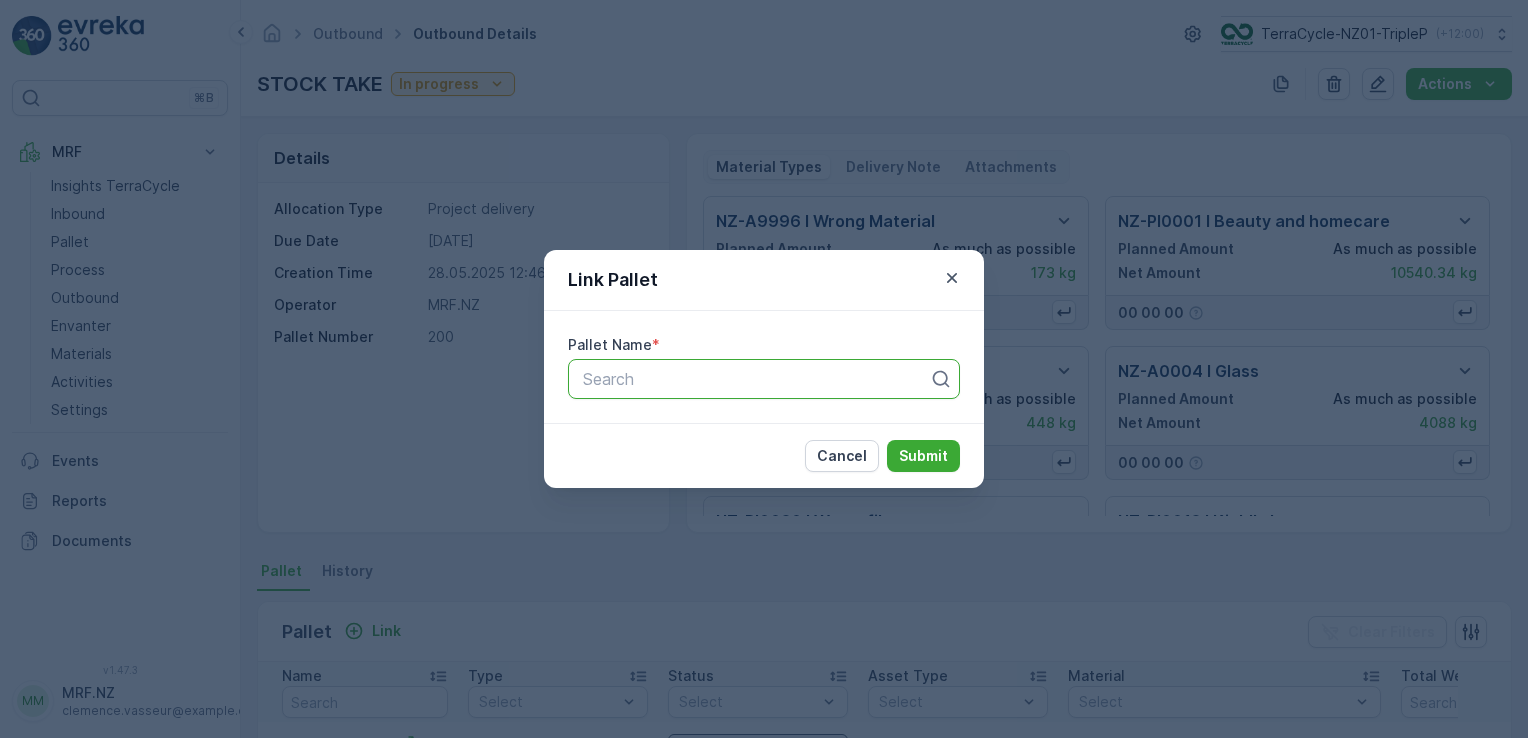 click at bounding box center (756, 379) 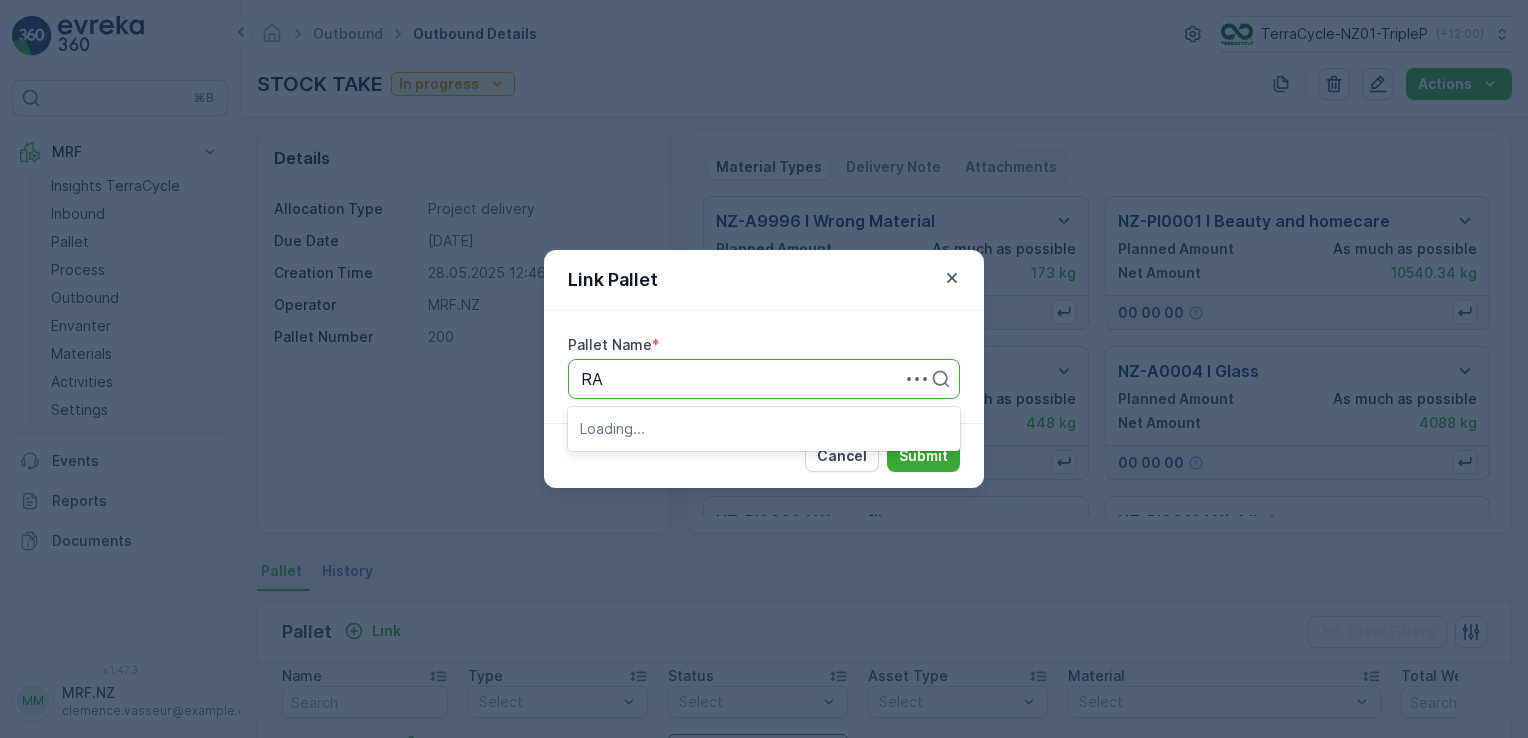 type on "RAD" 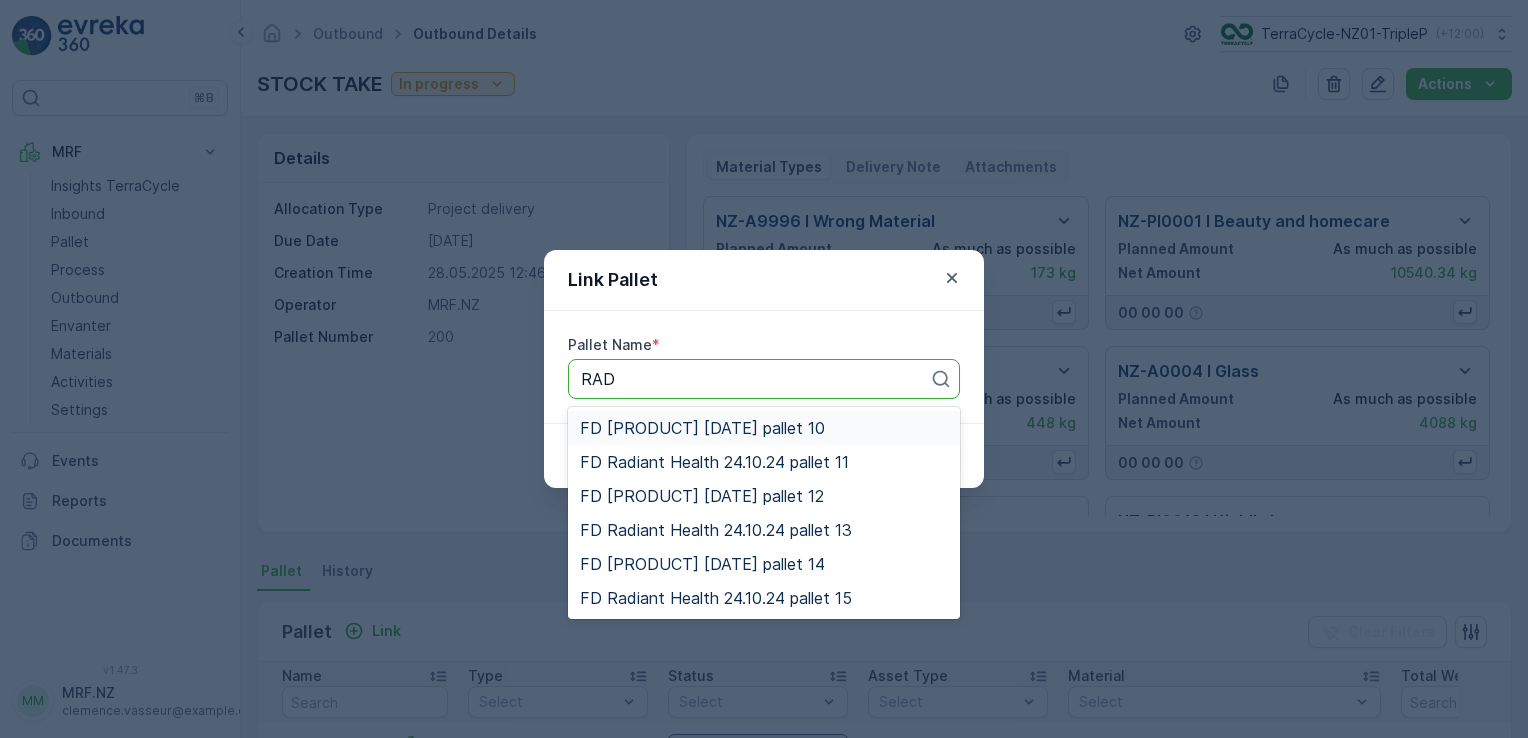 click on "FD Radiant Health 24.10.24 pallet 10" at bounding box center (702, 428) 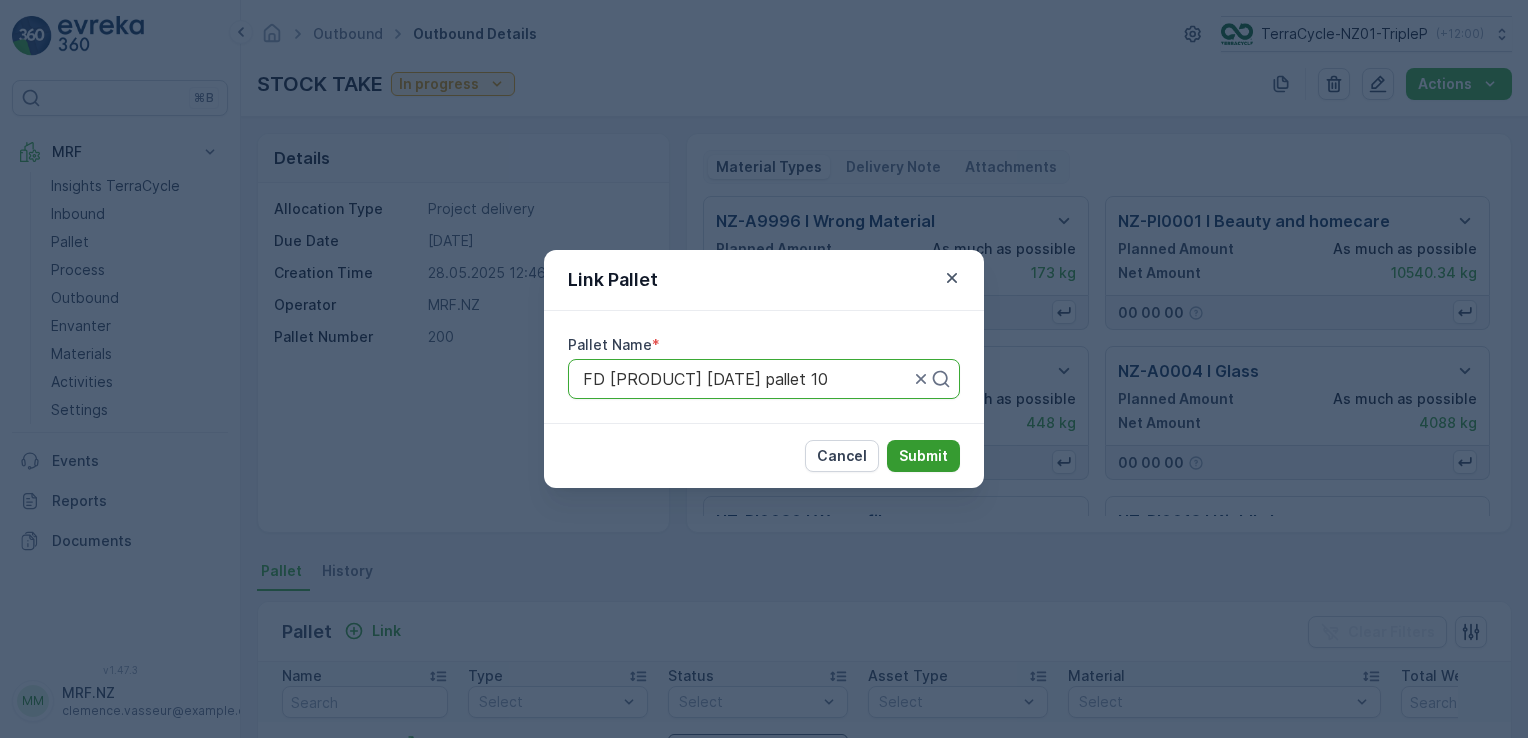click on "Submit" at bounding box center (923, 456) 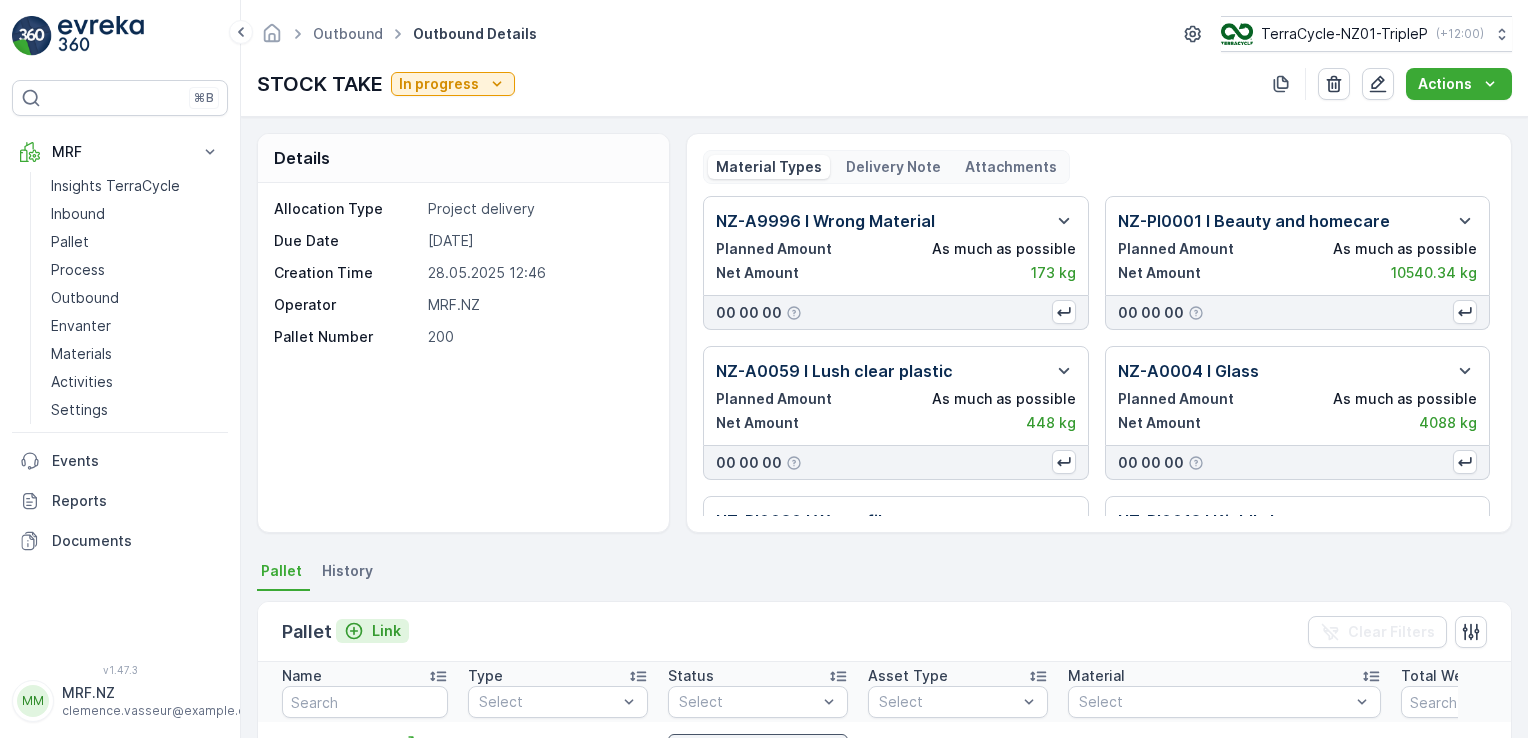 click on "Link" at bounding box center [386, 631] 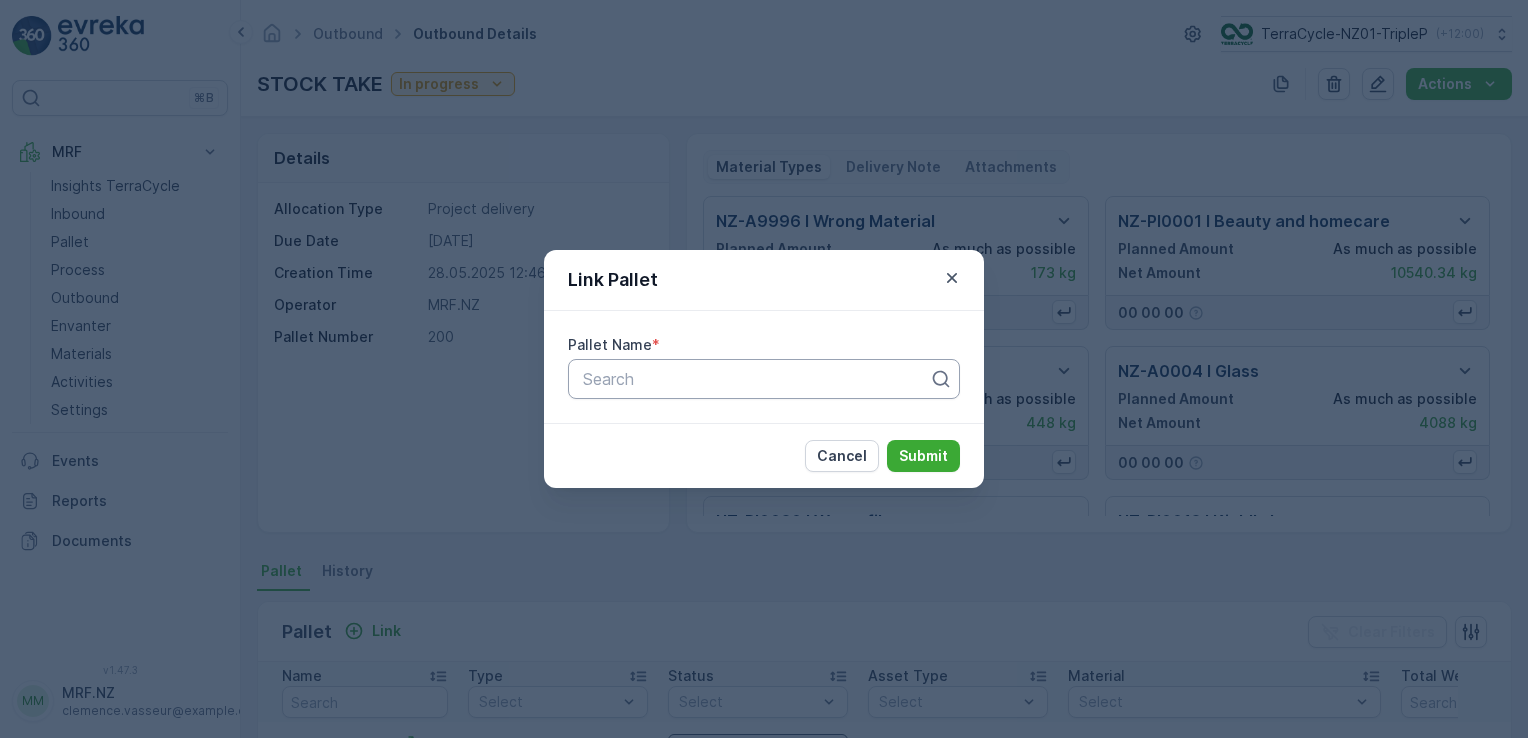 click at bounding box center [756, 379] 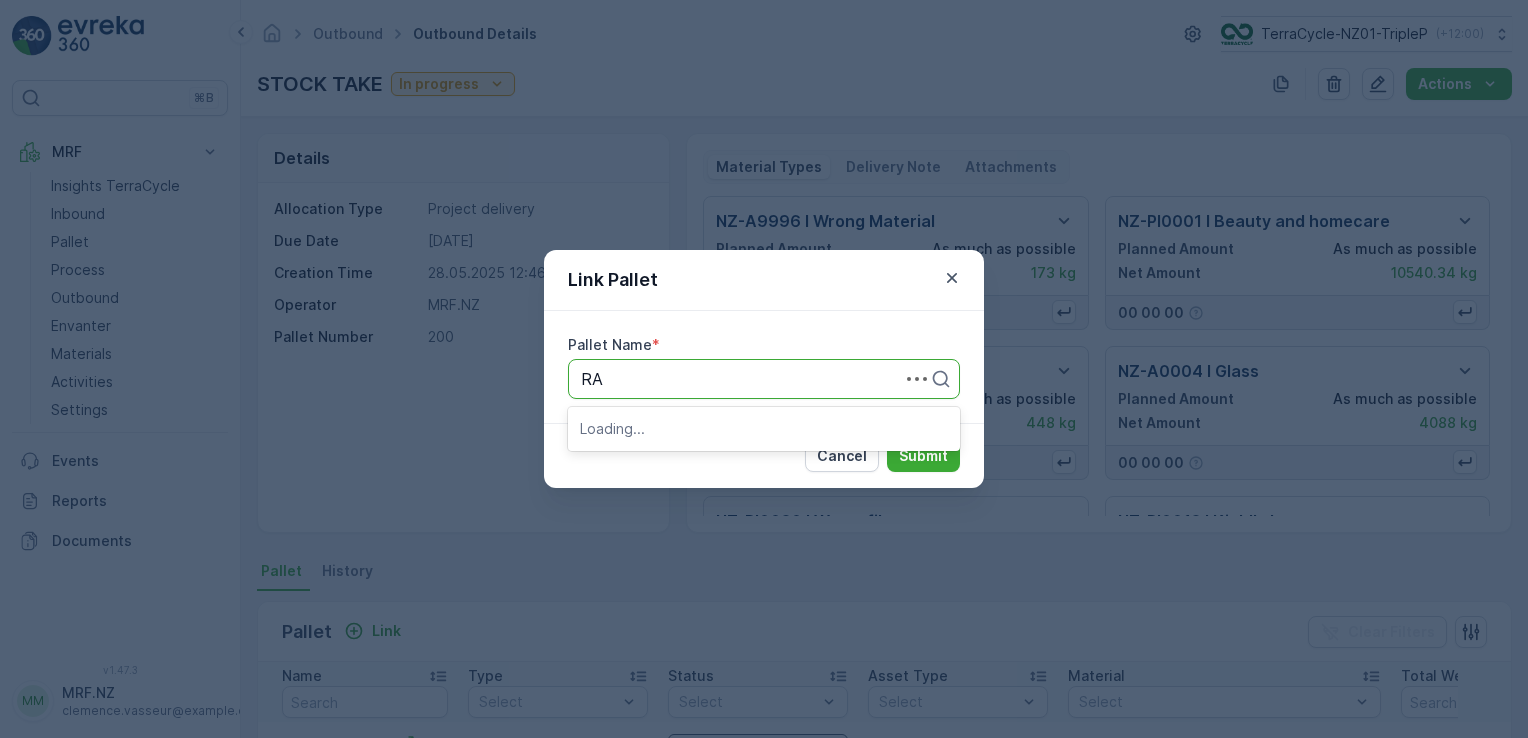 type on "RAD" 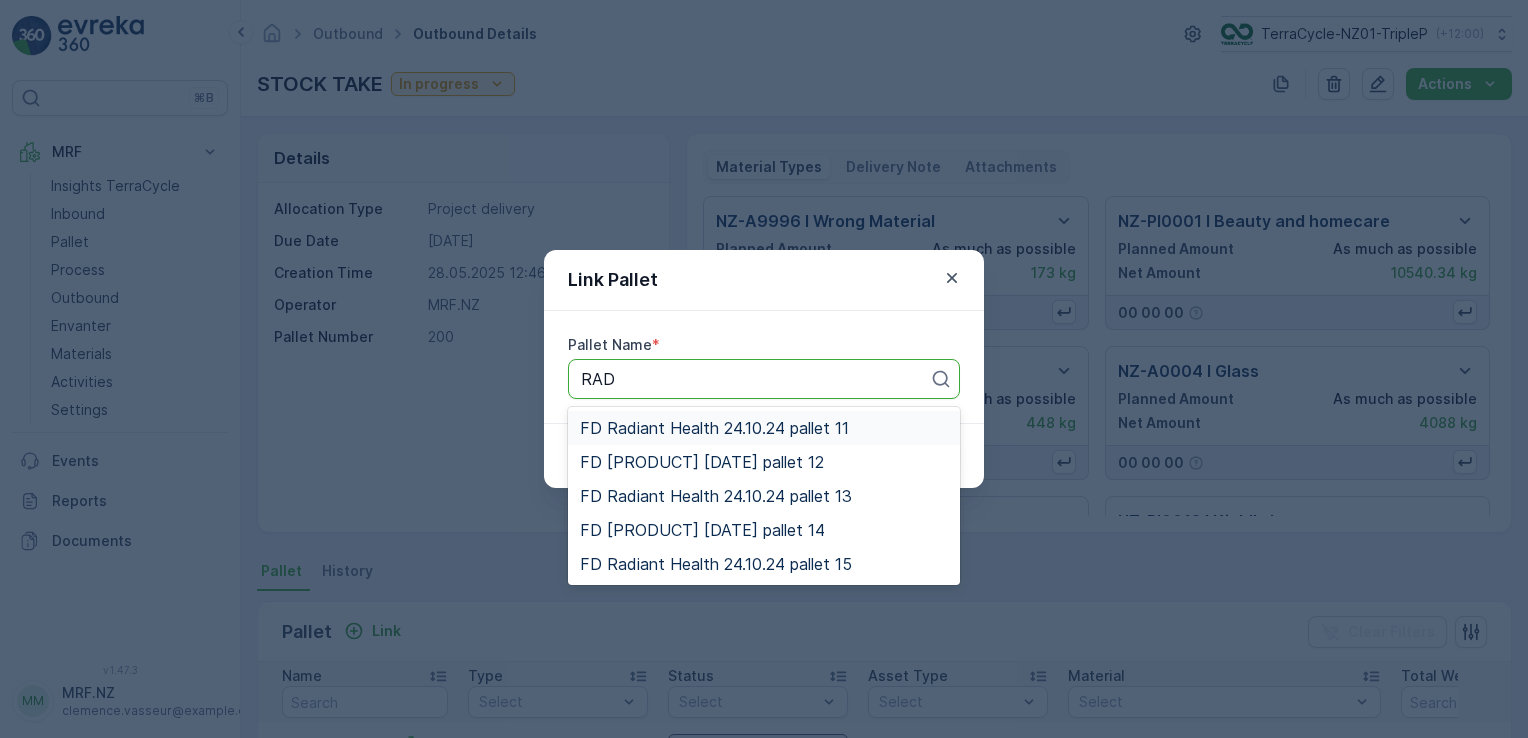 click on "FD Radiant Health 24.10.24 pallet 11" at bounding box center [714, 428] 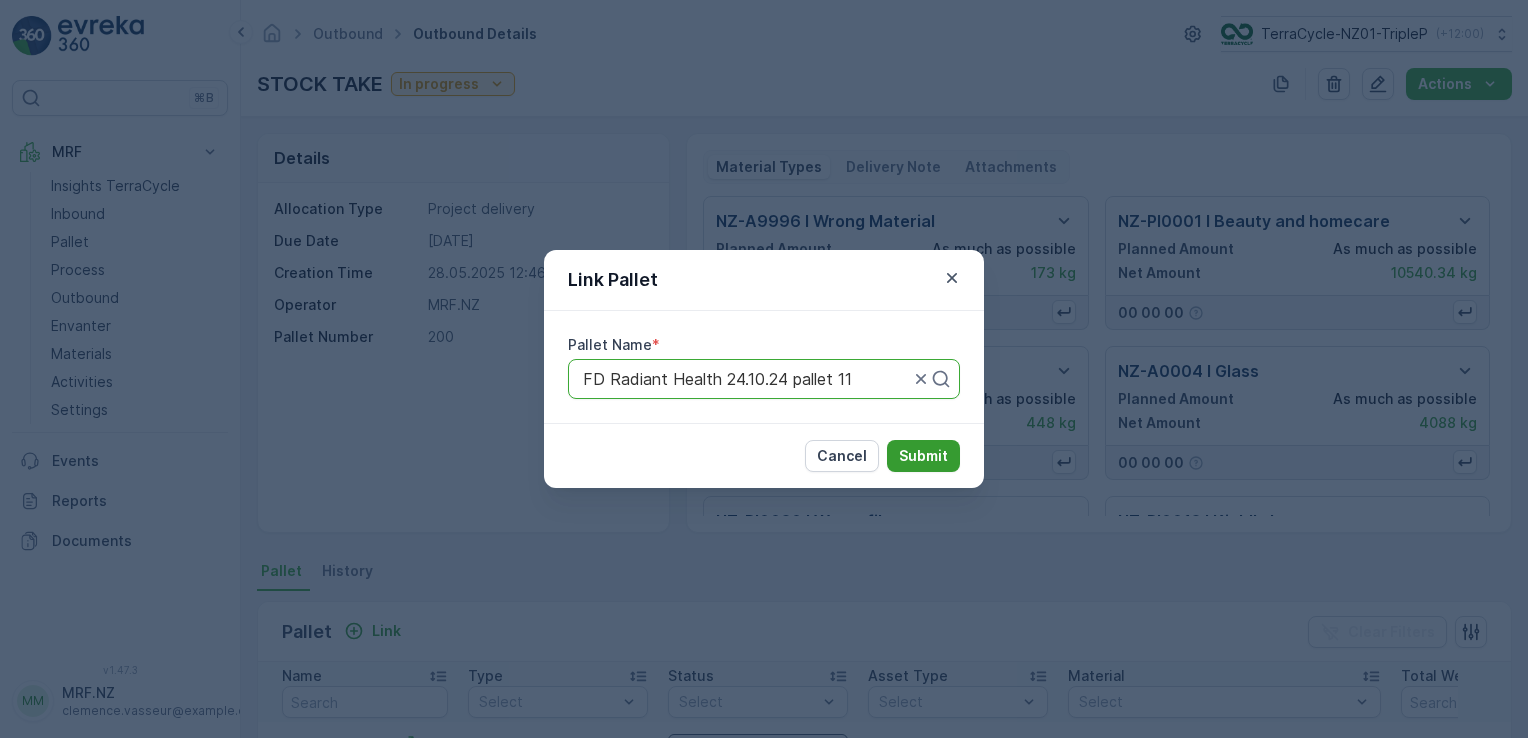 click on "Submit" at bounding box center (923, 456) 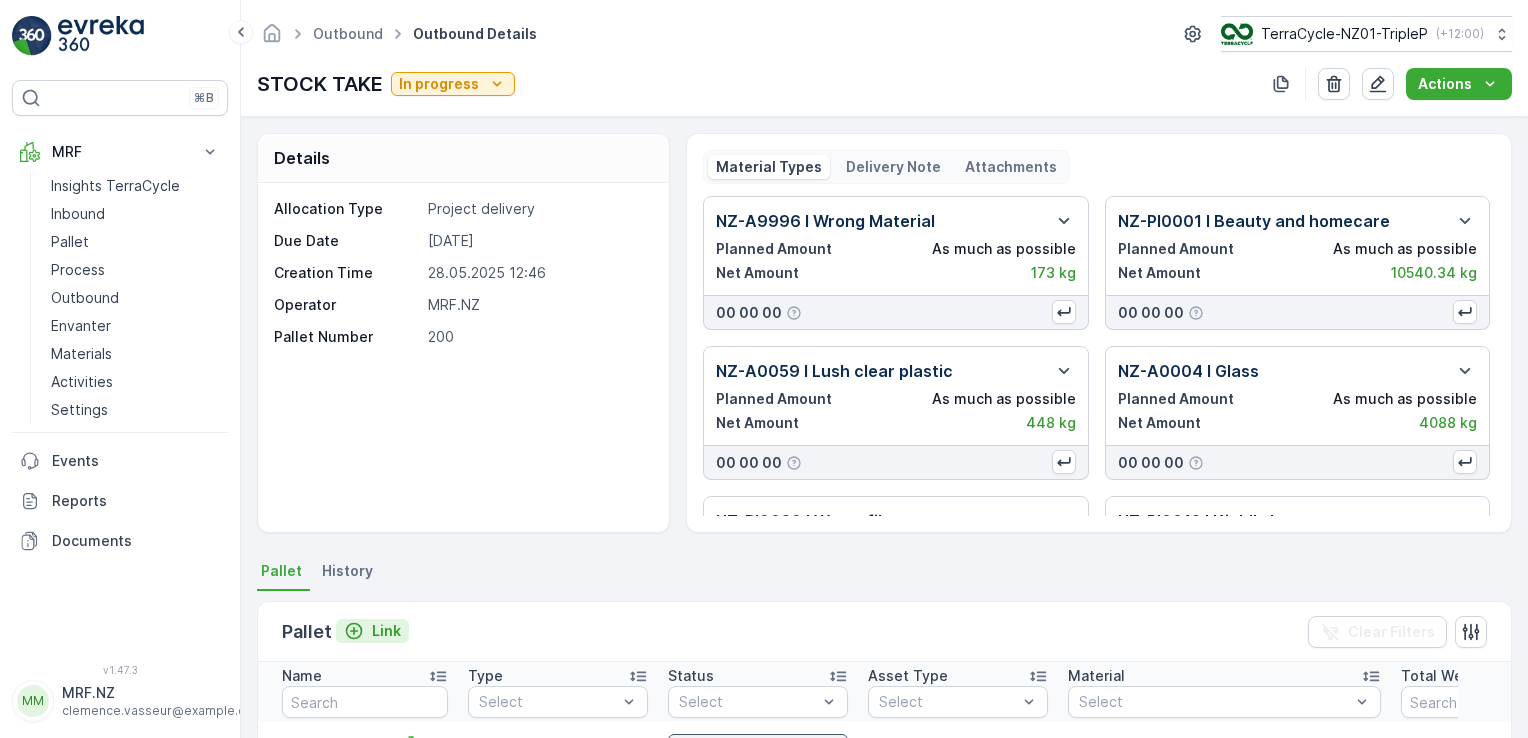 click on "Link" at bounding box center (386, 631) 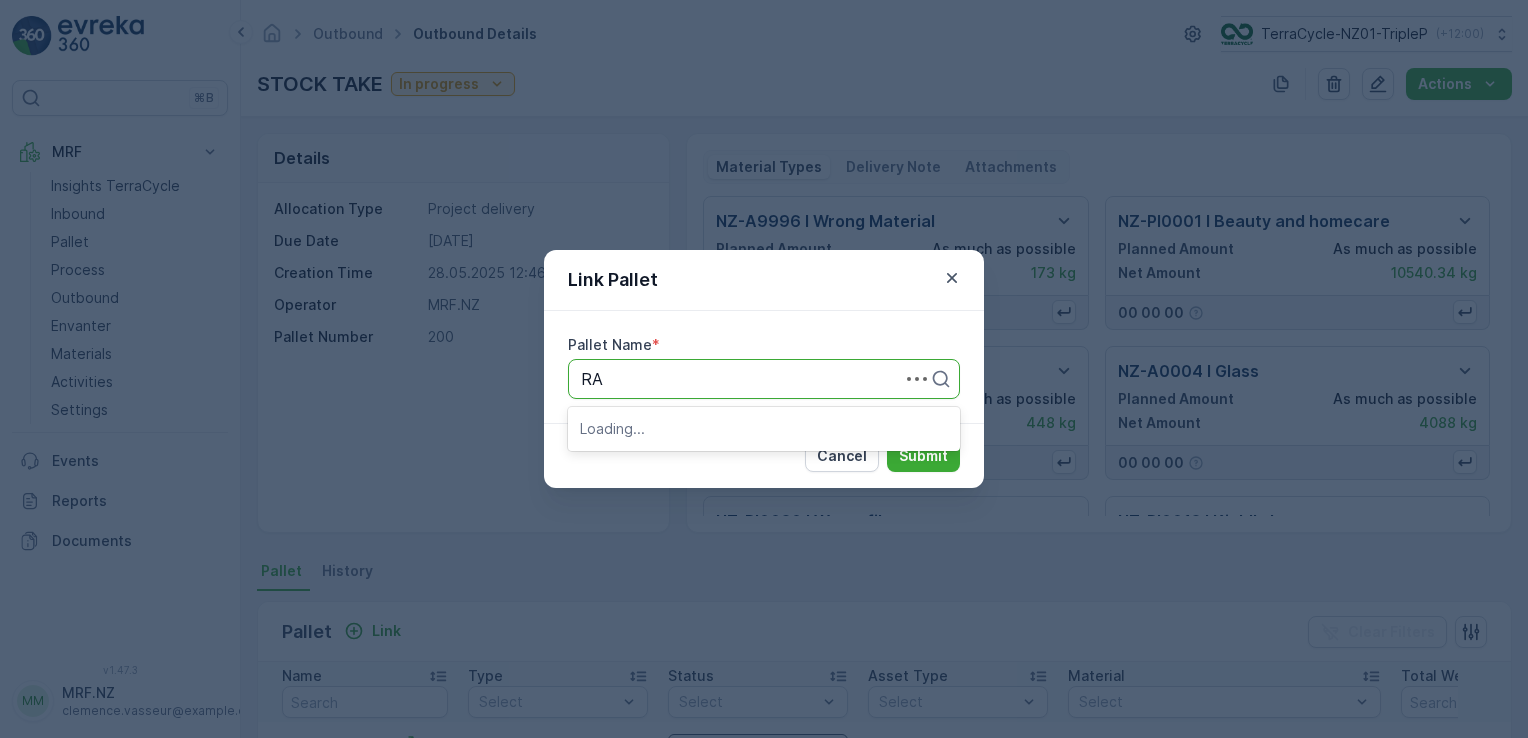 type on "RAD" 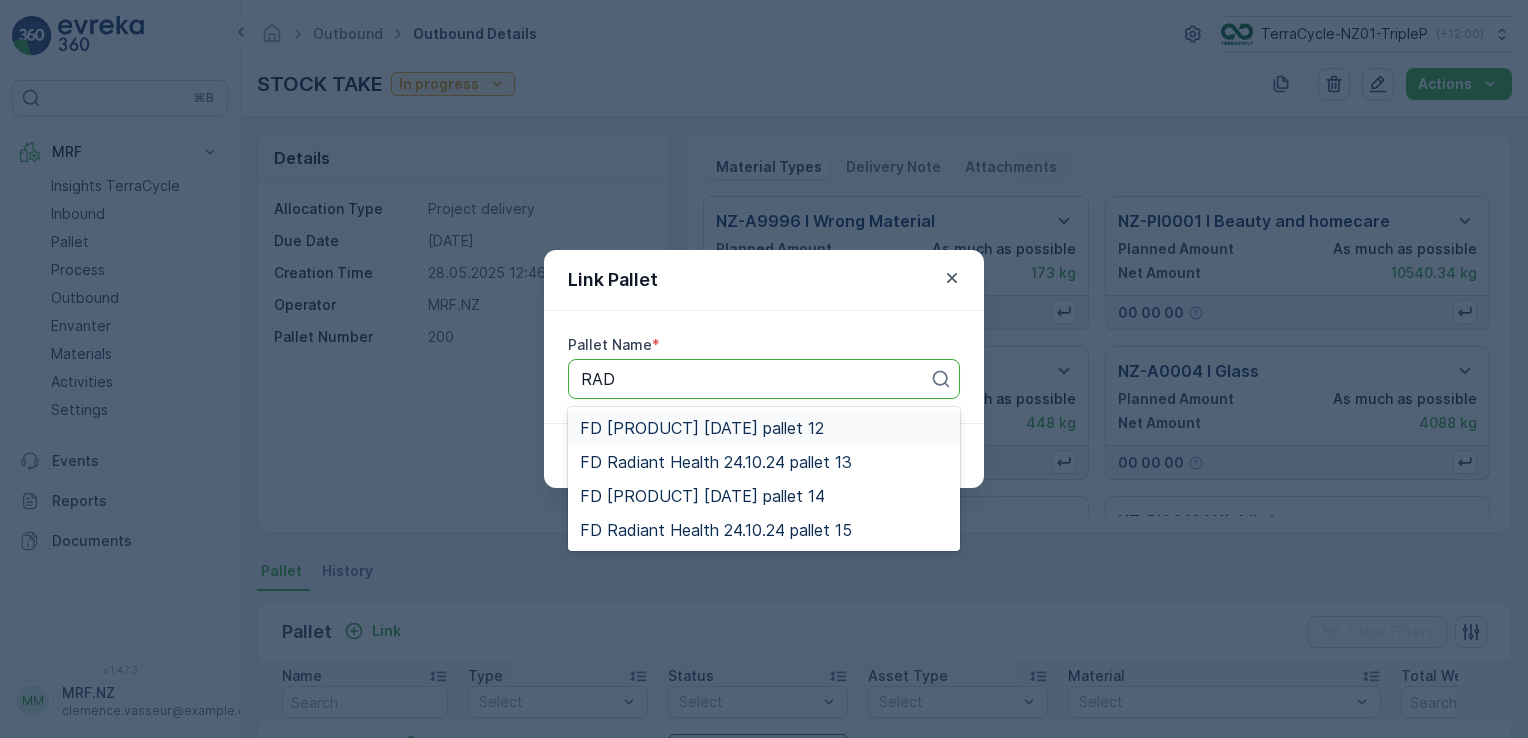 click on "FD Radiant Health 24.10.24 pallet 12" at bounding box center [702, 428] 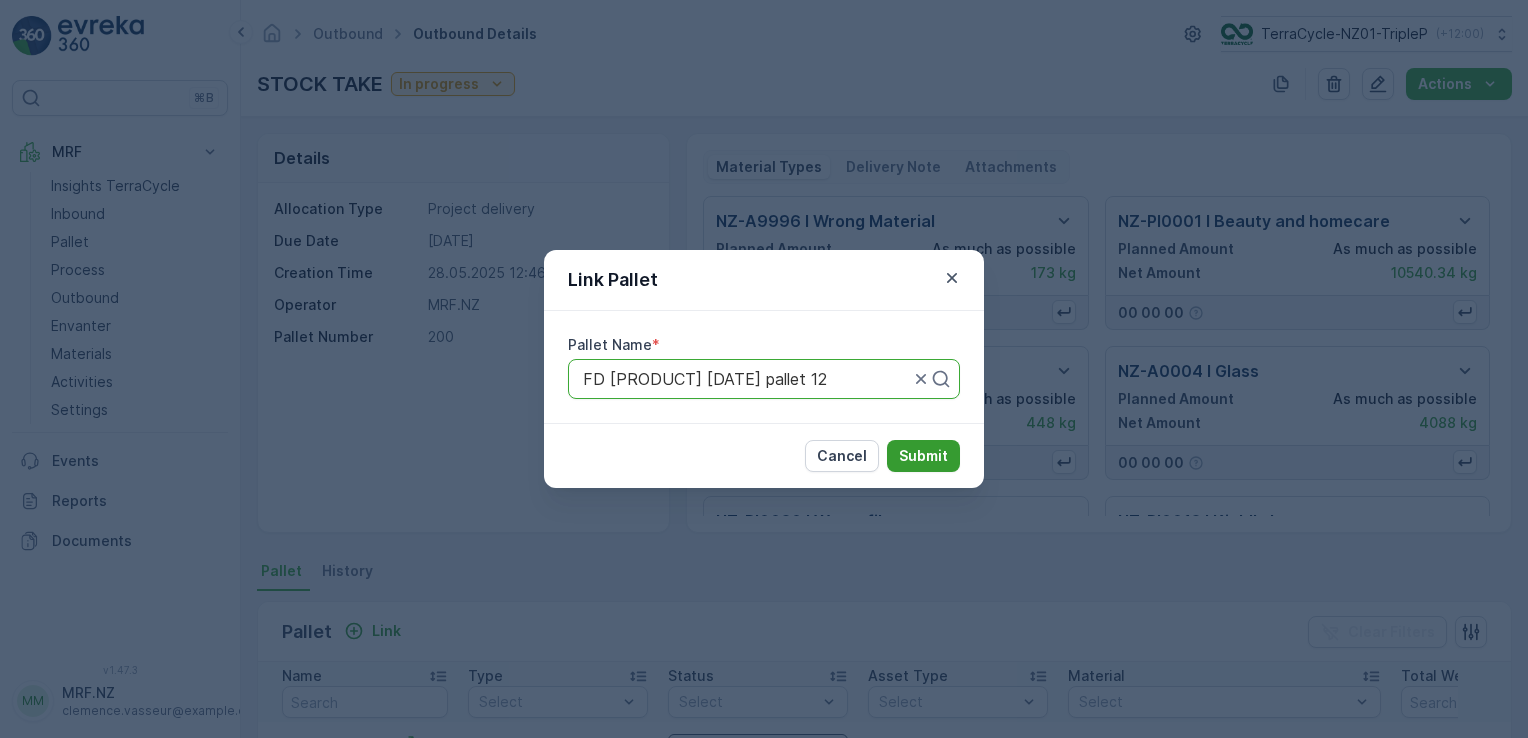 click on "Submit" at bounding box center (923, 456) 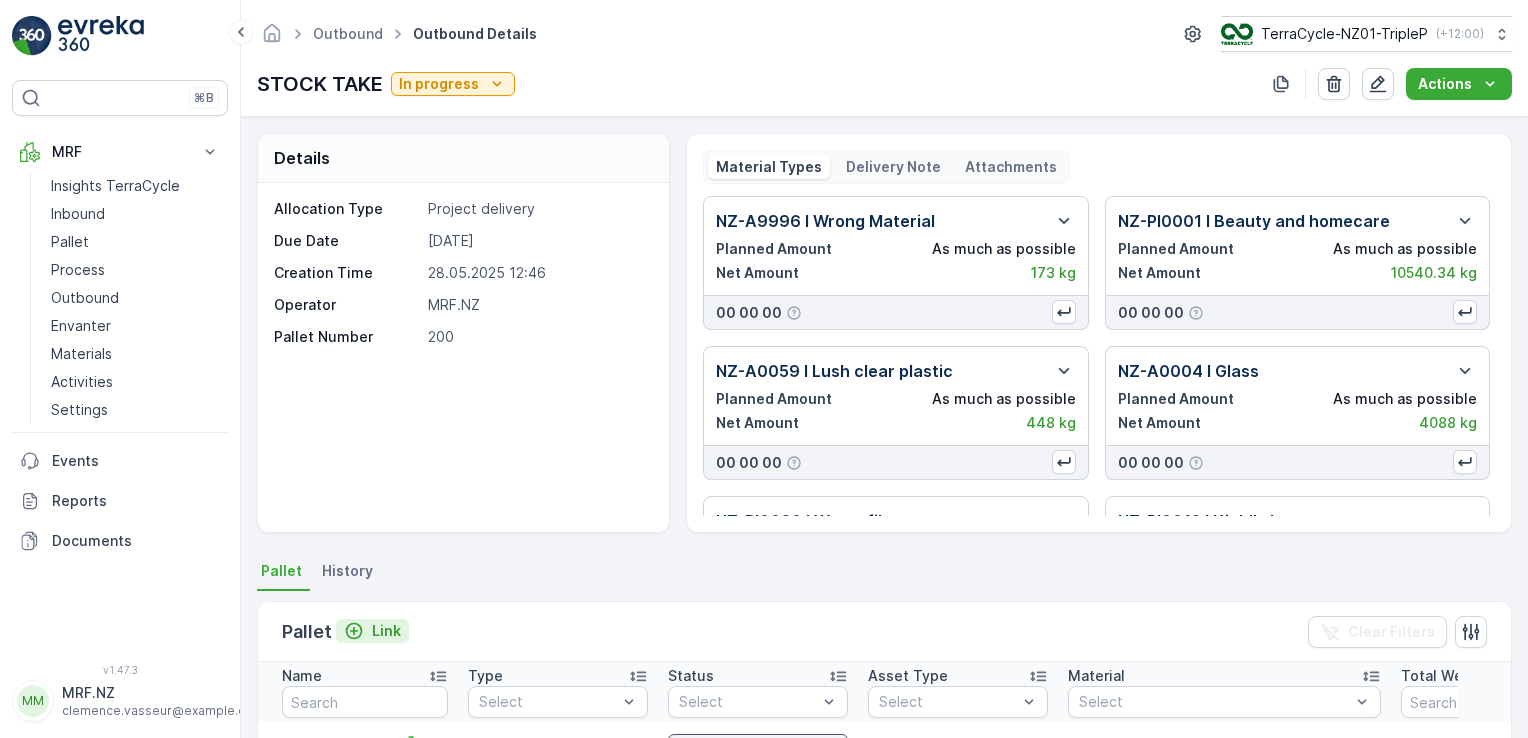 click on "Link" at bounding box center (386, 631) 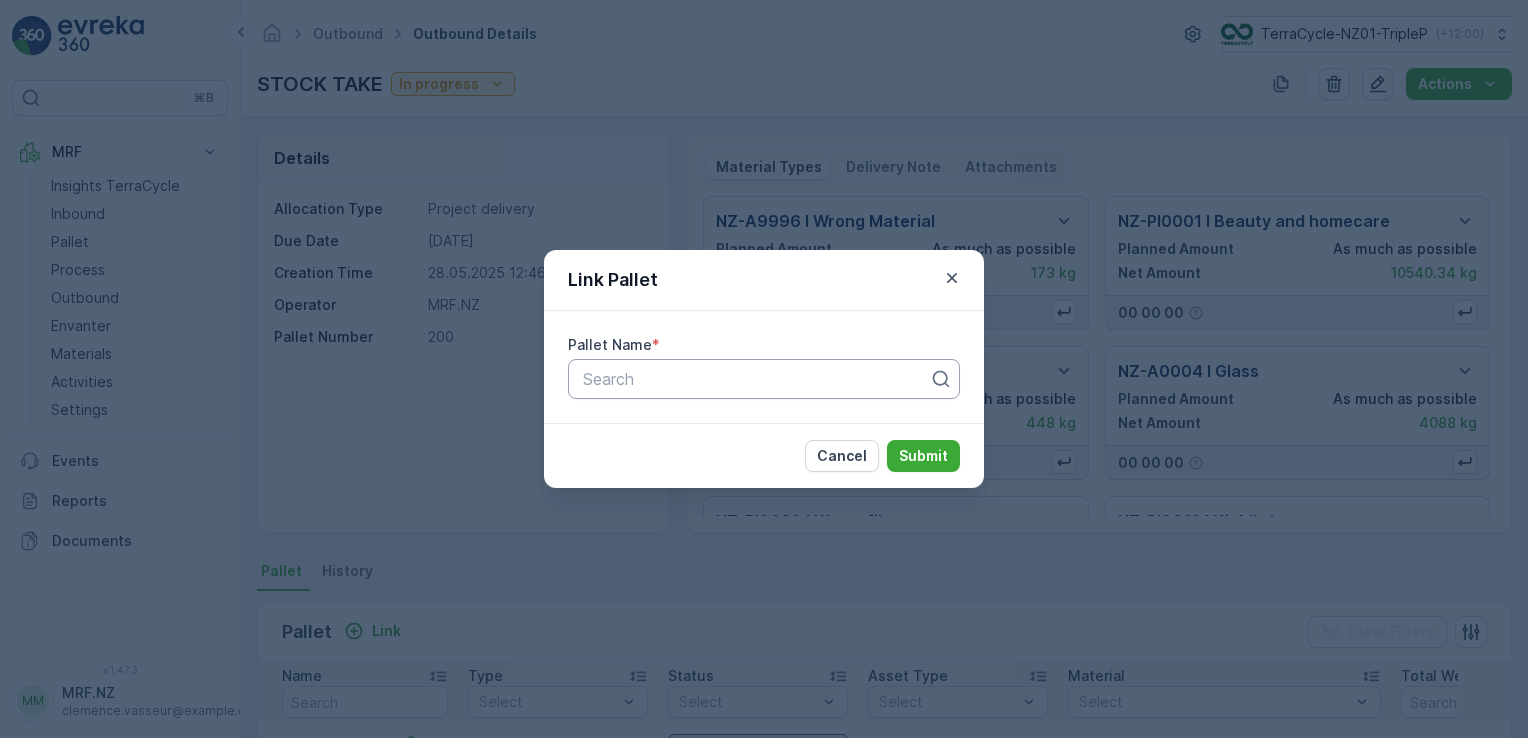 click at bounding box center [756, 379] 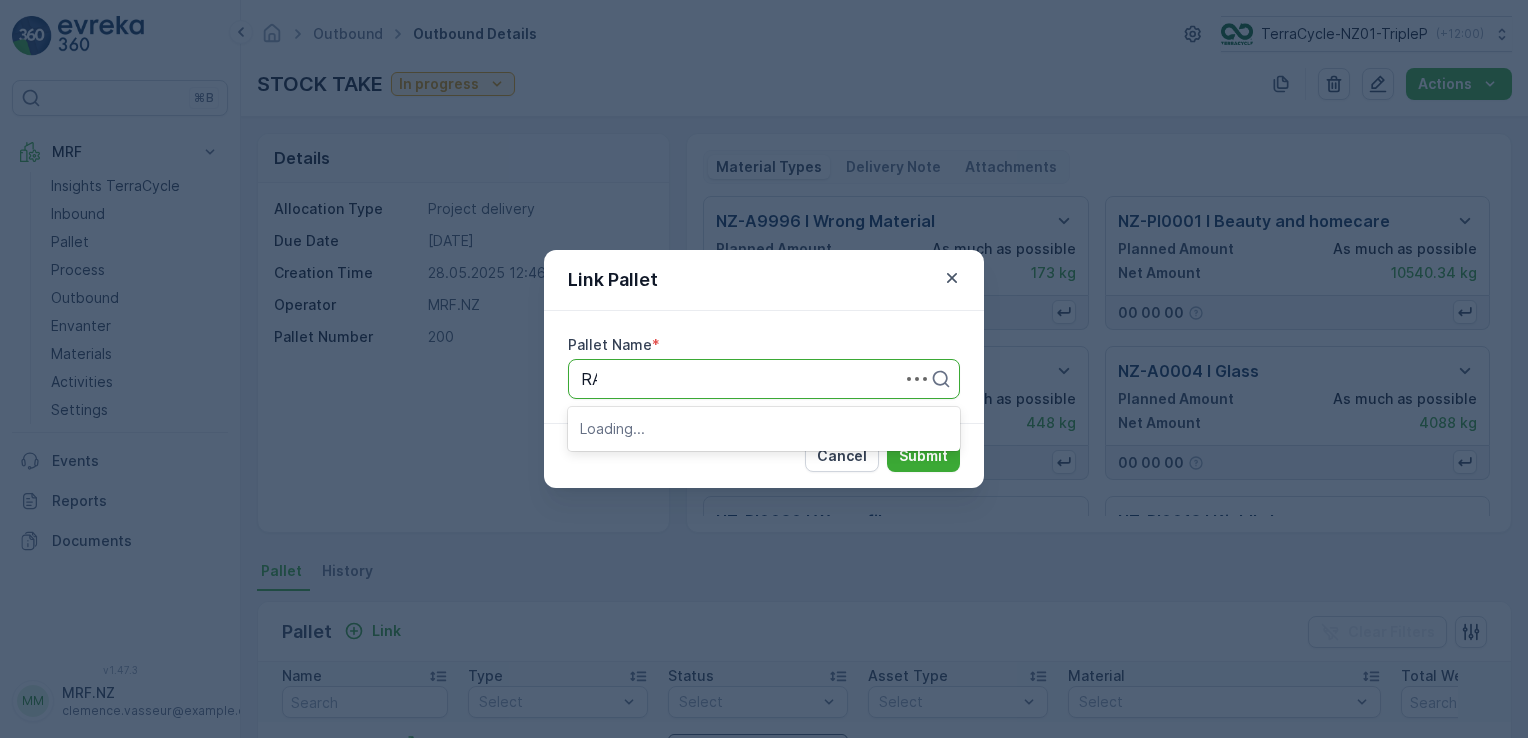 type on "RAD" 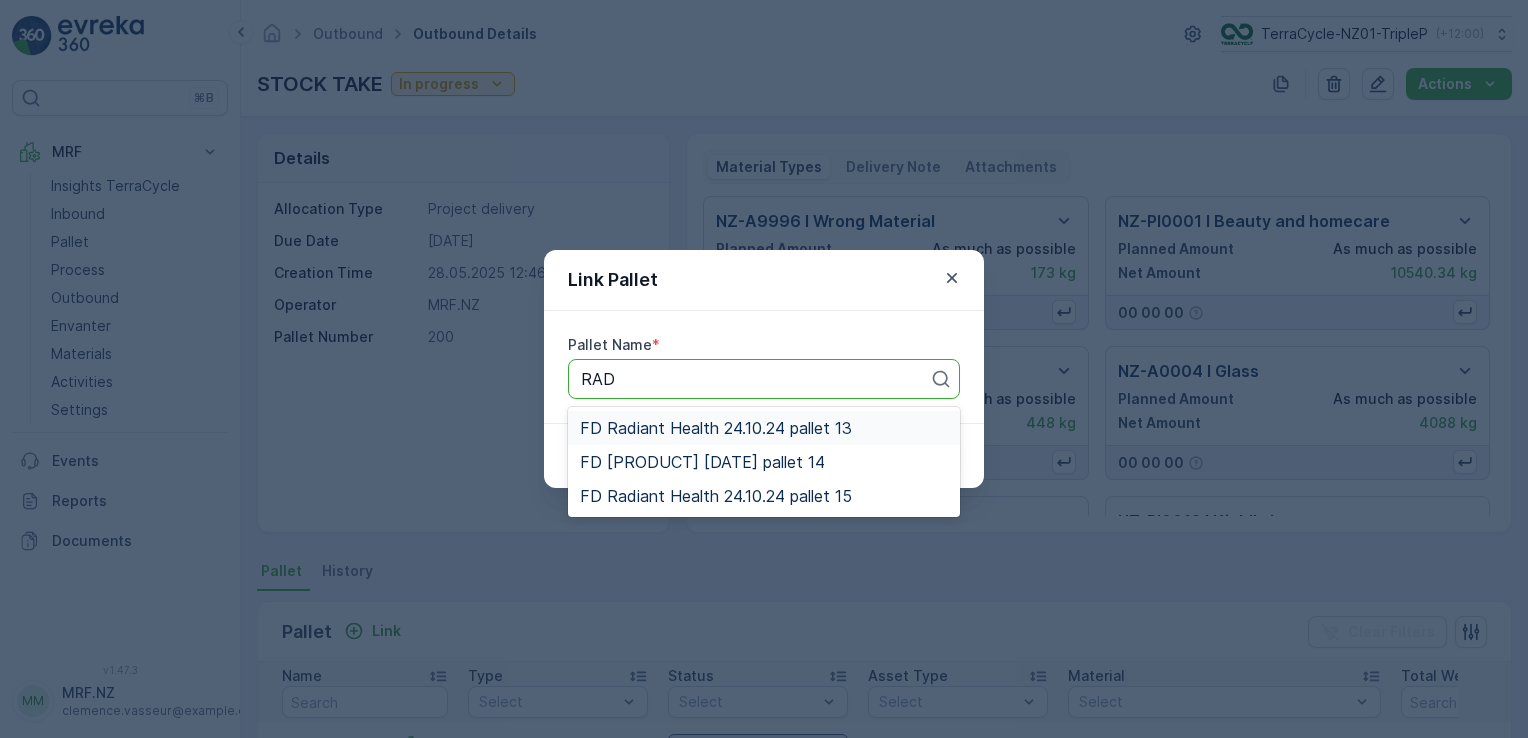 click on "FD Radiant Health 24.10.24 pallet 13" at bounding box center (716, 428) 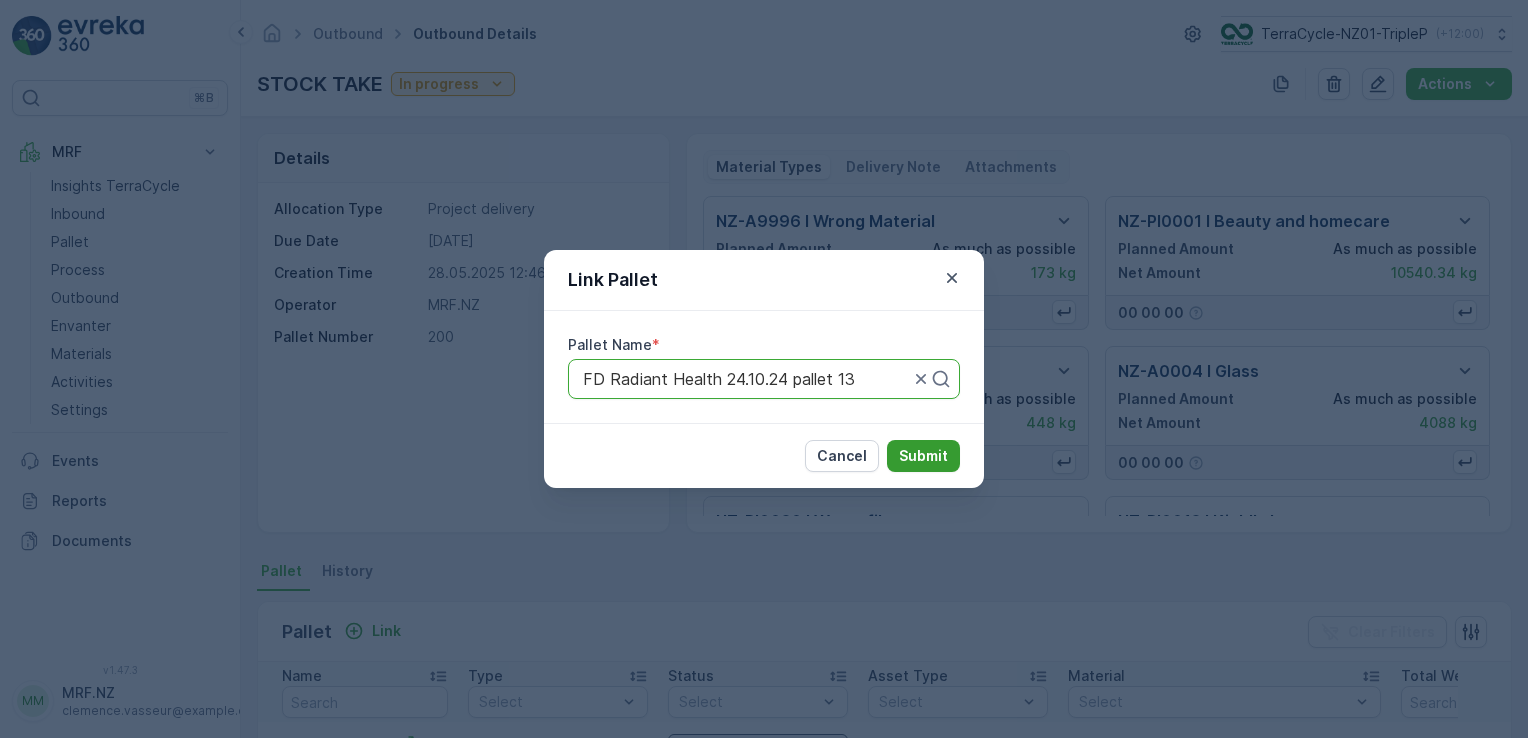 click on "Submit" at bounding box center (923, 456) 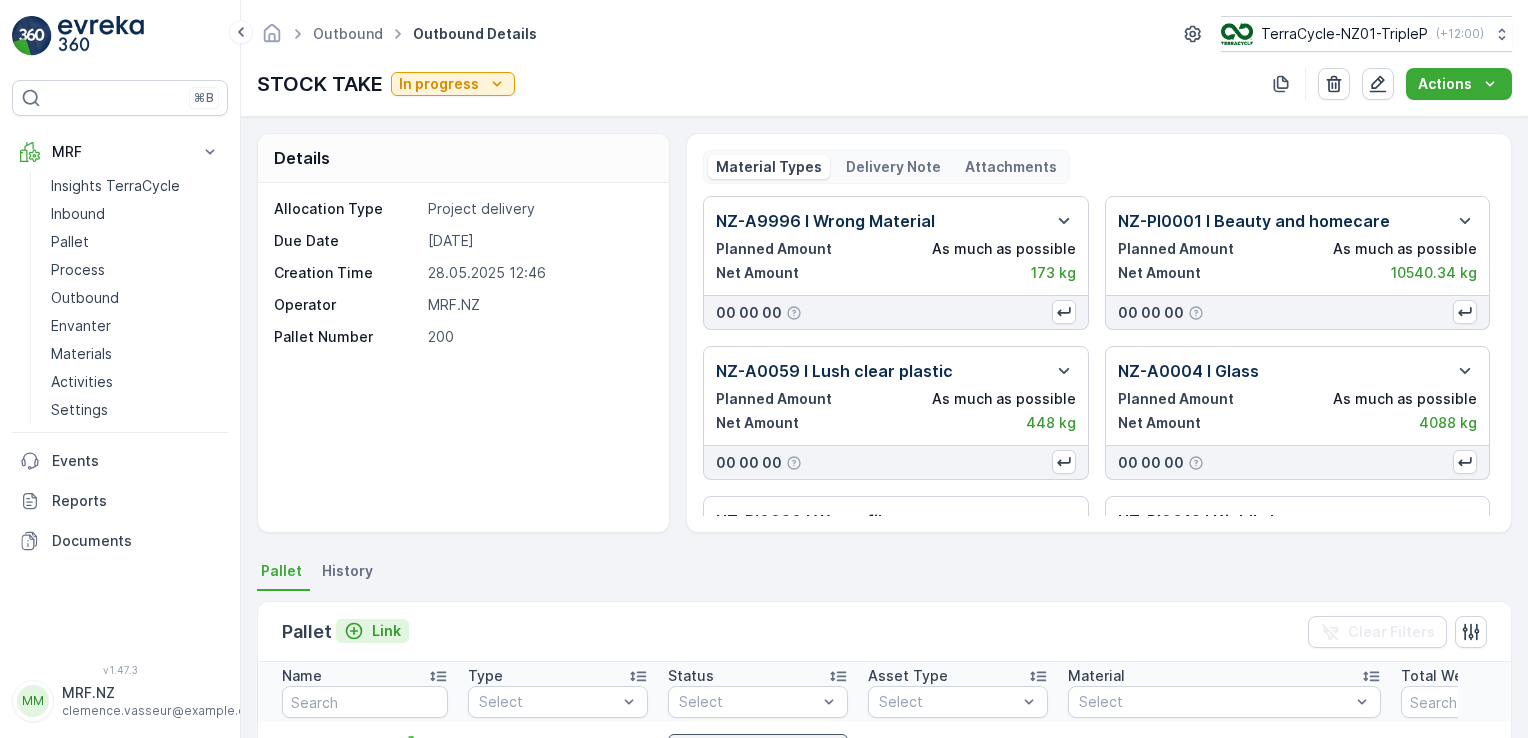 click on "Link" at bounding box center (386, 631) 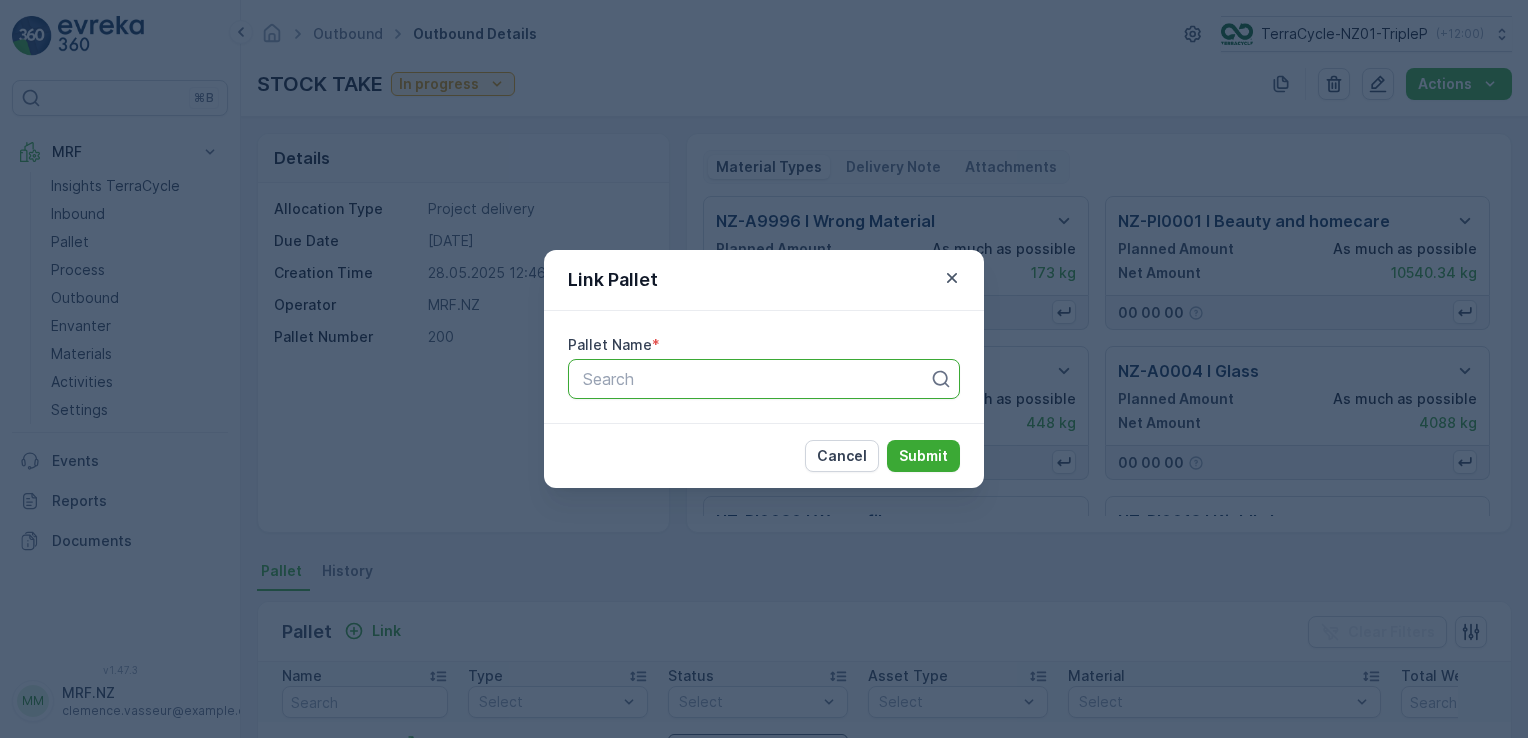 click at bounding box center [756, 379] 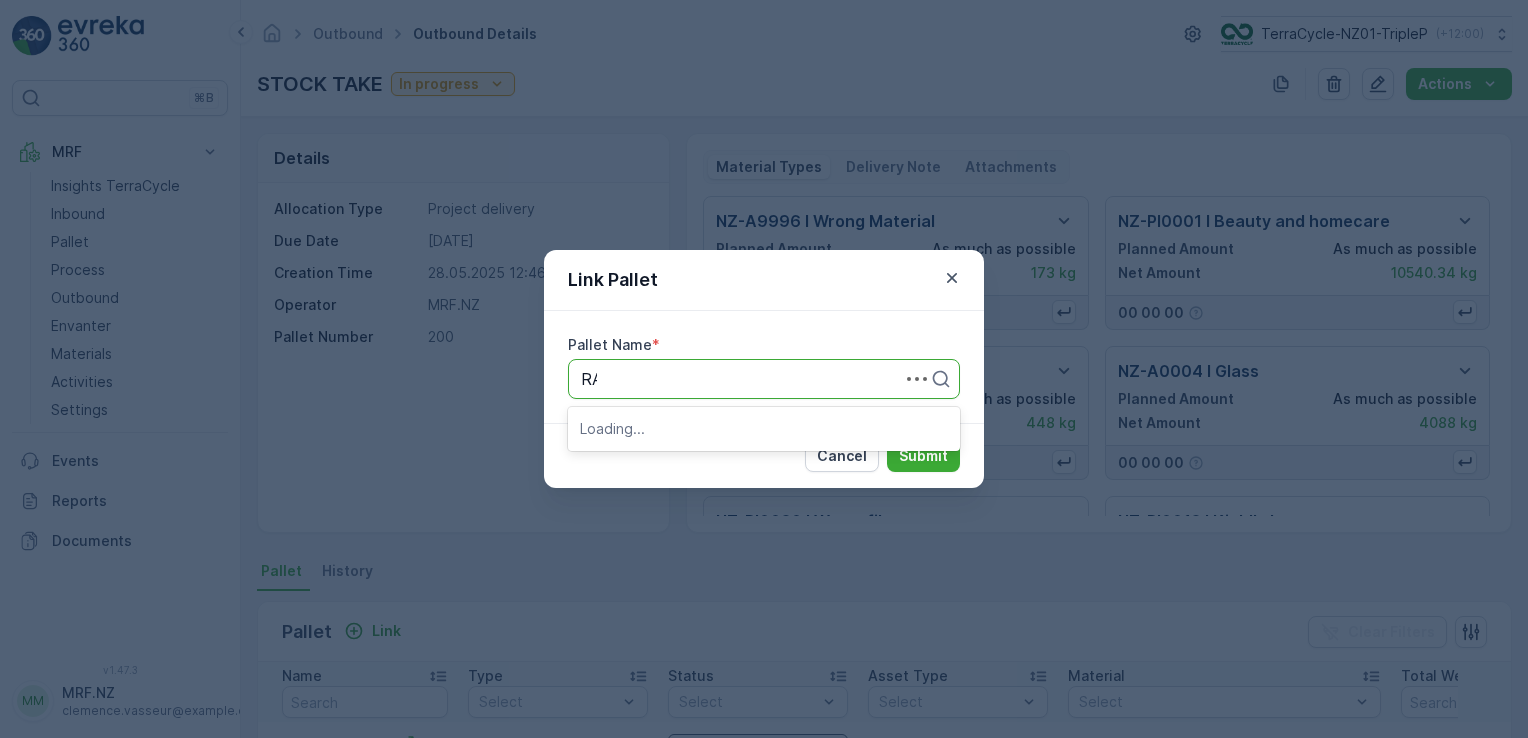 type on "RAD" 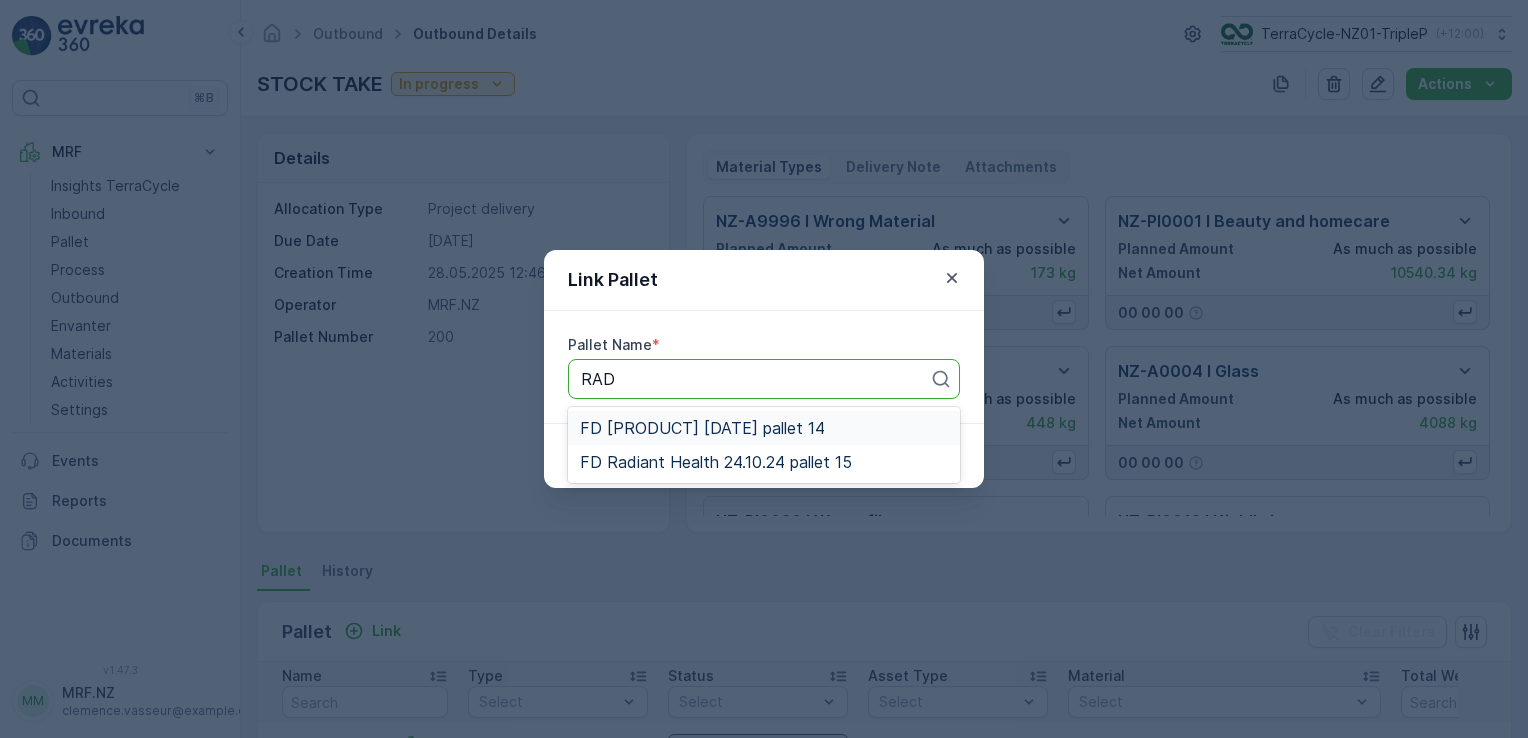 drag, startPoint x: 796, startPoint y: 429, endPoint x: 871, endPoint y: 426, distance: 75.059975 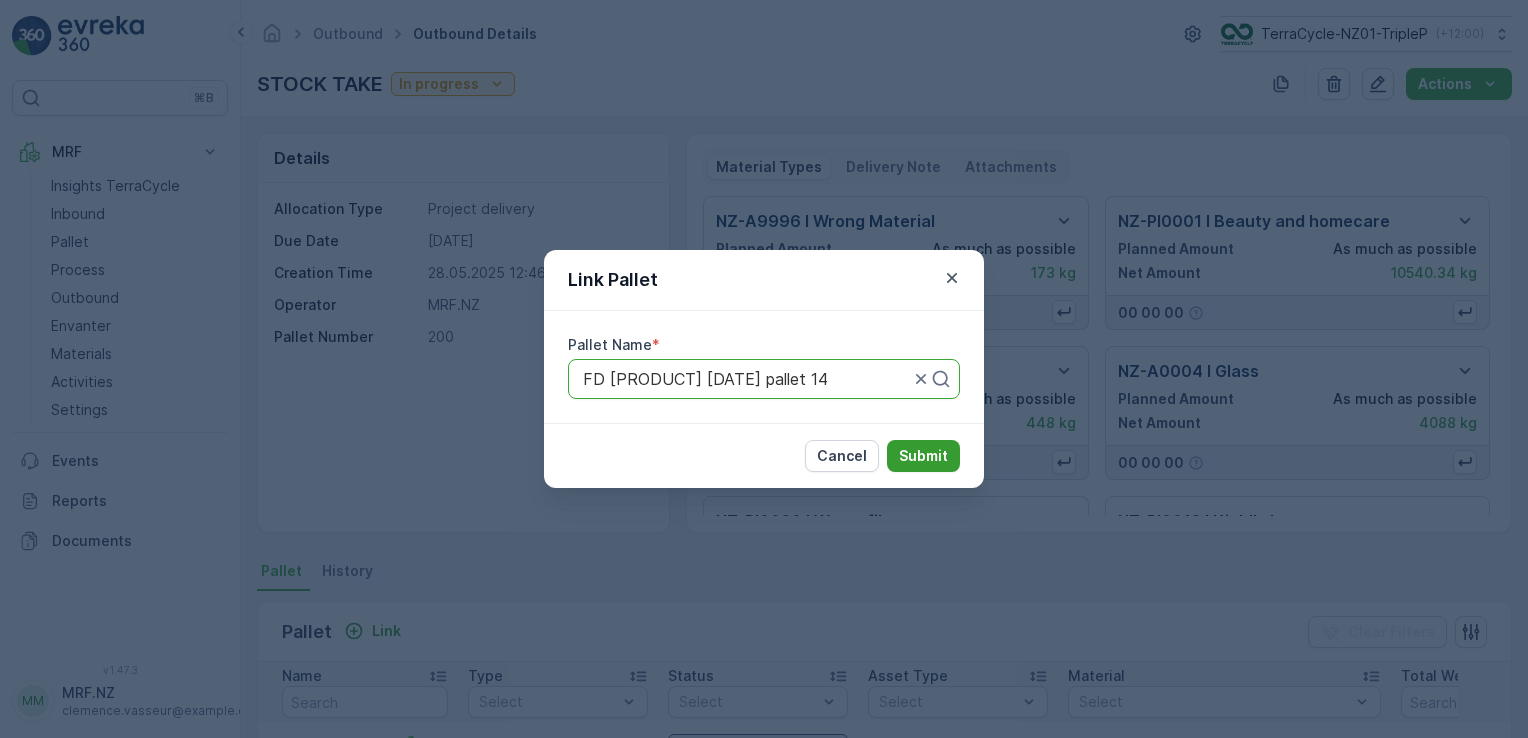 click on "Submit" at bounding box center (923, 456) 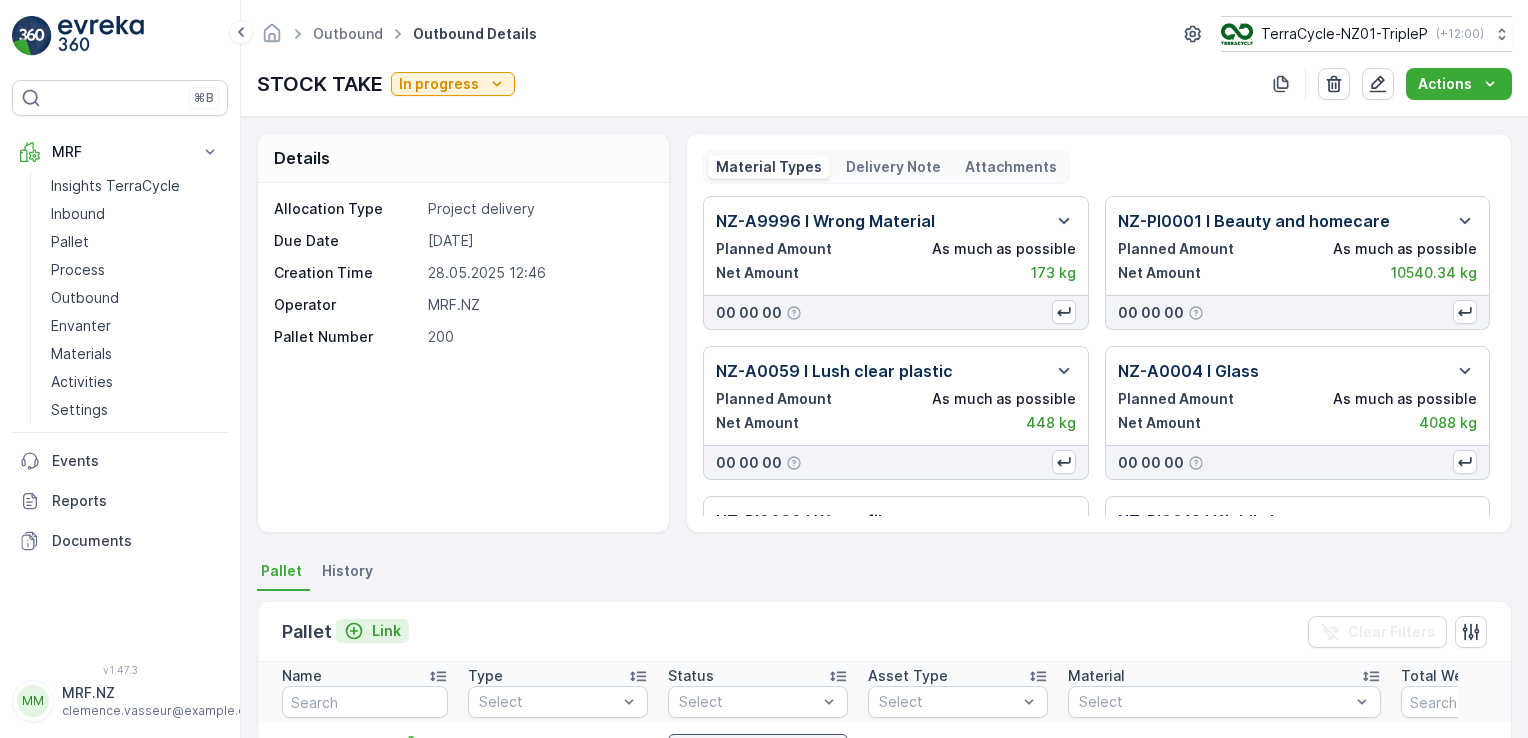 click on "Link" at bounding box center [386, 631] 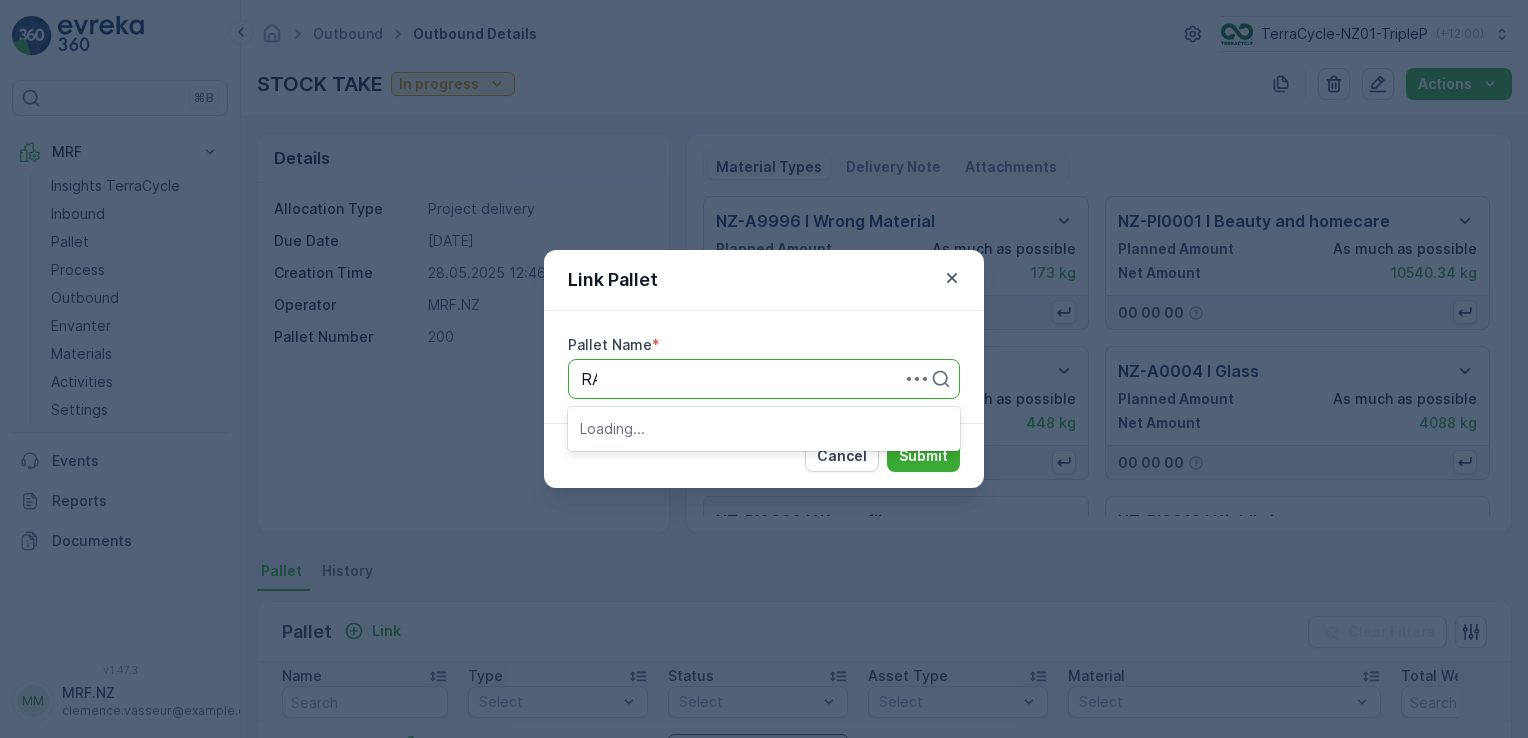 type on "RAD" 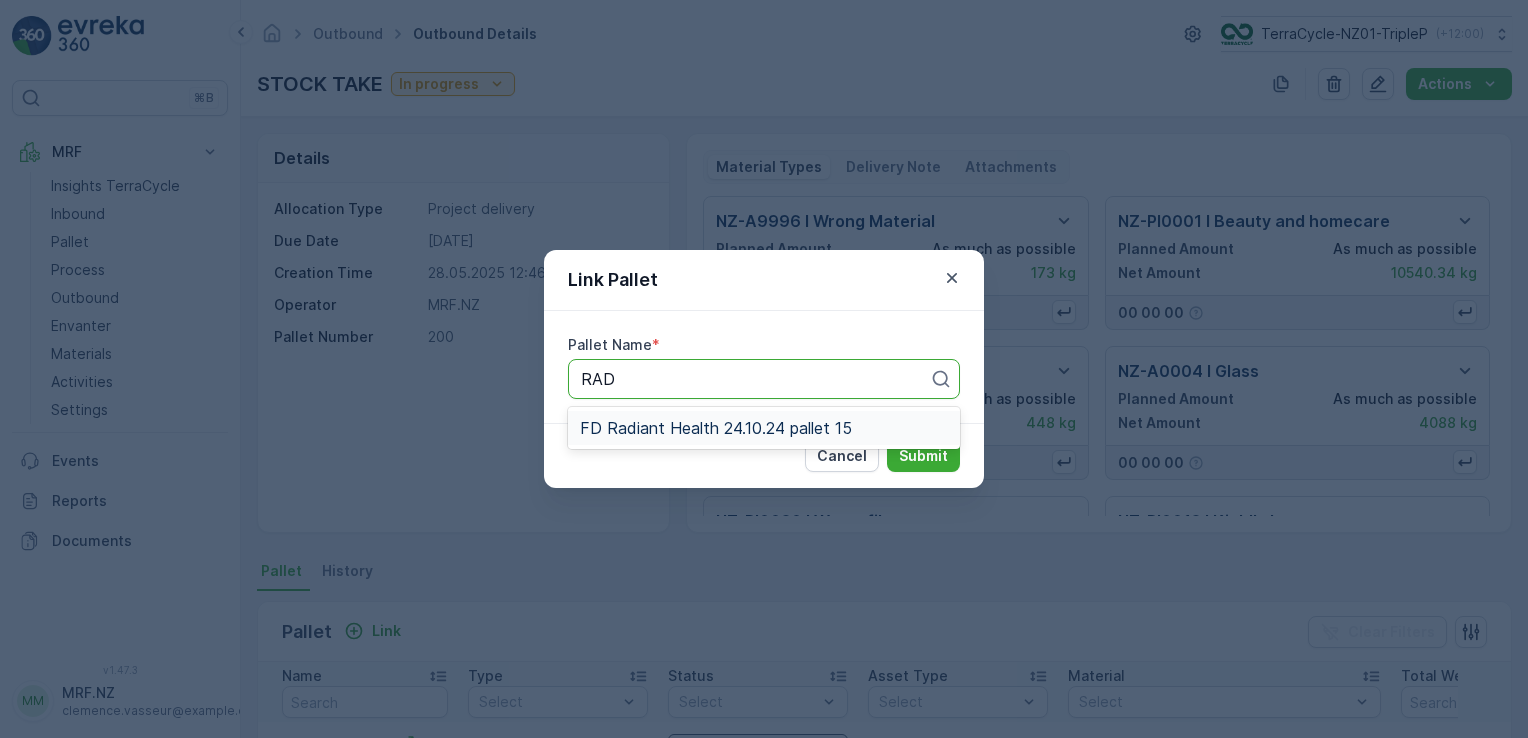 click on "FD Radiant Health 24.10.24 pallet 15" at bounding box center [716, 428] 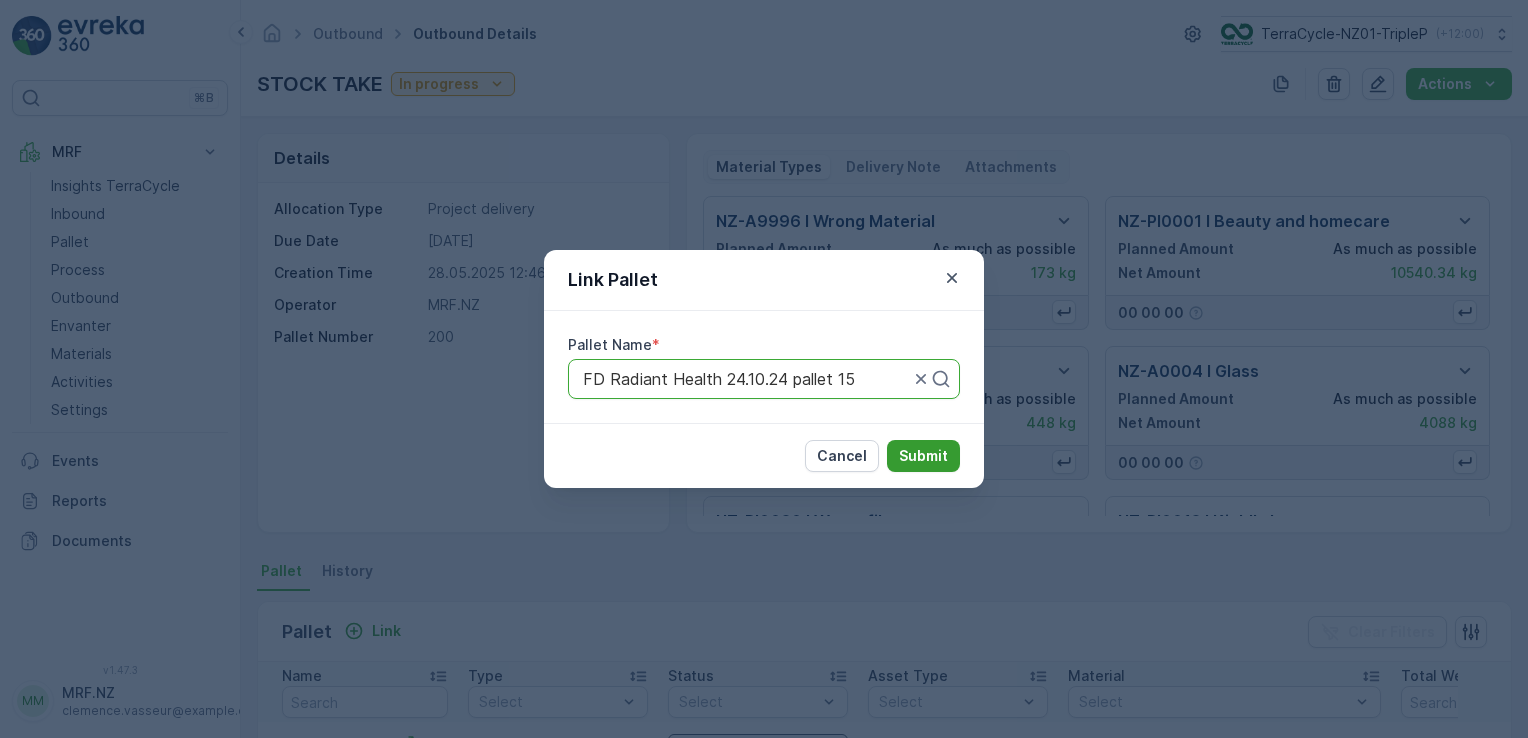 click on "Submit" at bounding box center (923, 456) 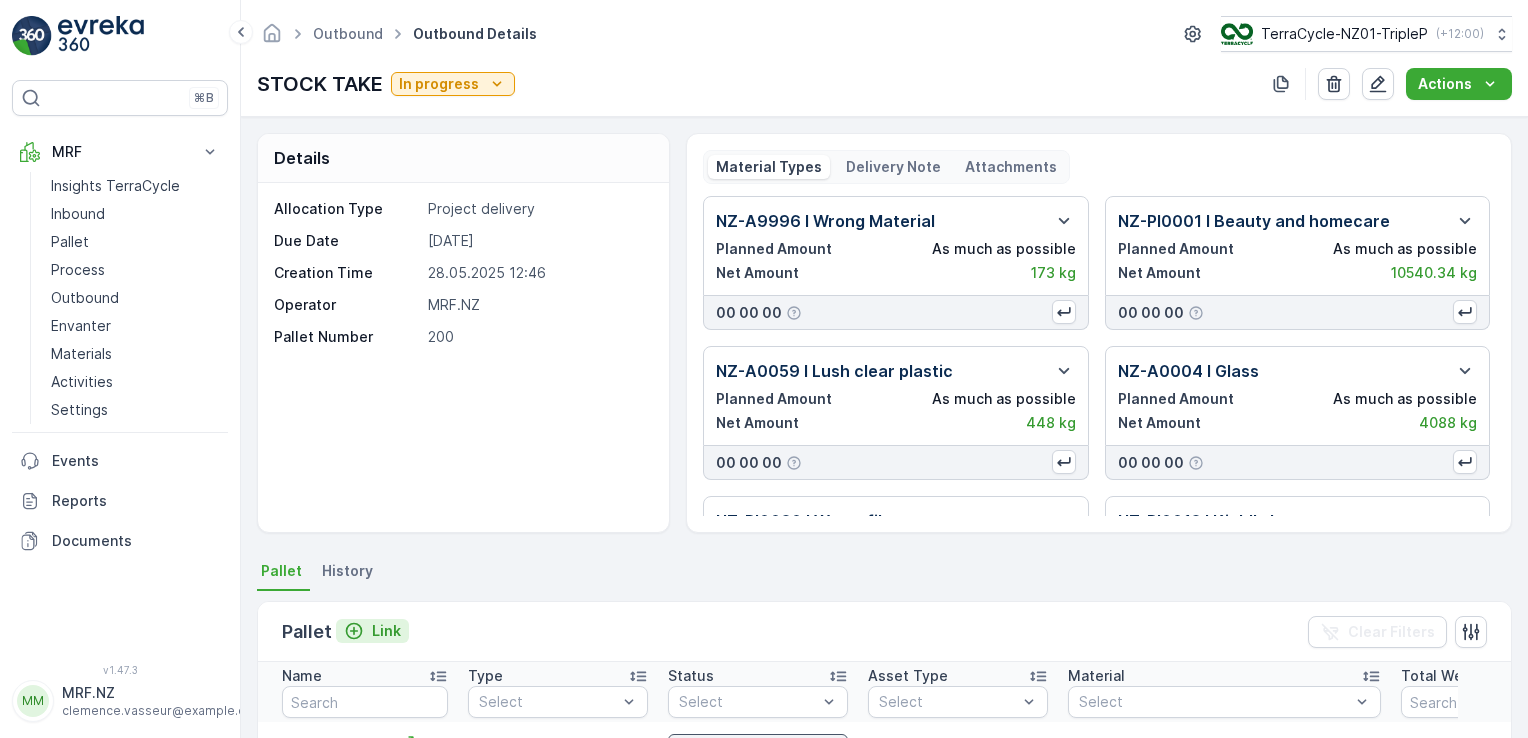 click on "Link" at bounding box center [386, 631] 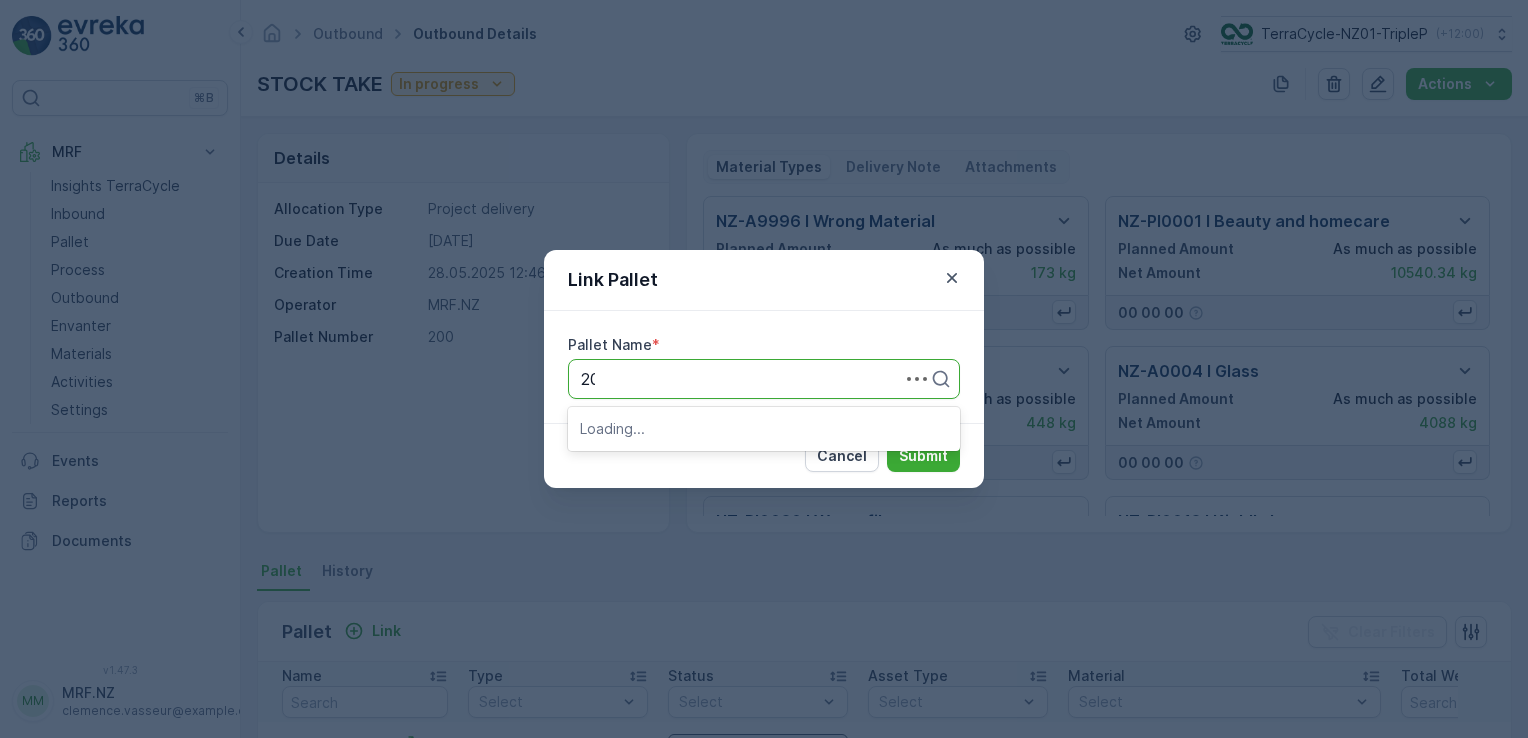type on "2" 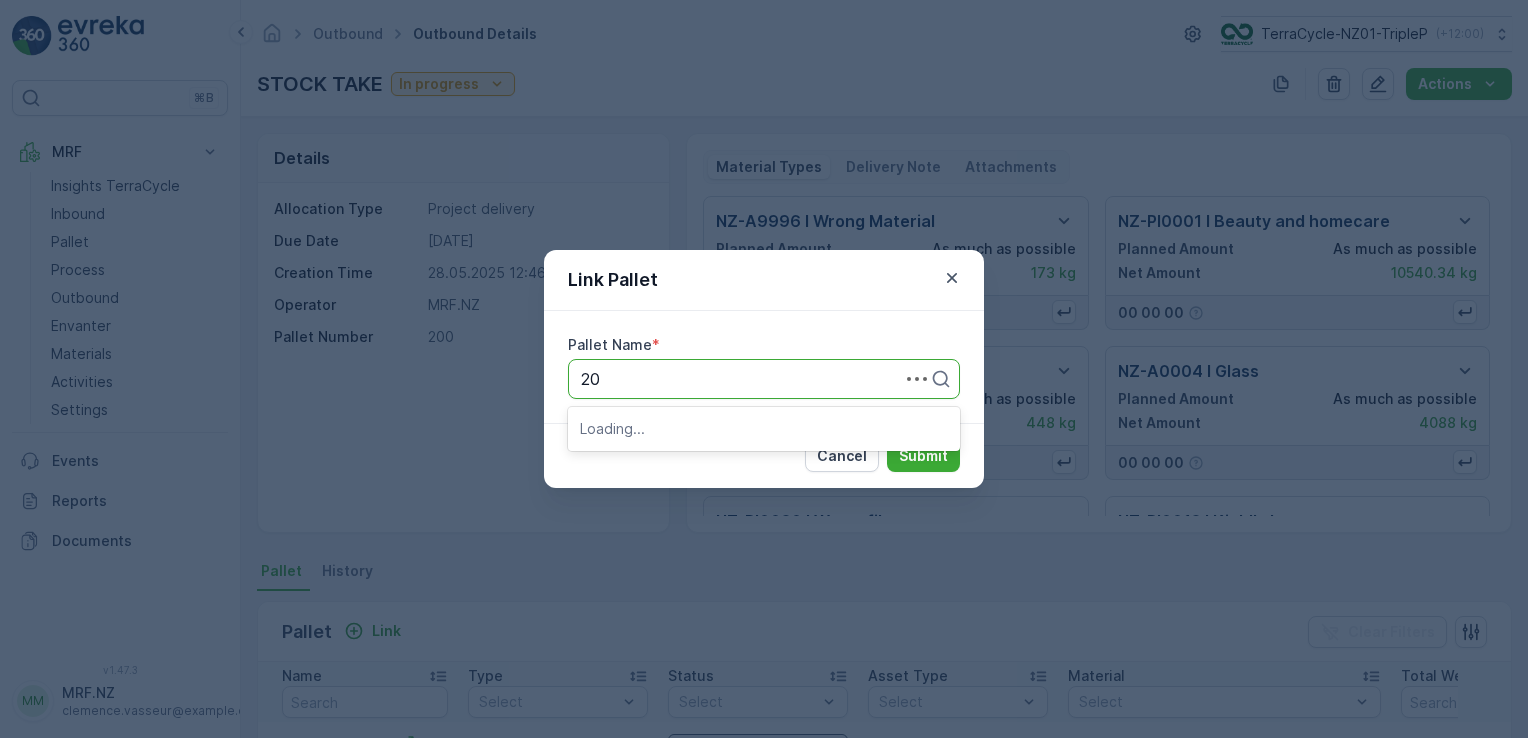type on "2" 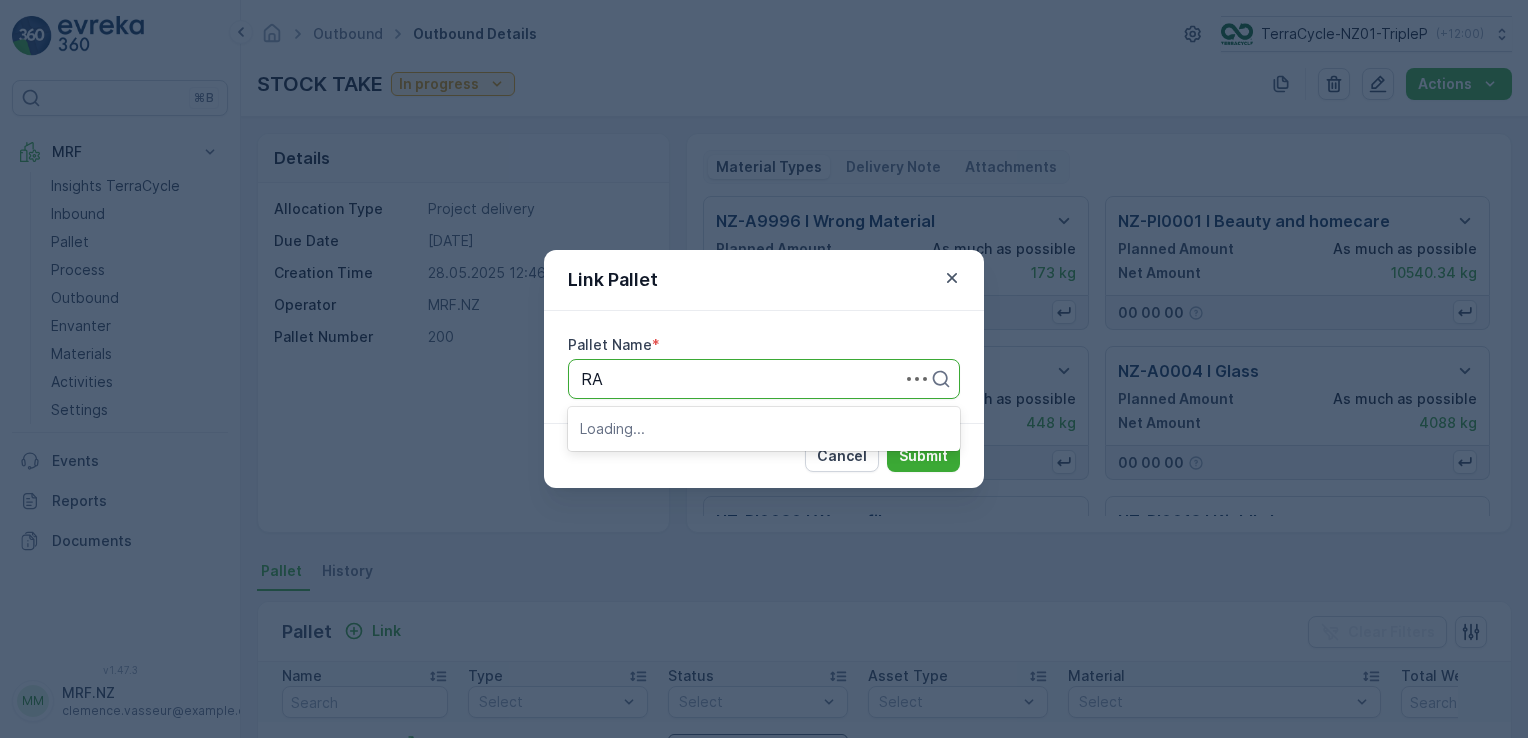 type on "R" 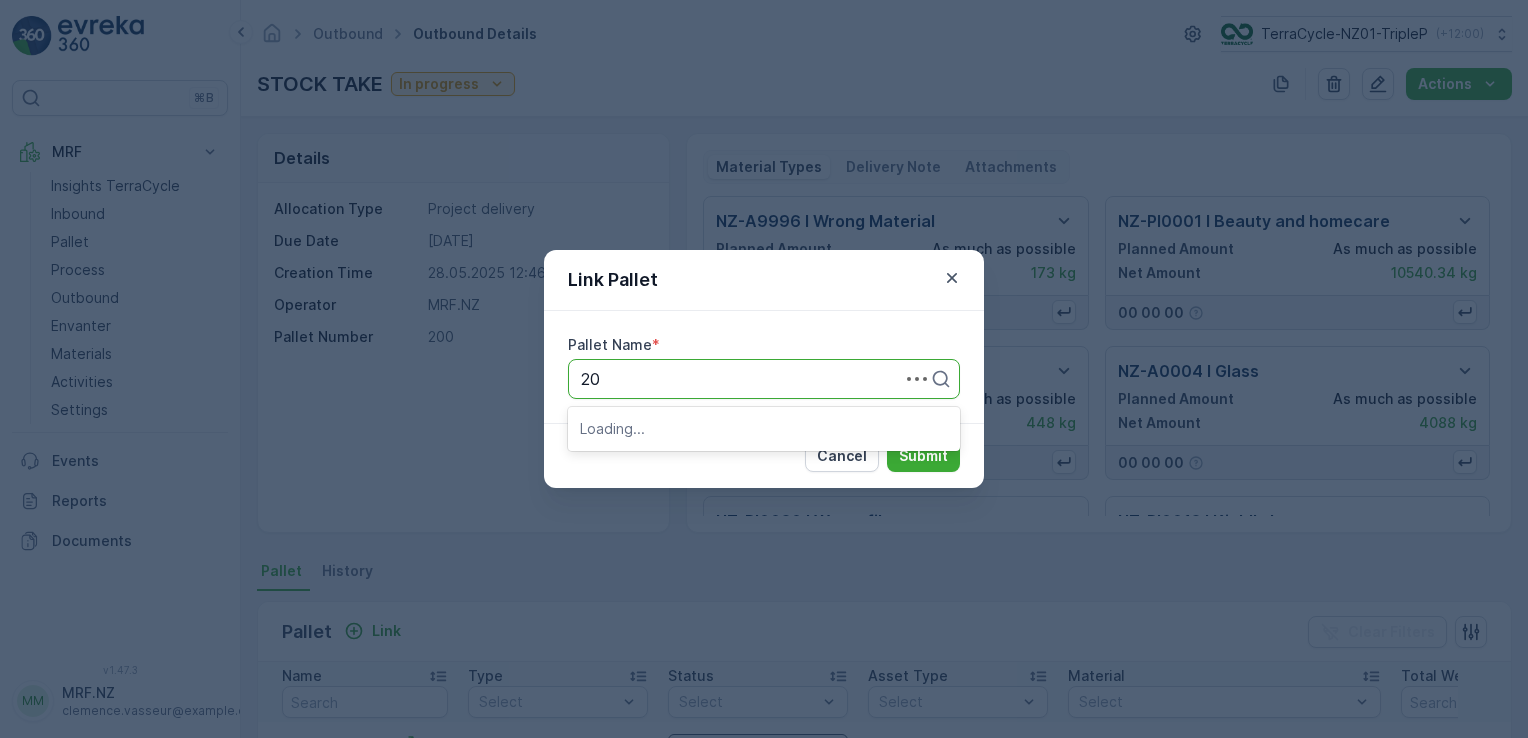 type on "2" 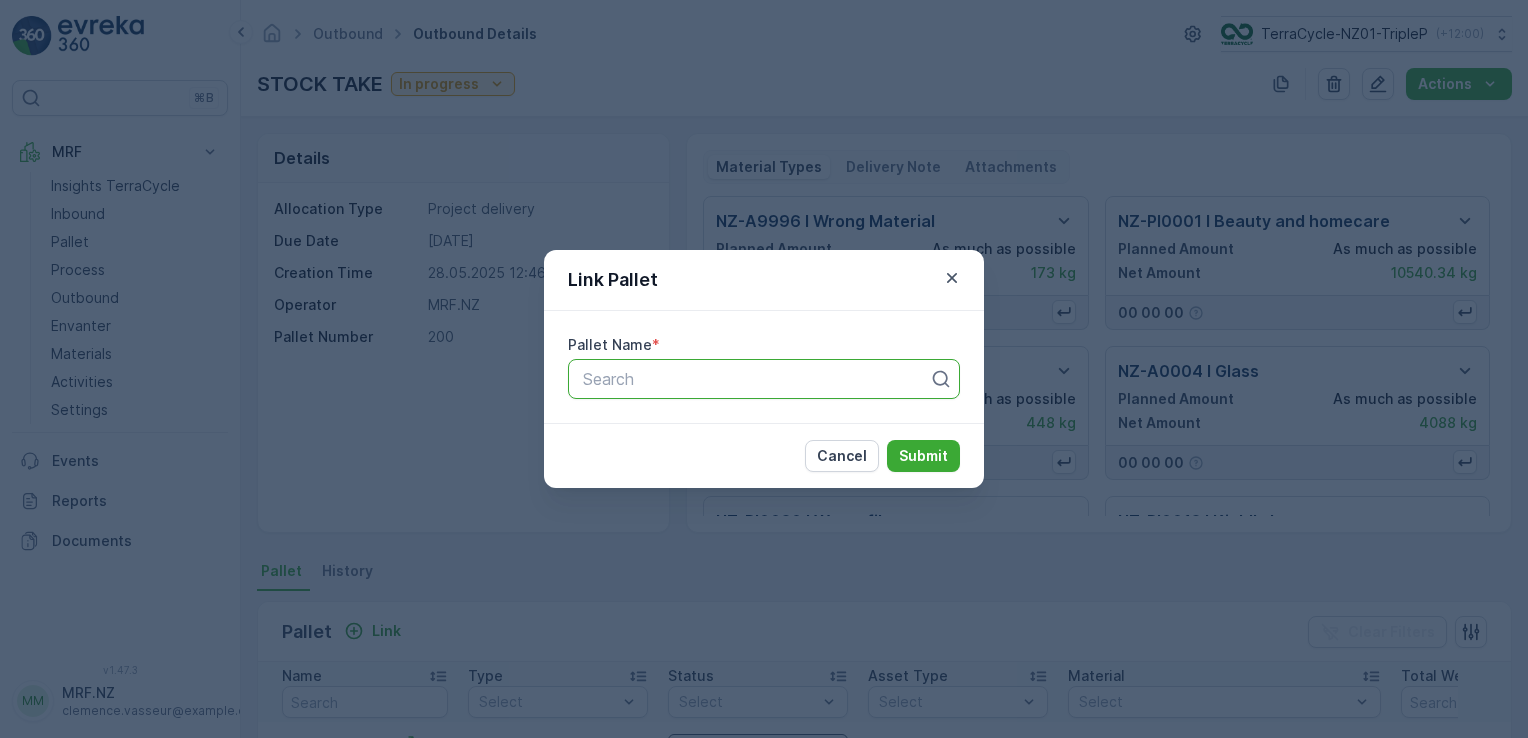 click on "Search" at bounding box center [756, 379] 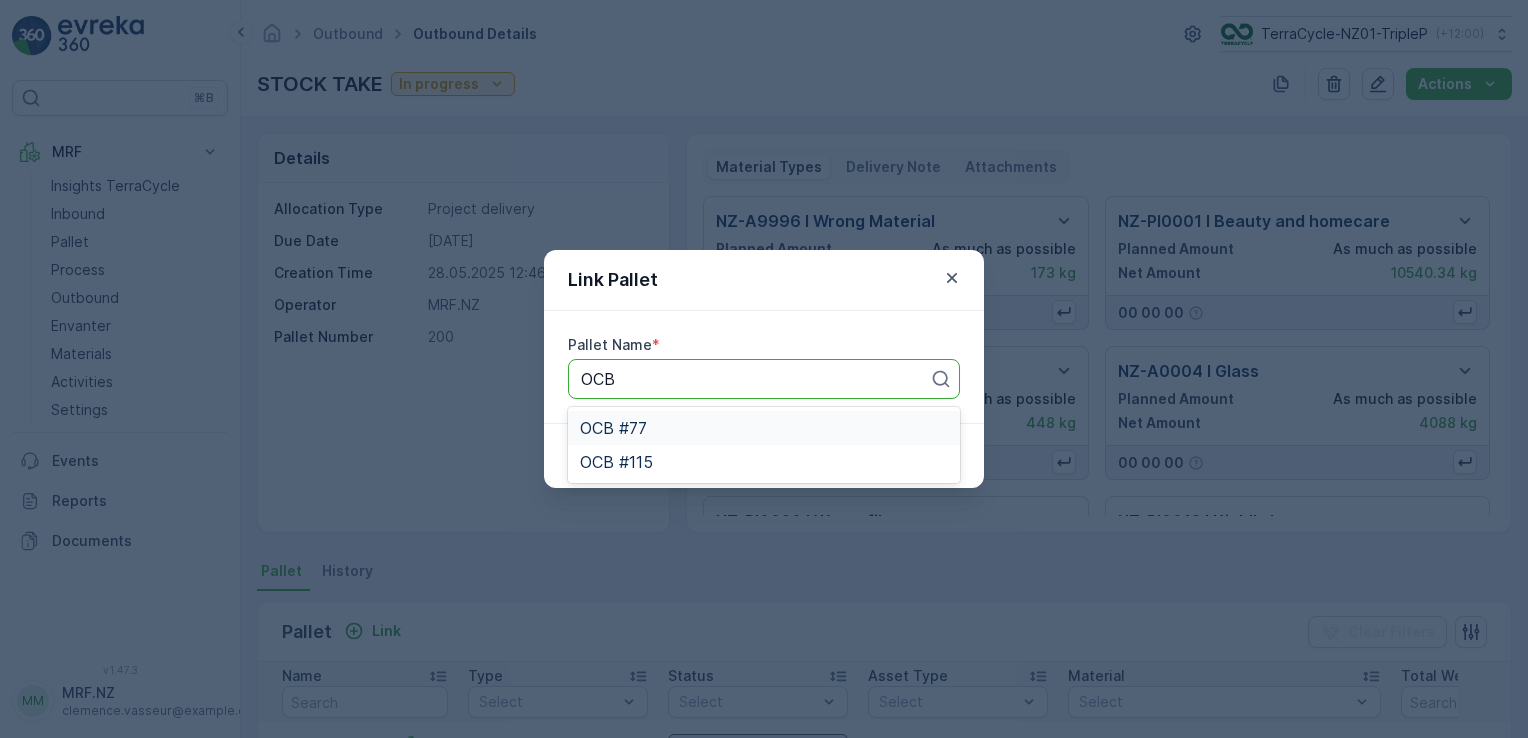 type on "OCB" 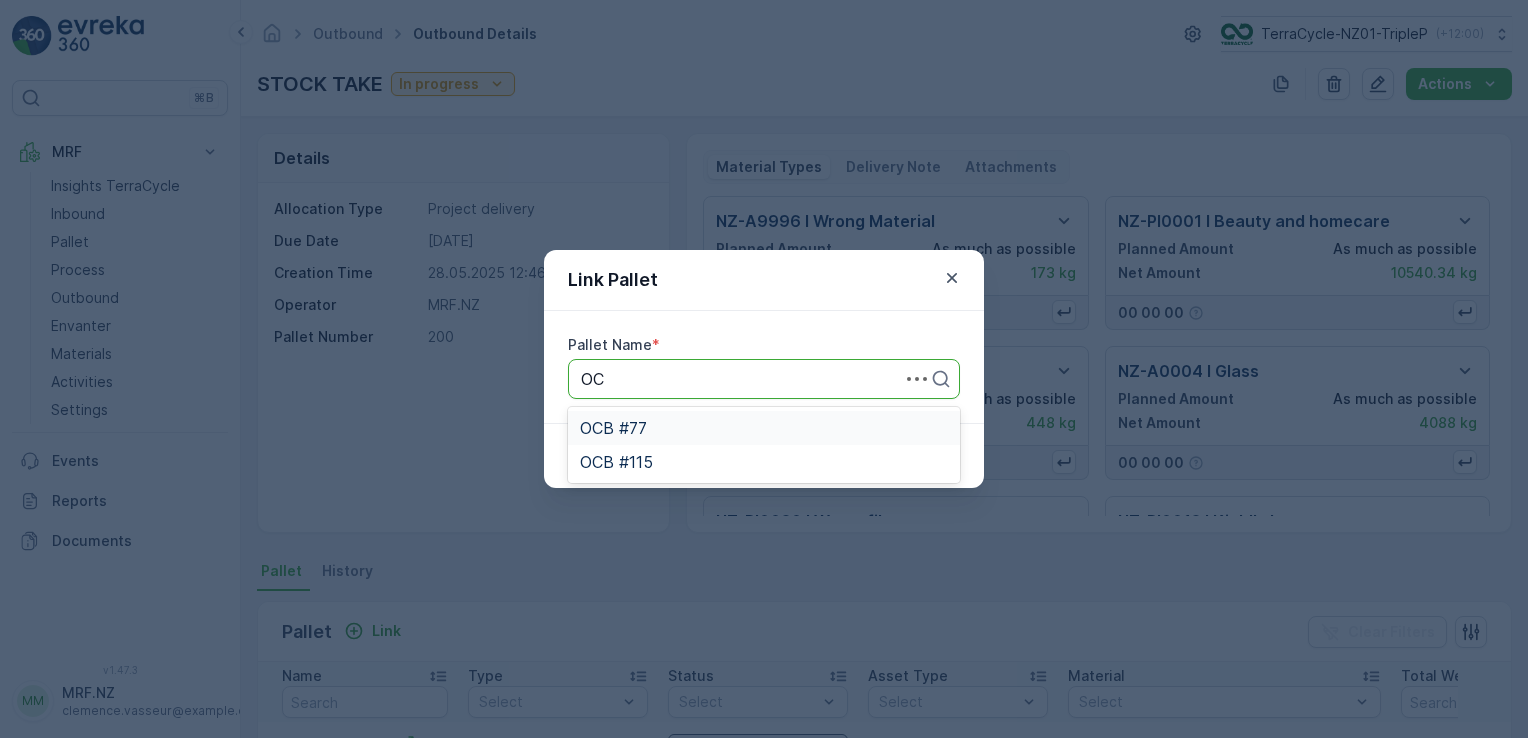 type on "O" 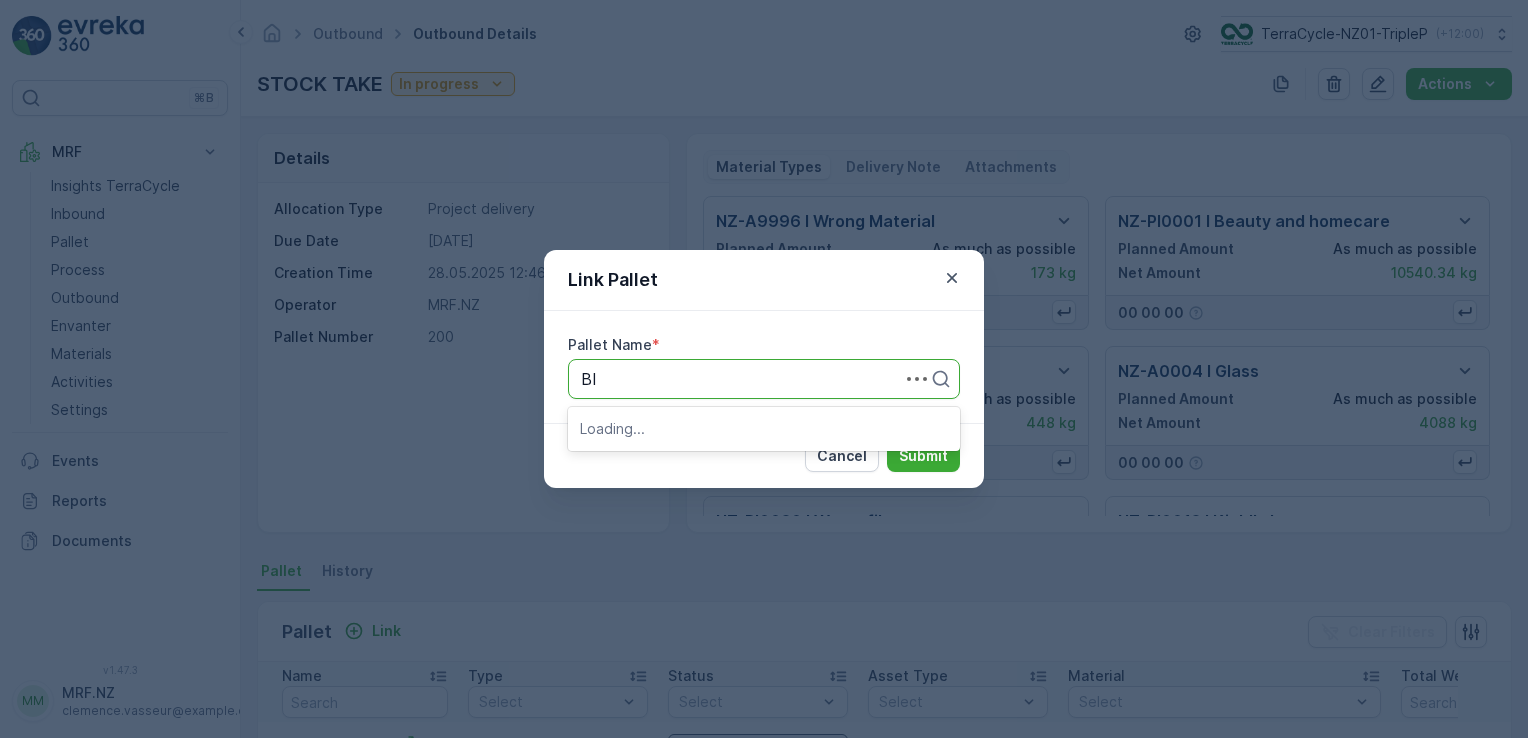 type on "BIC" 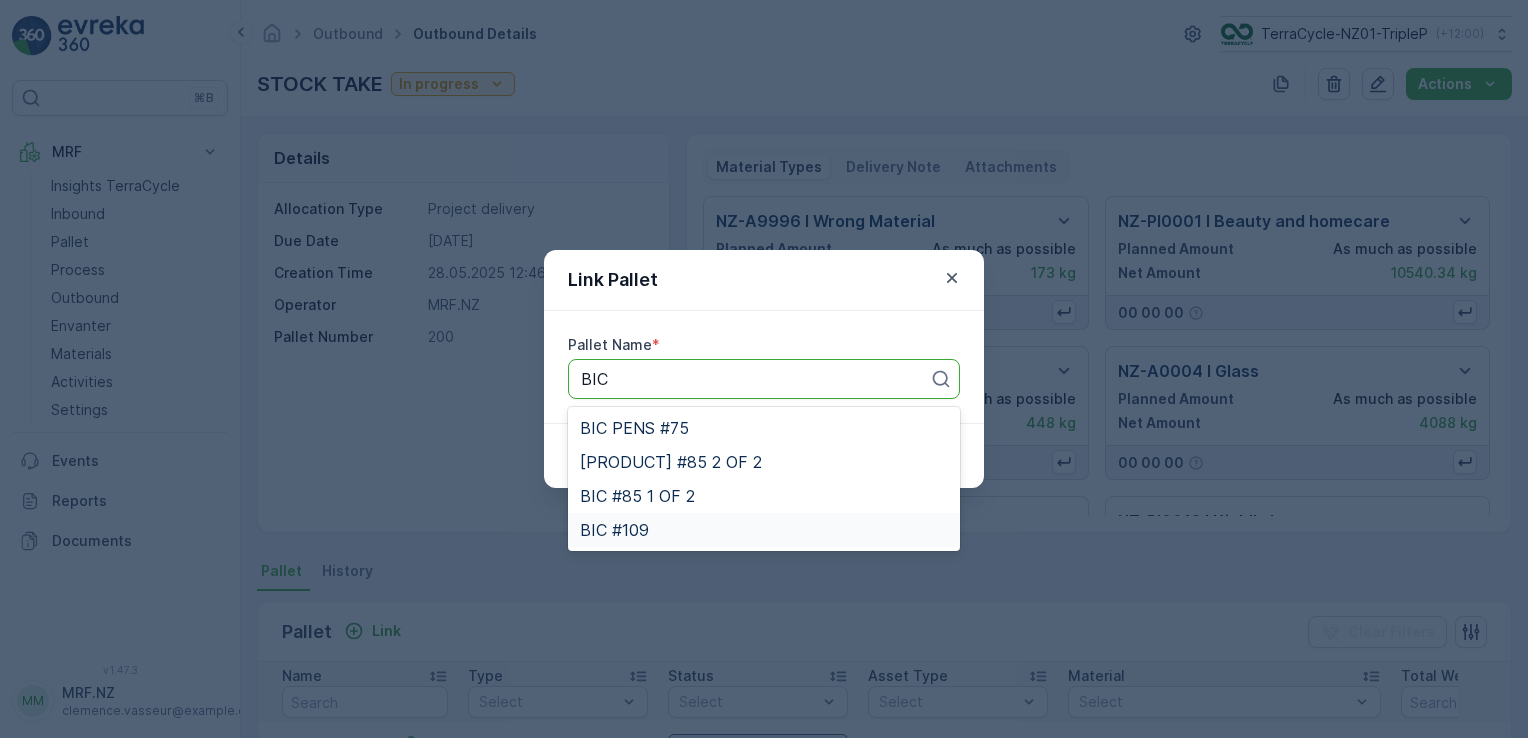 click on "BIC #109" at bounding box center [764, 530] 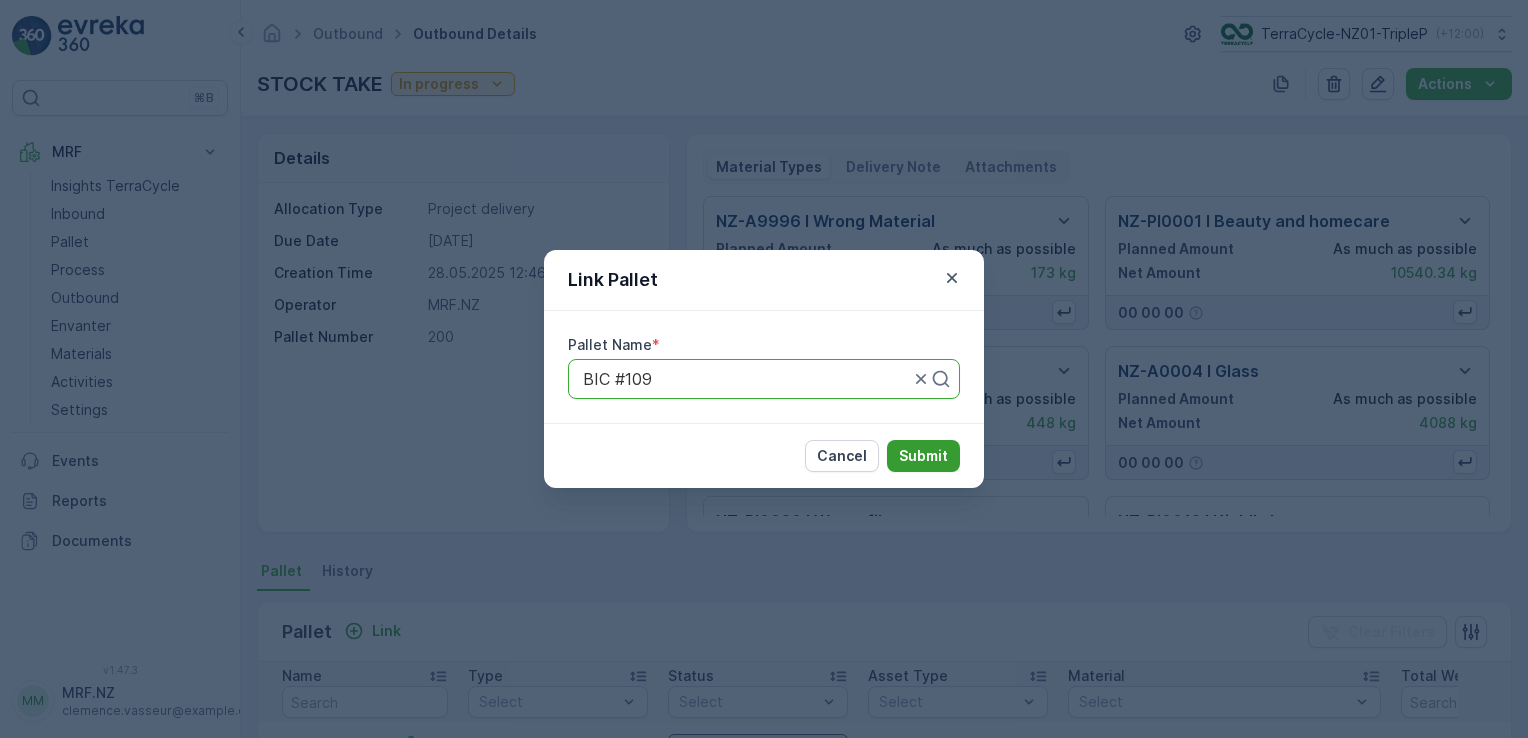 click on "Submit" at bounding box center [923, 456] 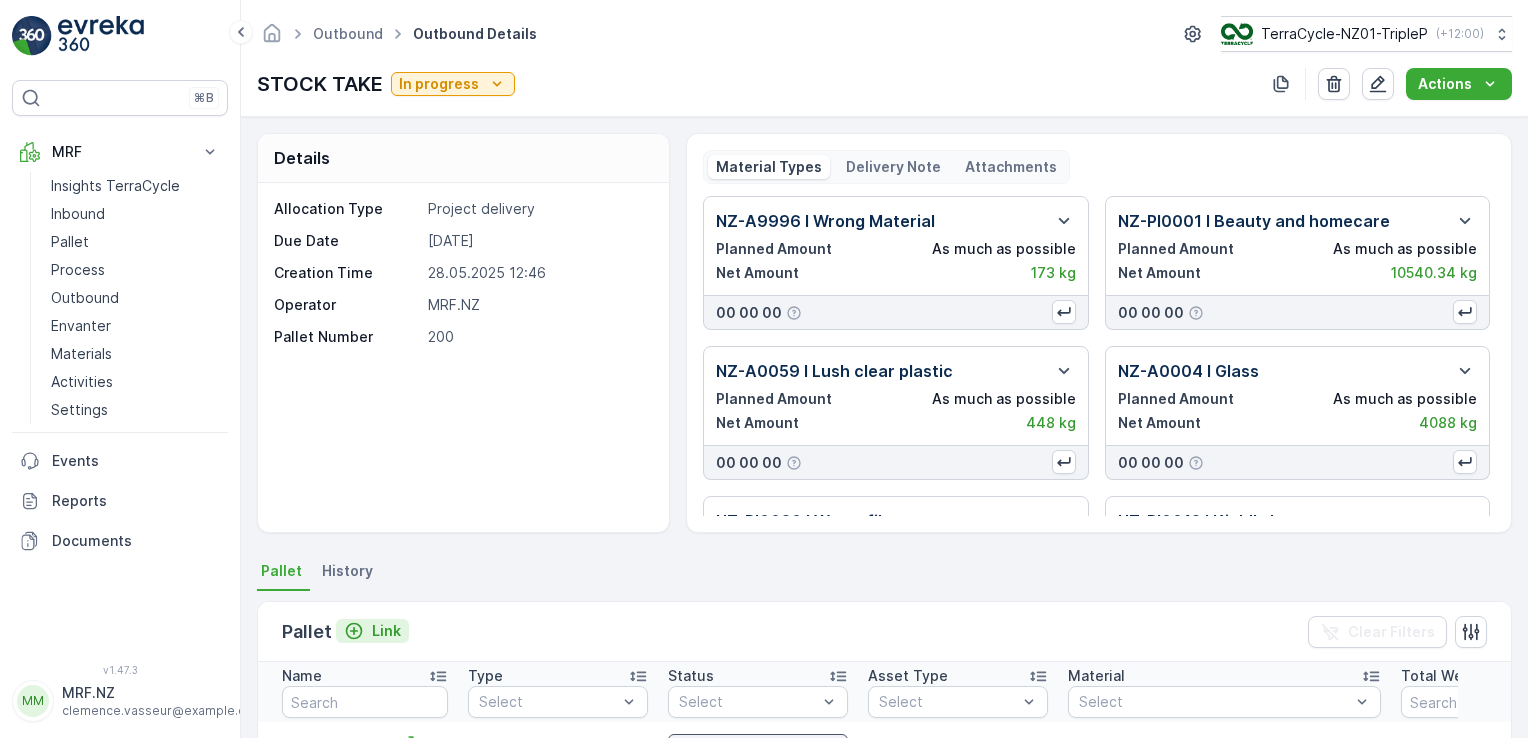 click on "Link" at bounding box center (386, 631) 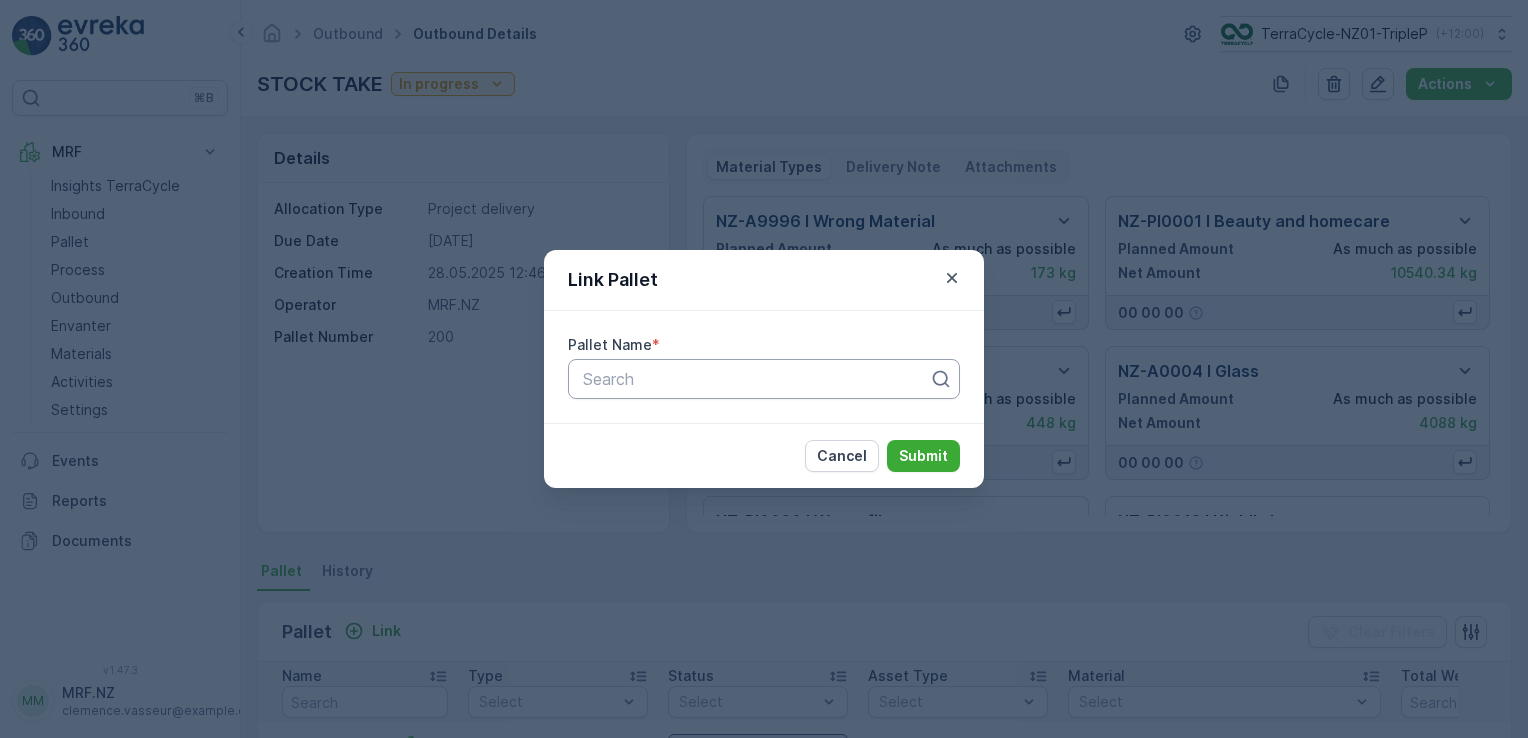 click at bounding box center [756, 379] 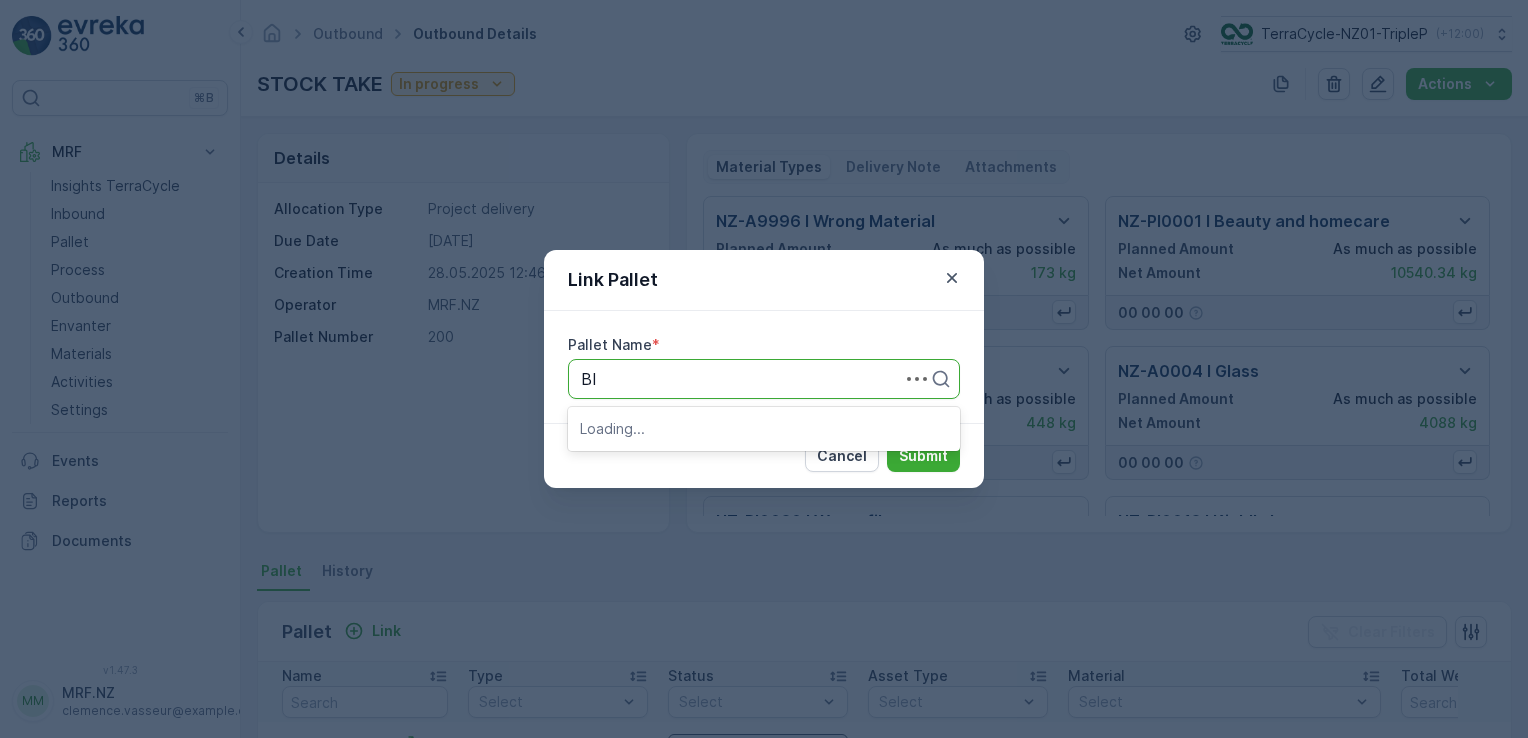 type on "BIC" 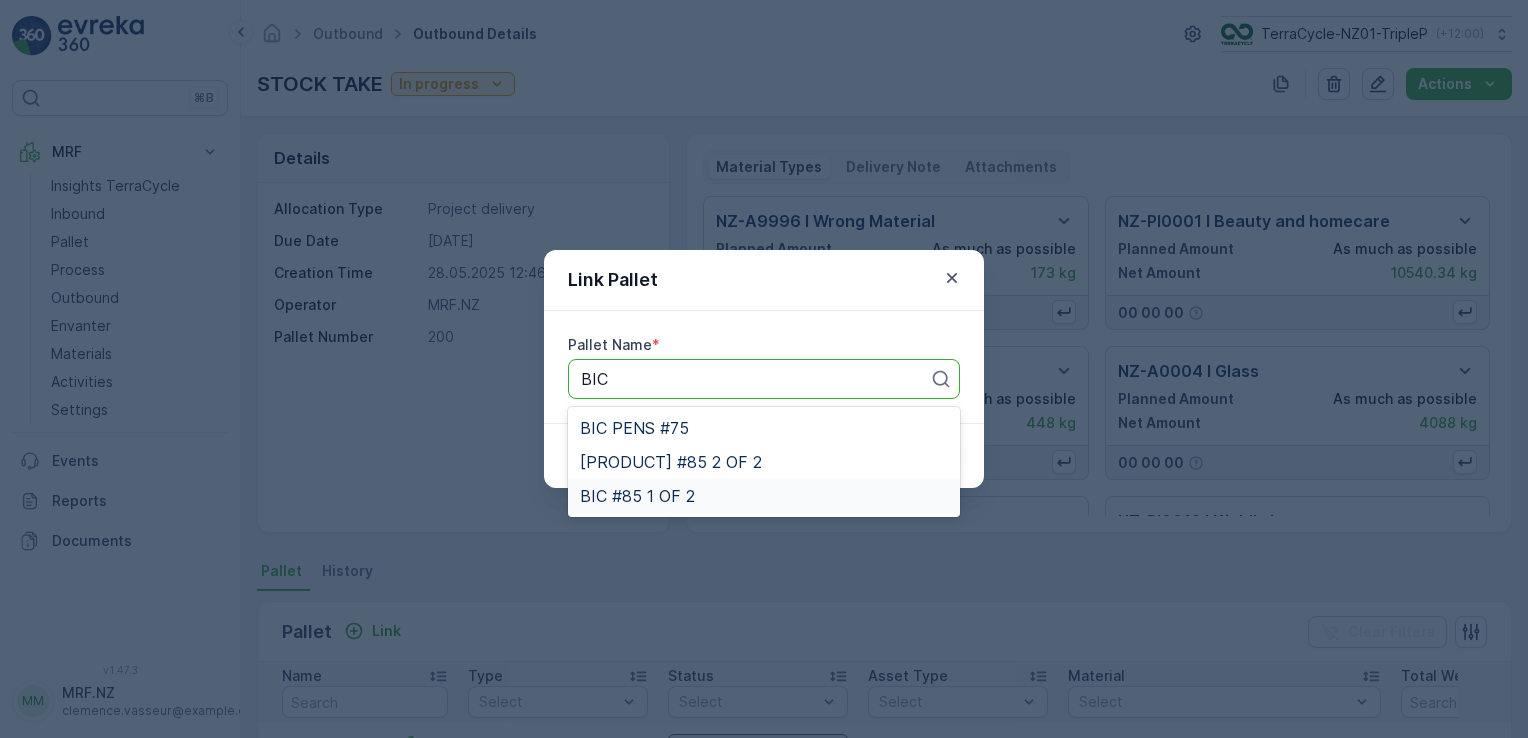 click on "BIC #85 1 OF 2" at bounding box center [764, 496] 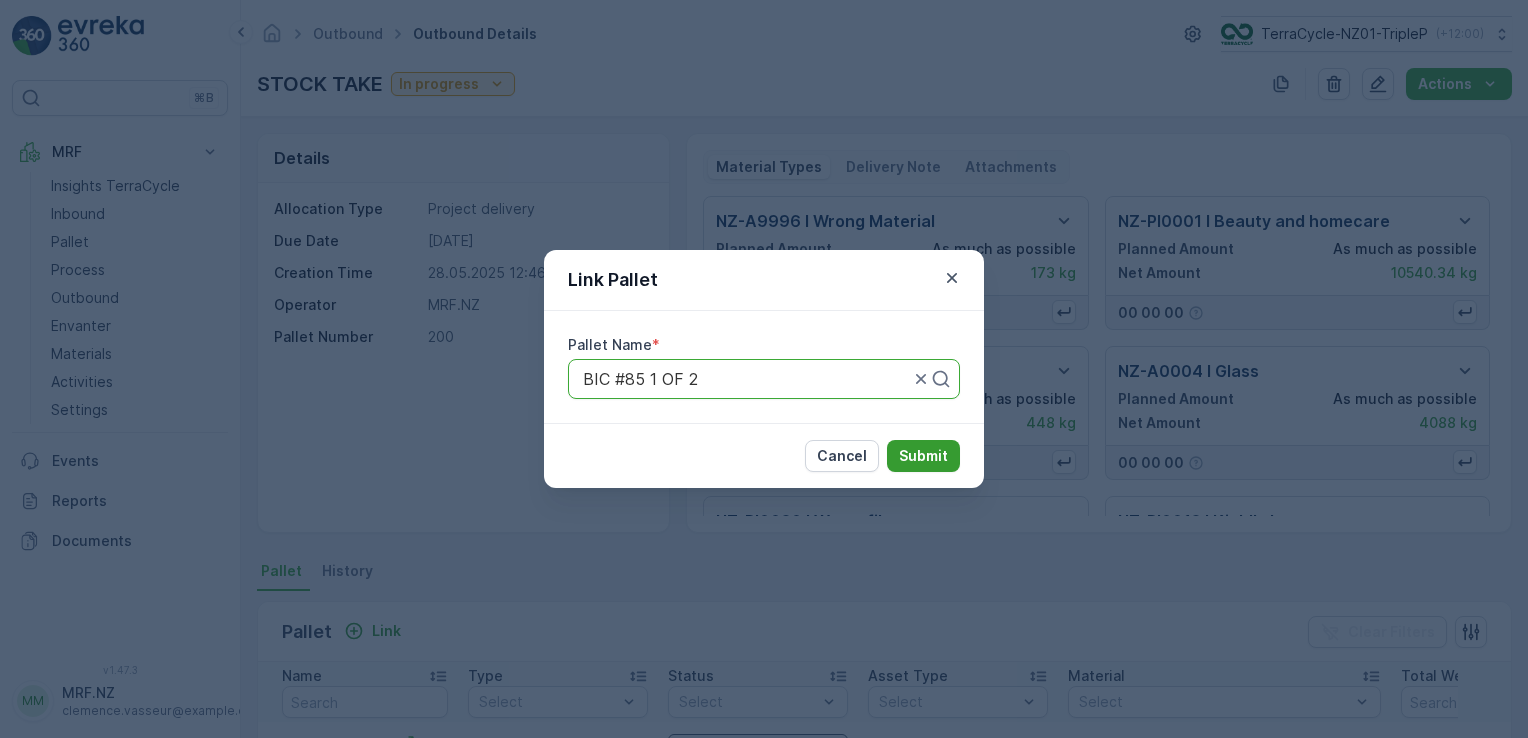 click on "Submit" at bounding box center [923, 456] 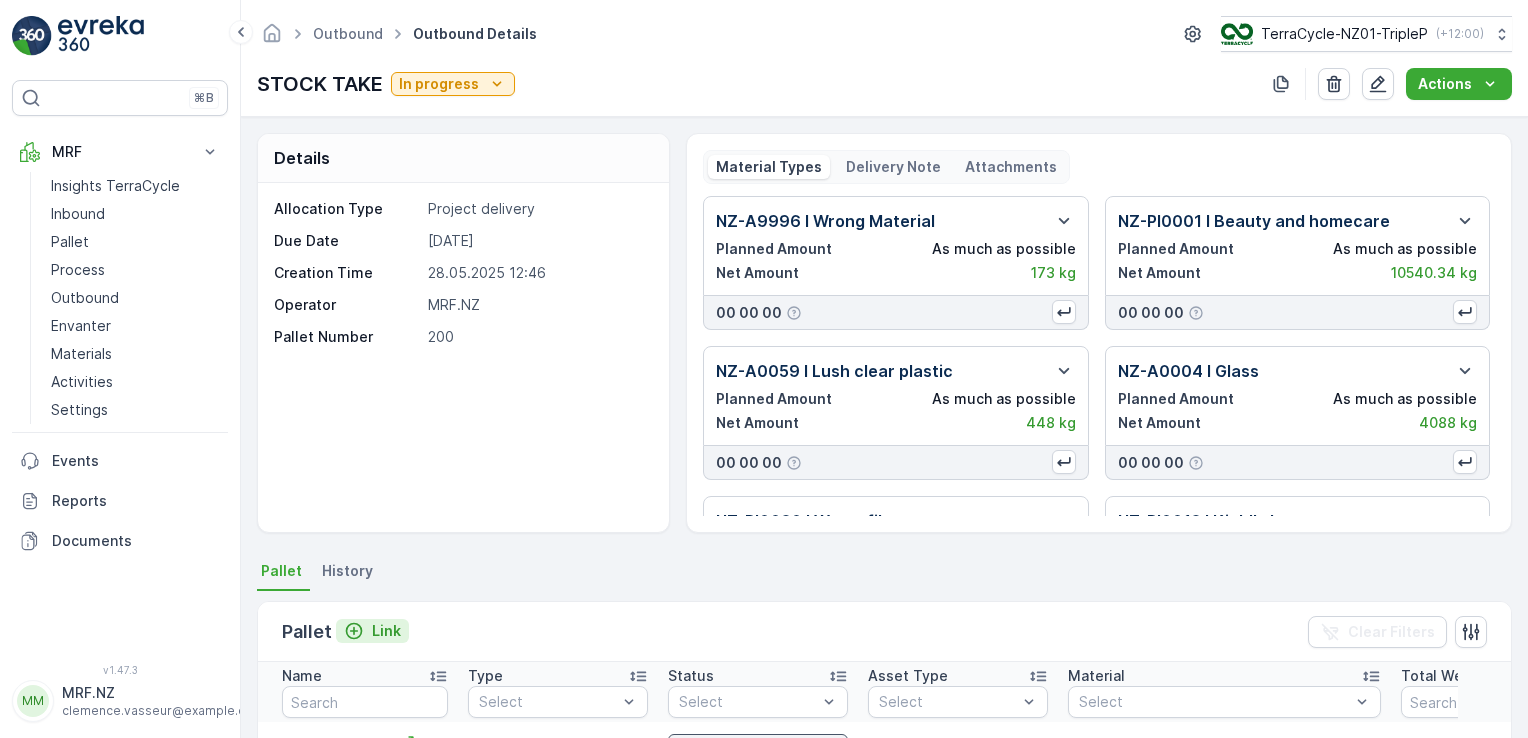 click on "Link" at bounding box center (386, 631) 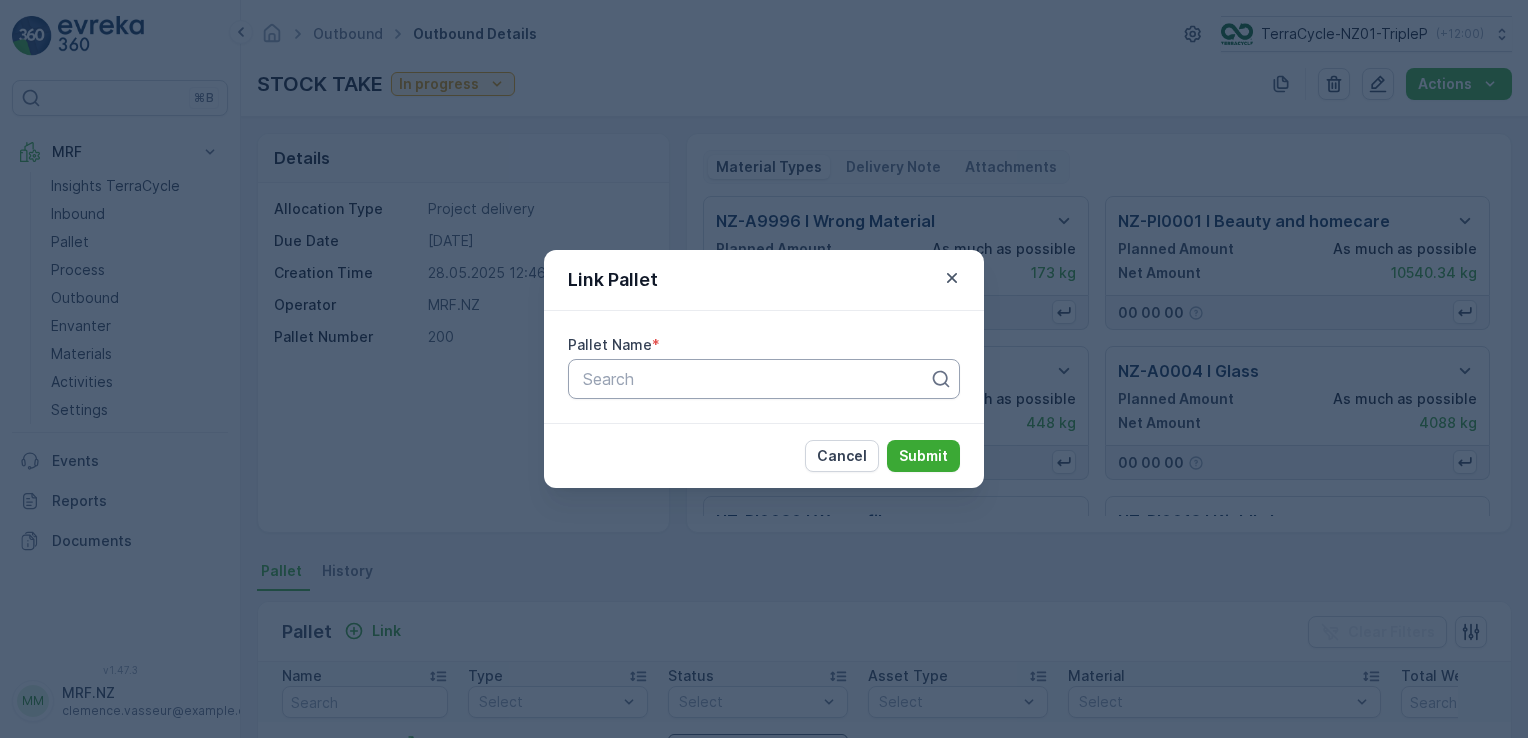 click at bounding box center (756, 379) 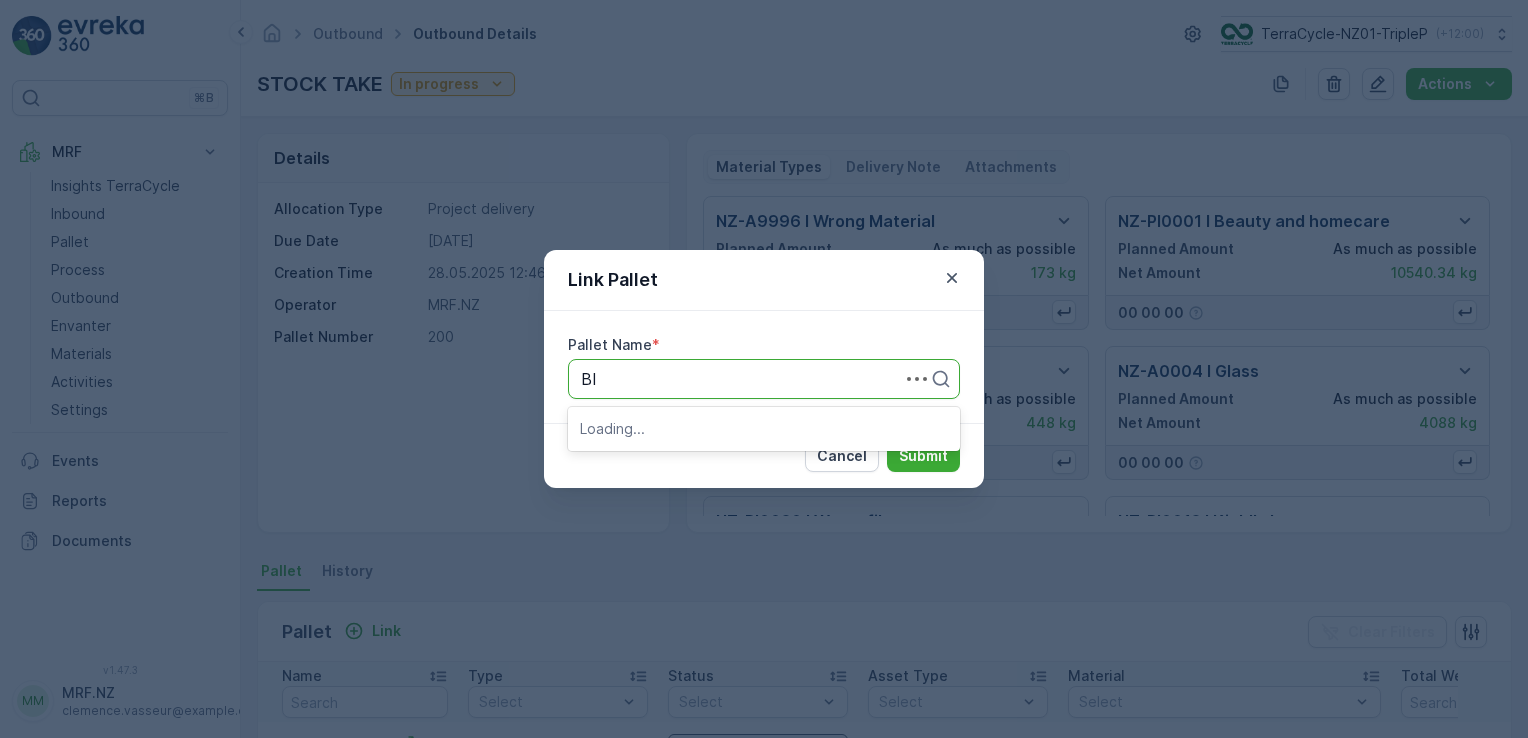 type on "BIC" 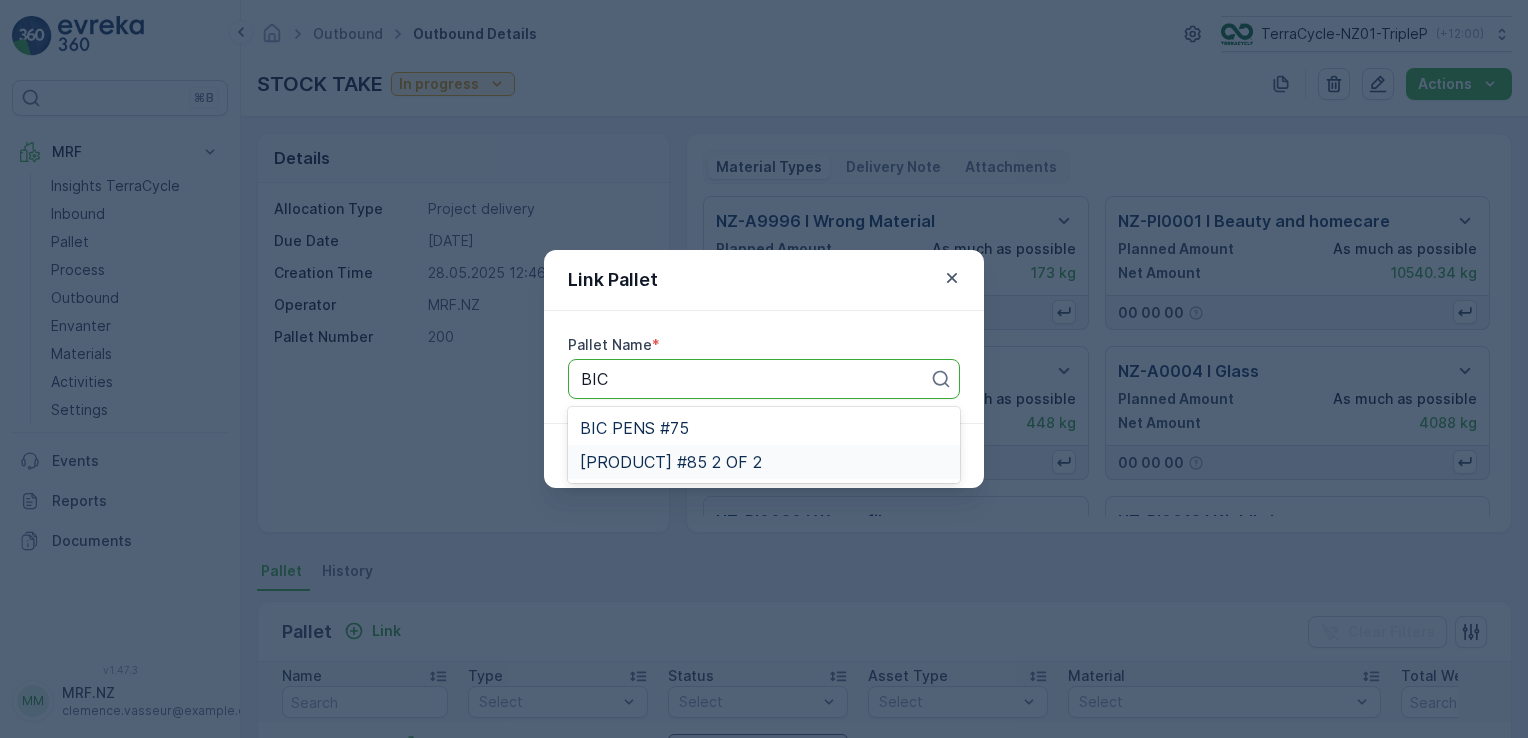 click on "BIC #85 2 OF 2" at bounding box center [764, 462] 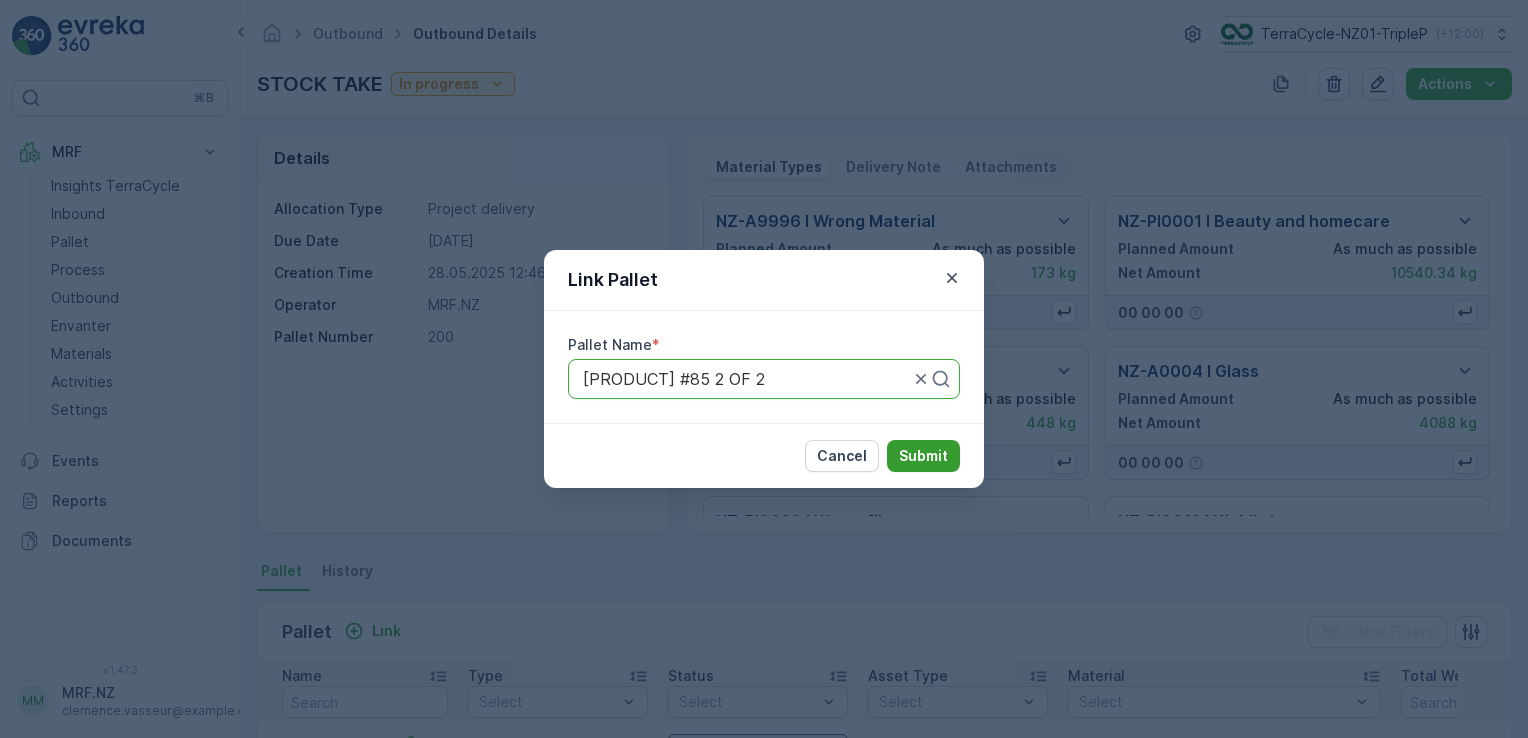 click on "Submit" at bounding box center (923, 456) 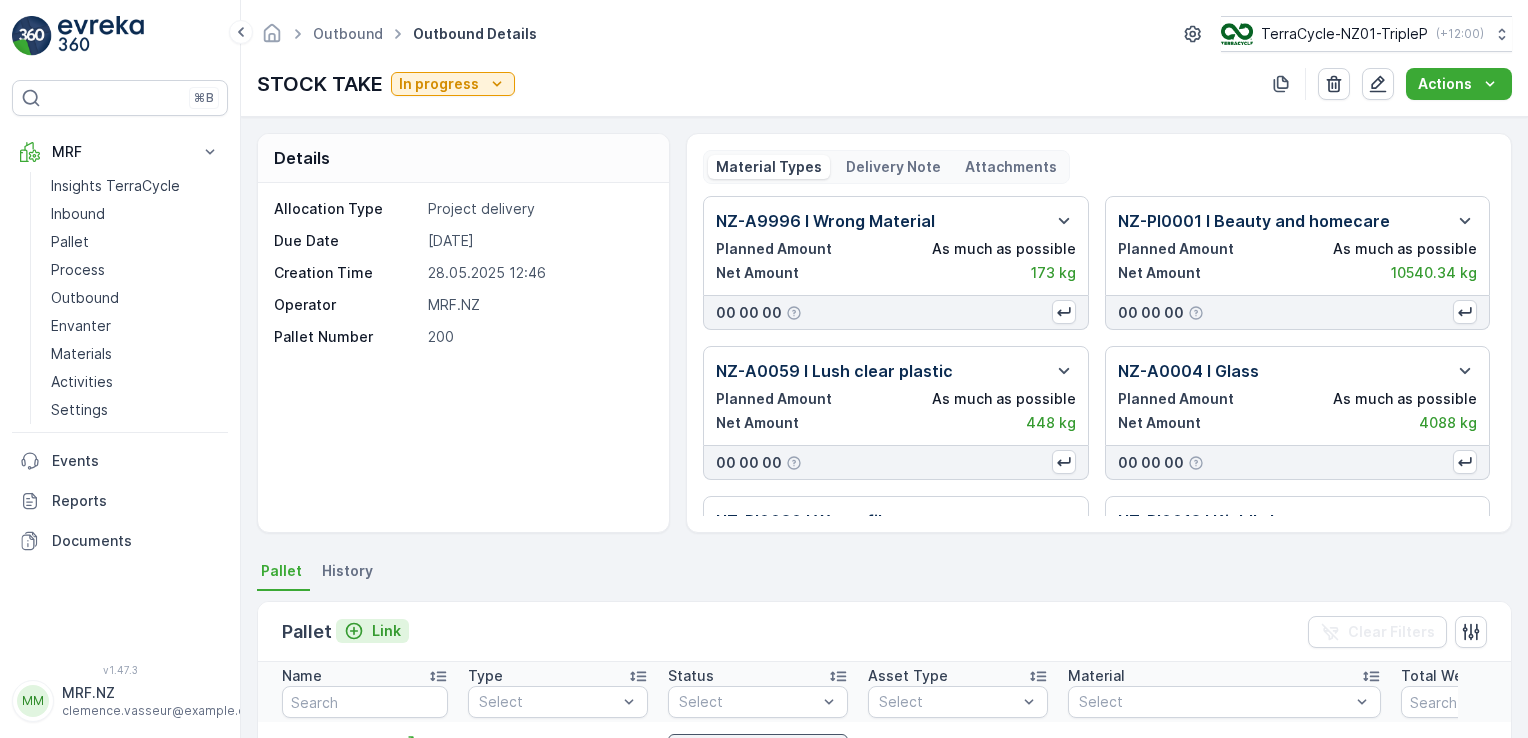 click on "Link" at bounding box center [386, 631] 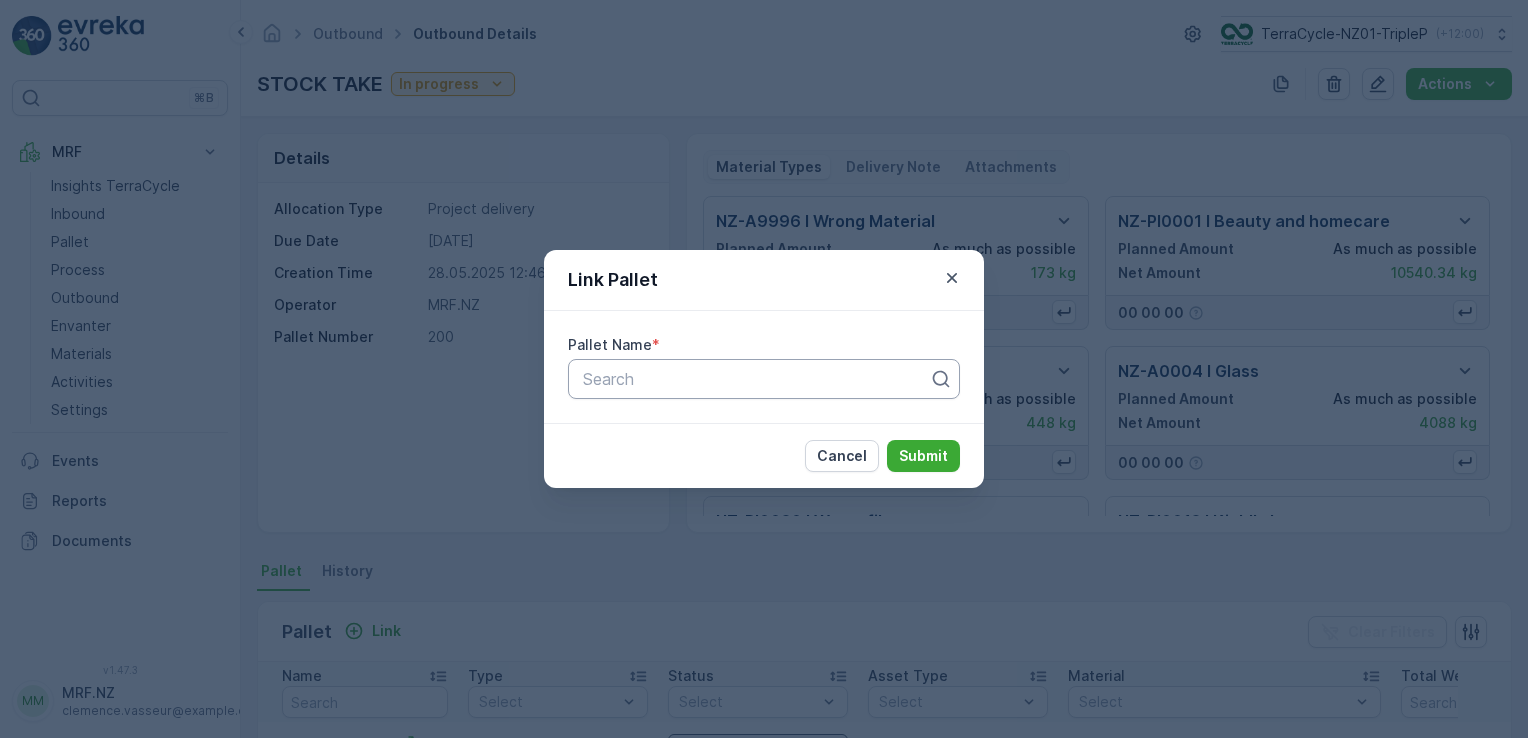 click at bounding box center [756, 379] 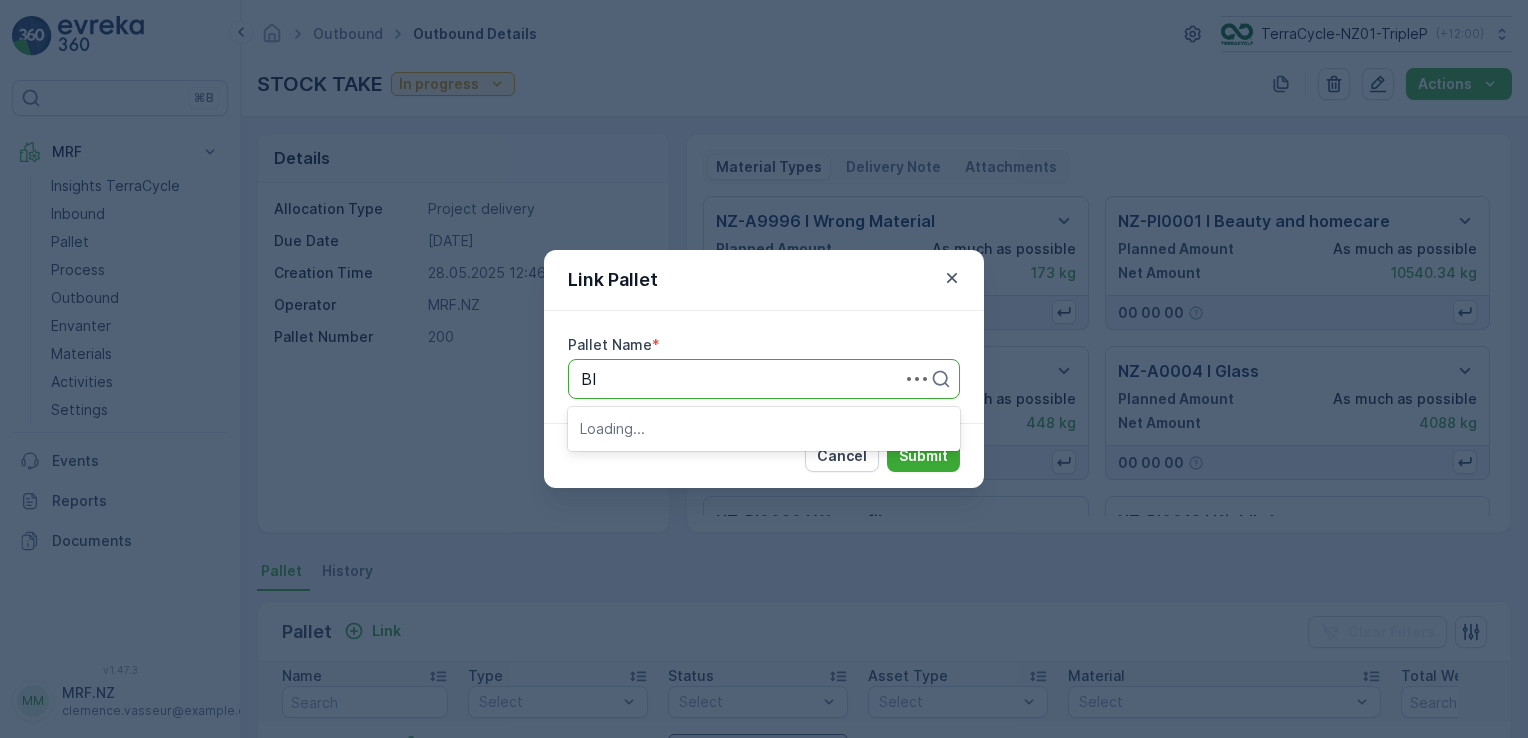type on "BIC" 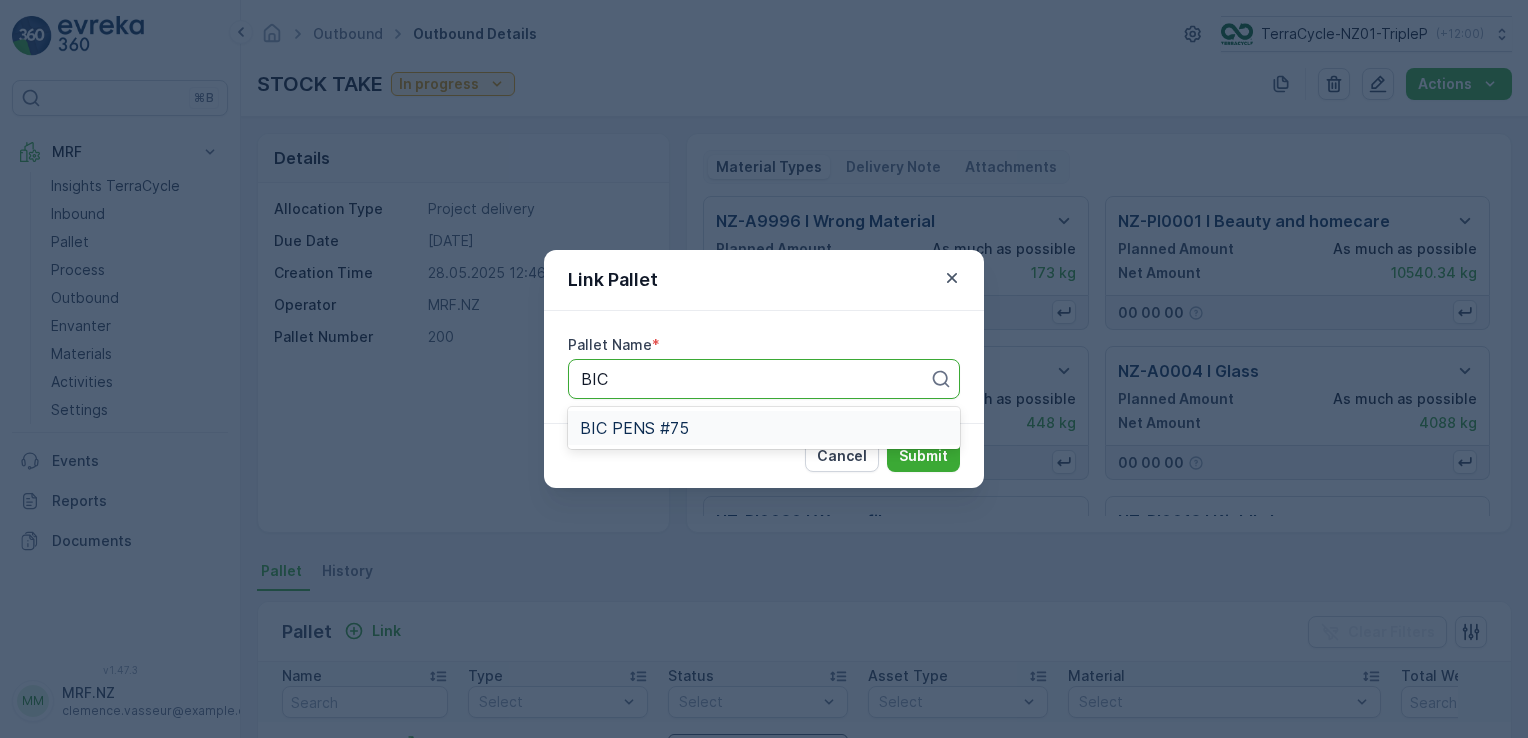 drag, startPoint x: 739, startPoint y: 426, endPoint x: 780, endPoint y: 423, distance: 41.109608 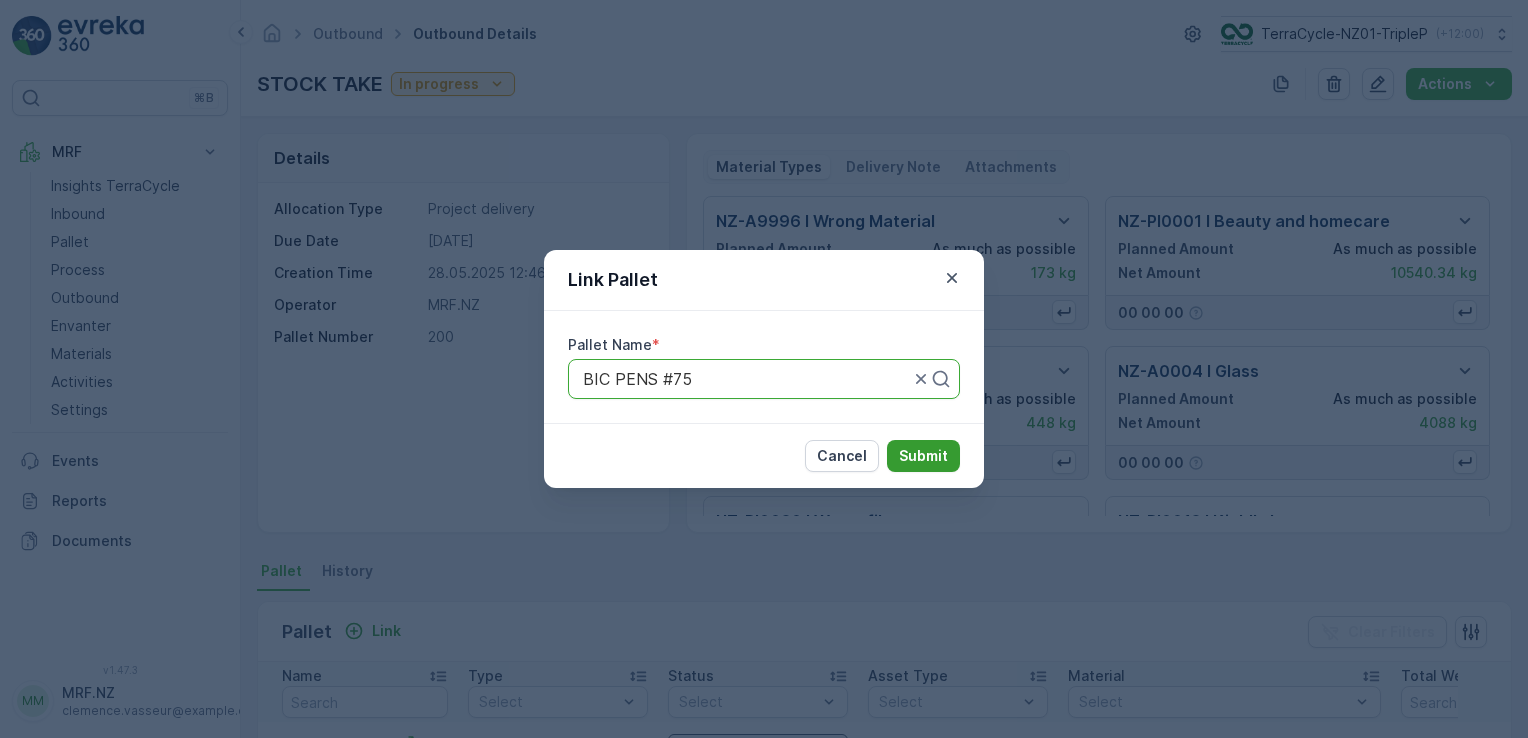 click on "Submit" at bounding box center (923, 456) 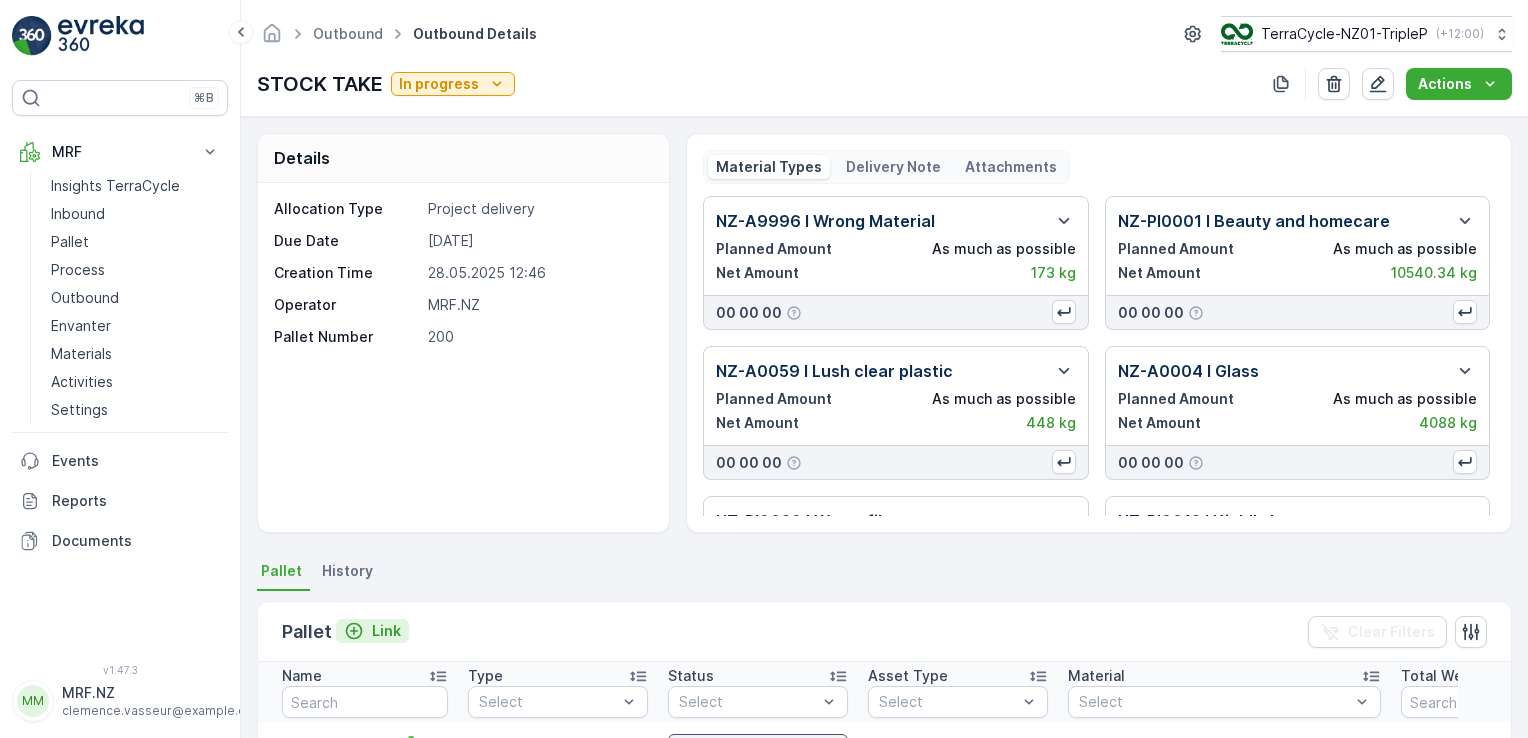 click on "Link" at bounding box center (386, 631) 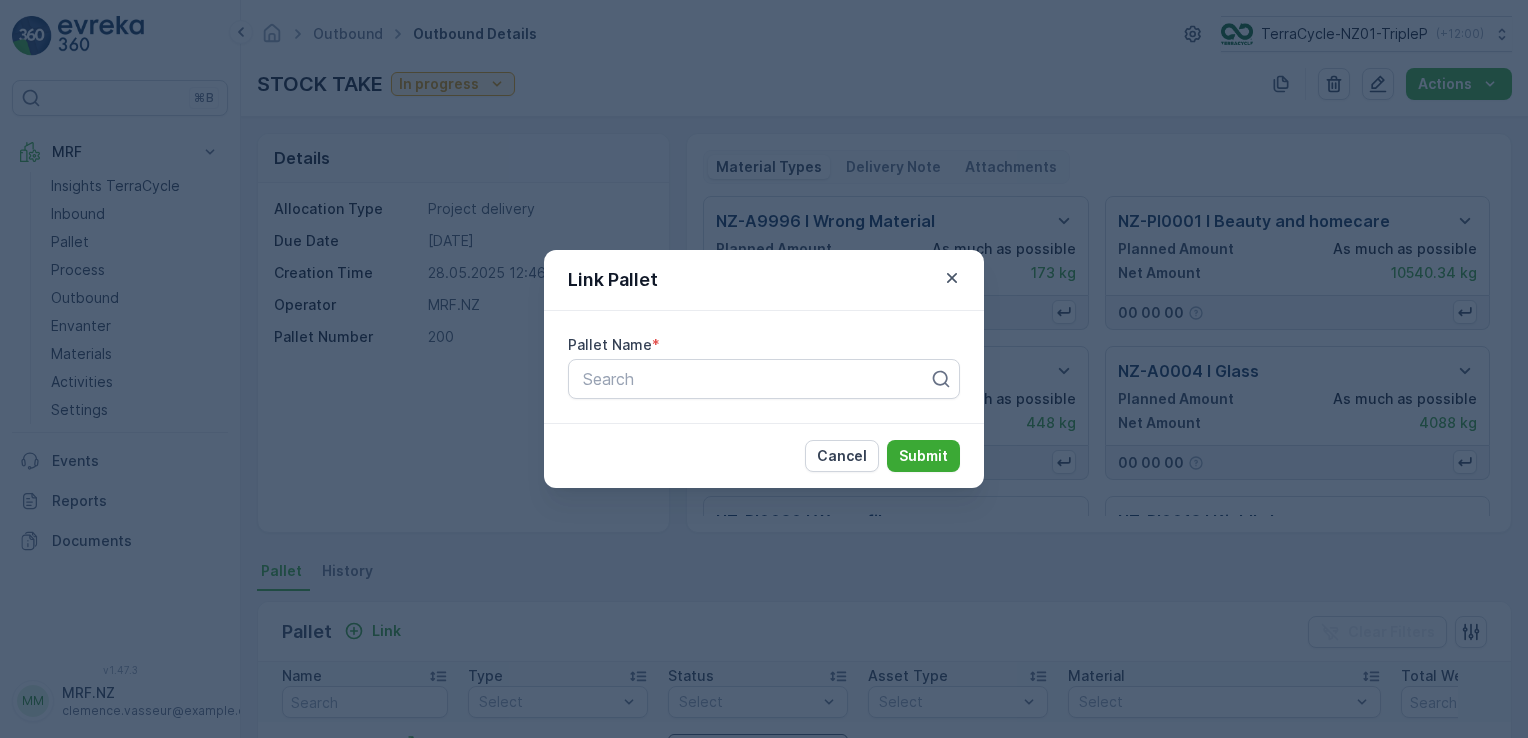 click on "Pallet Name" at bounding box center [610, 344] 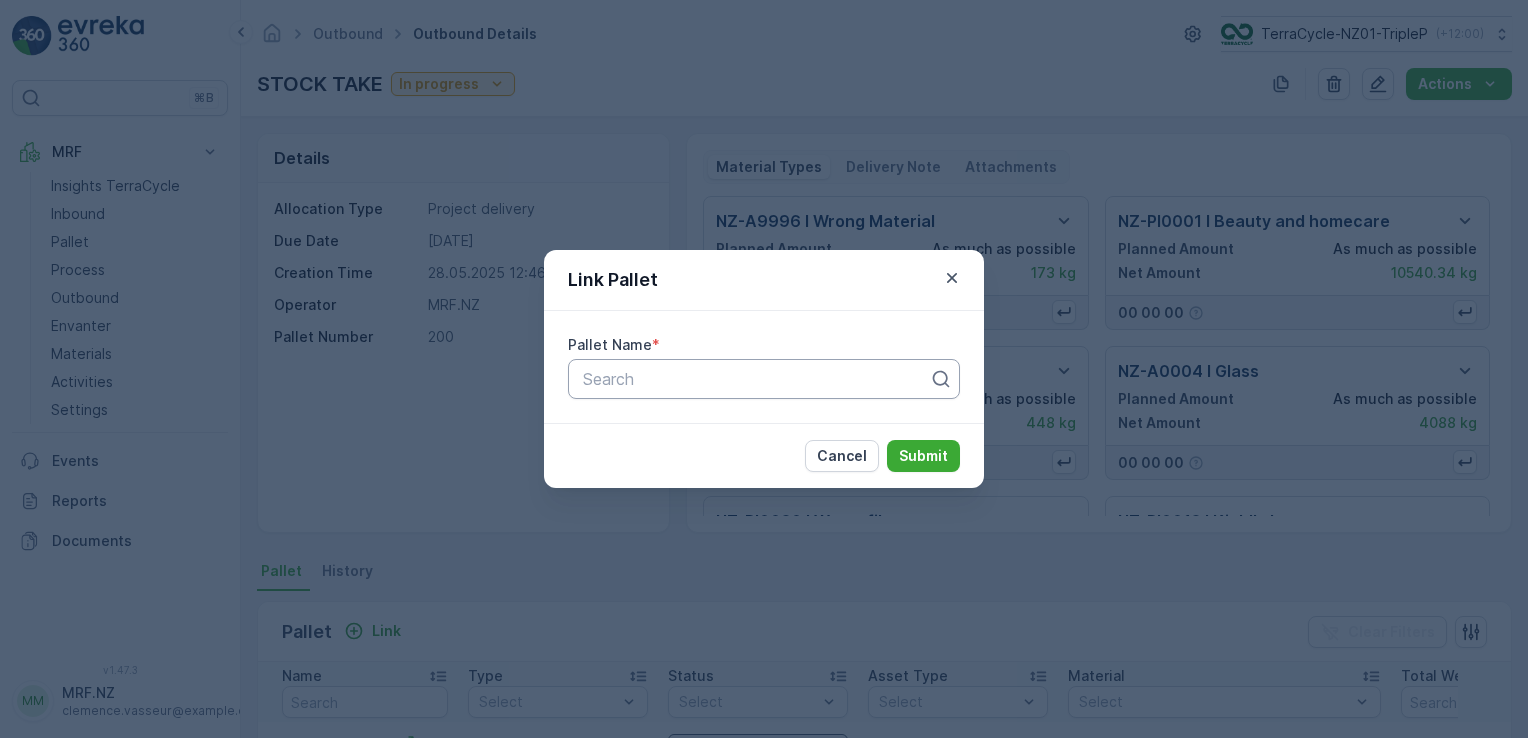 click on "Search" at bounding box center [764, 379] 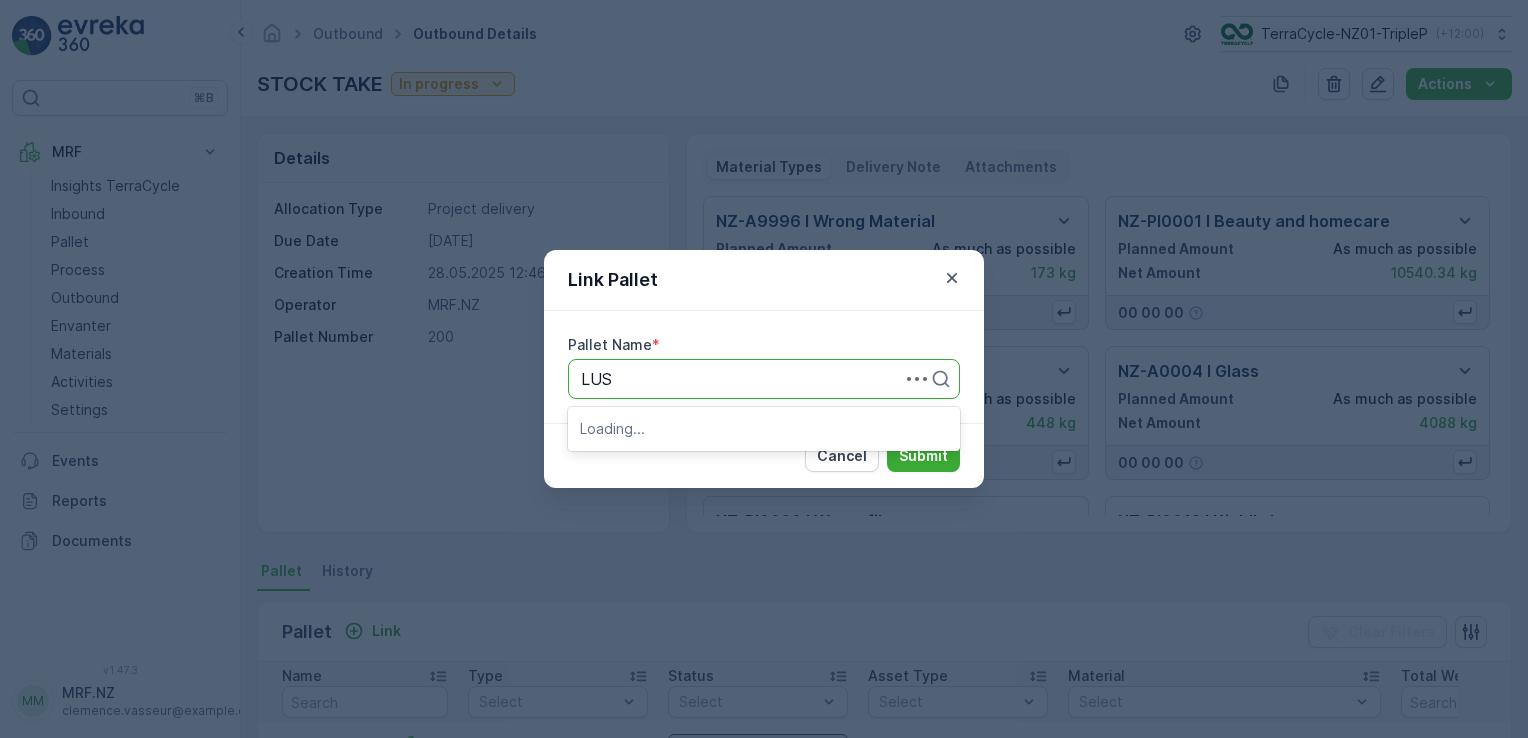 type on "LUSH" 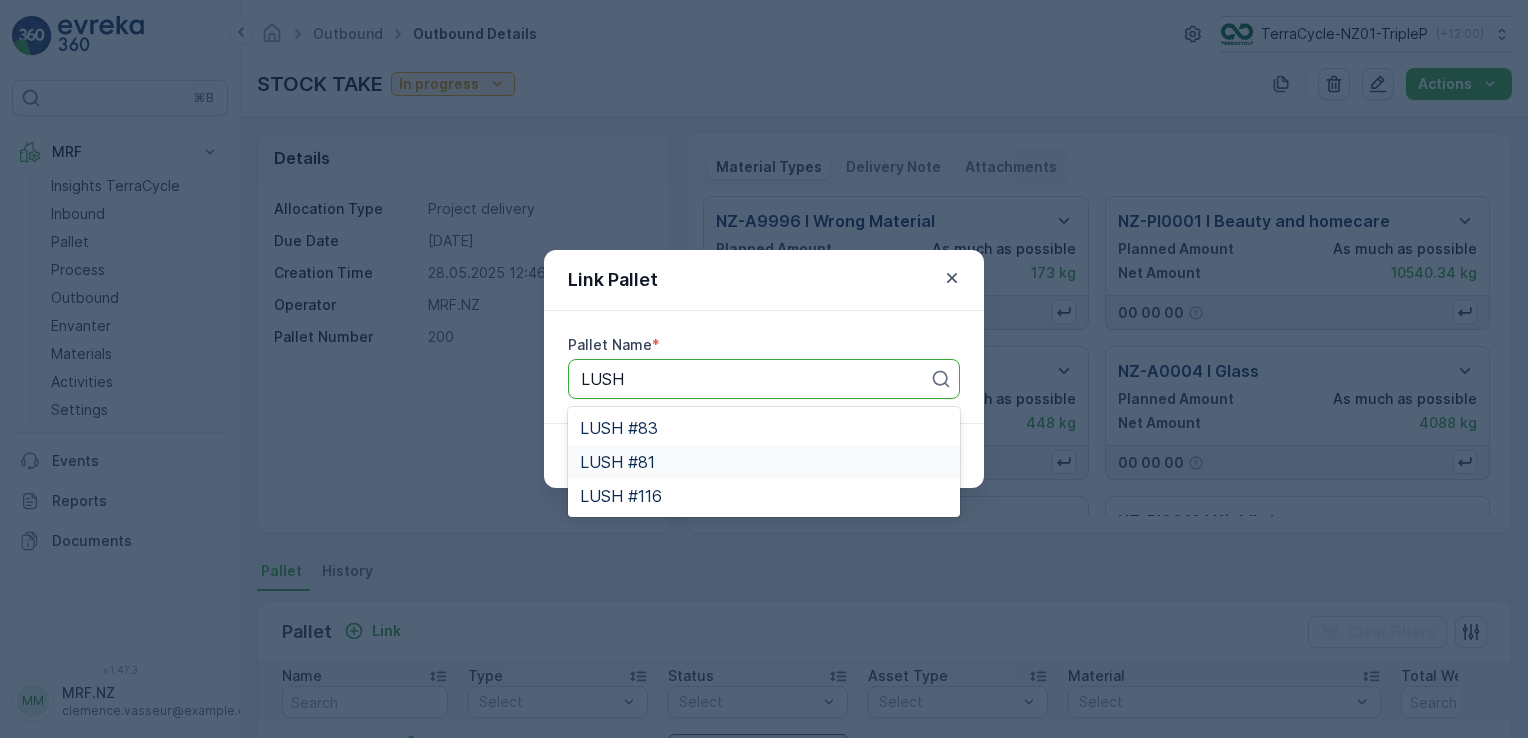 click on "LUSH #81" at bounding box center [764, 462] 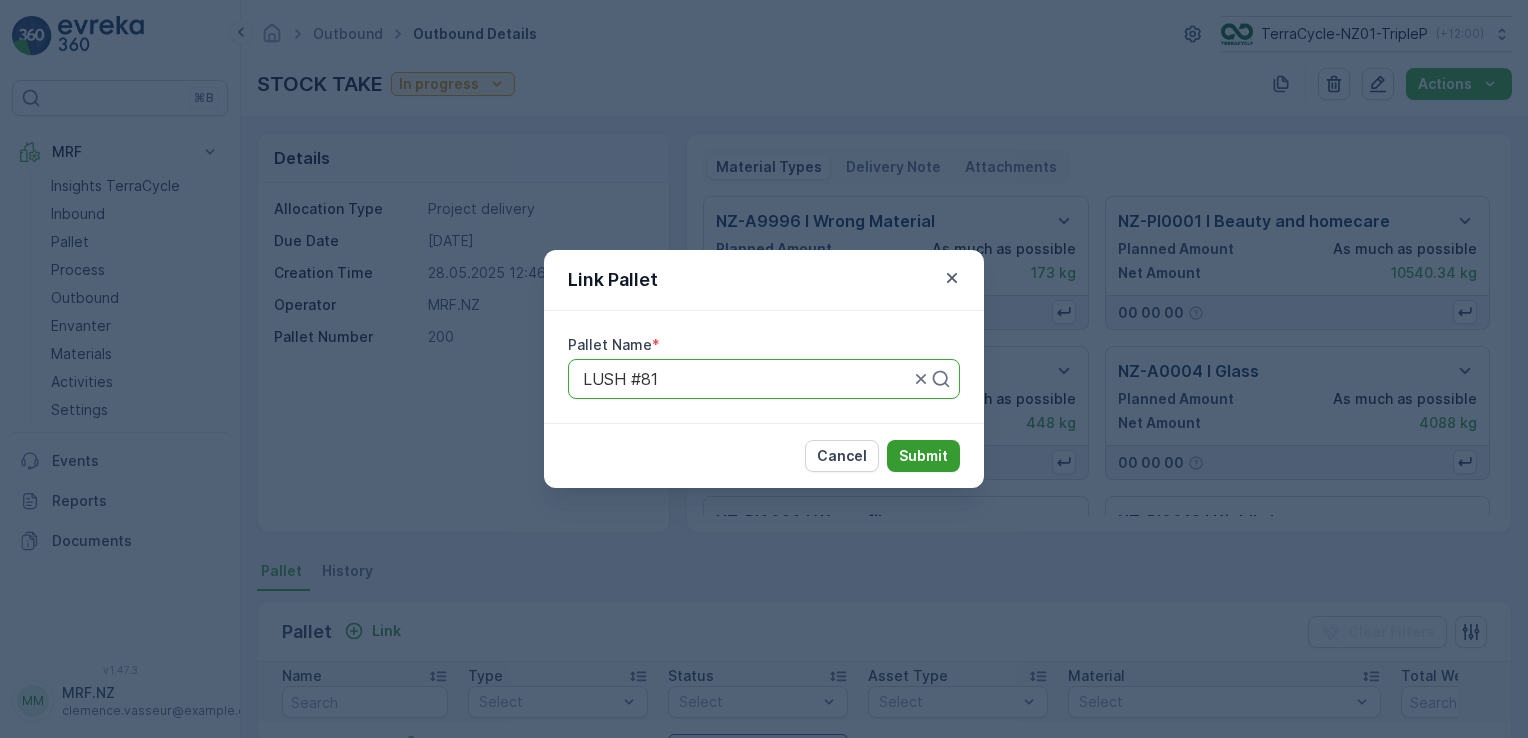 click on "Submit" at bounding box center [923, 456] 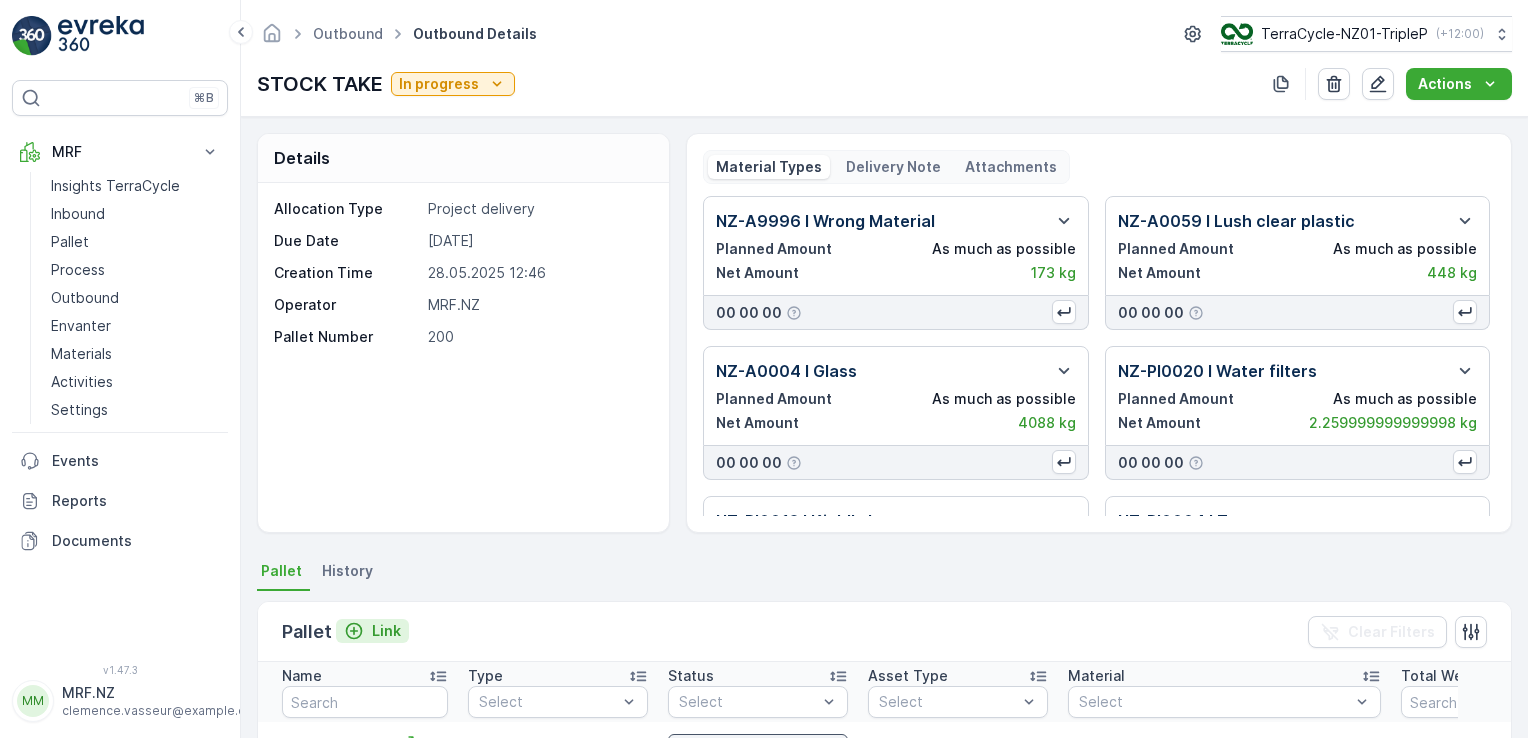 click on "Link" at bounding box center (386, 631) 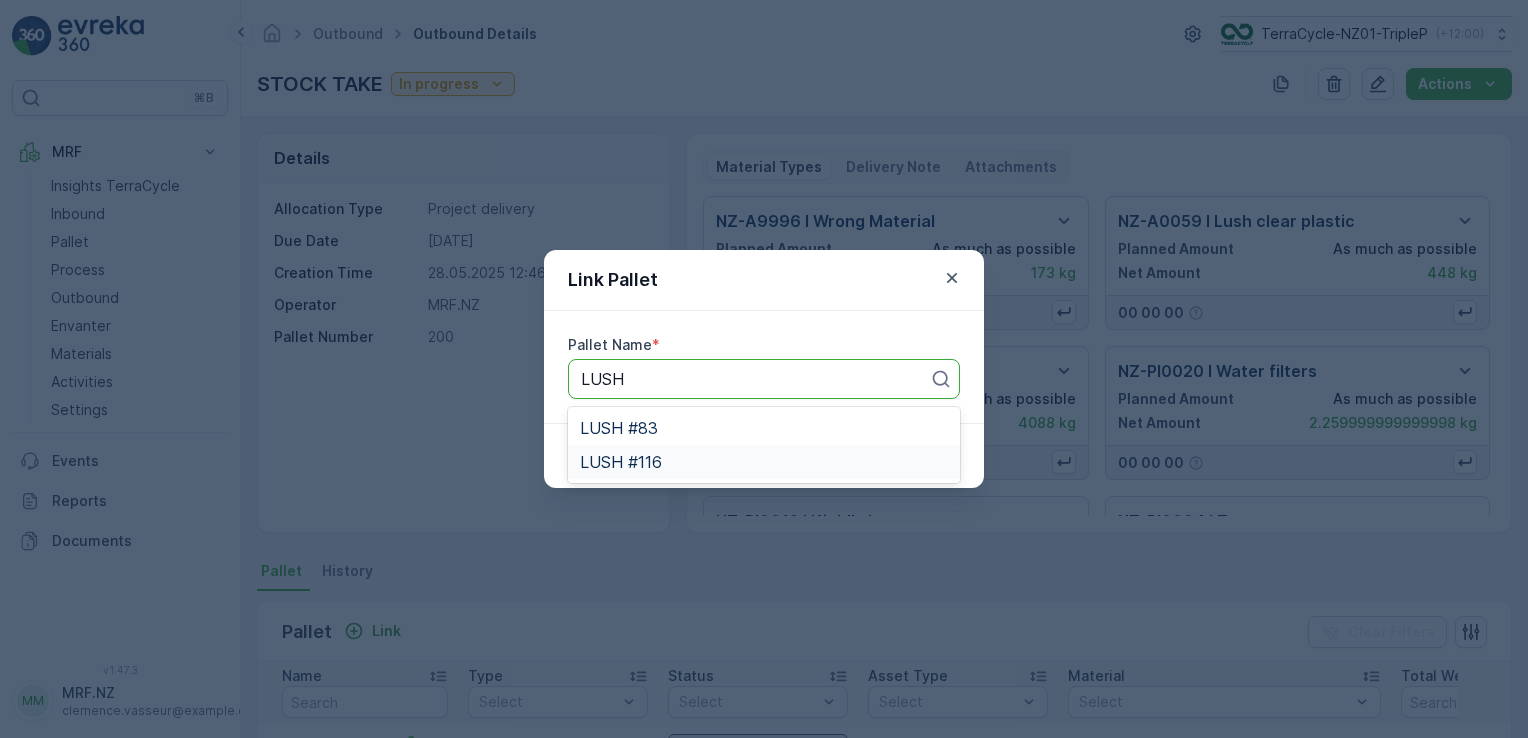 type on "LUSH" 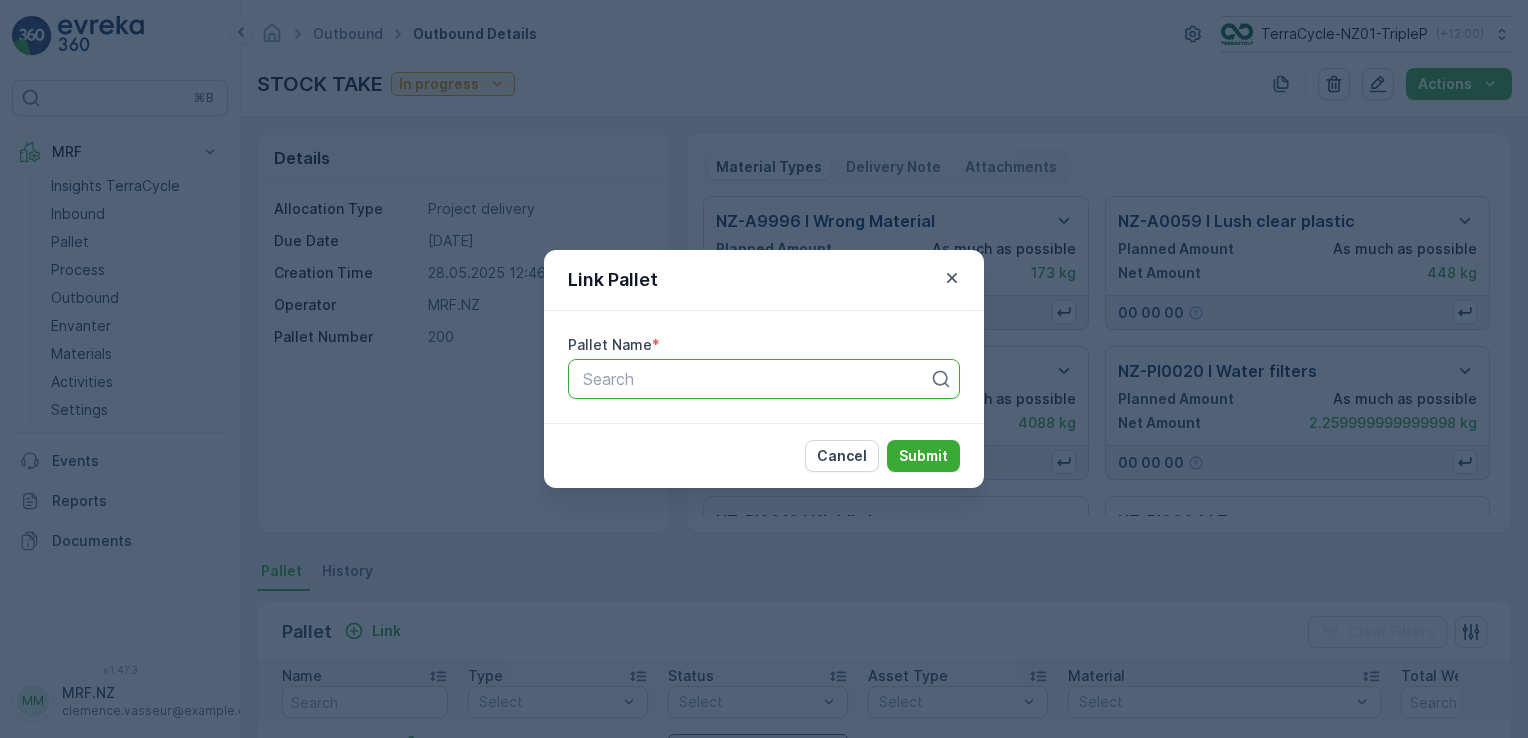 click on "Link Pallet Pallet Name * Search Cancel Submit" at bounding box center (764, 369) 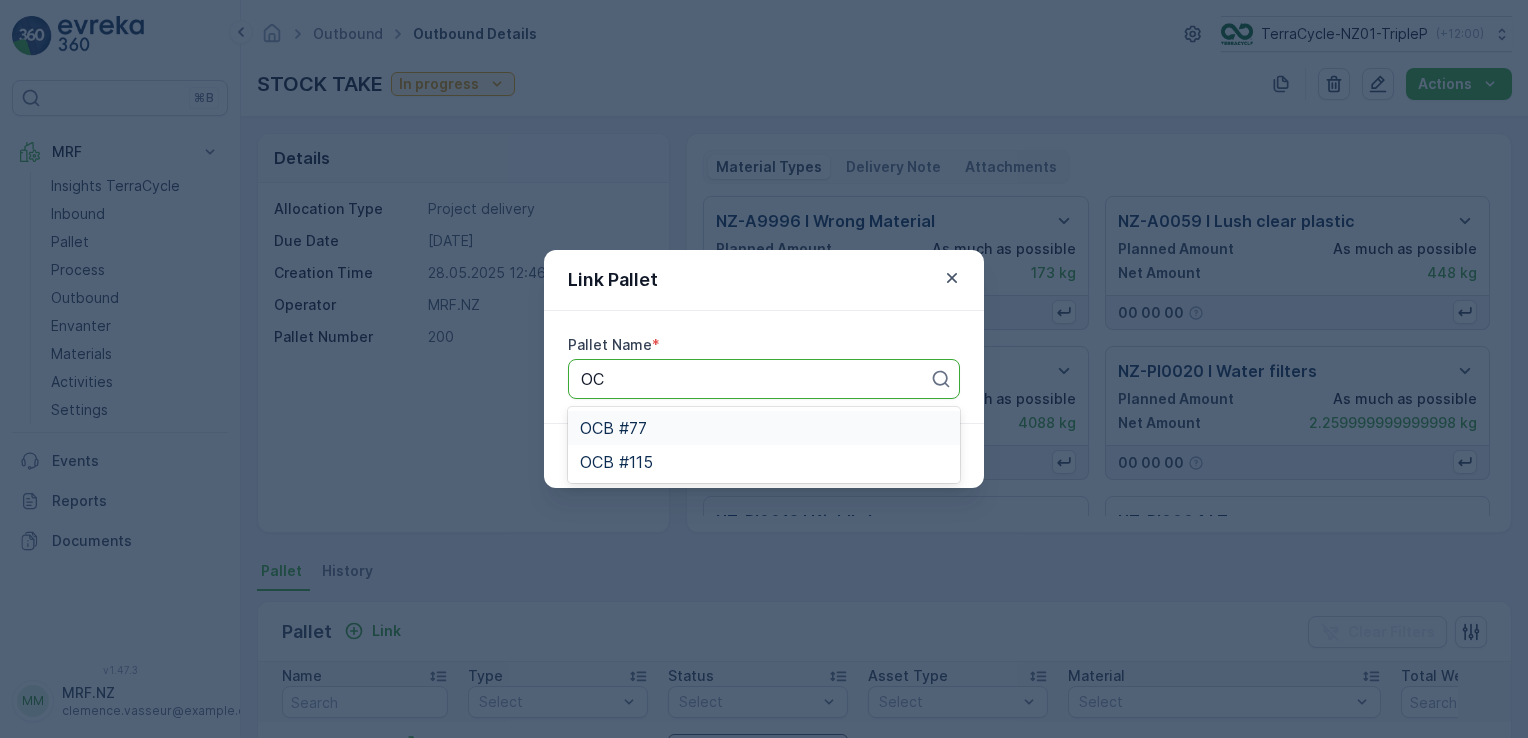 type on "O" 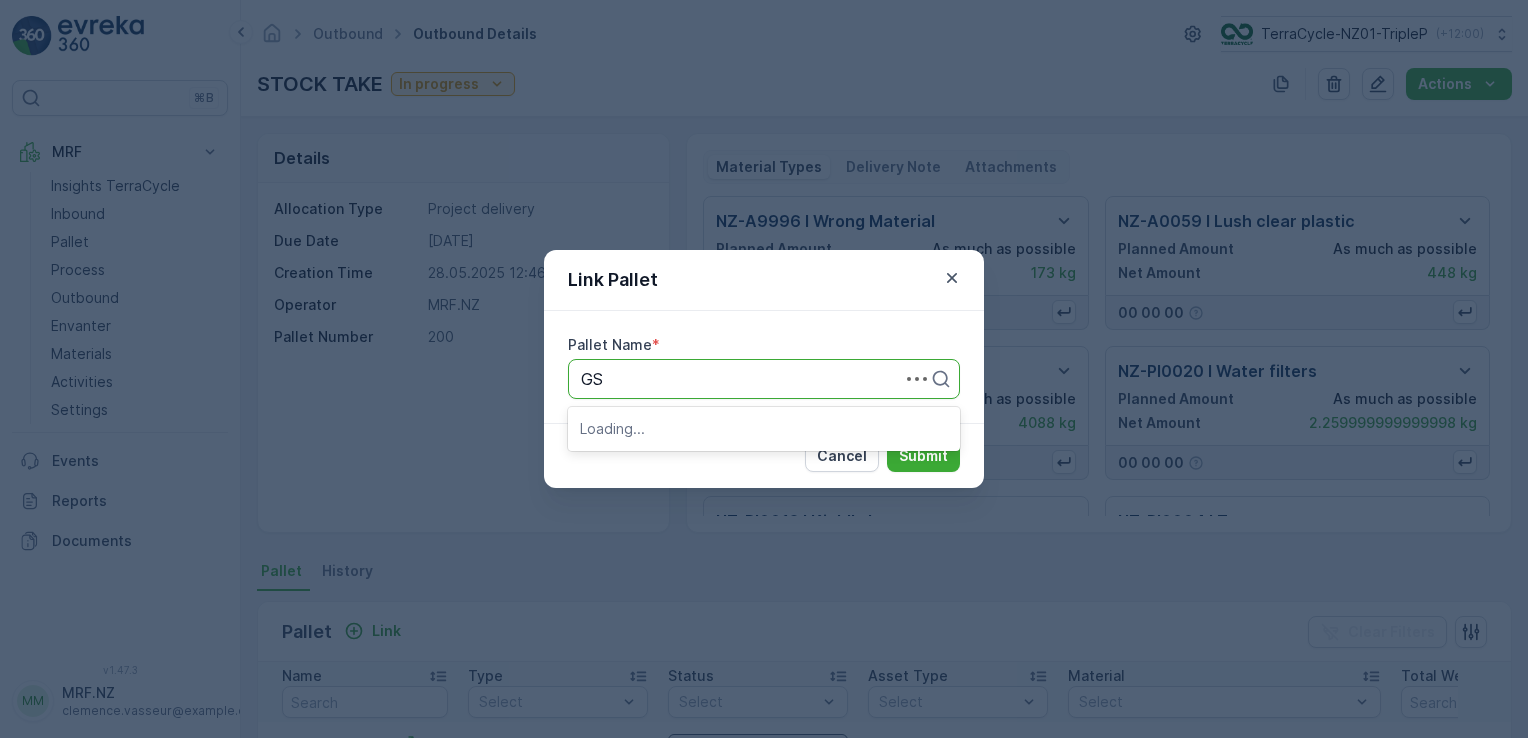 type on "G" 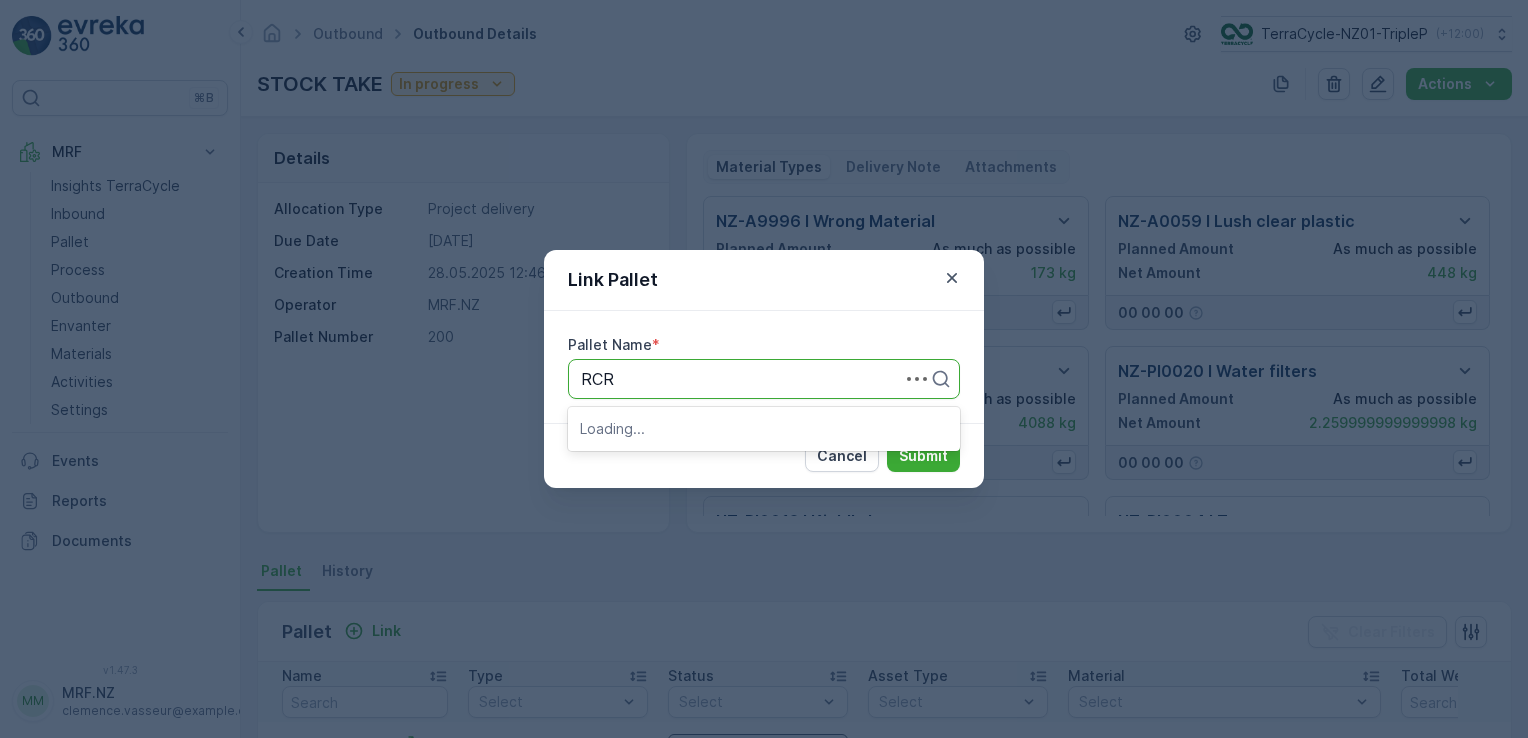 type on "RCRP" 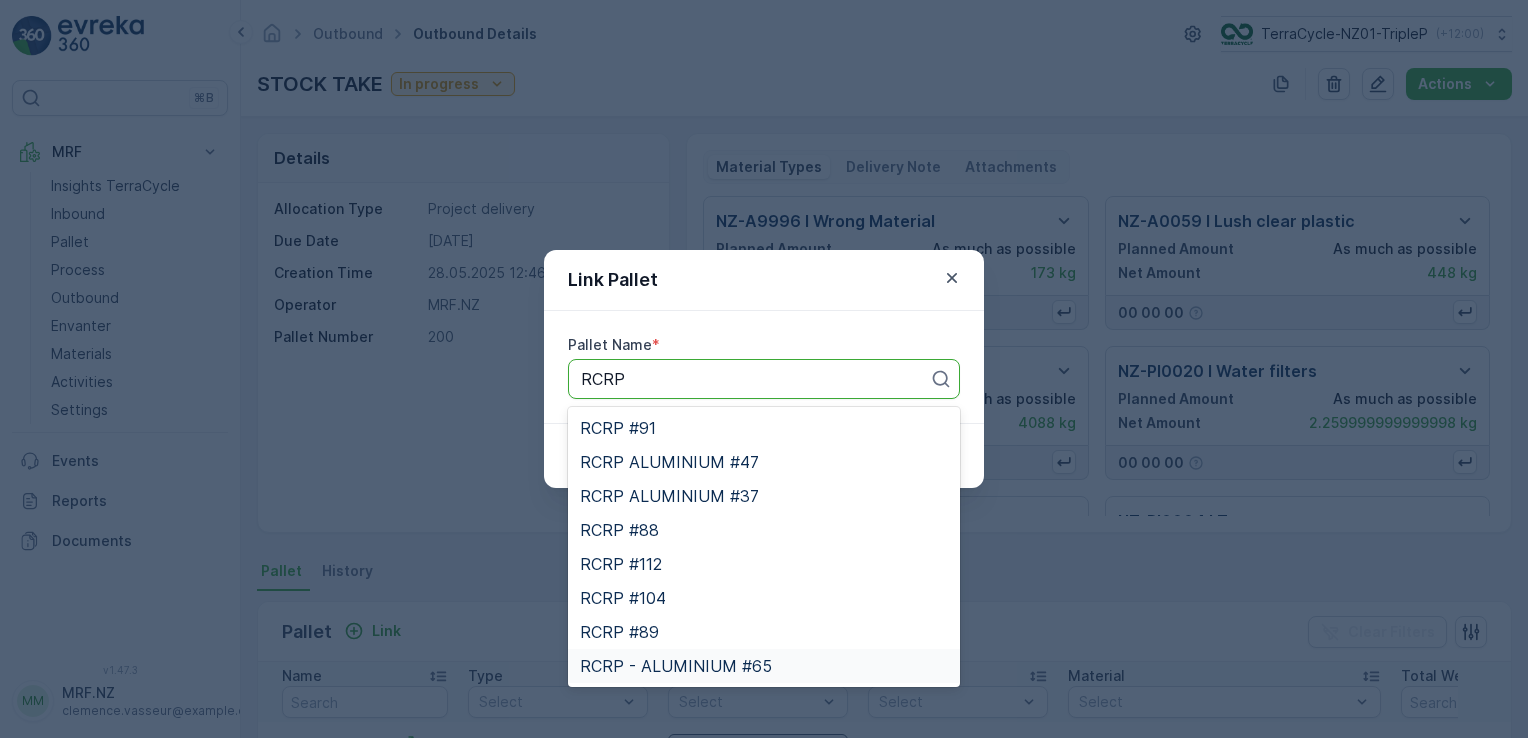 click on "RCRP - ALUMINIUM #65" at bounding box center [676, 666] 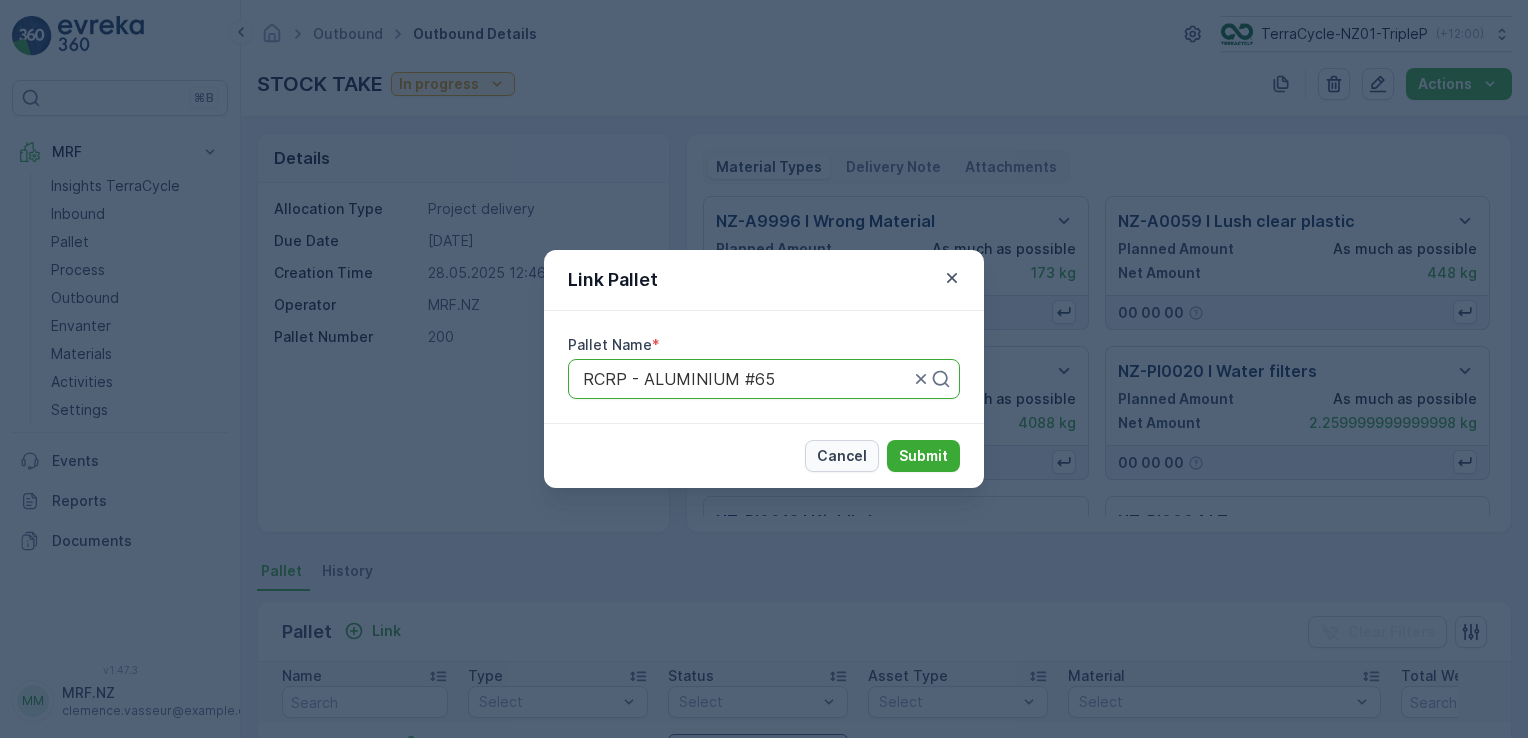 click on "Cancel" at bounding box center (842, 456) 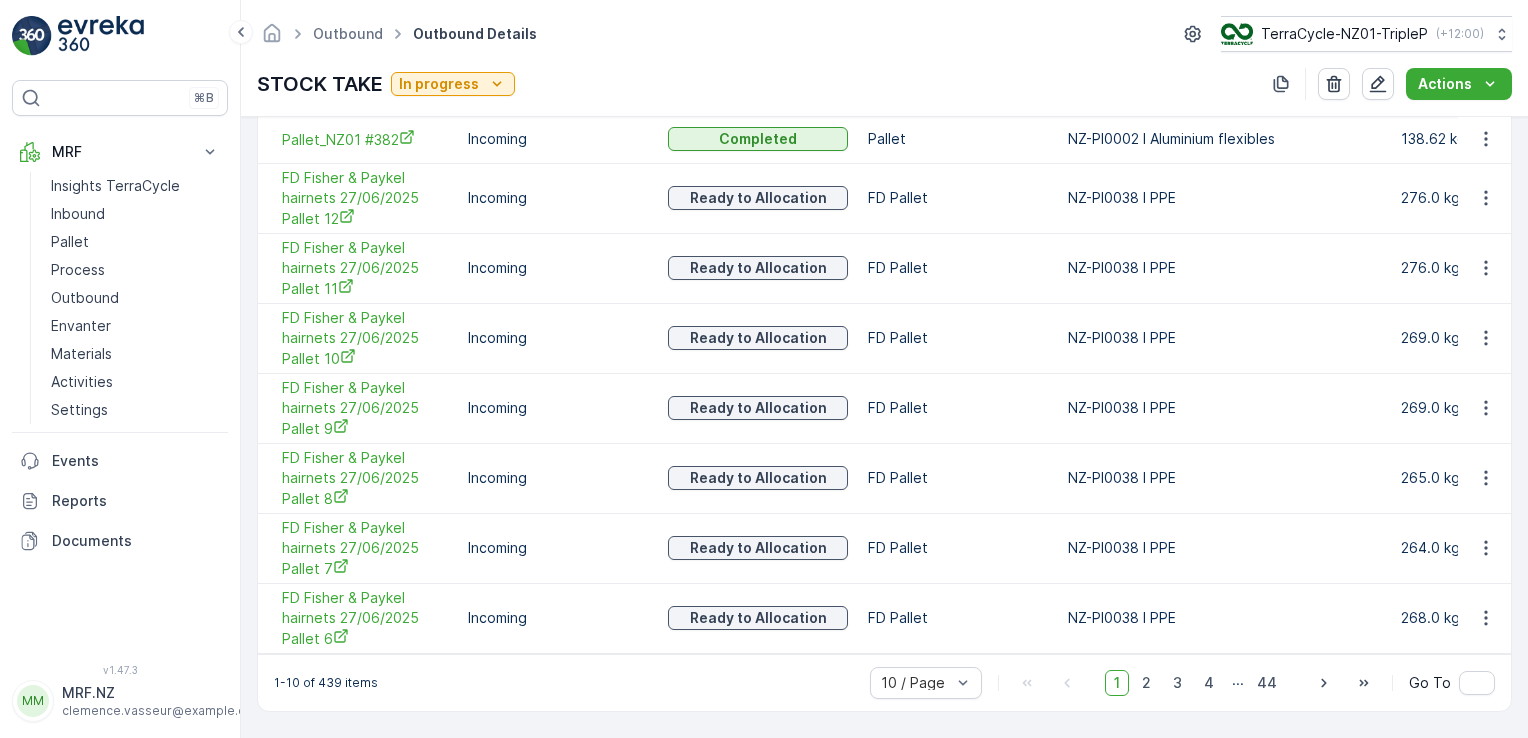 scroll, scrollTop: 0, scrollLeft: 0, axis: both 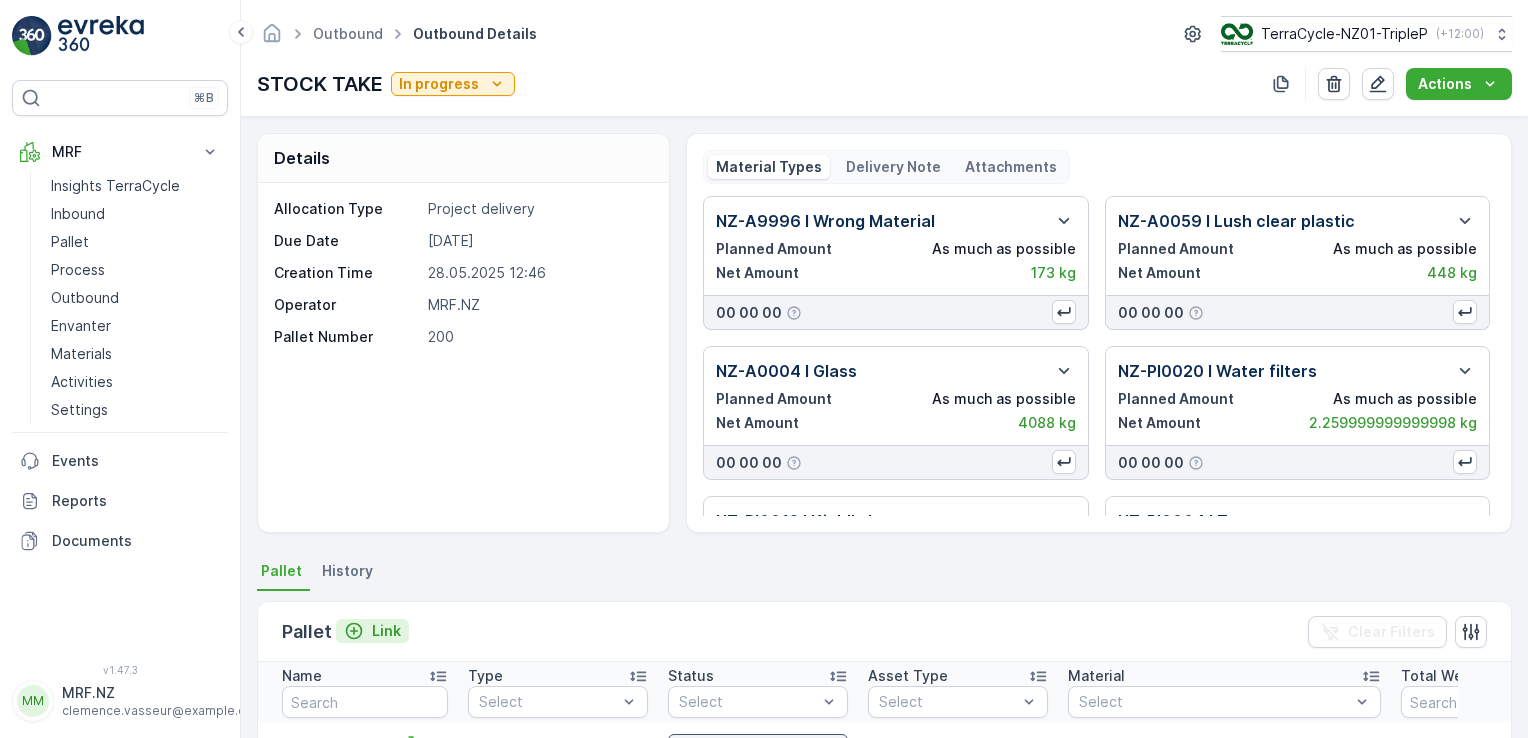 click on "Link" at bounding box center [372, 631] 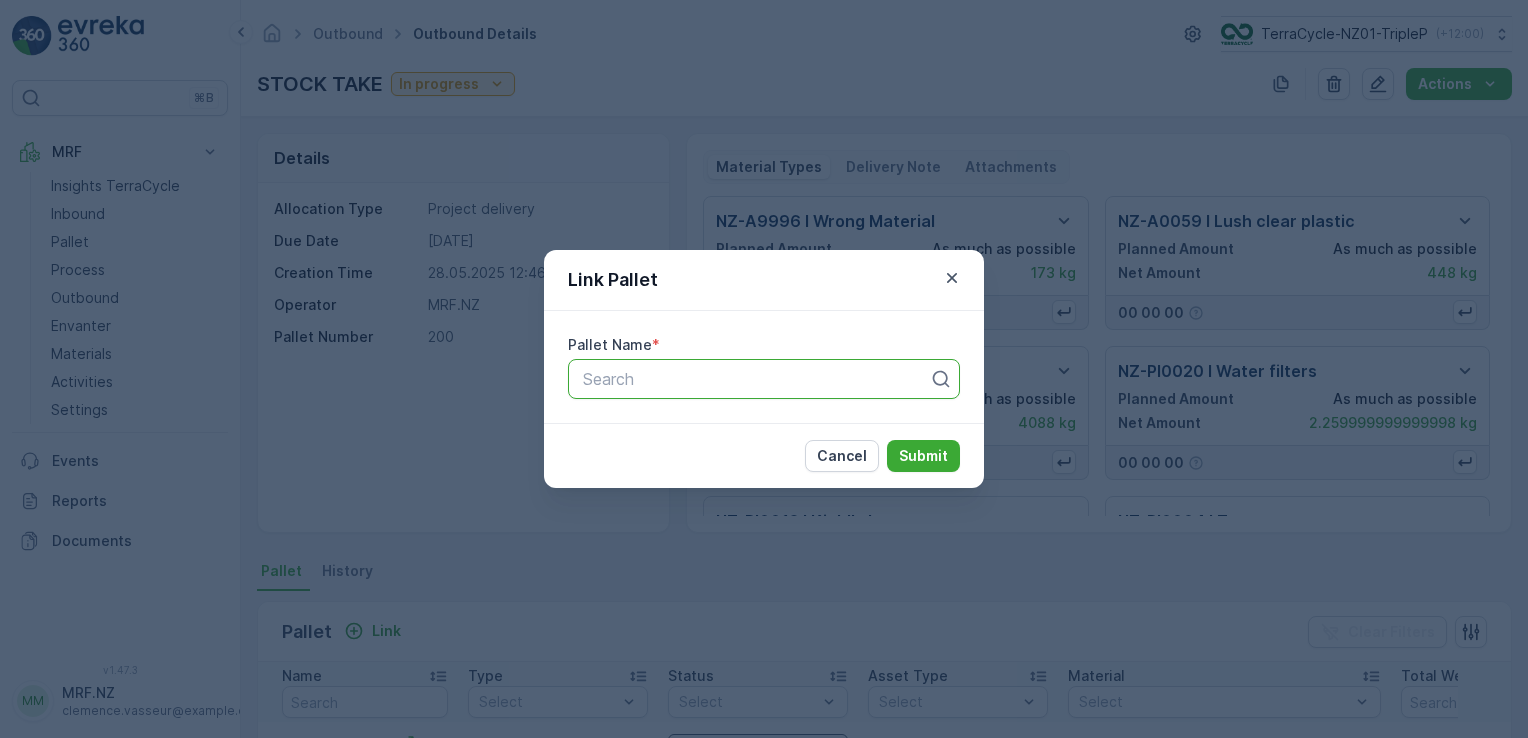 click at bounding box center [756, 379] 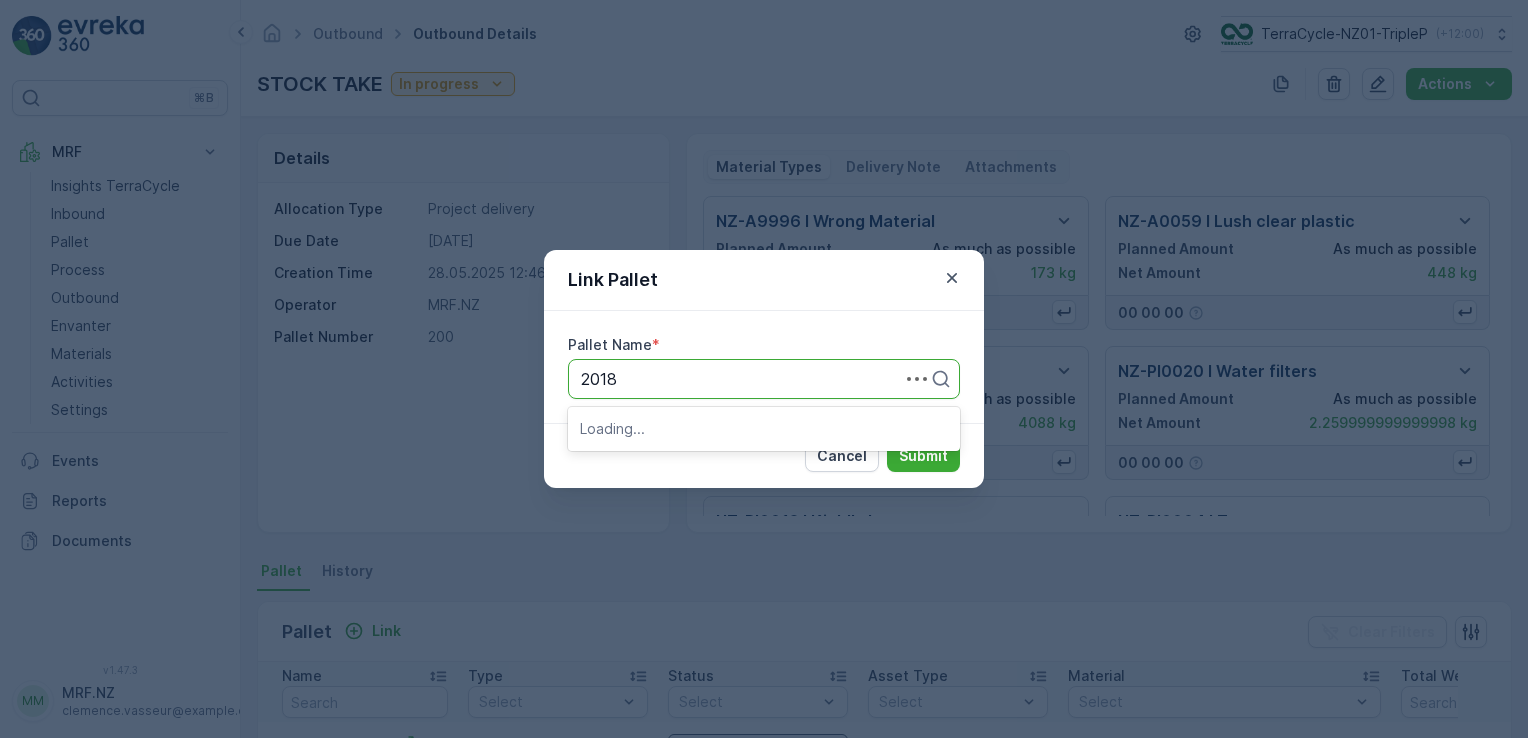 type on "20187" 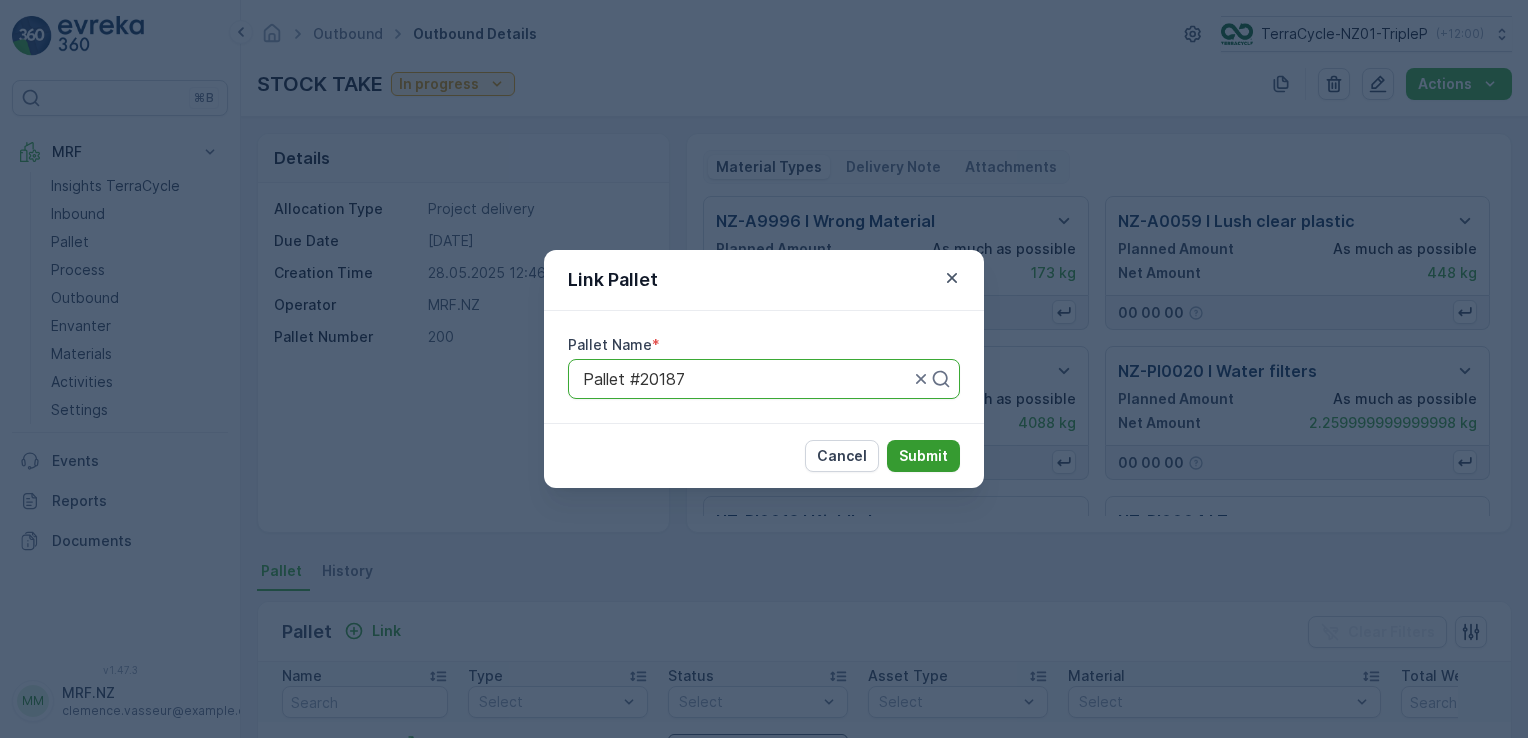 click on "Submit" at bounding box center [923, 456] 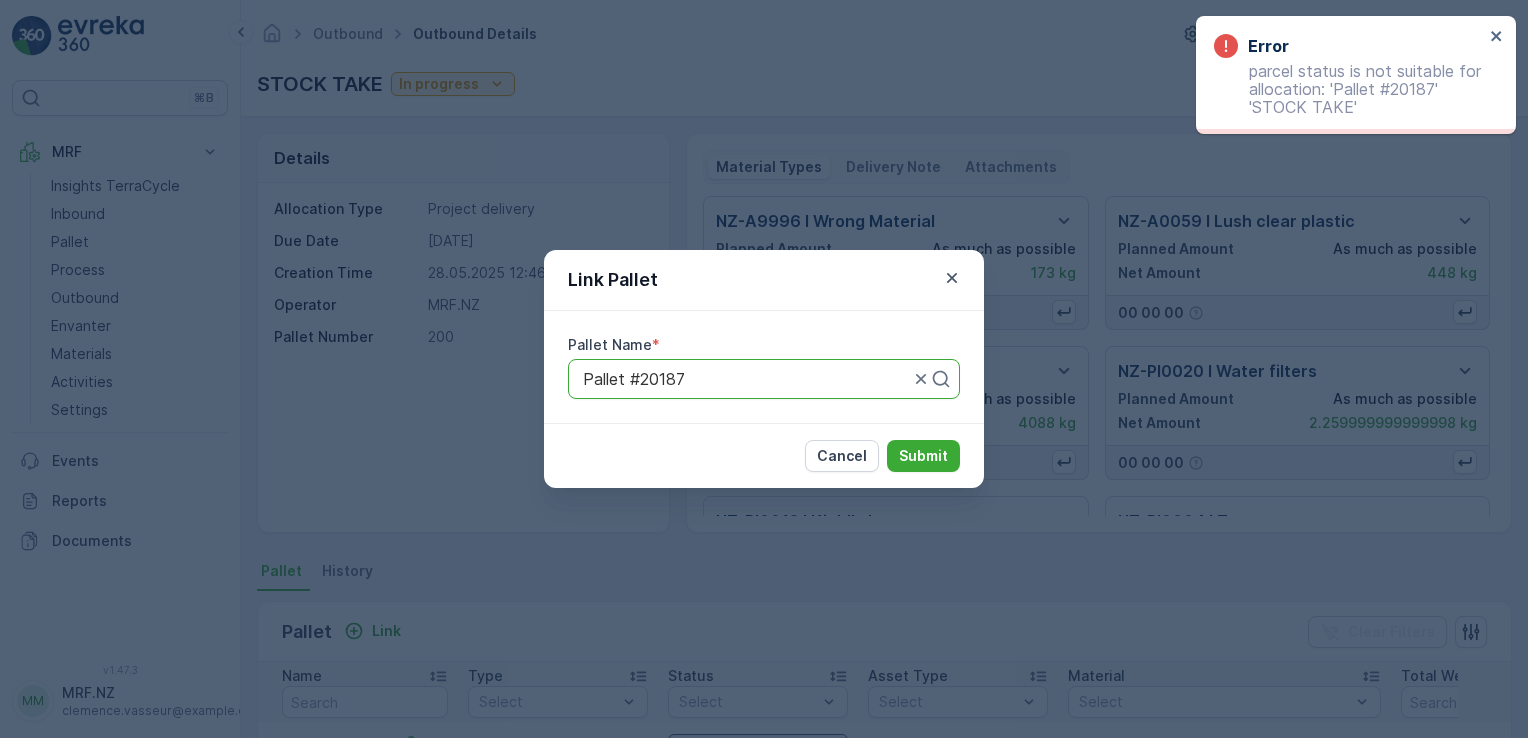 click on "Pallet #20187" at bounding box center (764, 379) 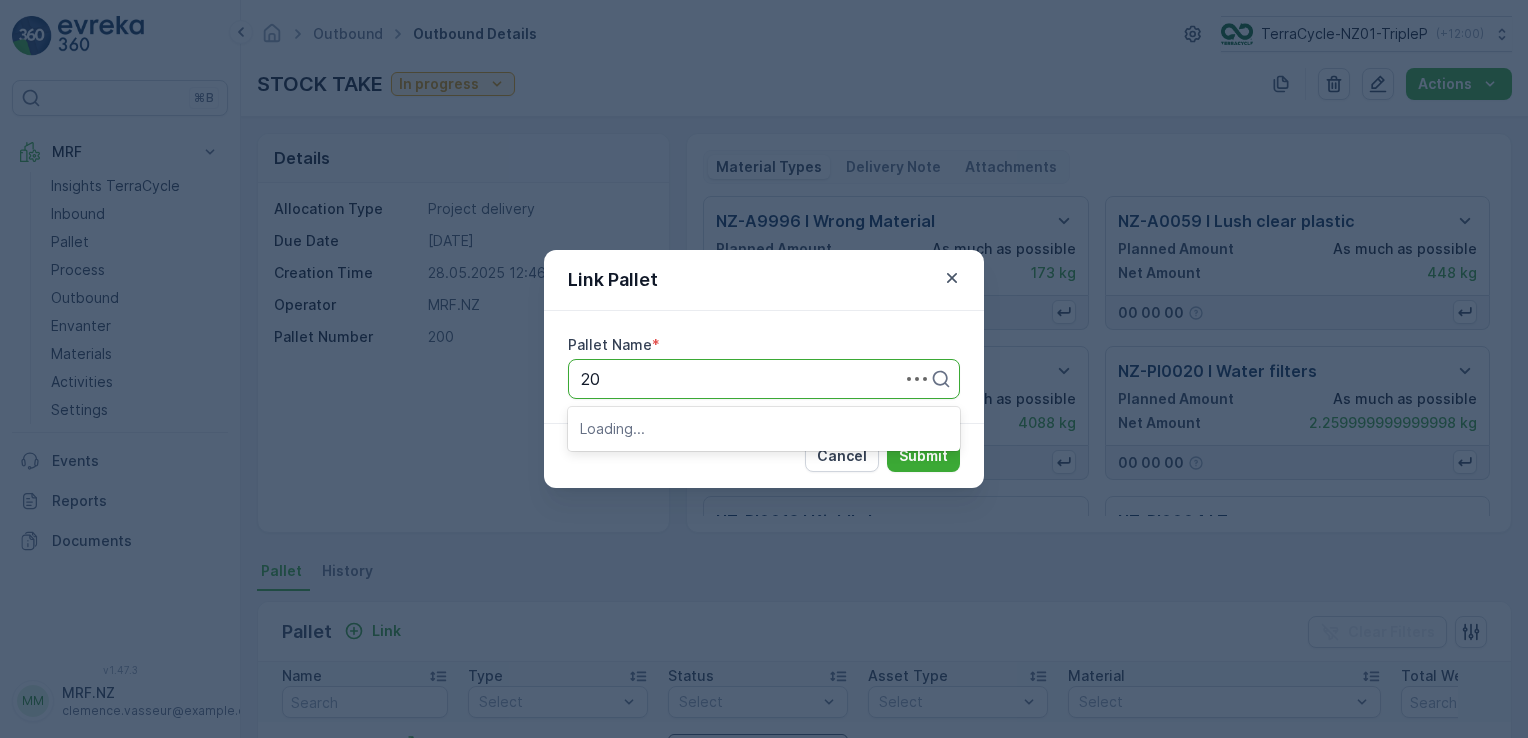type on "2" 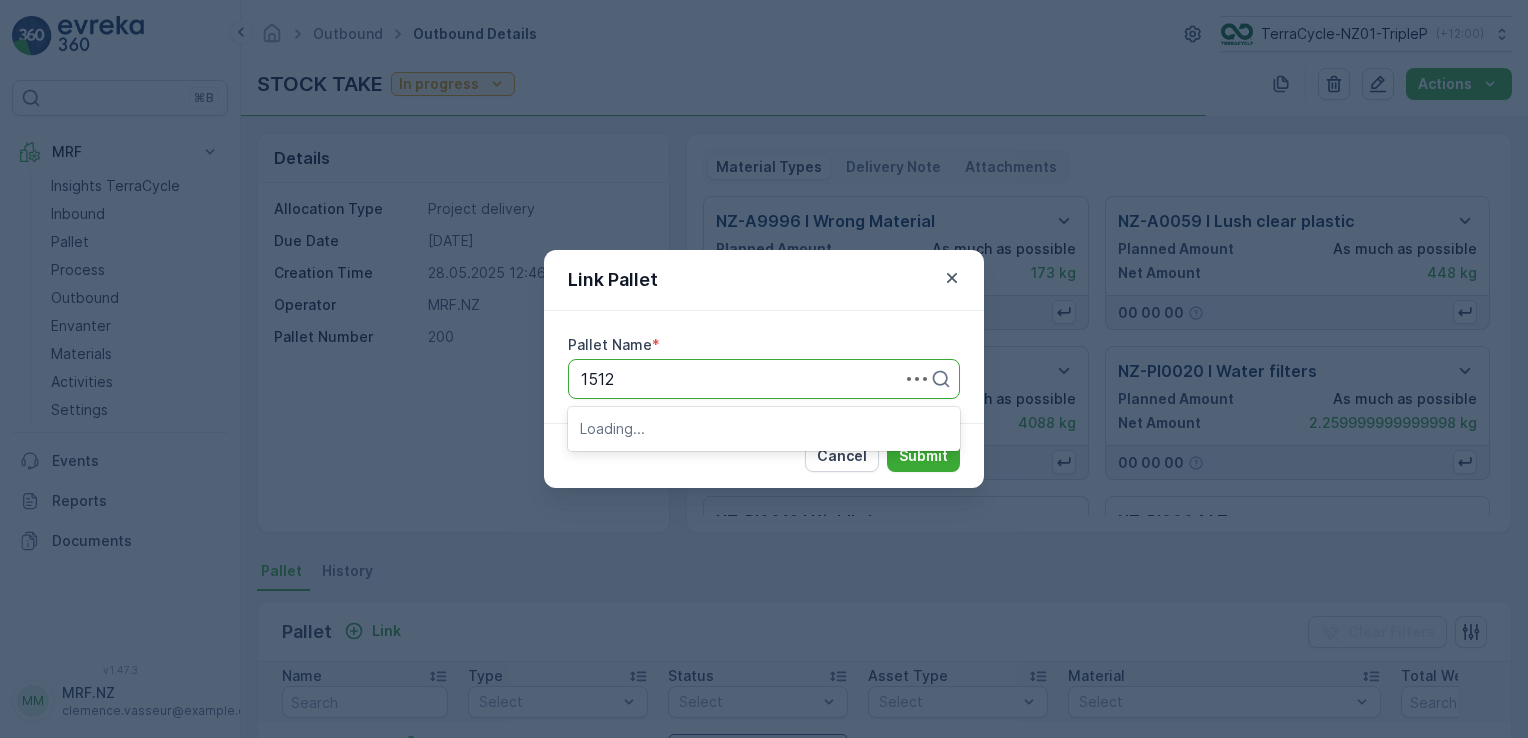 type on "15126" 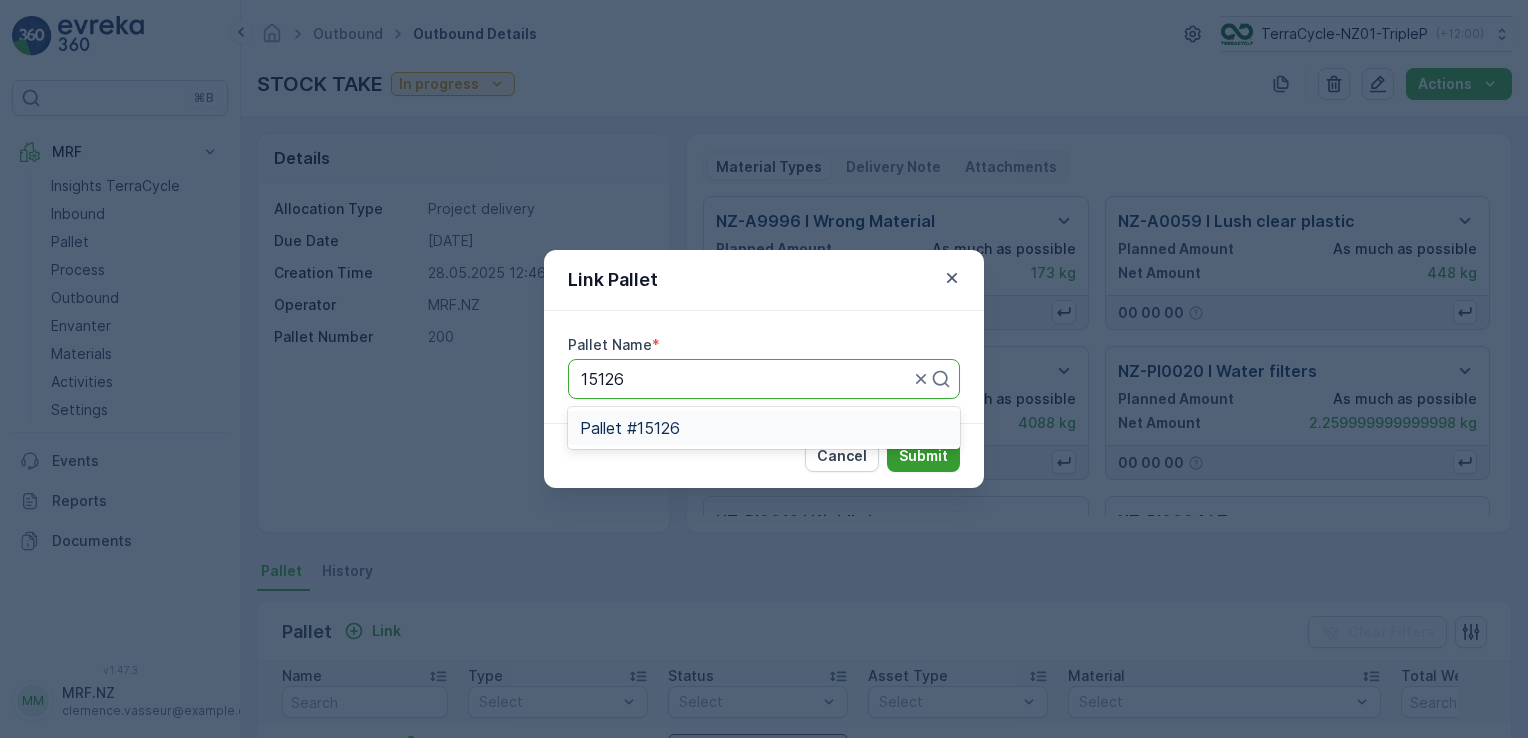 drag, startPoint x: 702, startPoint y: 423, endPoint x: 888, endPoint y: 453, distance: 188.40382 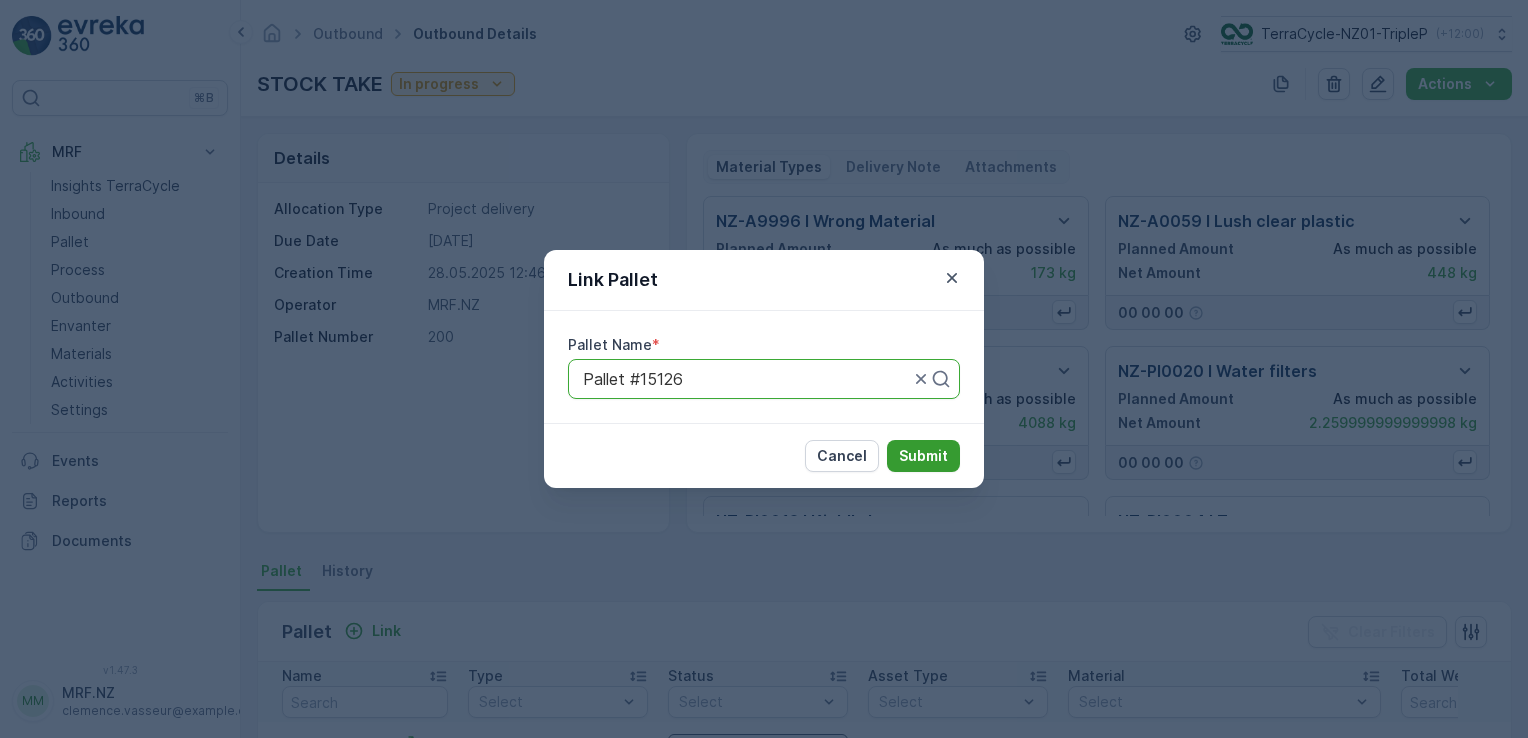 click on "Submit" at bounding box center (923, 456) 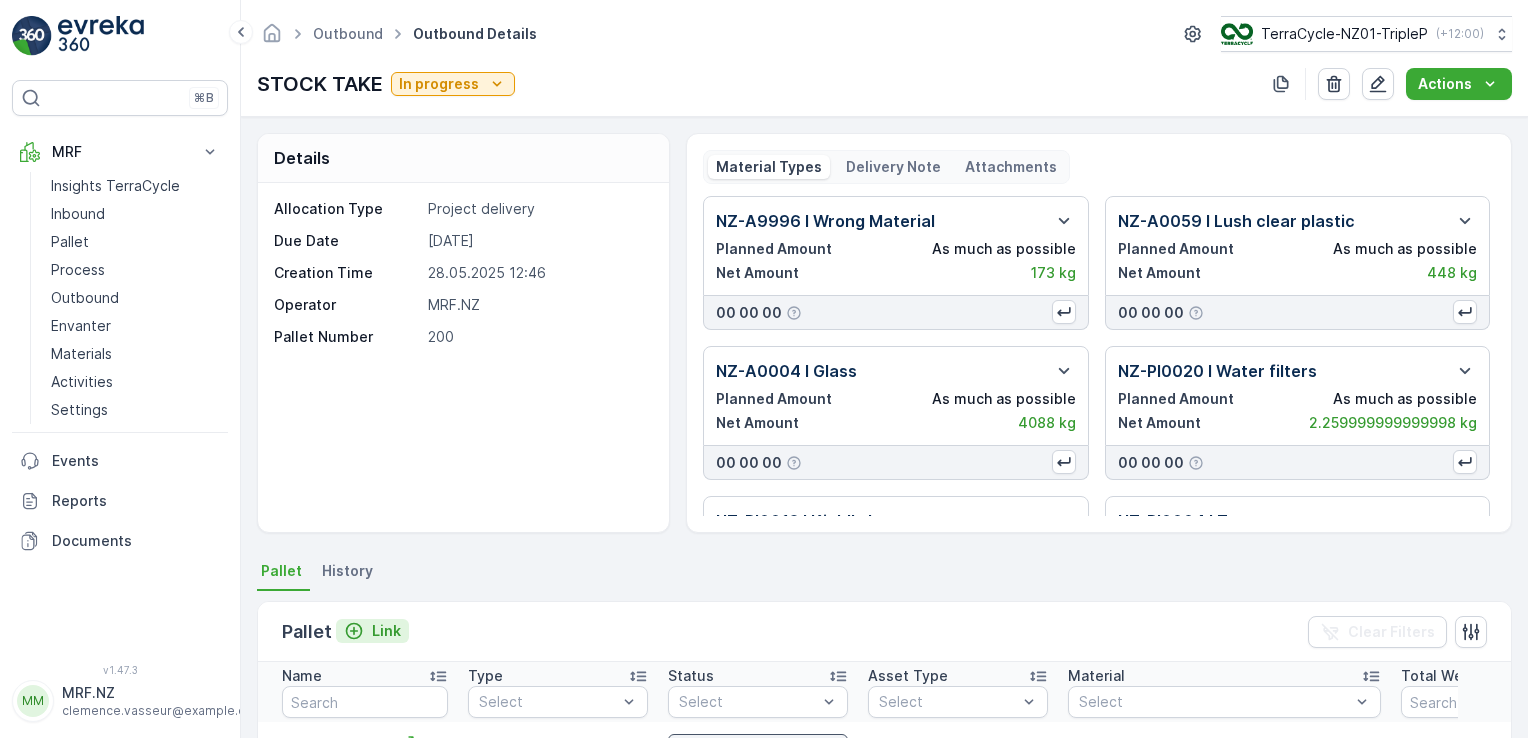 click on "Link" at bounding box center [386, 631] 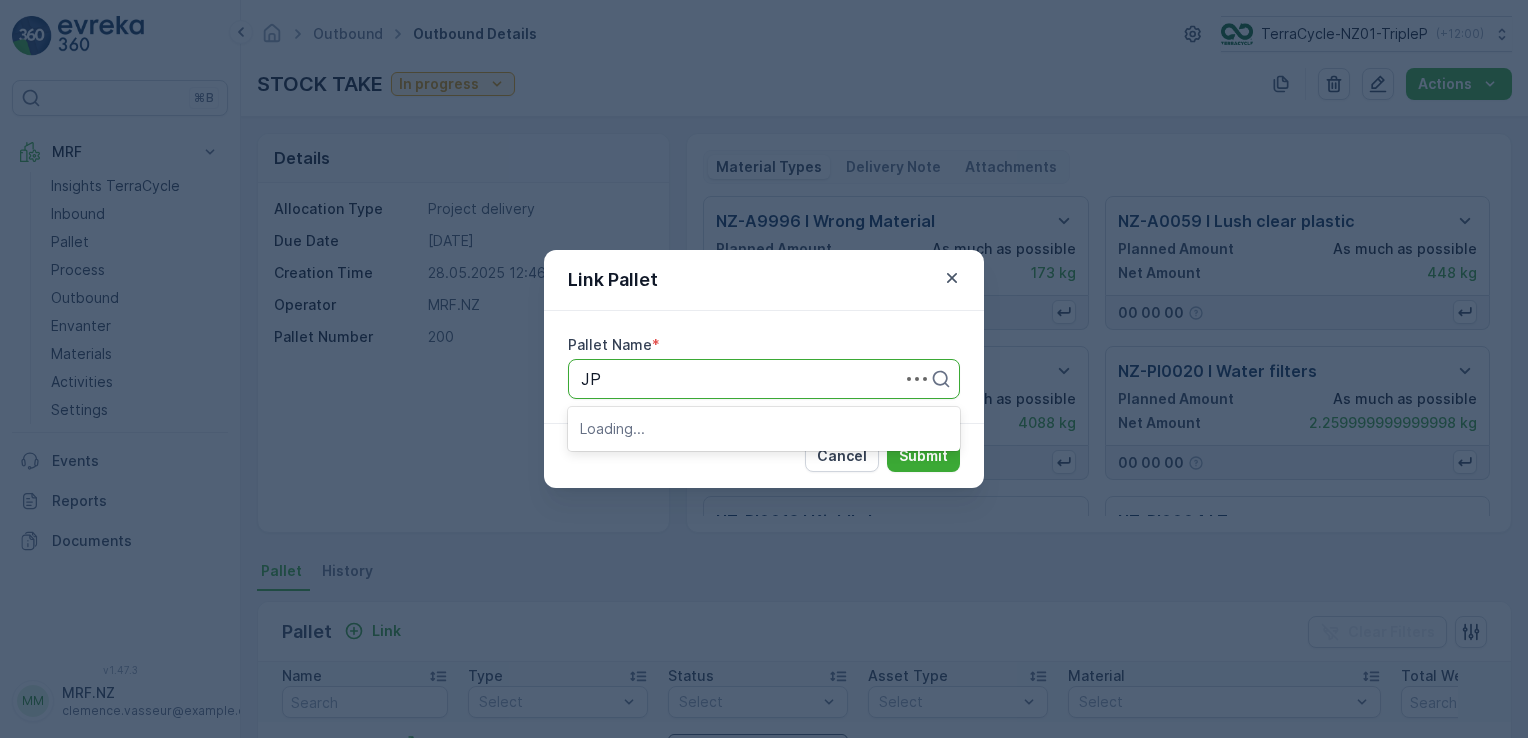 type on "J" 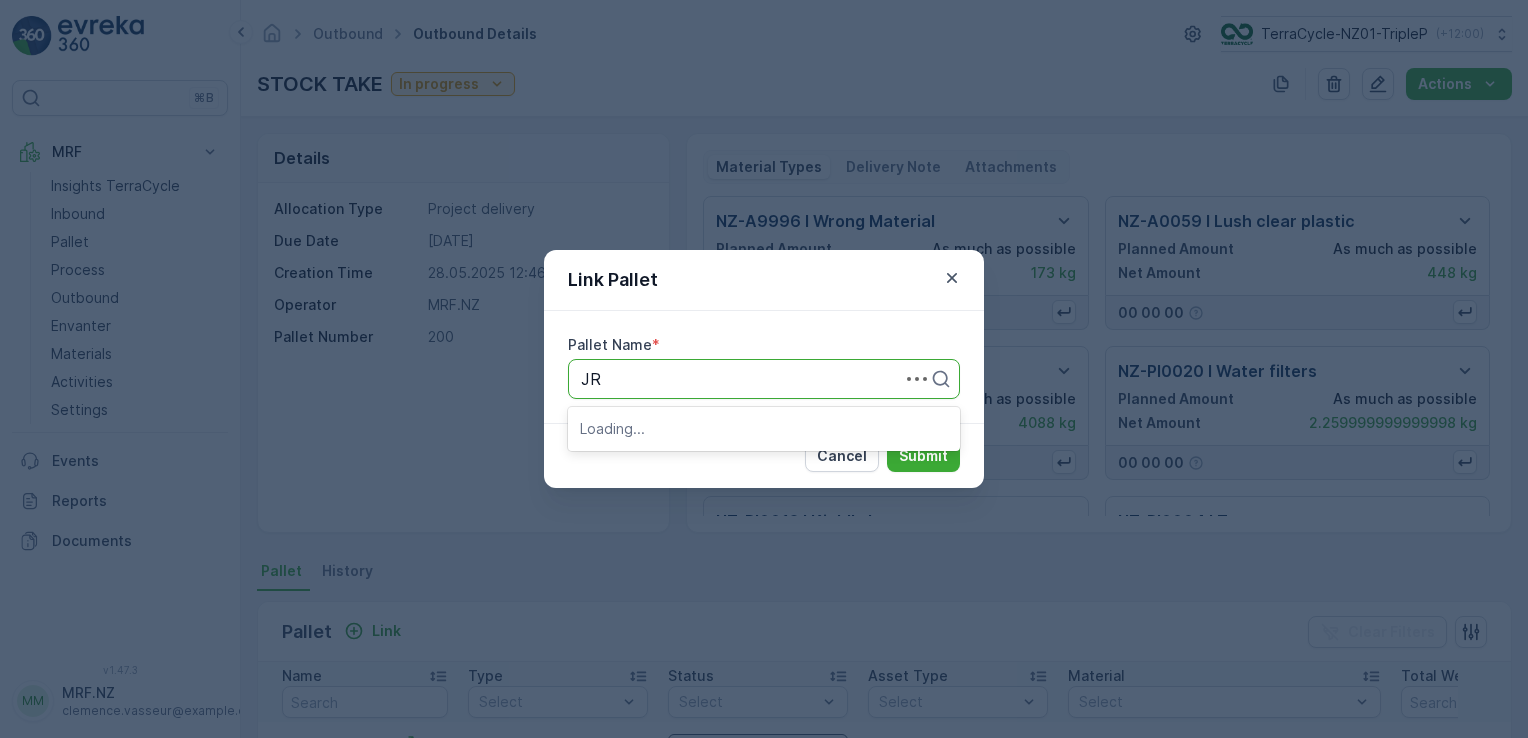 type on "JRP" 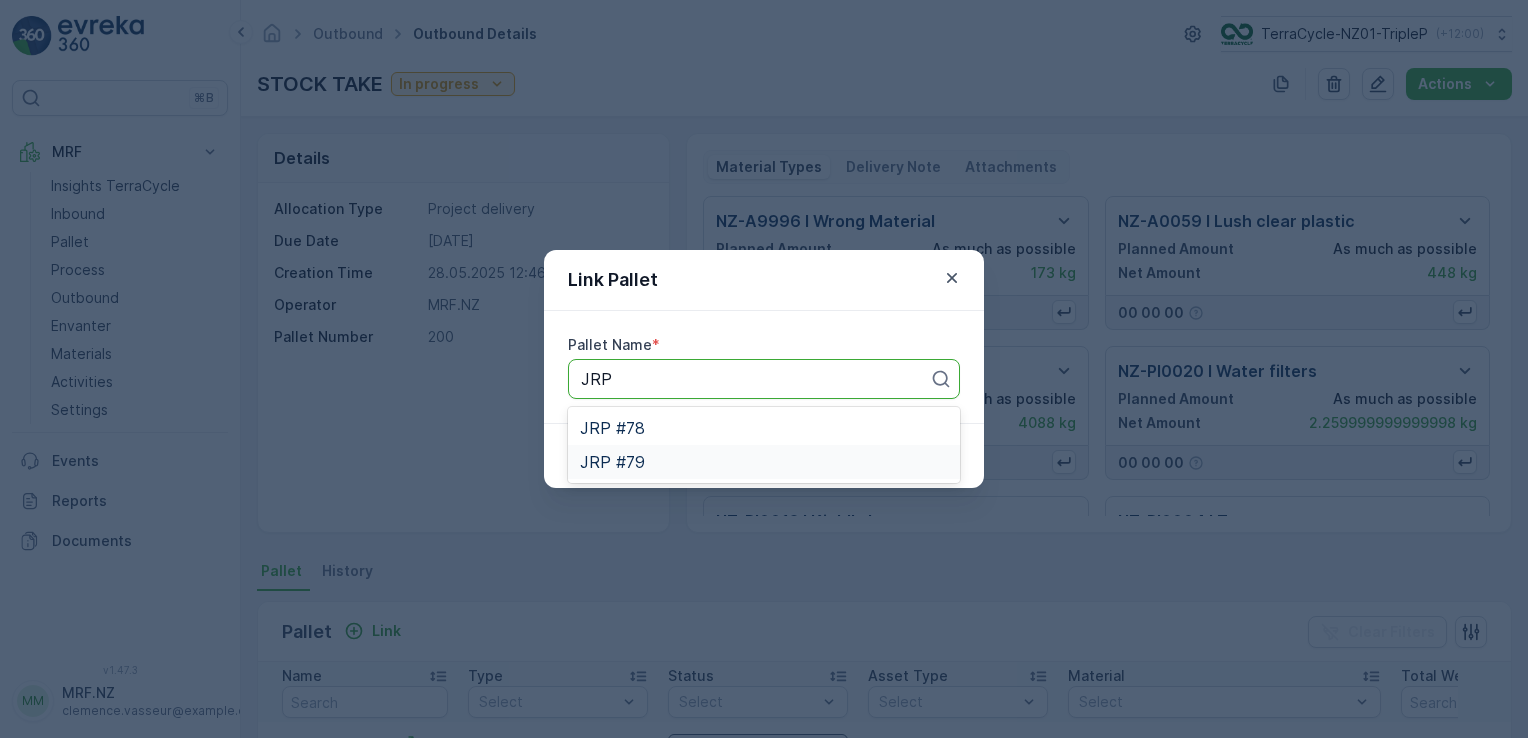 click on "JRP #79" at bounding box center [764, 462] 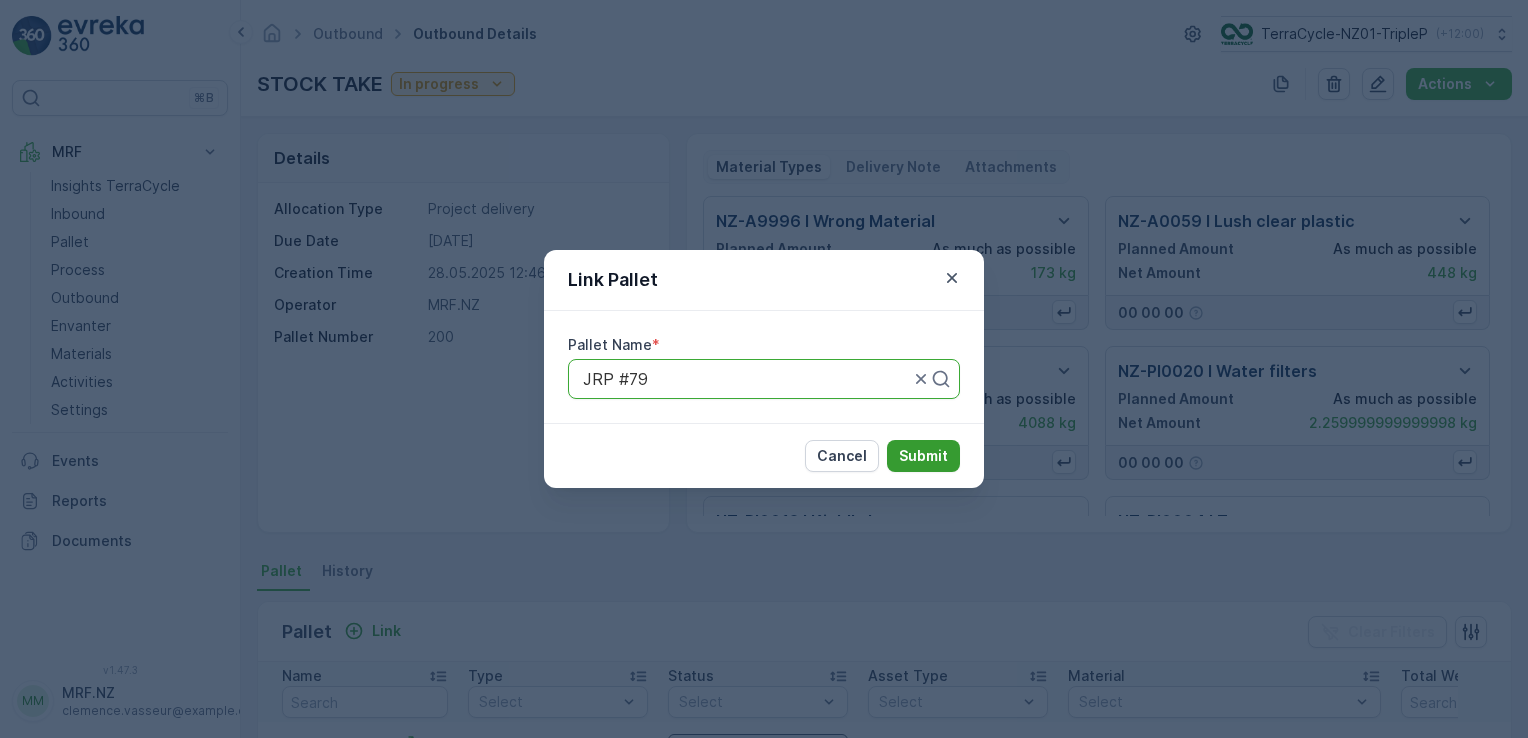 click on "Submit" at bounding box center [923, 456] 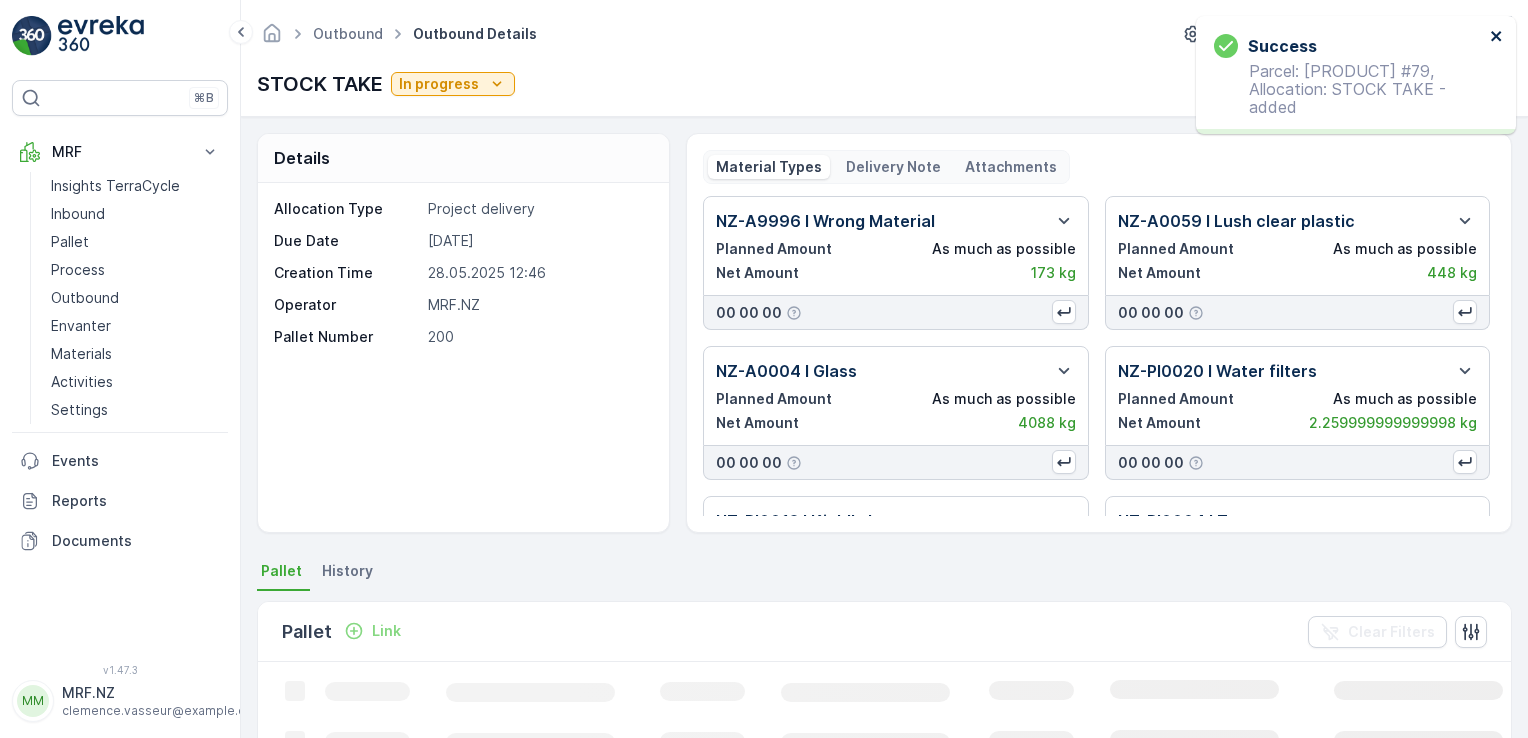 click 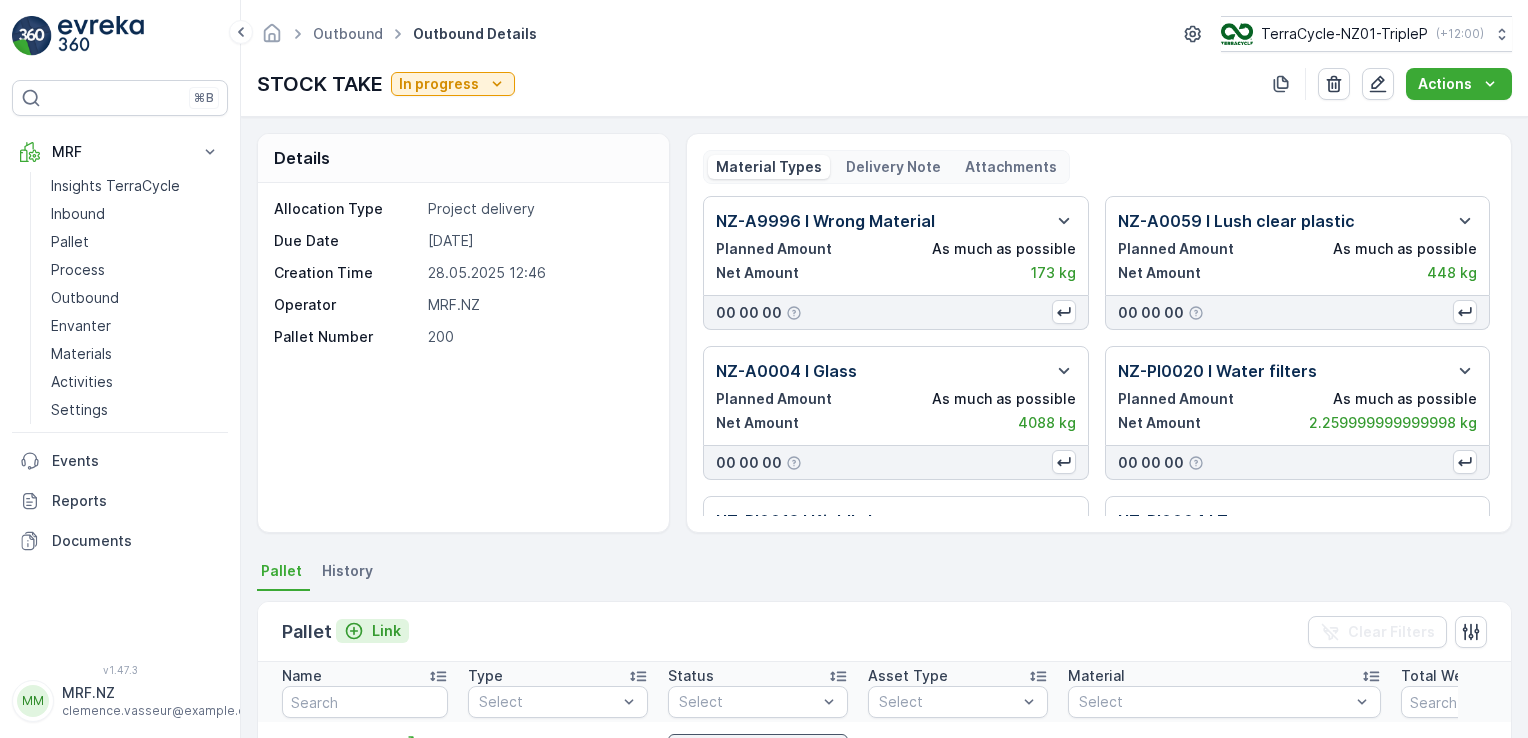click on "Link" at bounding box center (372, 631) 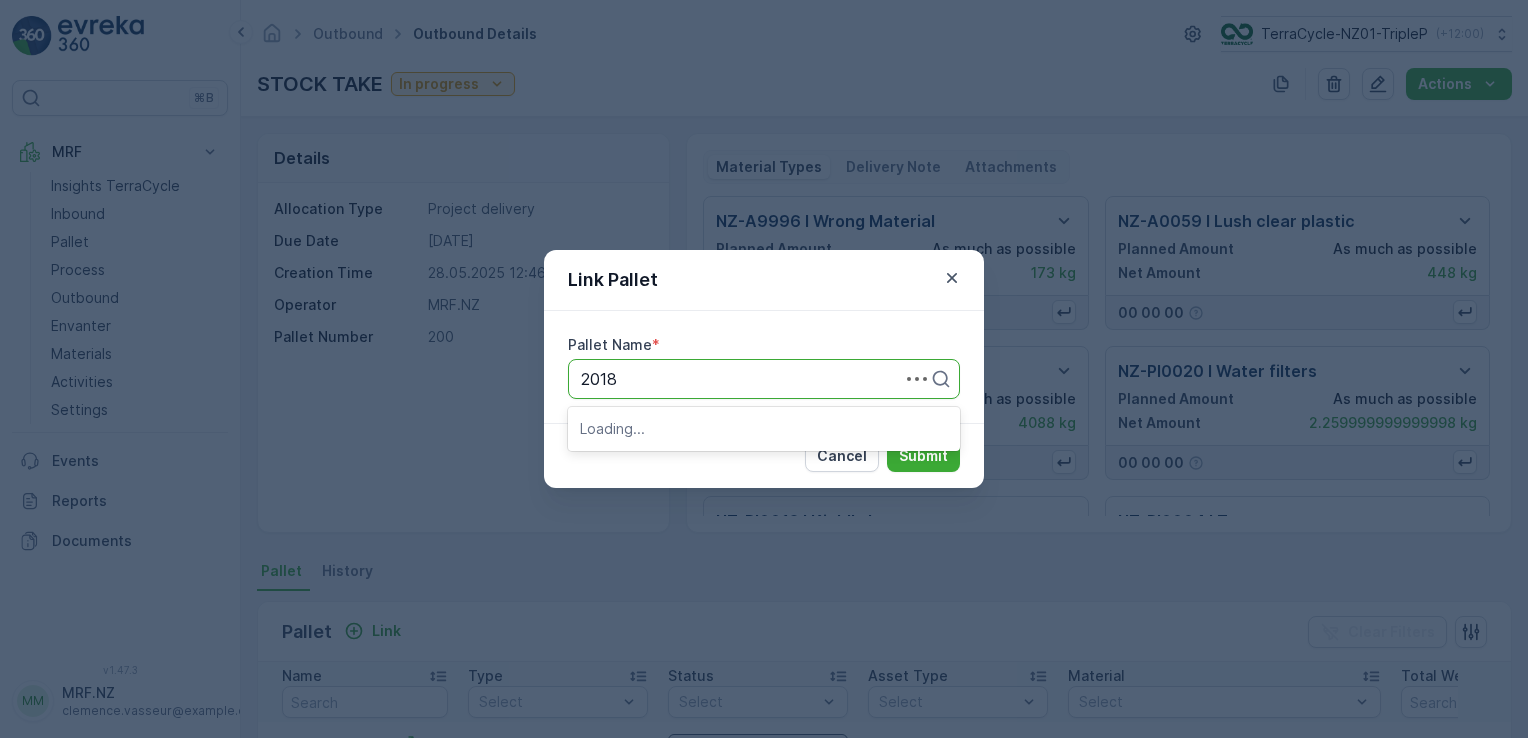 type on "20180" 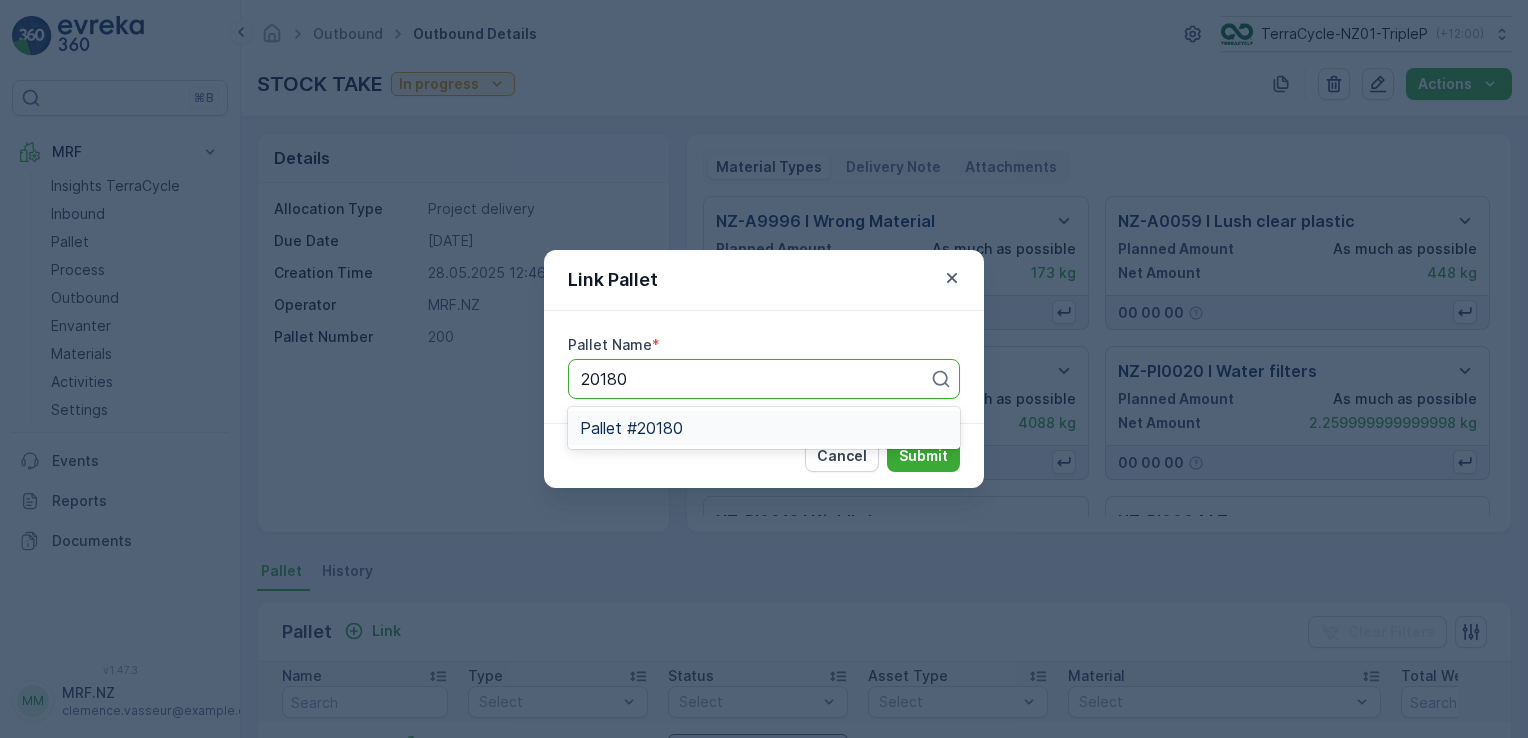 click on "Pallet #20180" at bounding box center [764, 428] 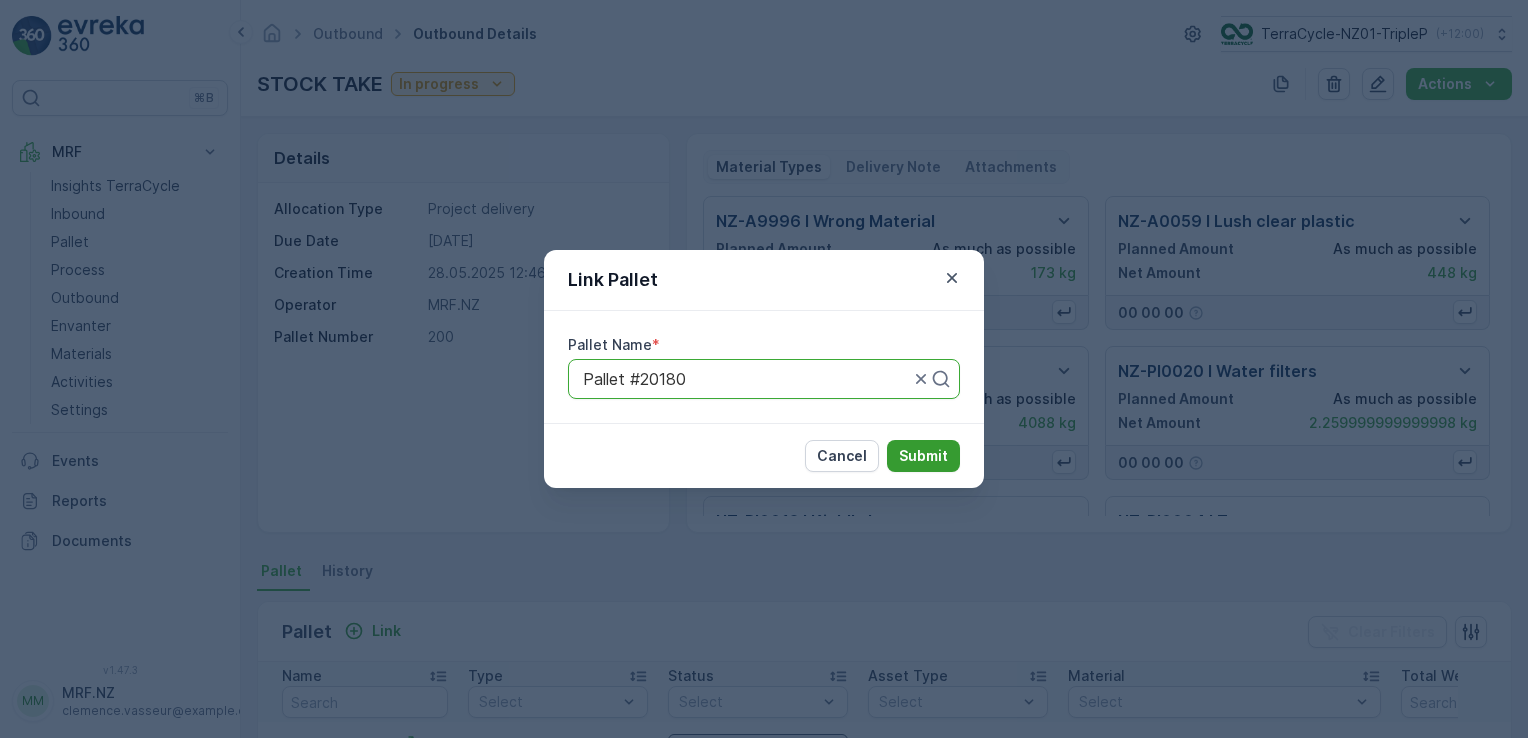 click on "Submit" at bounding box center (923, 456) 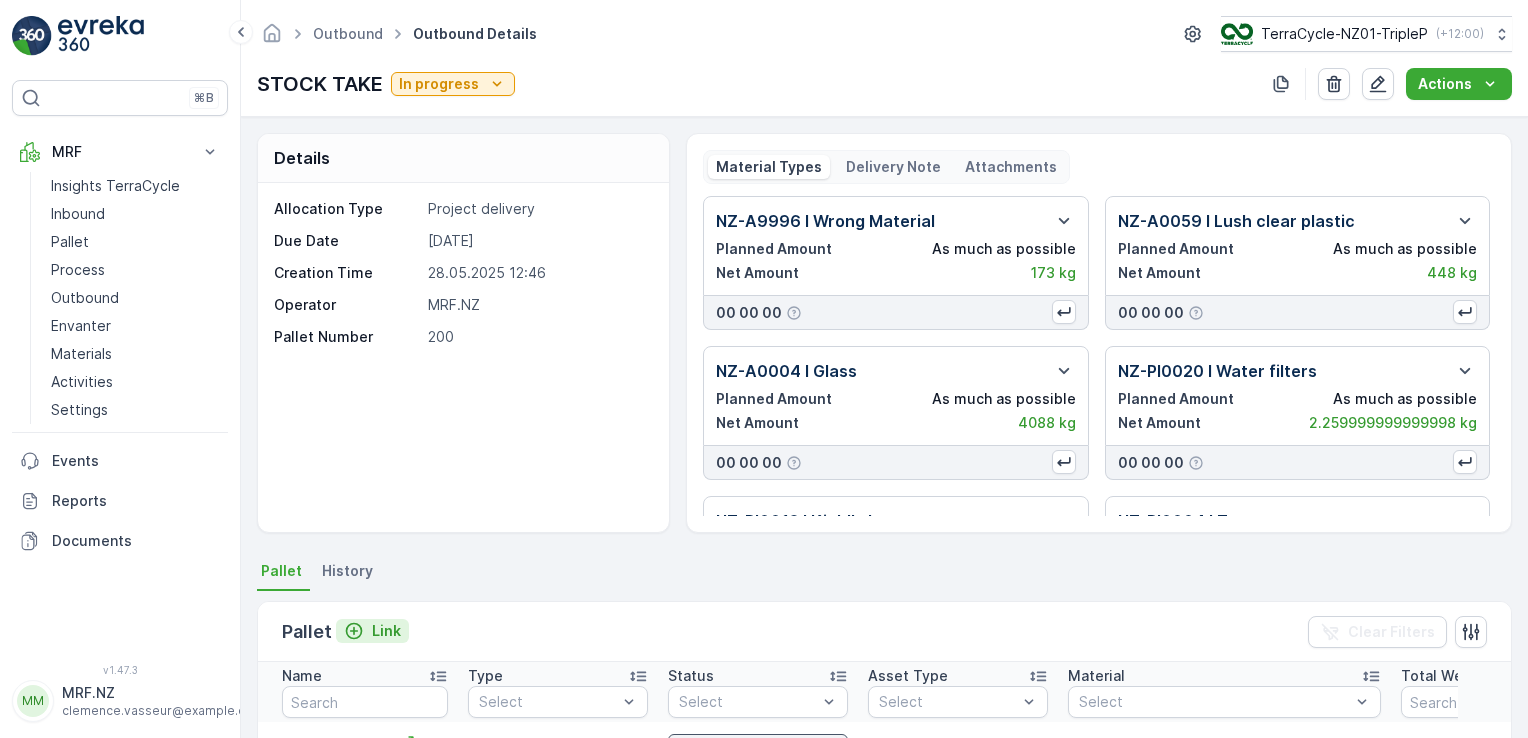 click on "Link" at bounding box center [386, 631] 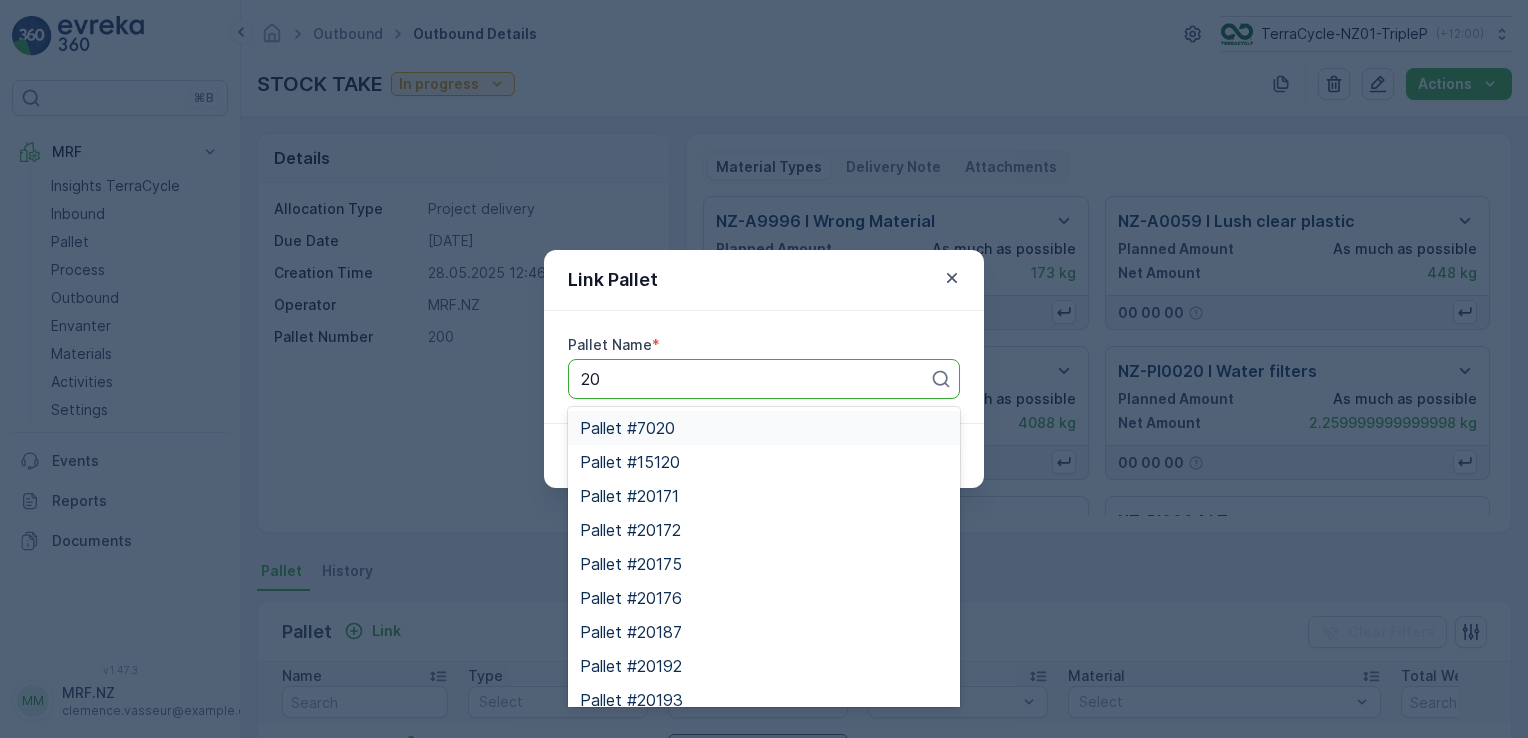 type on "2" 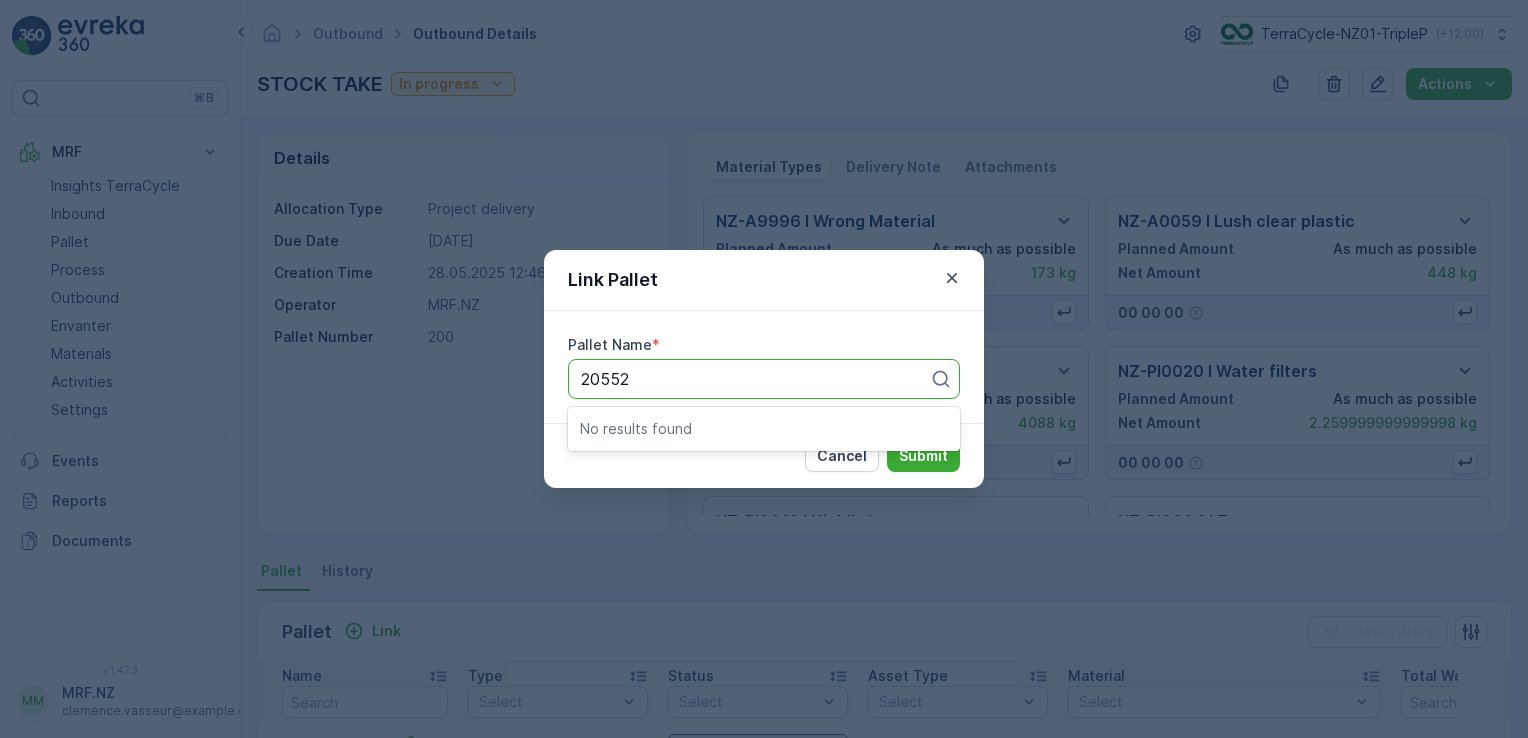 type on "20552" 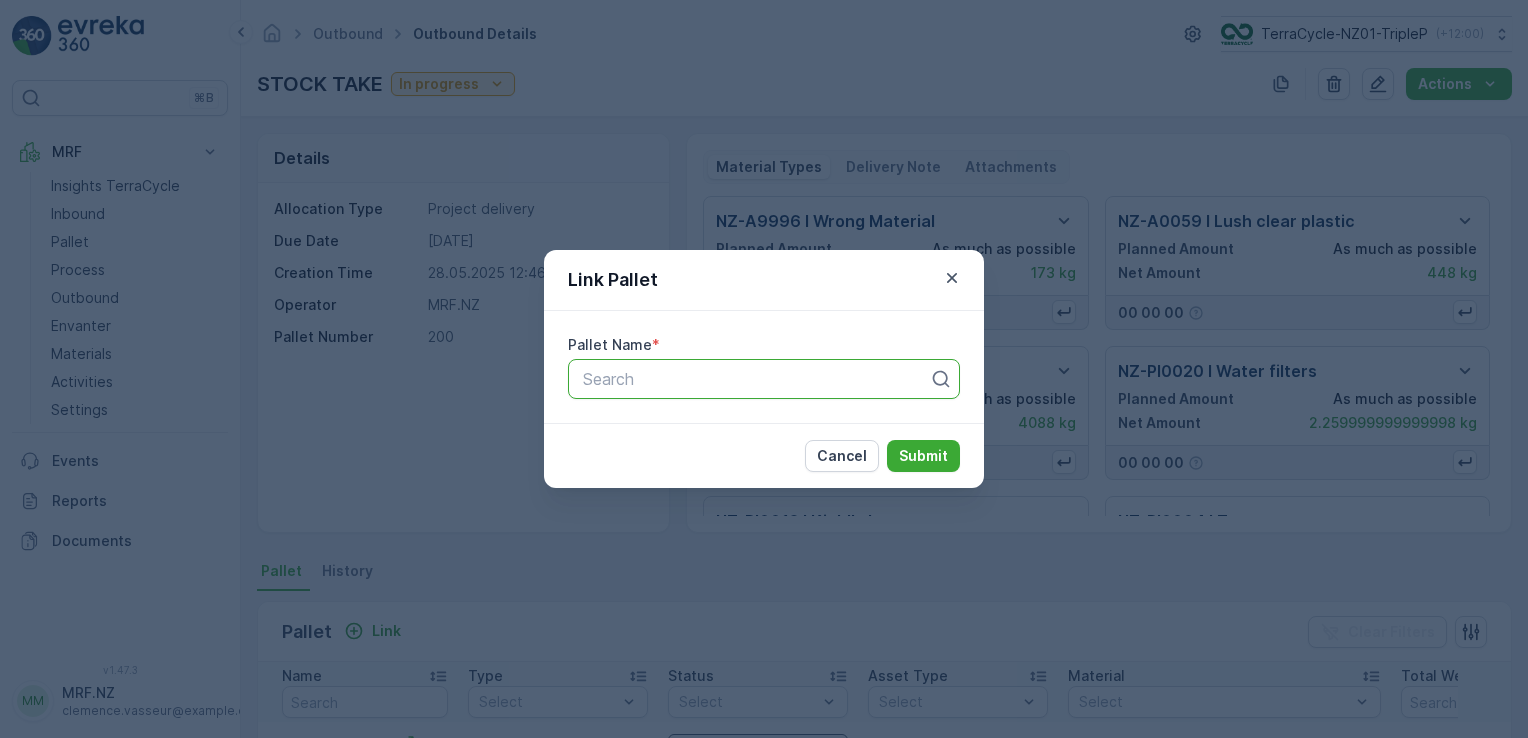 click on "Link Pallet Pallet Name * Search Cancel Submit" at bounding box center [764, 369] 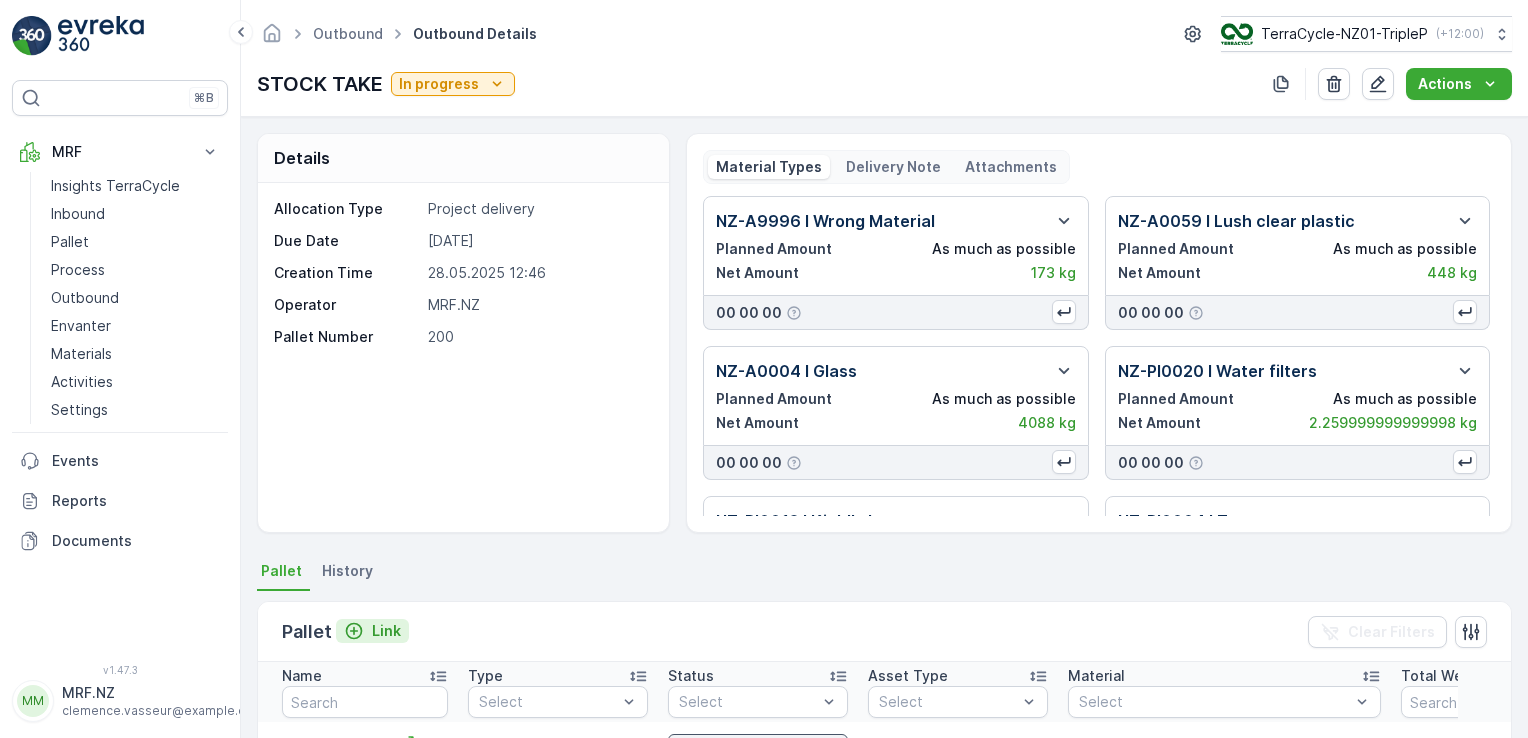 click on "Link" at bounding box center (386, 631) 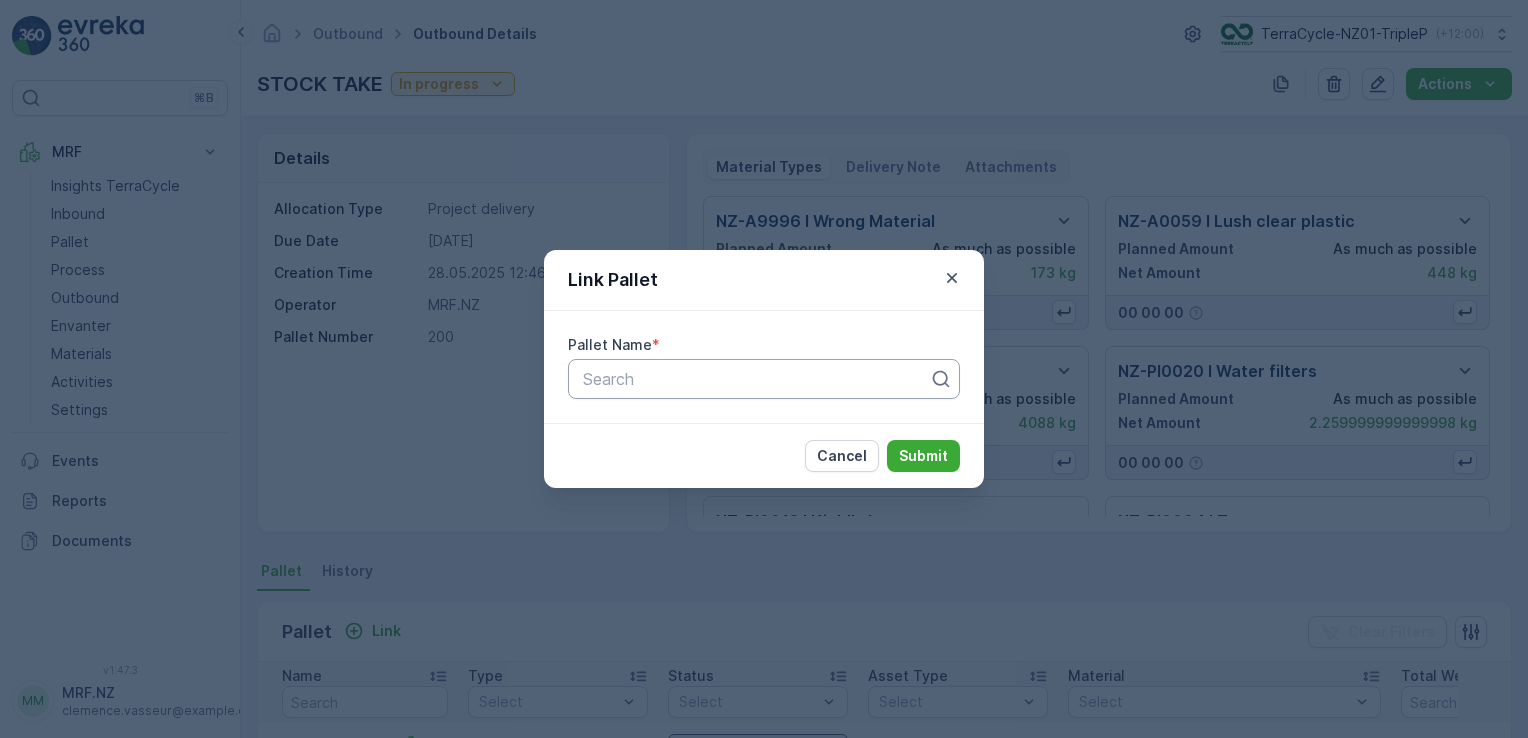 click on "Search" at bounding box center [764, 379] 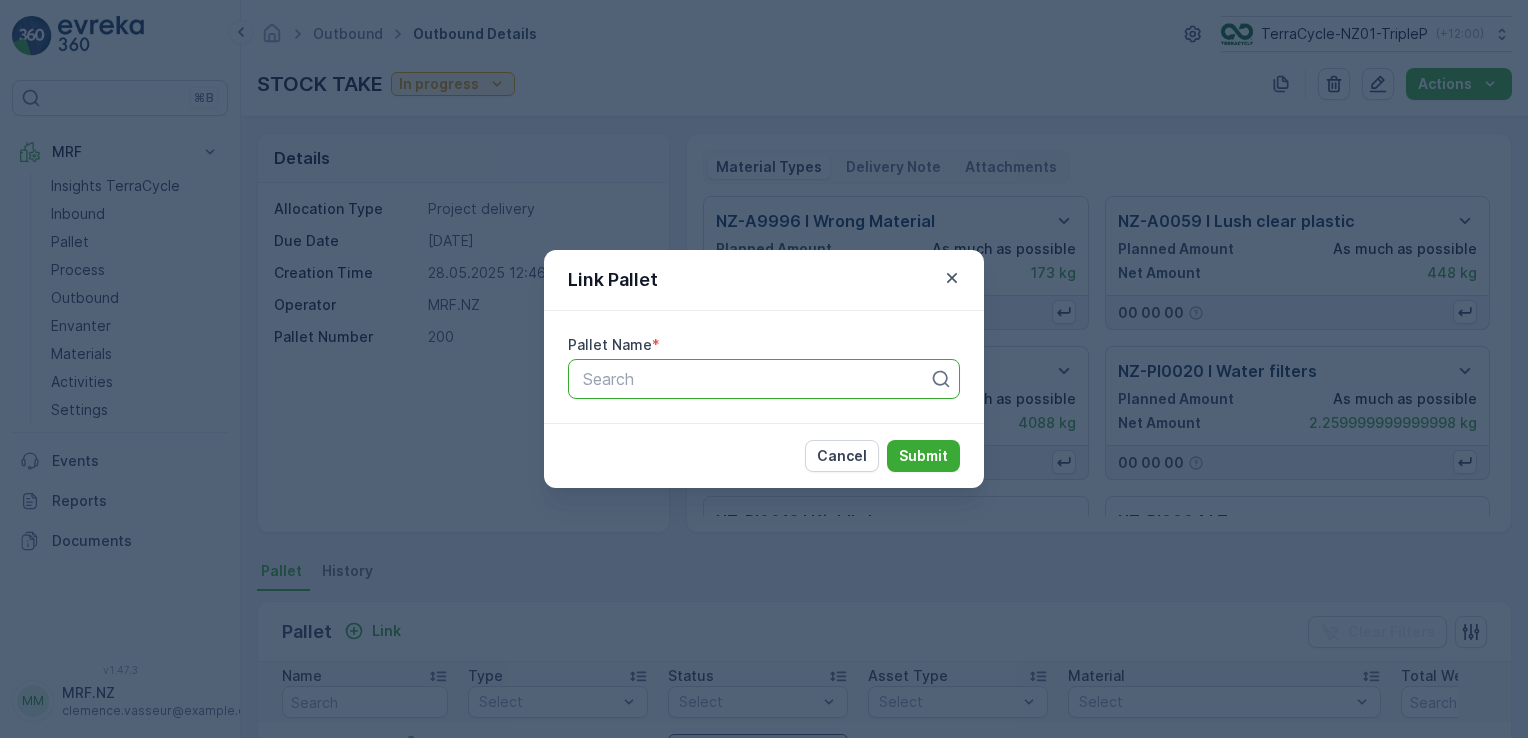 paste on "Pallet #20292" 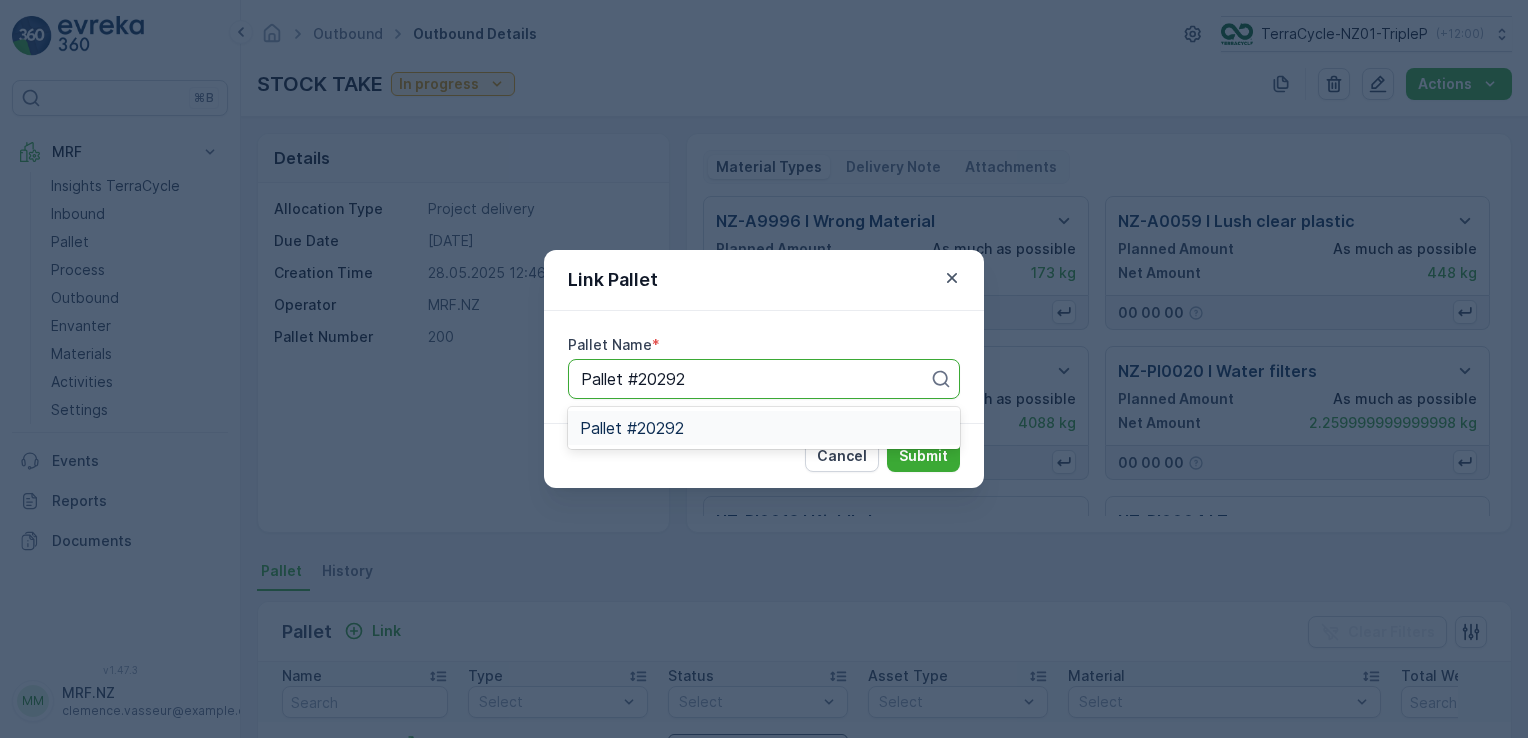 drag, startPoint x: 739, startPoint y: 434, endPoint x: 915, endPoint y: 416, distance: 176.91806 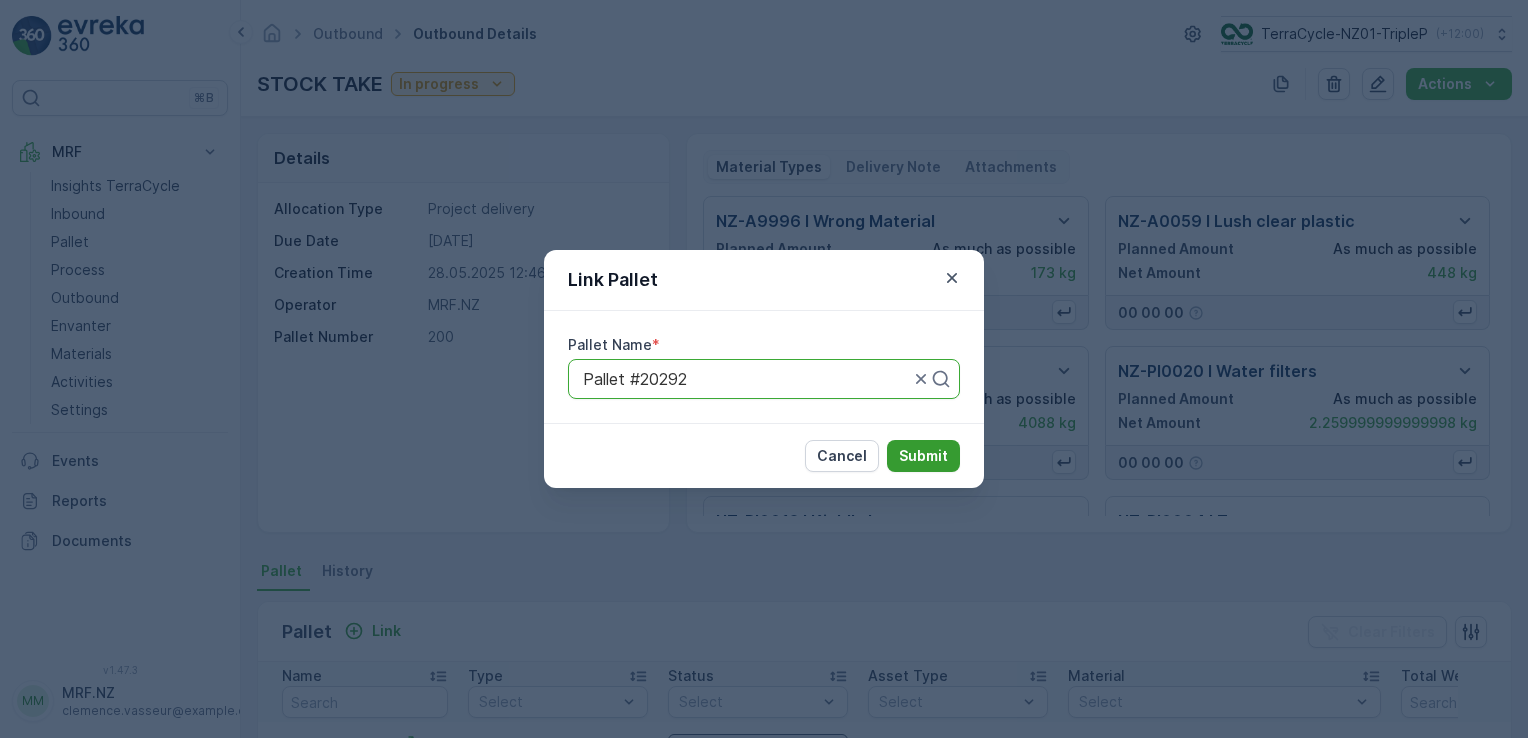 click on "Submit" at bounding box center [923, 456] 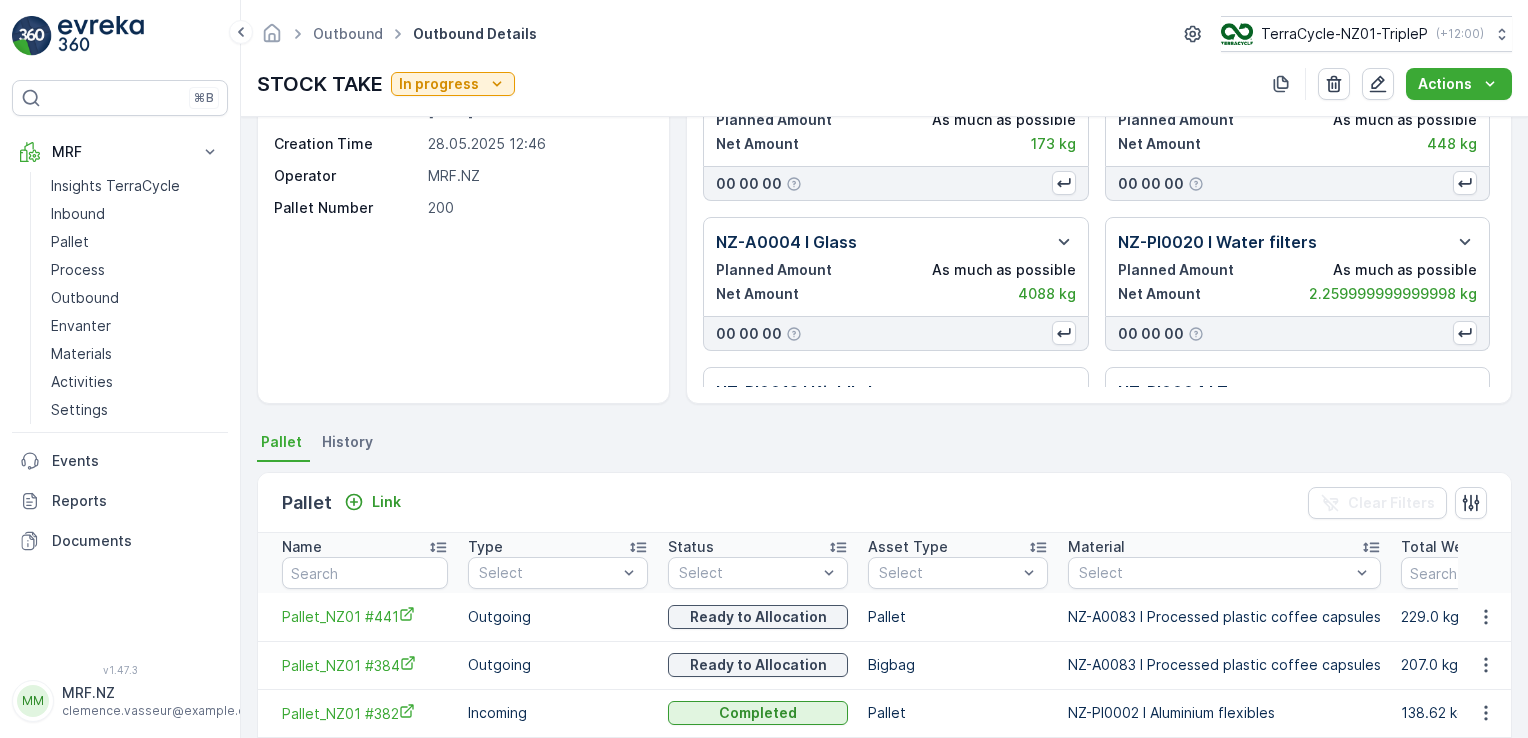 scroll, scrollTop: 0, scrollLeft: 0, axis: both 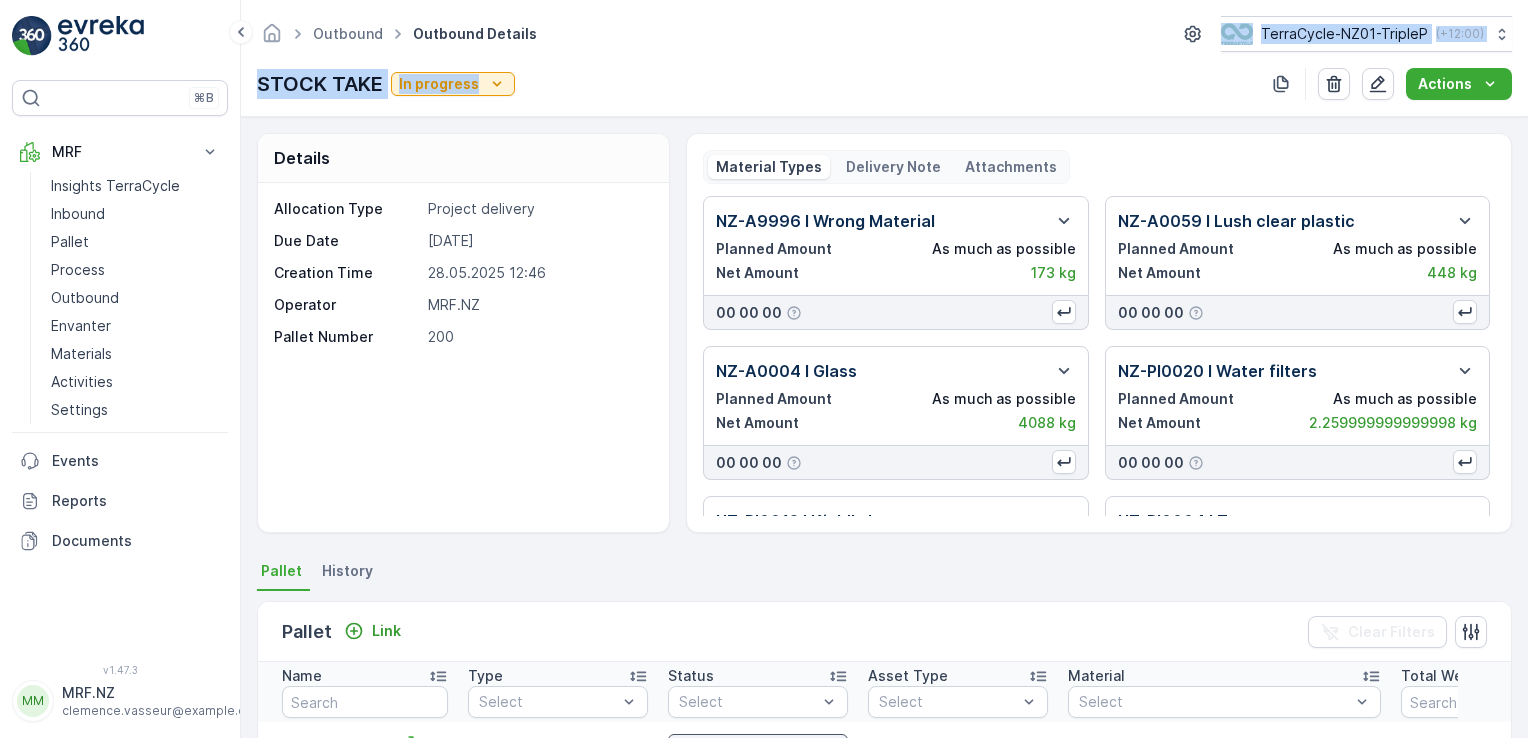 drag, startPoint x: 856, startPoint y: 62, endPoint x: 847, endPoint y: 54, distance: 12.0415945 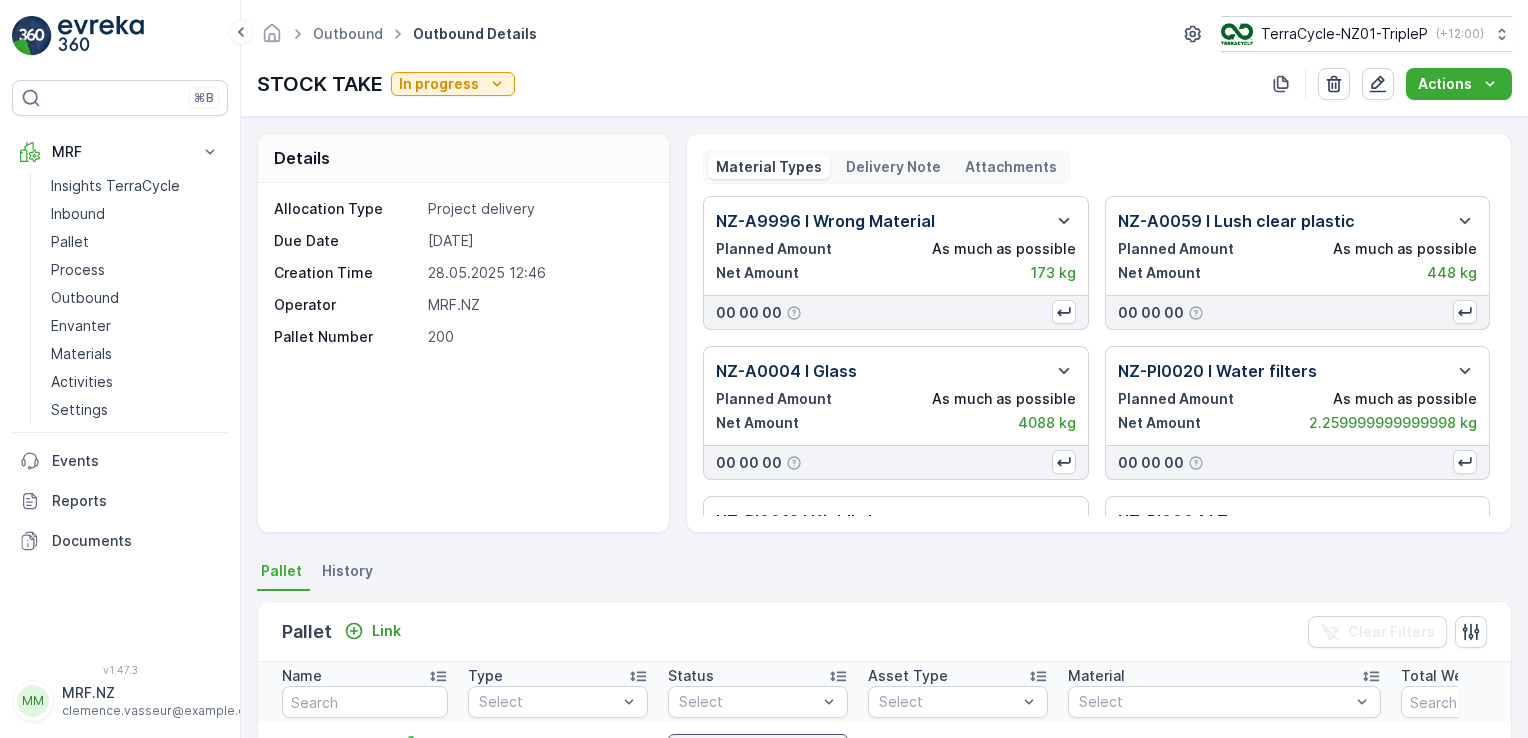 click on "STOCK TAKE In progress Actions" at bounding box center (884, 84) 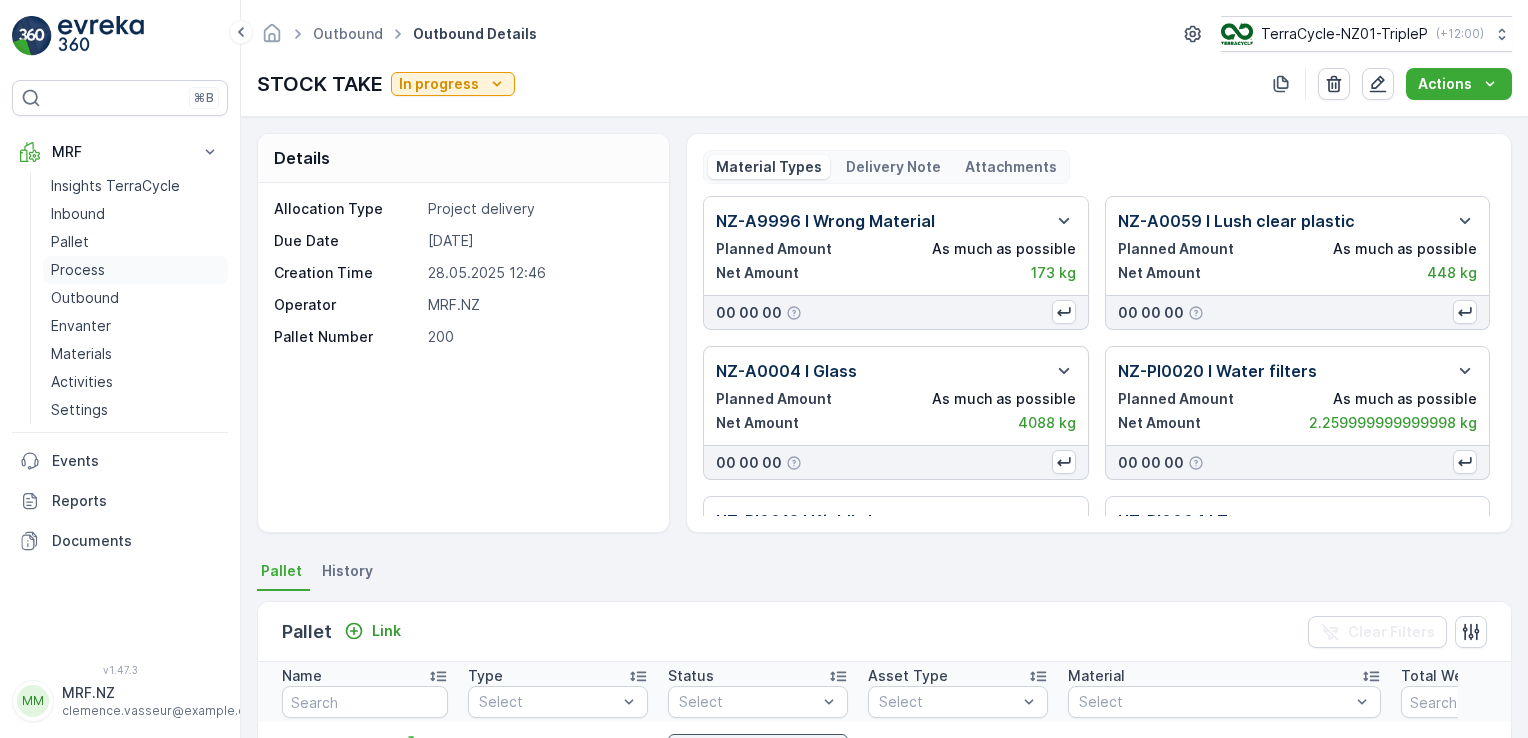 click on "Process" at bounding box center [78, 270] 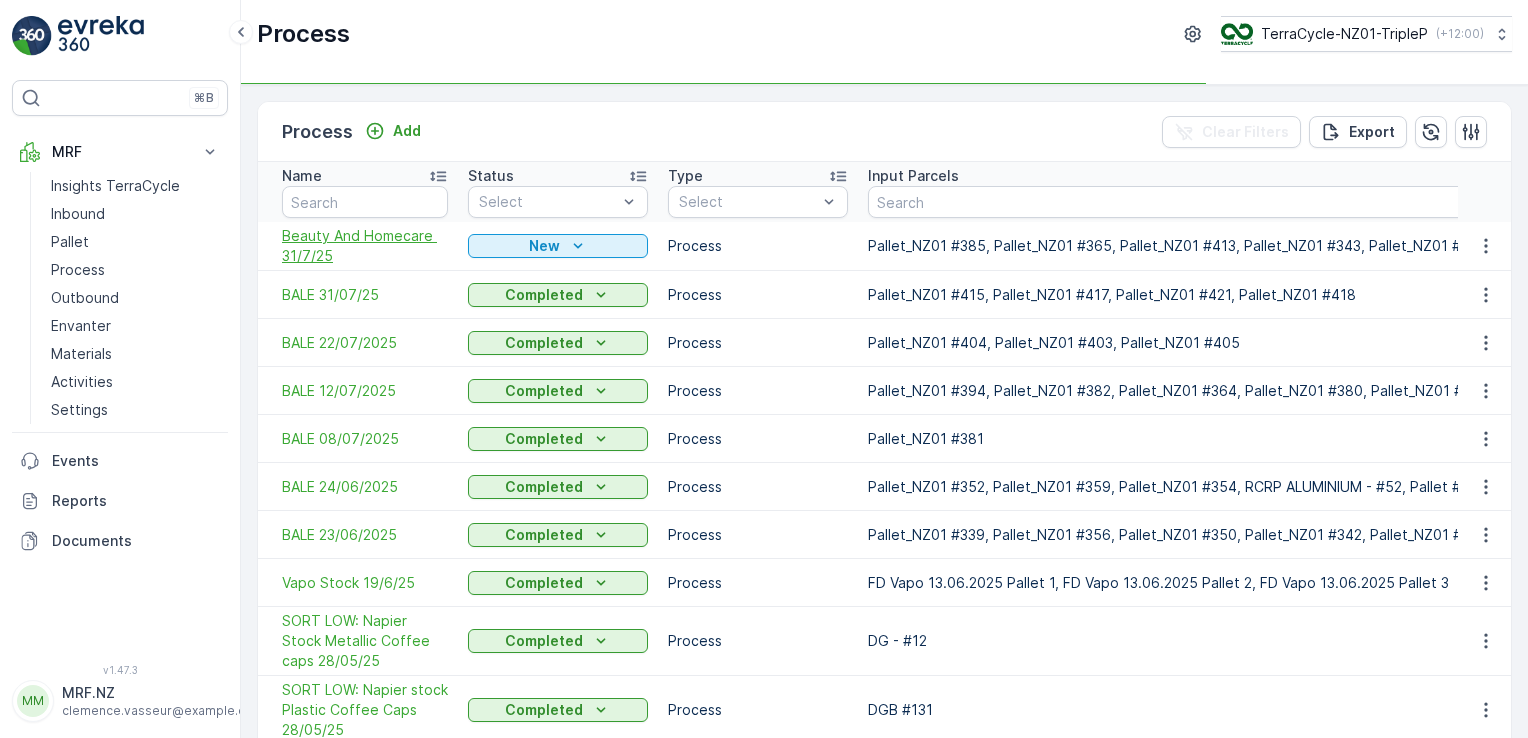 click on "Beauty And Homecare 31/7/25" at bounding box center [365, 246] 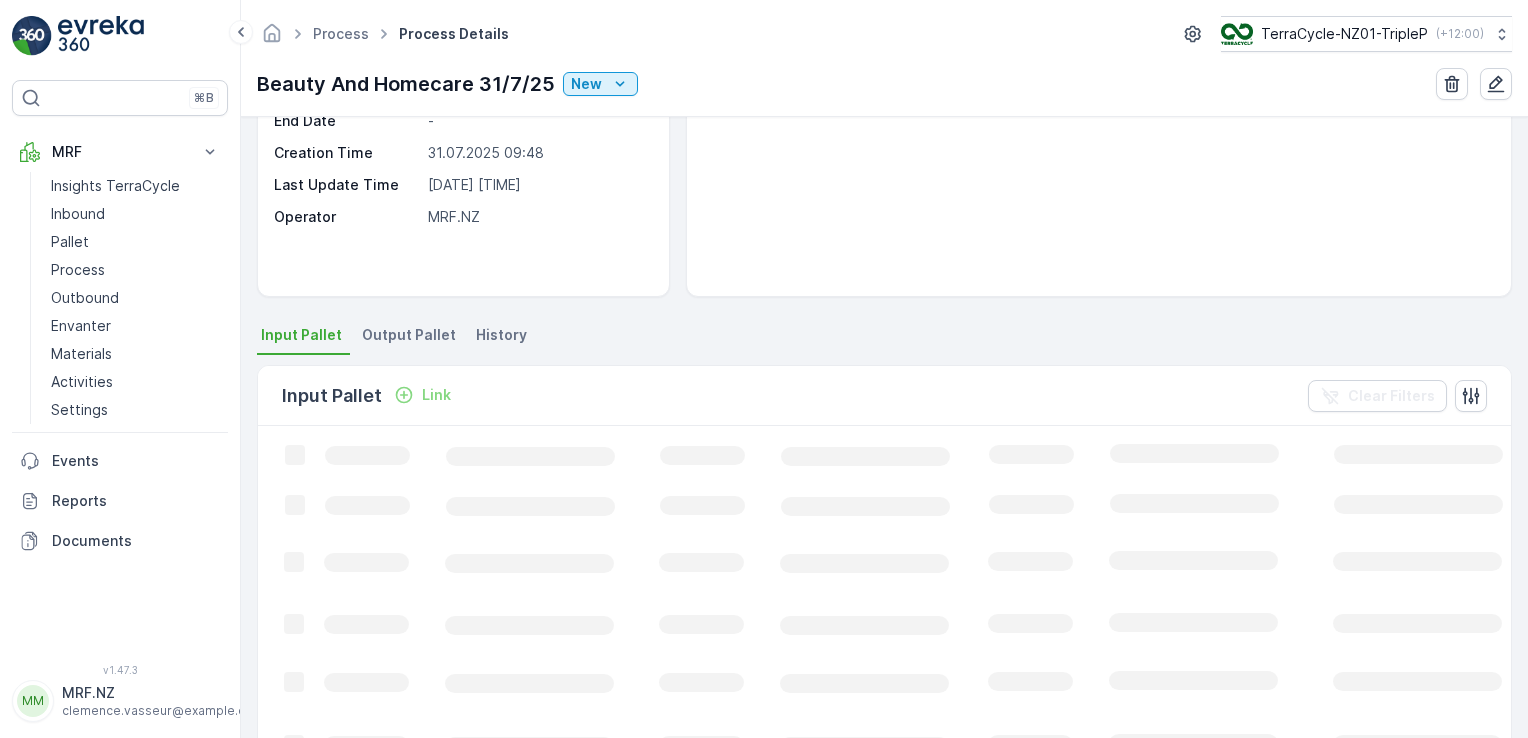 scroll, scrollTop: 300, scrollLeft: 0, axis: vertical 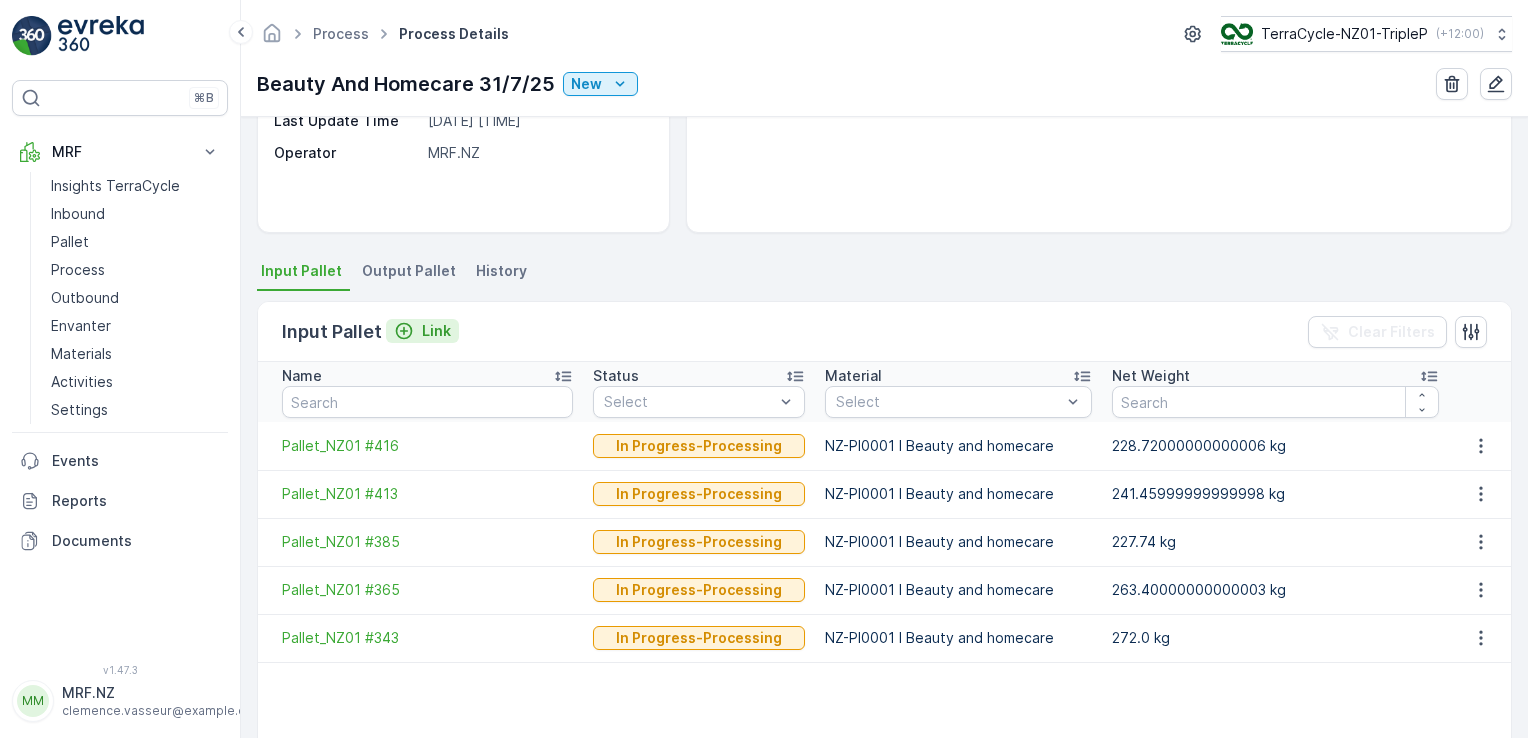 click on "Link" at bounding box center [422, 331] 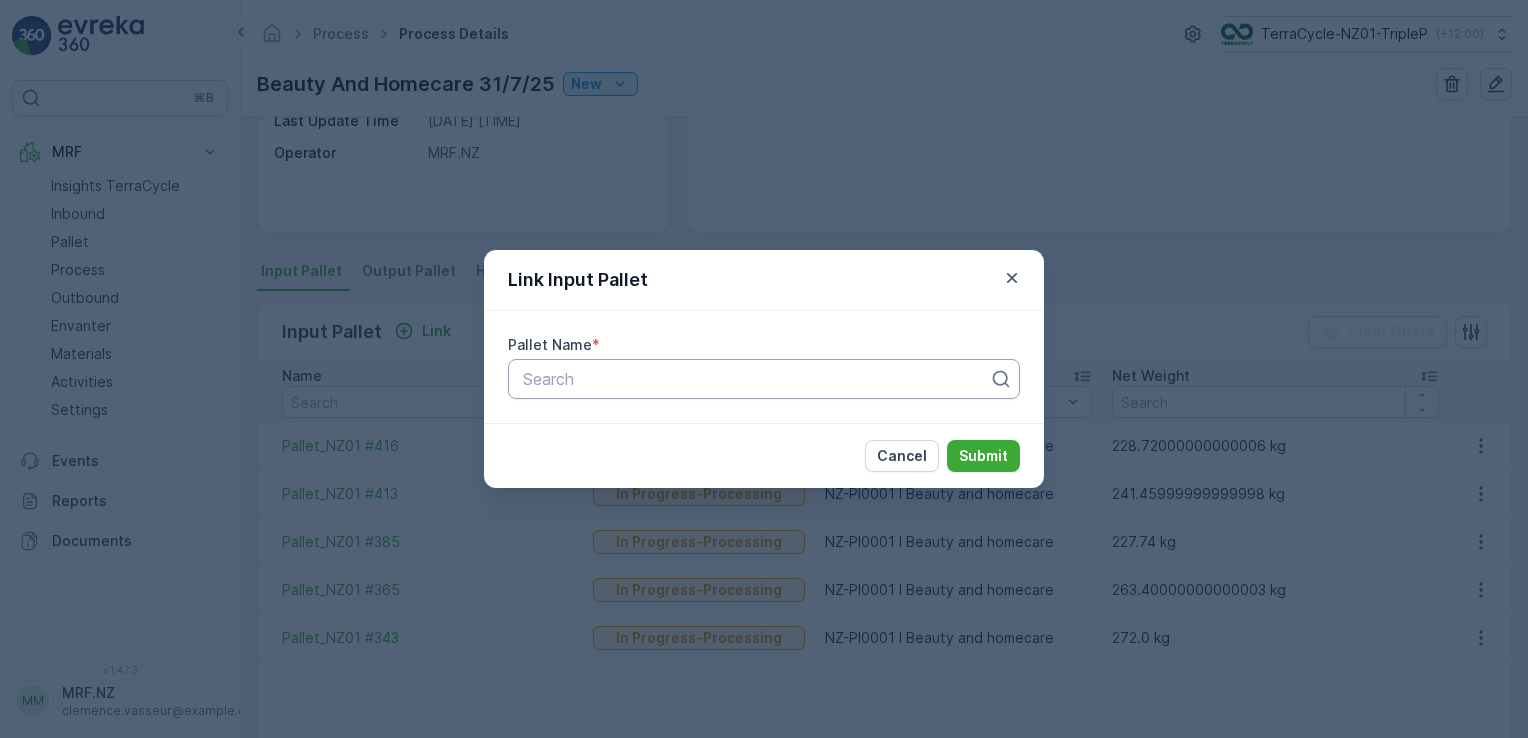 click at bounding box center (756, 379) 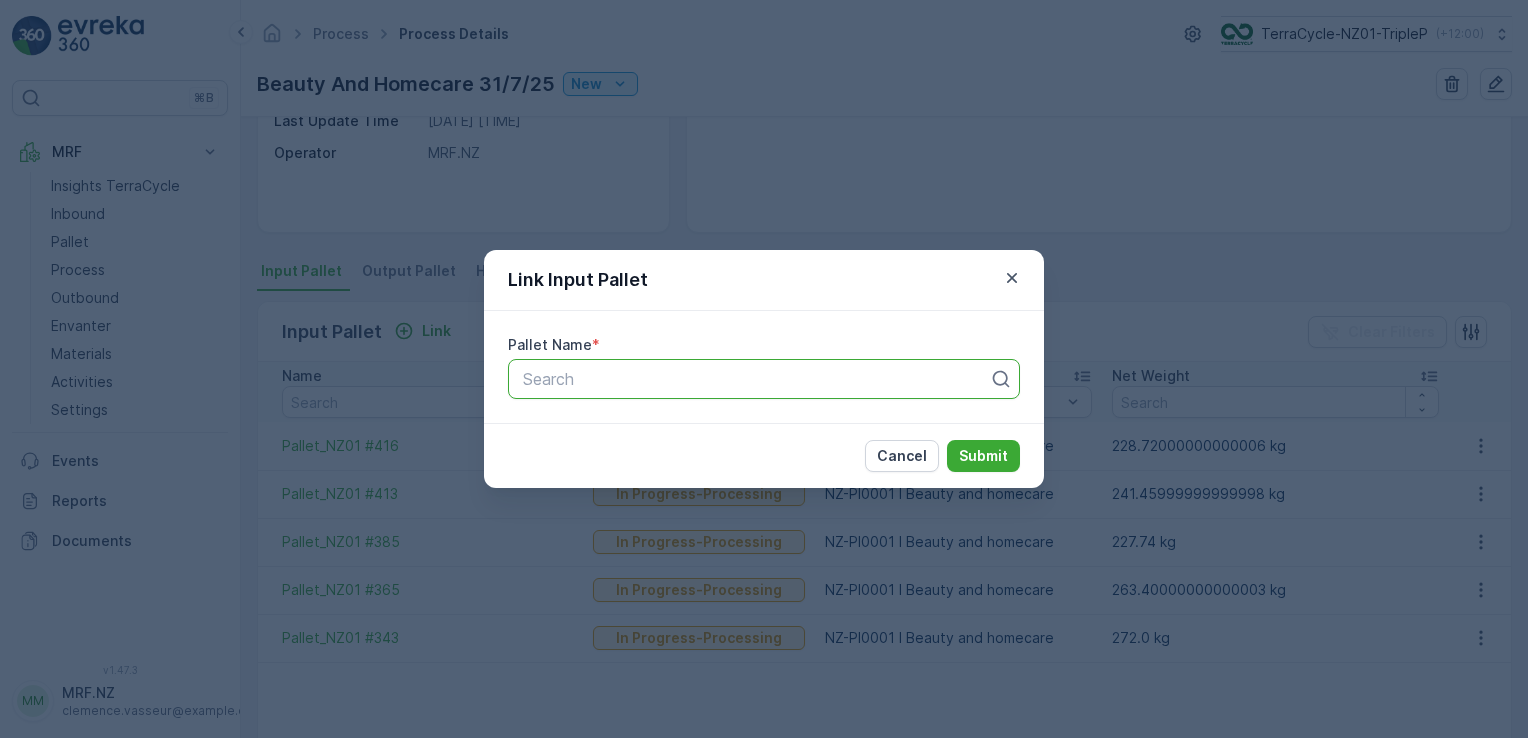 paste on "Pallet_NZ01 #438" 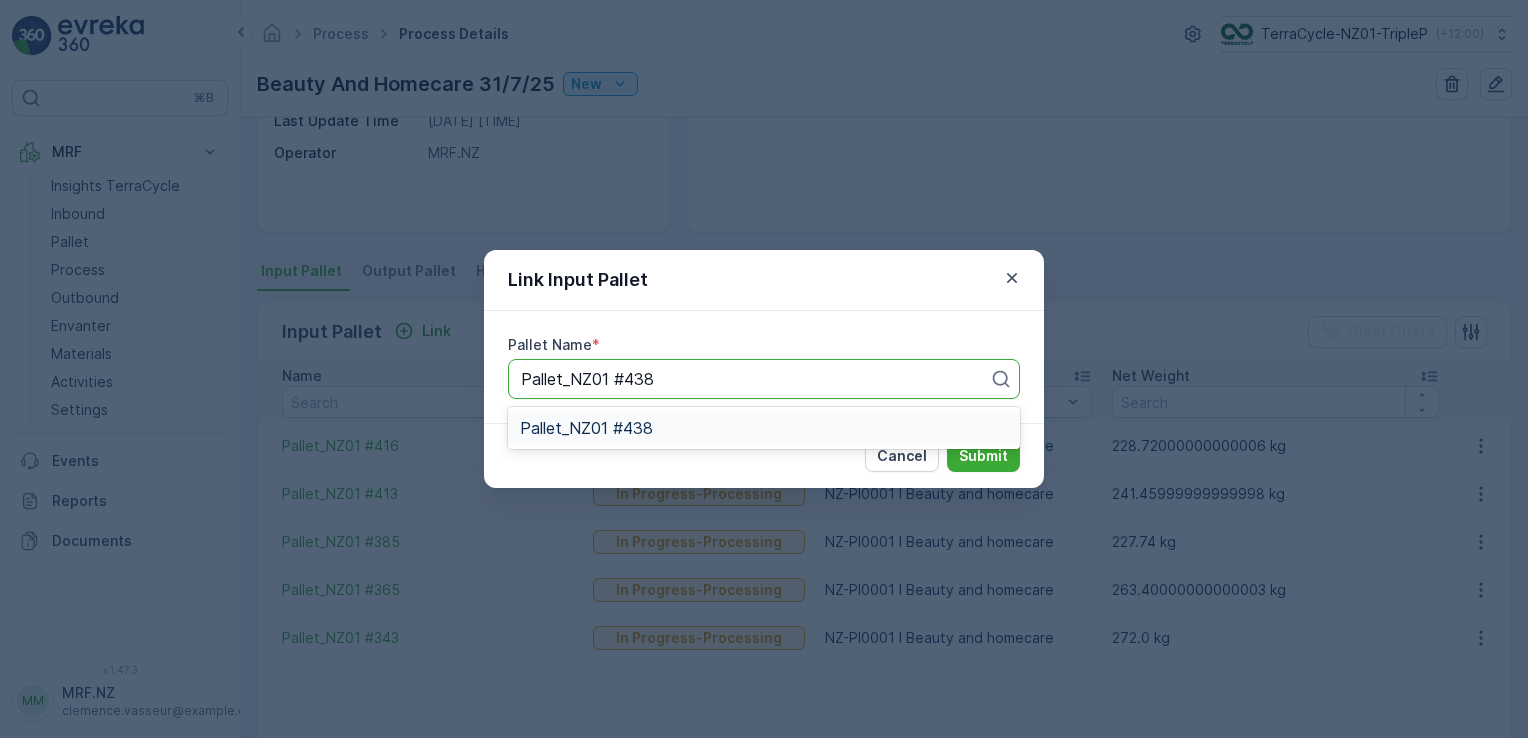 drag, startPoint x: 692, startPoint y: 419, endPoint x: 822, endPoint y: 429, distance: 130.38405 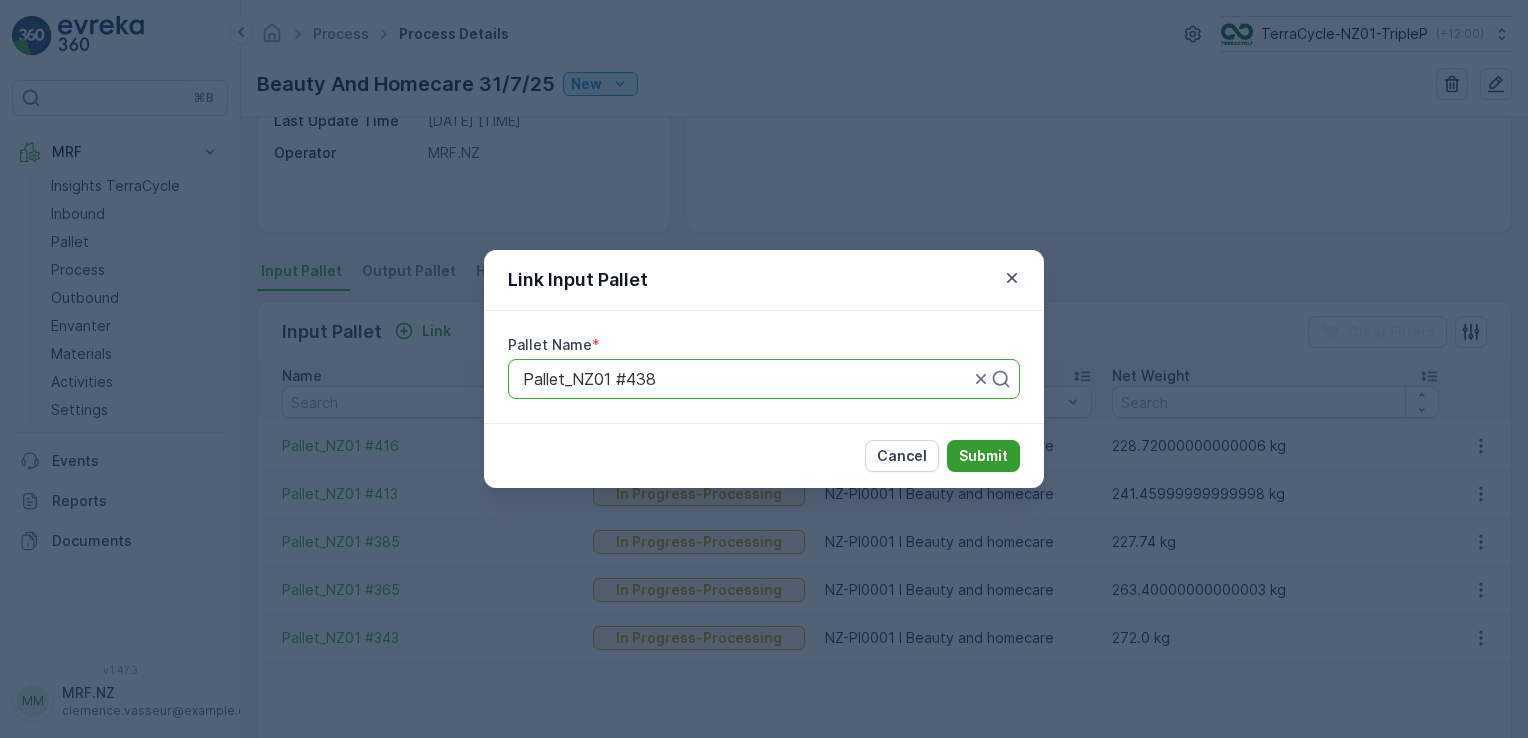 click on "Submit" at bounding box center (983, 456) 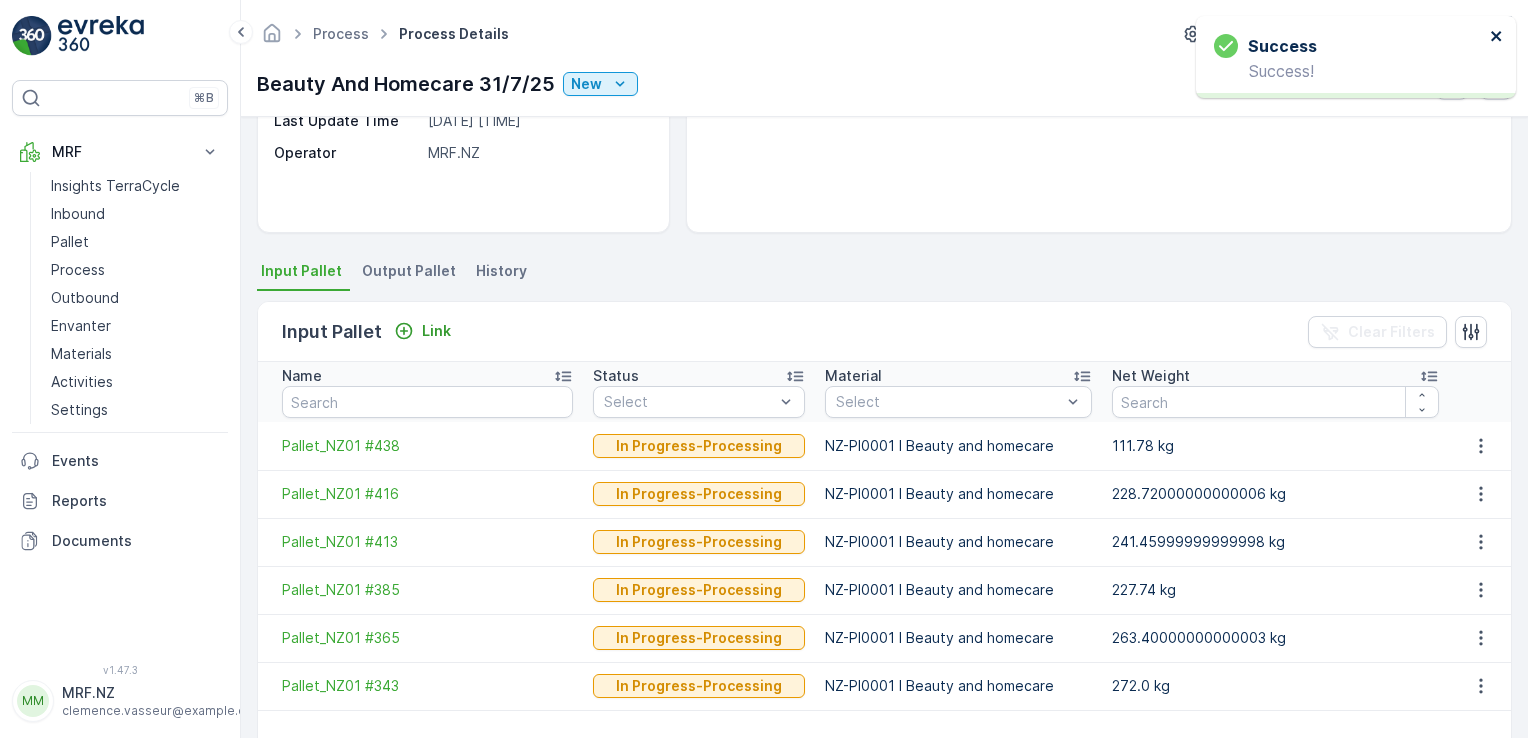 click 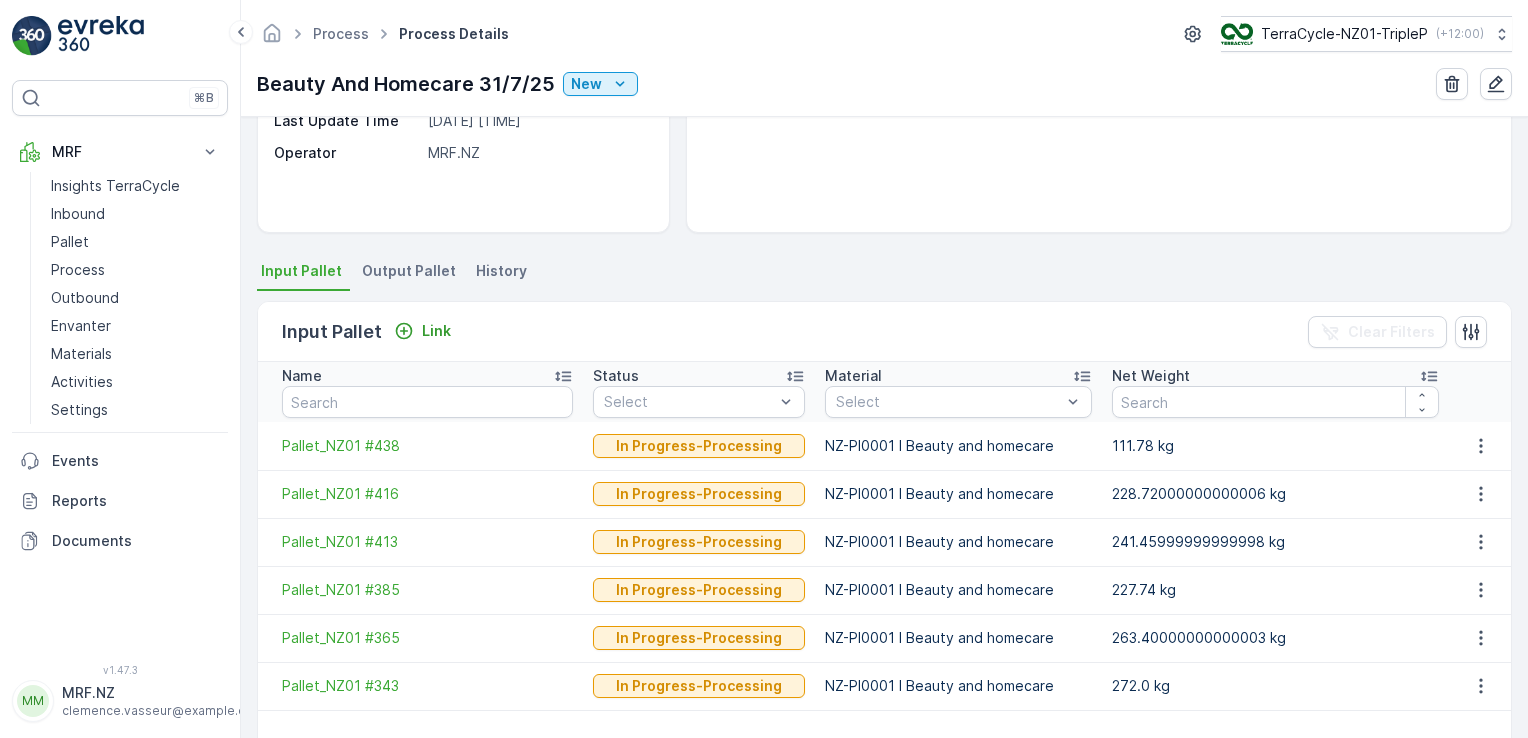 click on "Output Pallet" at bounding box center [409, 271] 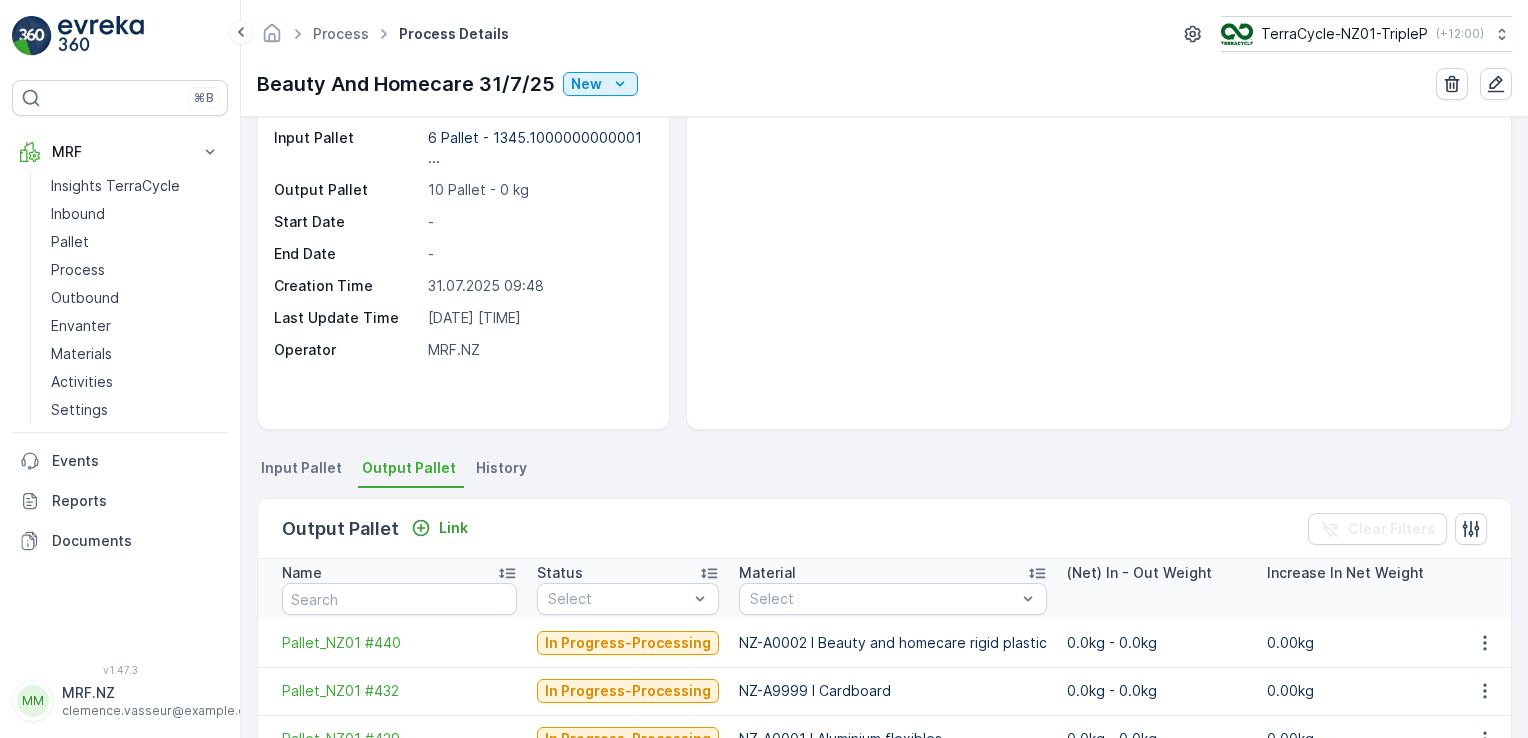 scroll, scrollTop: 0, scrollLeft: 0, axis: both 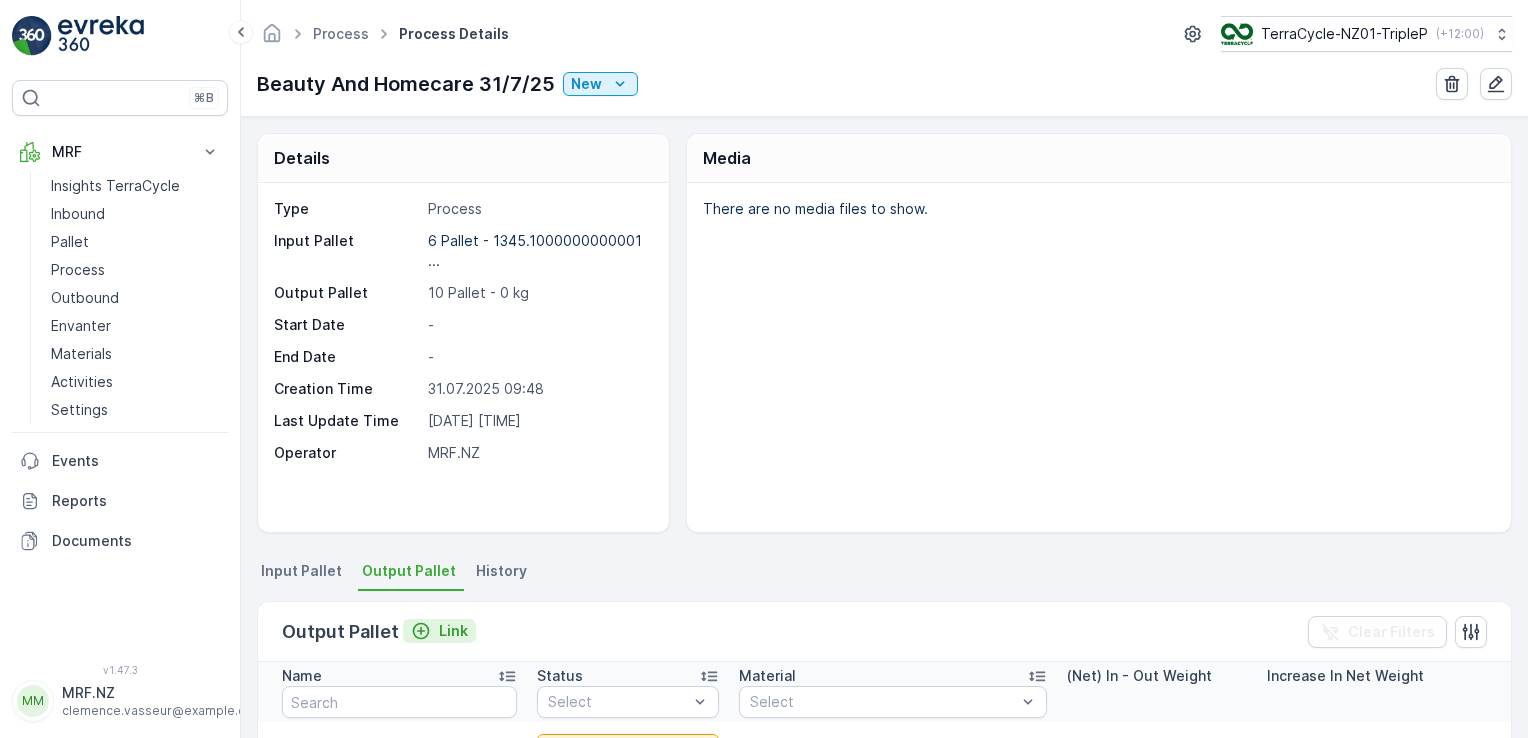 click on "Link" at bounding box center (453, 631) 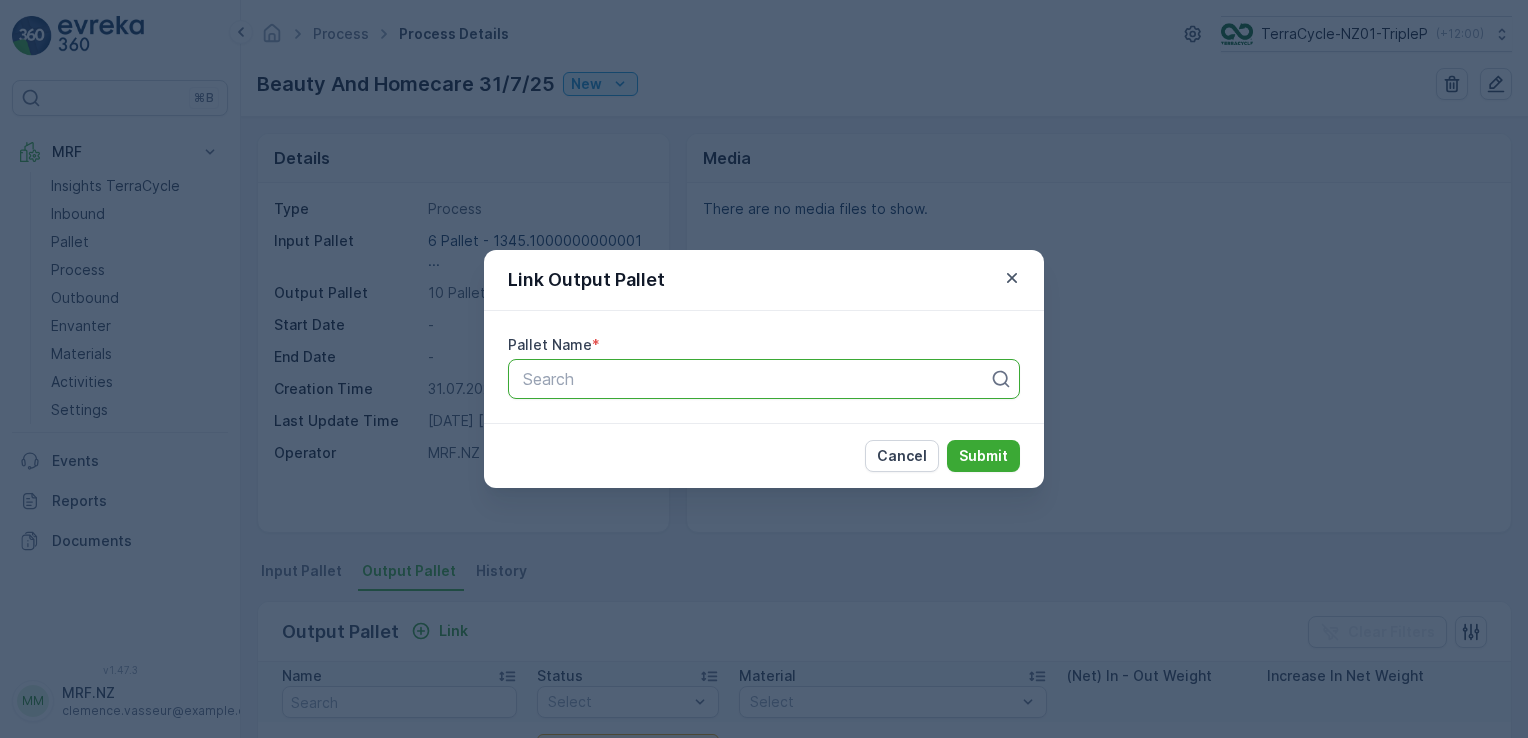 click at bounding box center [756, 379] 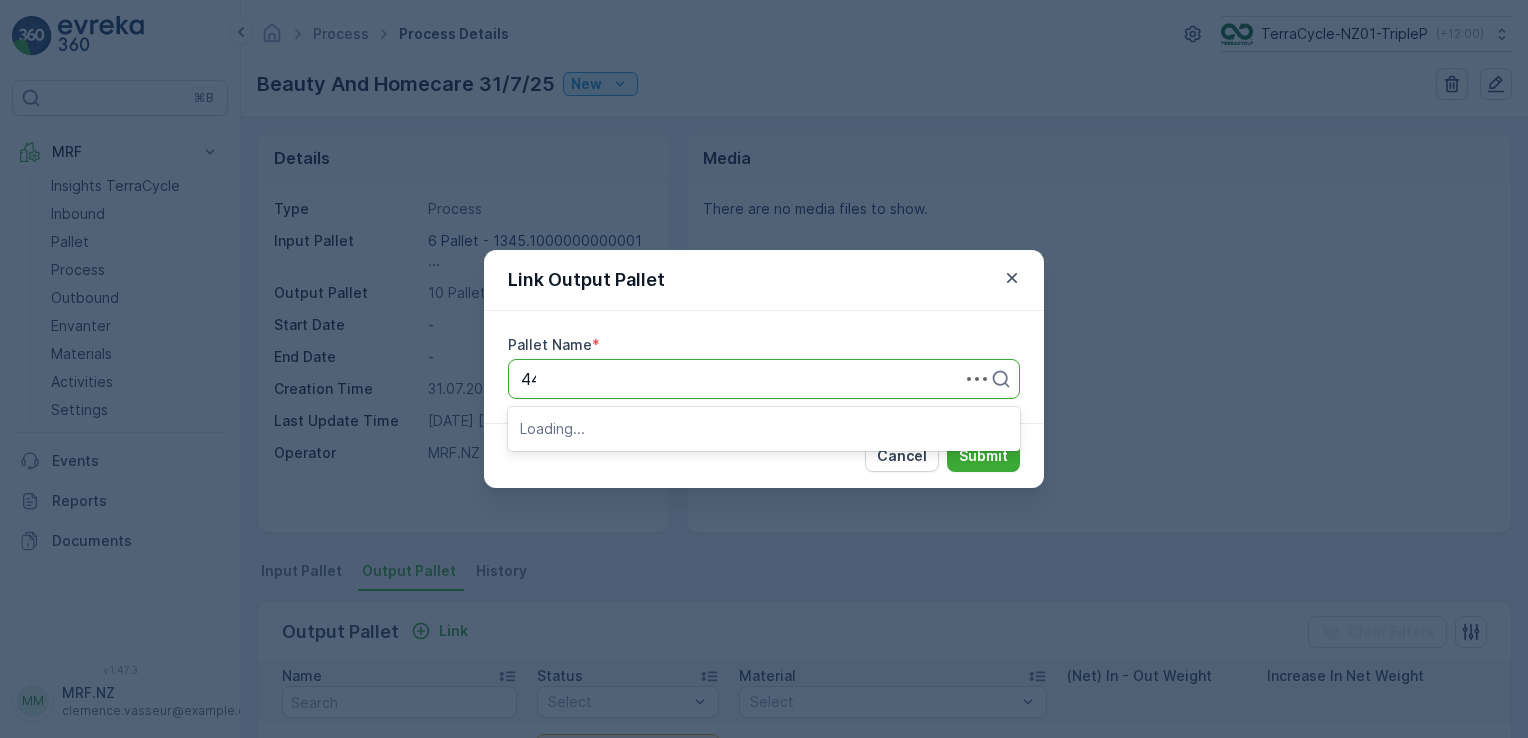 type on "448" 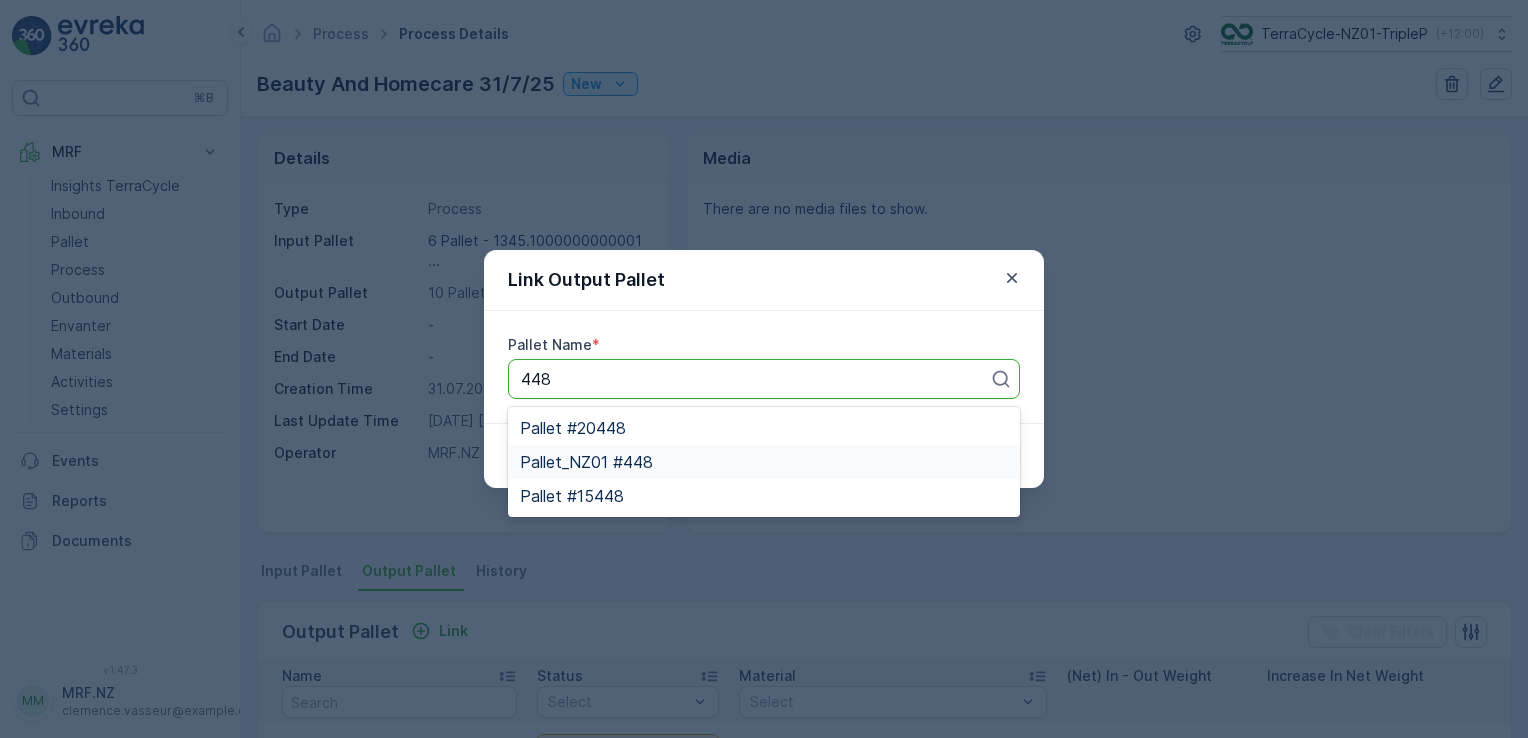 click on "Pallet_NZ01 #448" at bounding box center [586, 462] 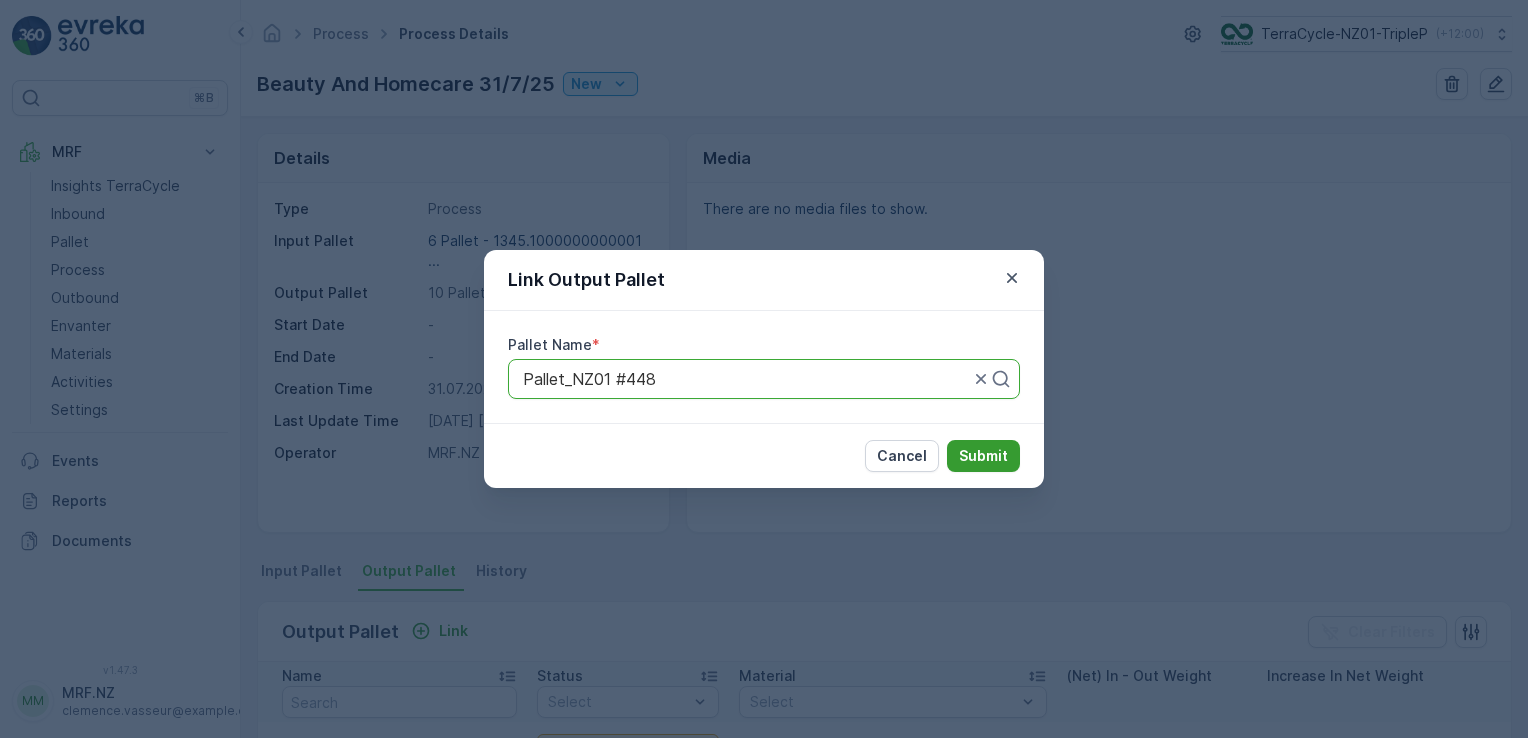 click on "Submit" at bounding box center [983, 456] 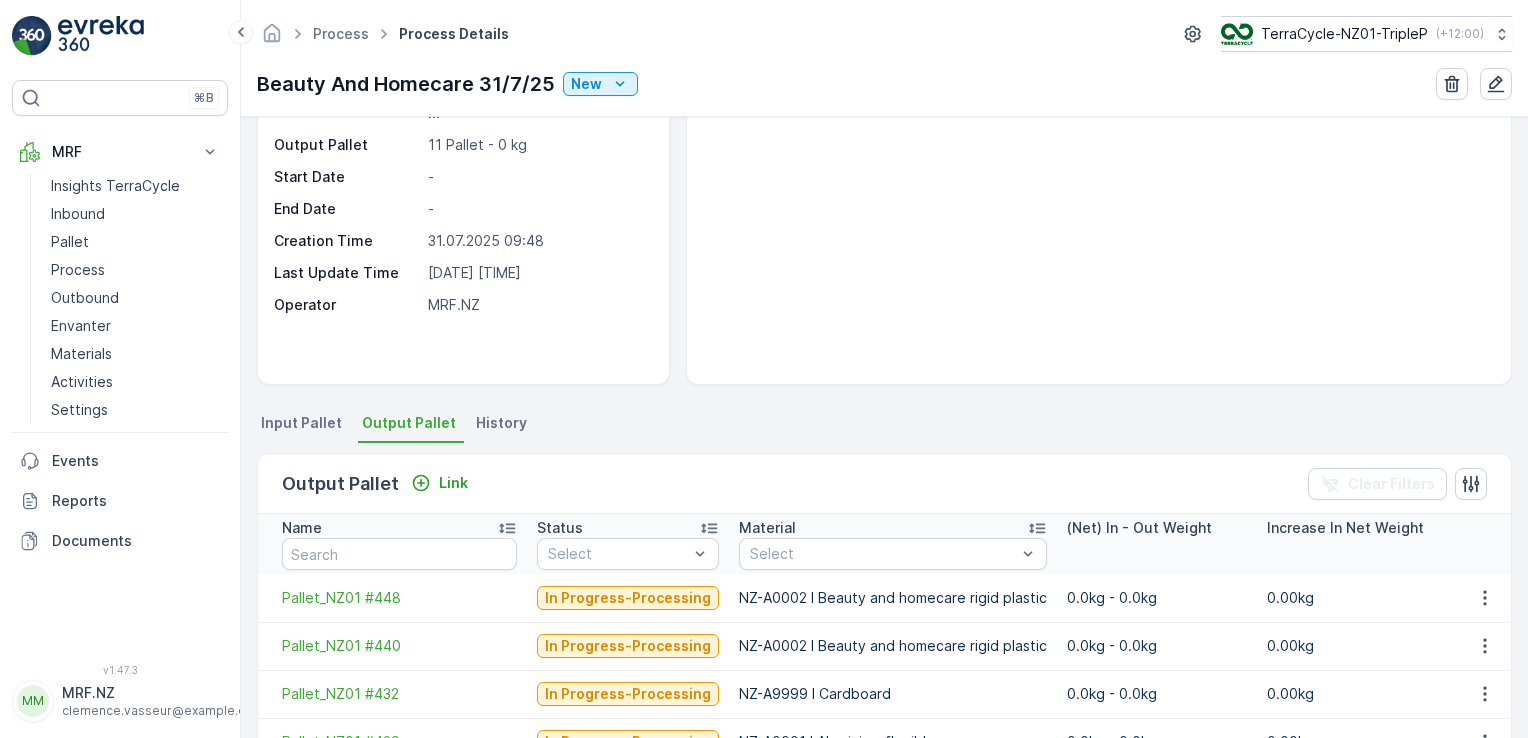scroll, scrollTop: 46, scrollLeft: 0, axis: vertical 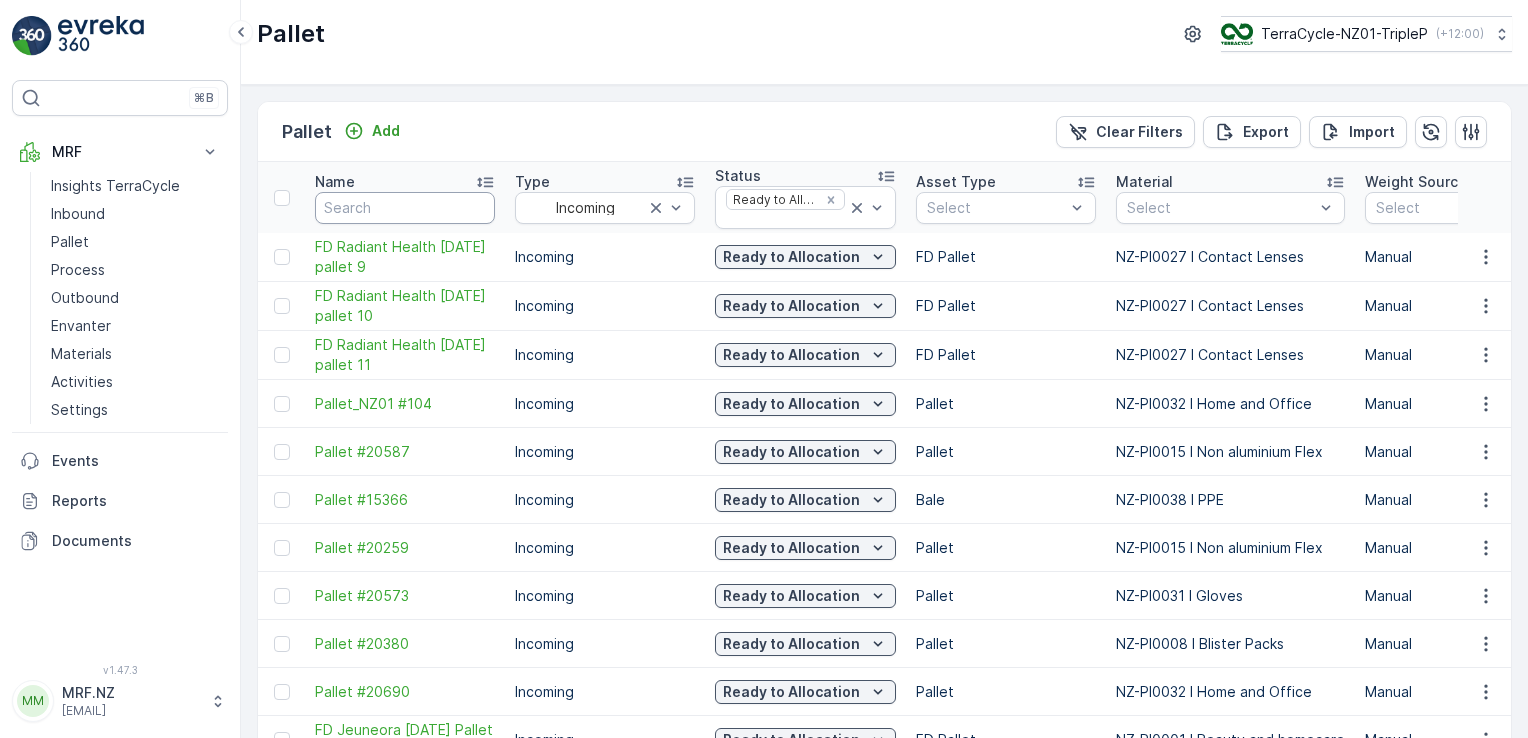 click at bounding box center [405, 208] 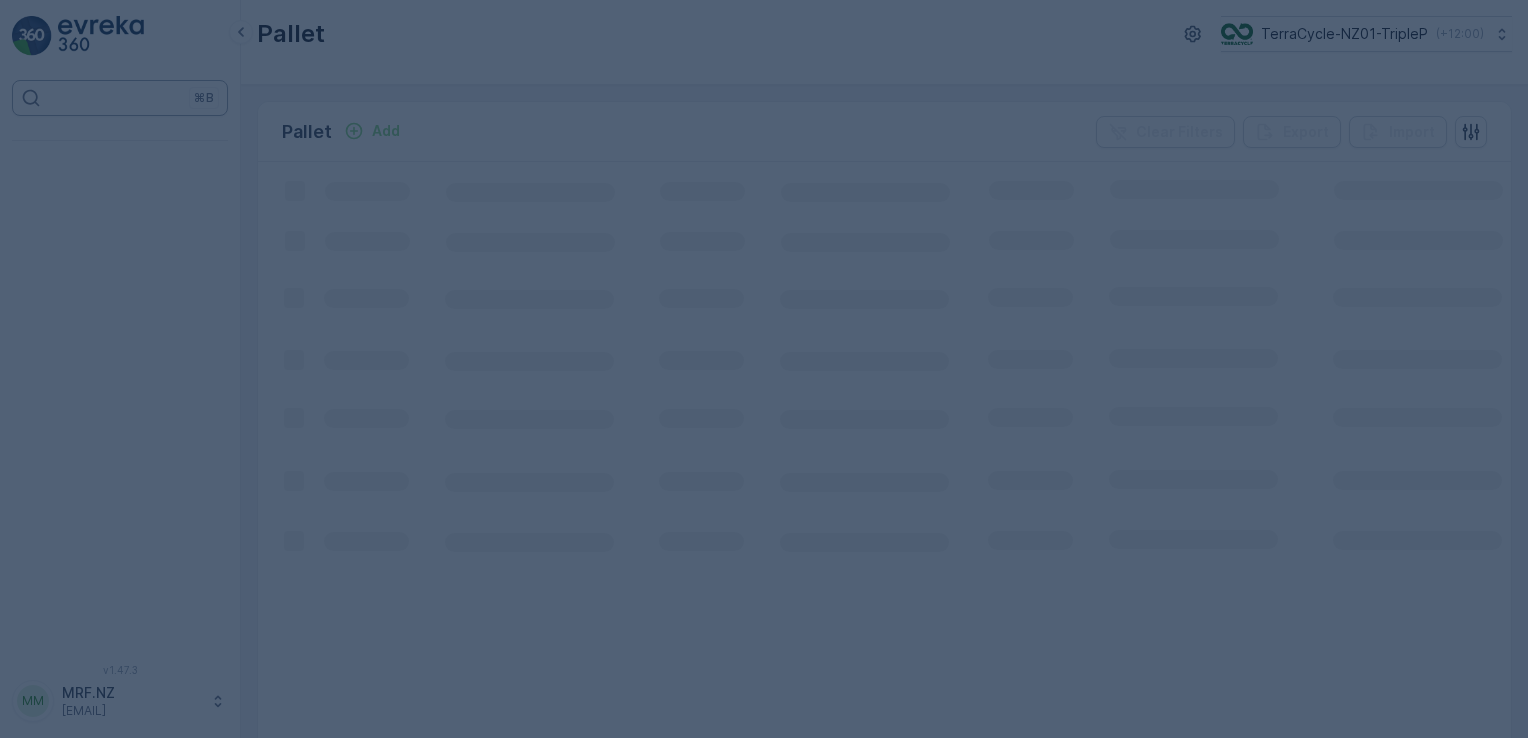 scroll, scrollTop: 0, scrollLeft: 0, axis: both 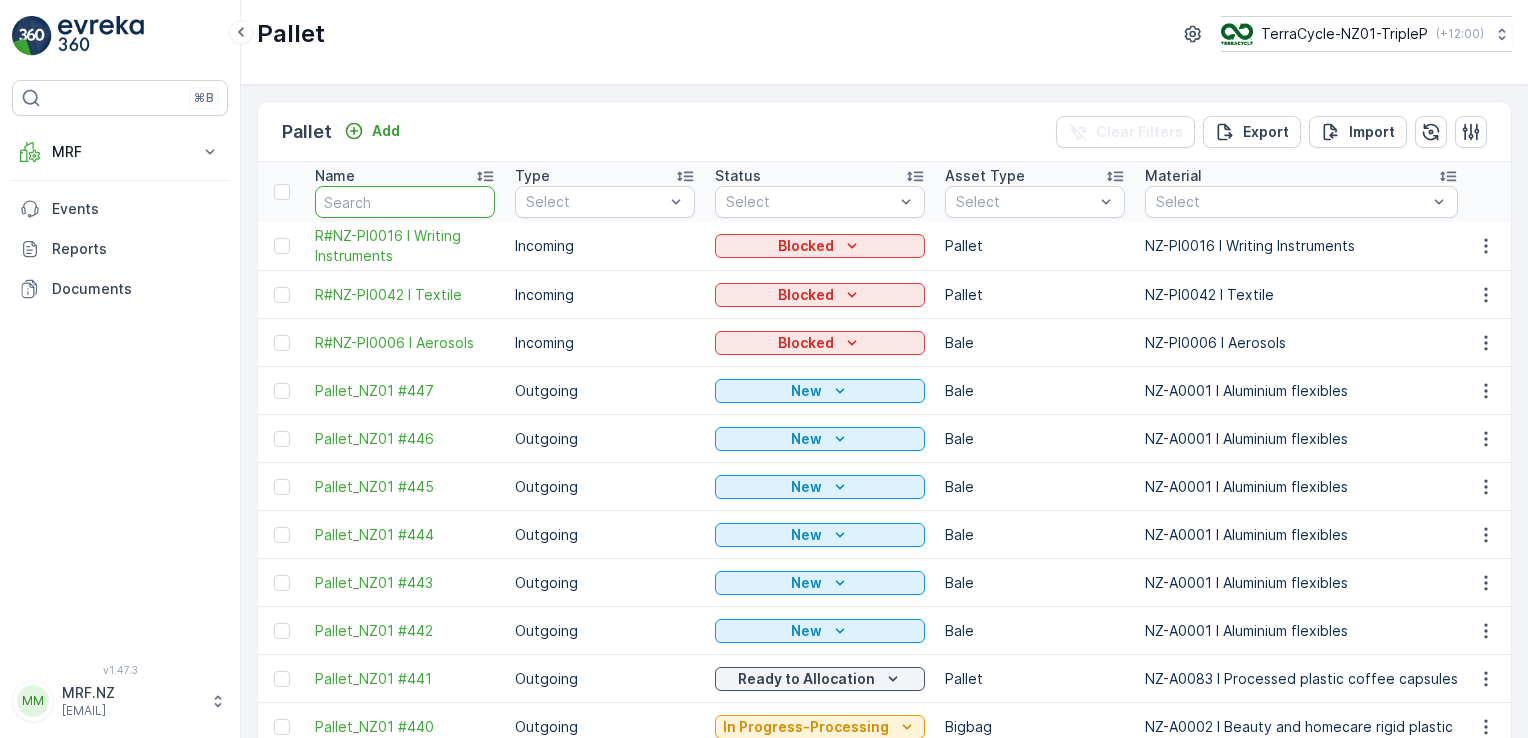 click at bounding box center [405, 202] 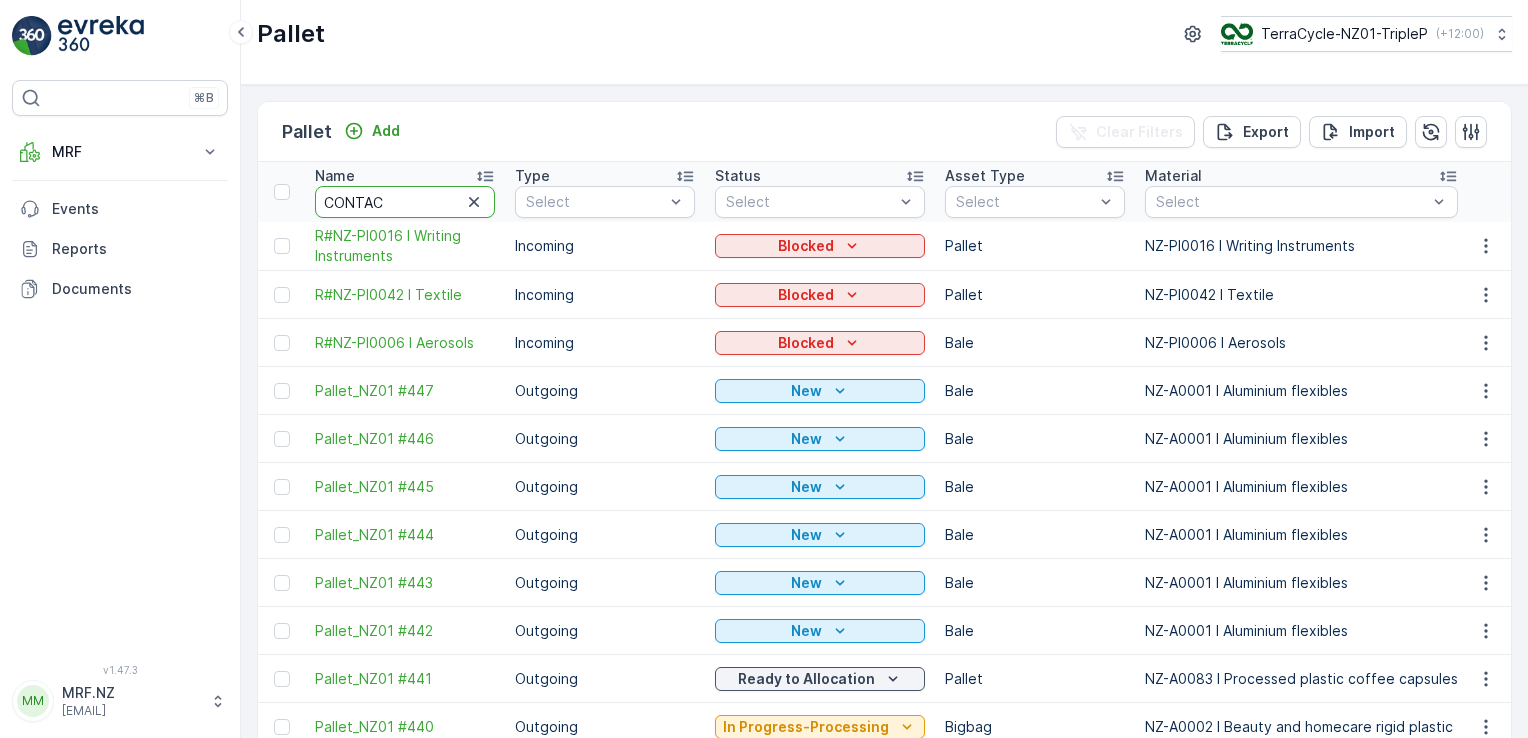 type on "CONTACT" 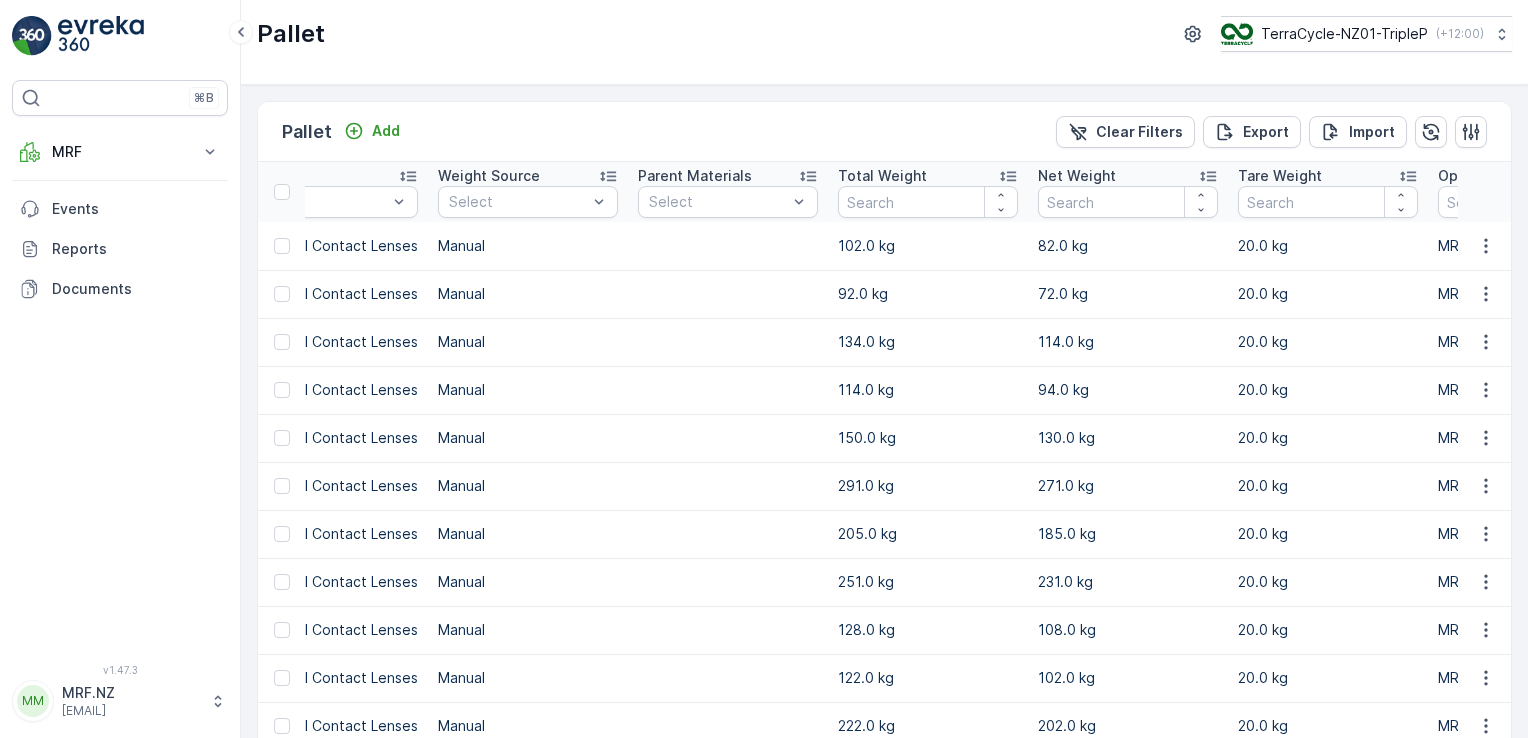 scroll, scrollTop: 0, scrollLeft: 888, axis: horizontal 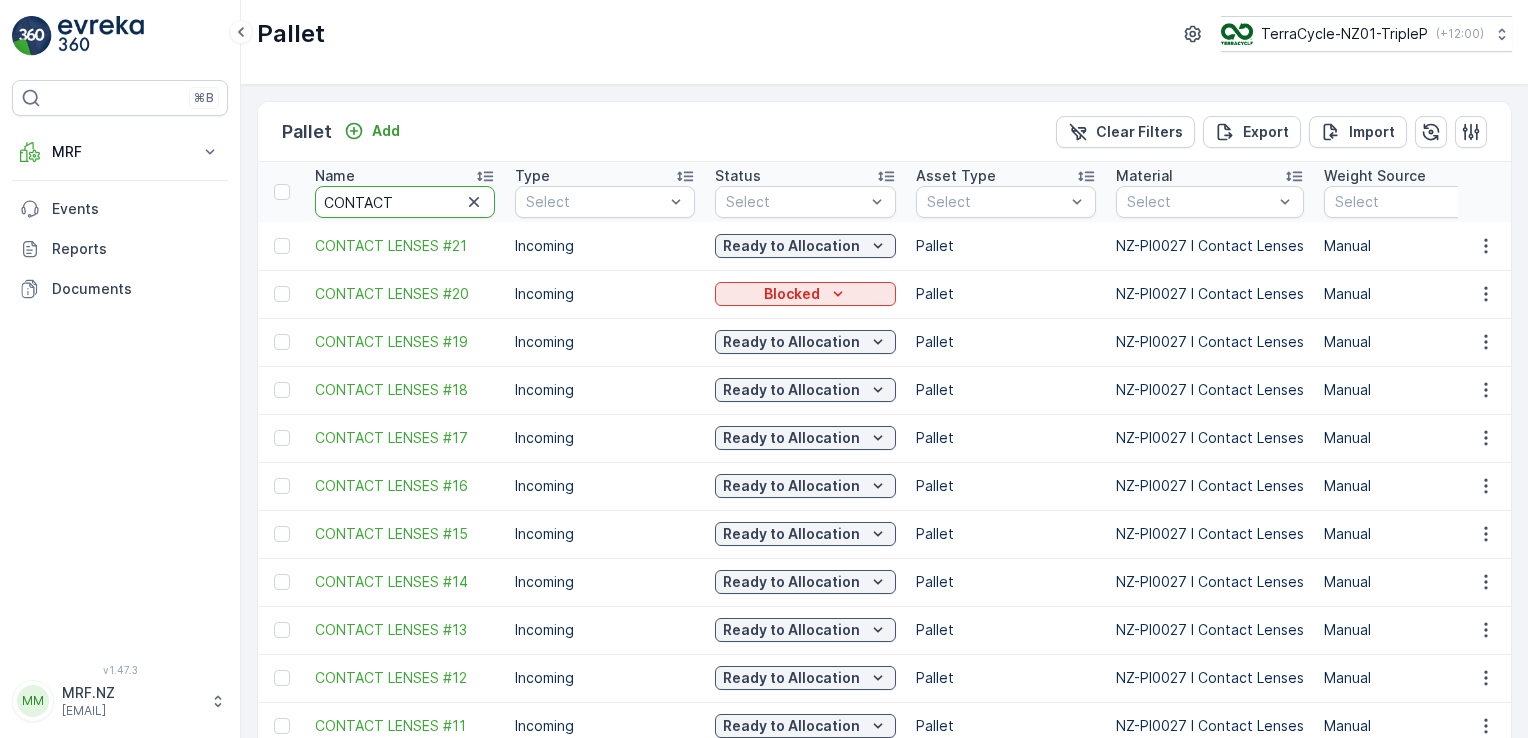 click on "CONTACT" at bounding box center (405, 202) 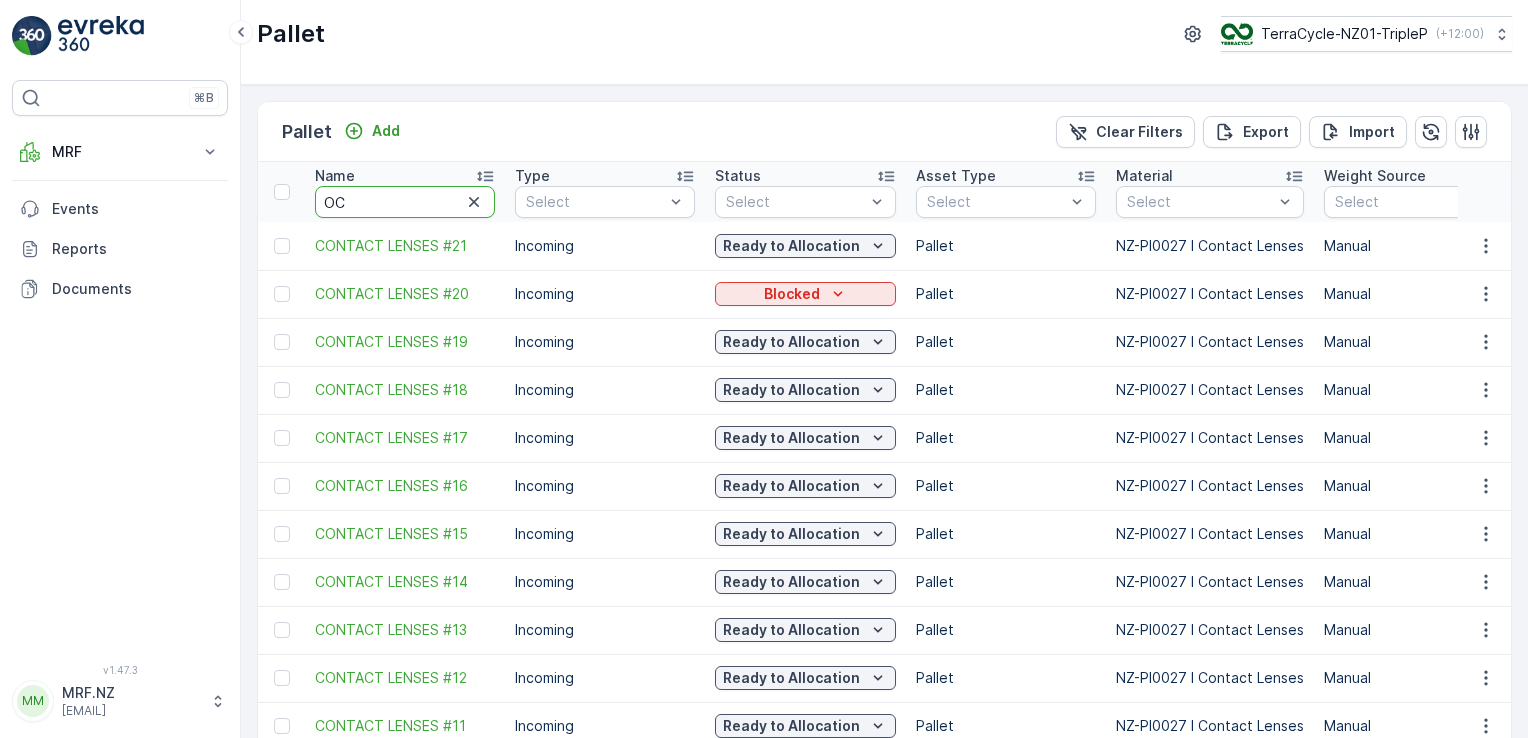 type on "OCB" 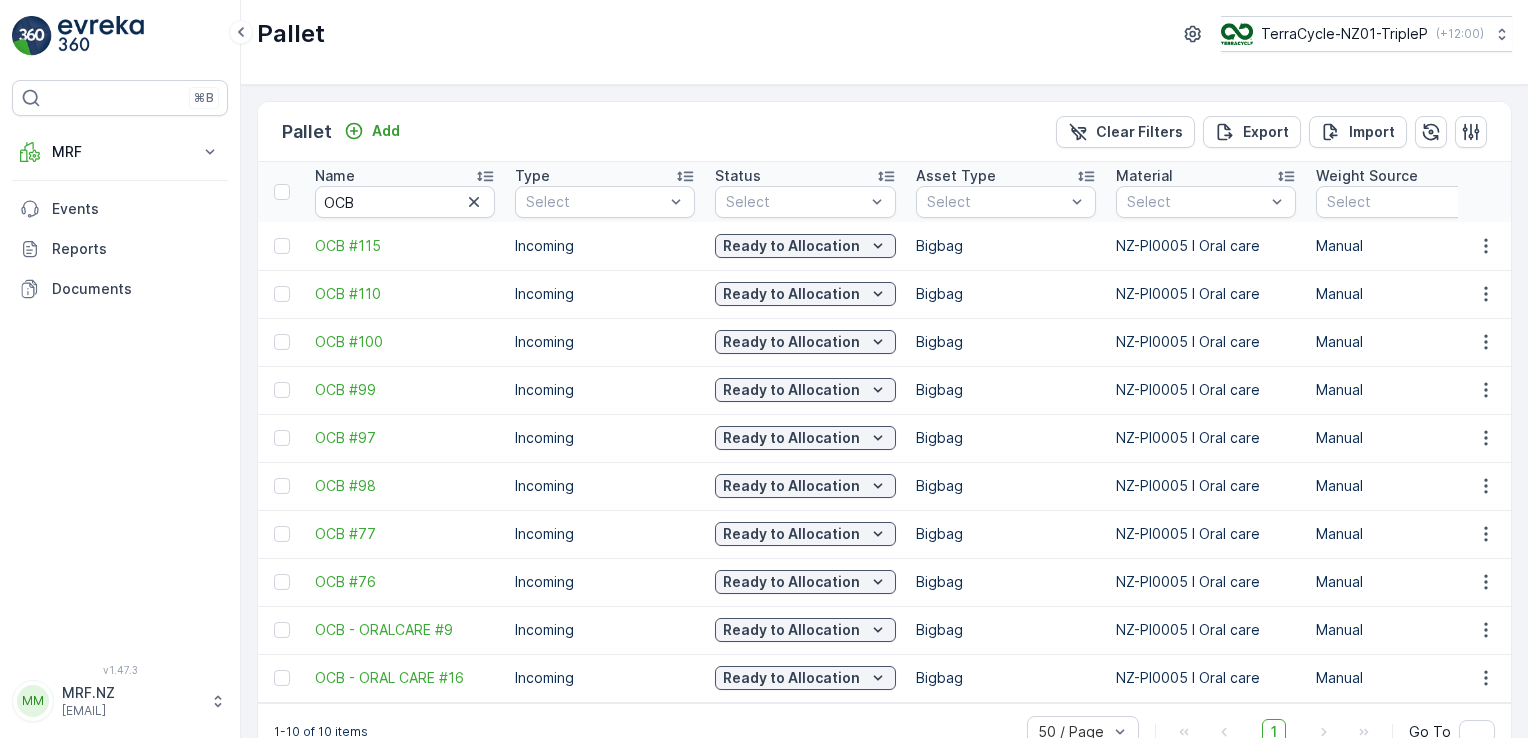 drag, startPoint x: 580, startPoint y: 711, endPoint x: 712, endPoint y: 720, distance: 132.30646 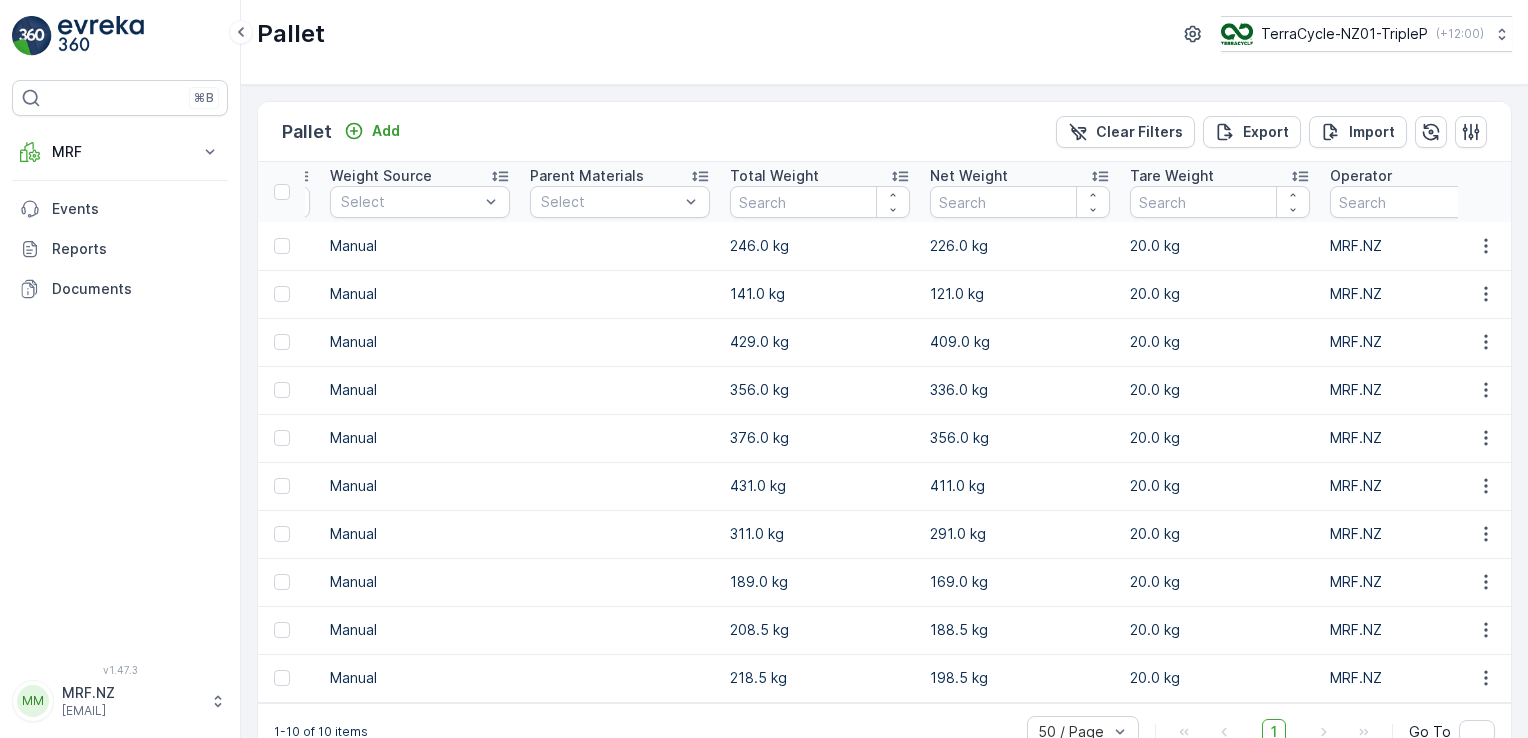 scroll, scrollTop: 0, scrollLeft: 999, axis: horizontal 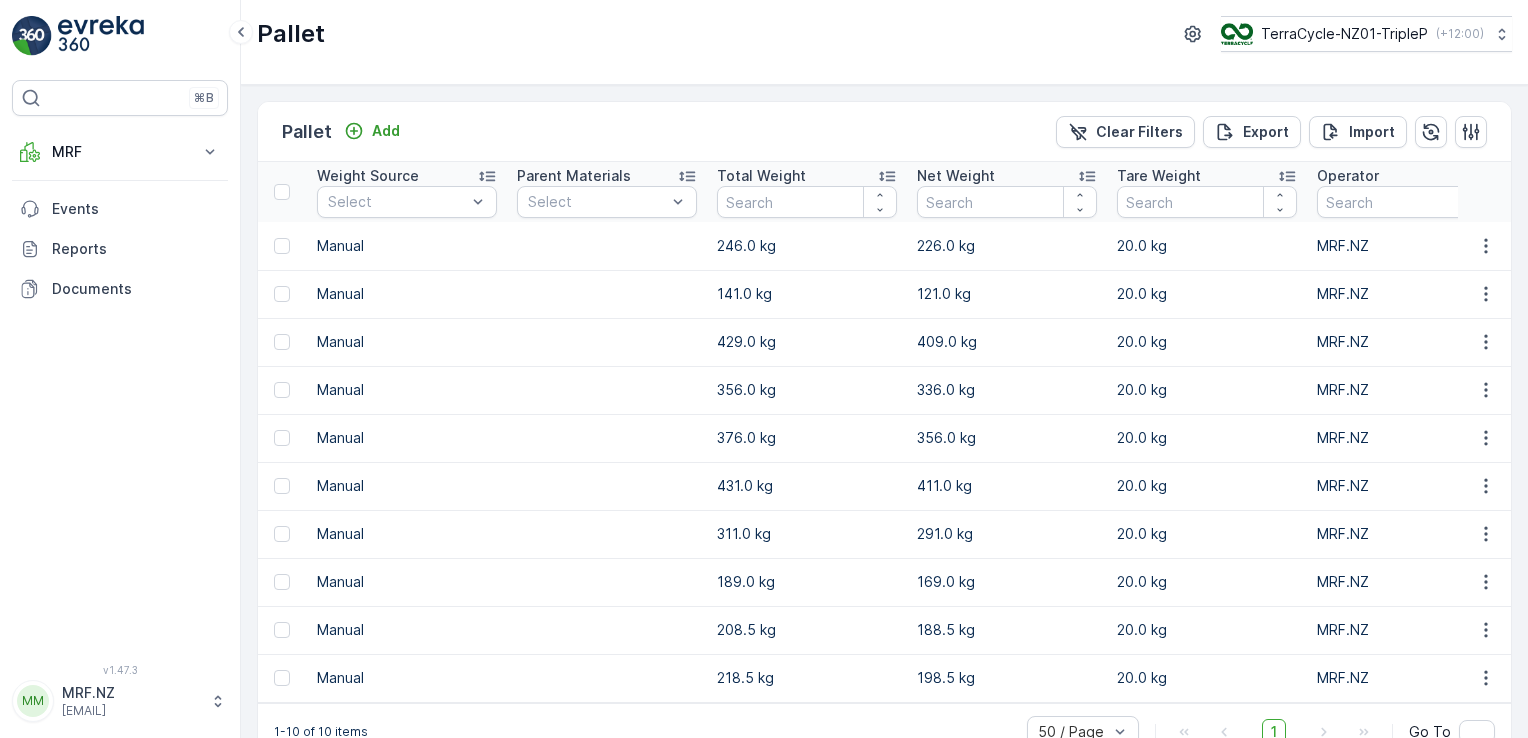 click at bounding box center (282, 486) 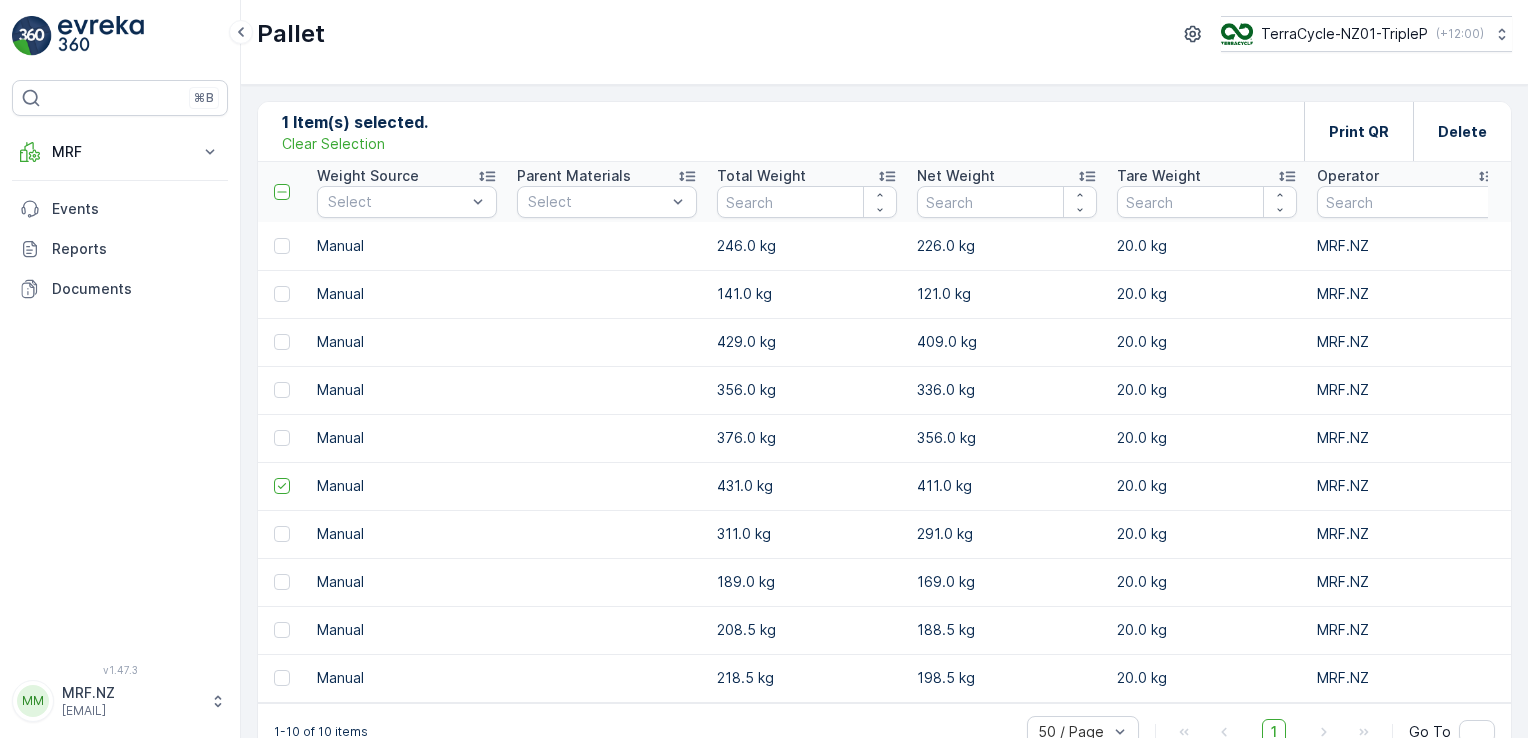 scroll, scrollTop: 0, scrollLeft: 0, axis: both 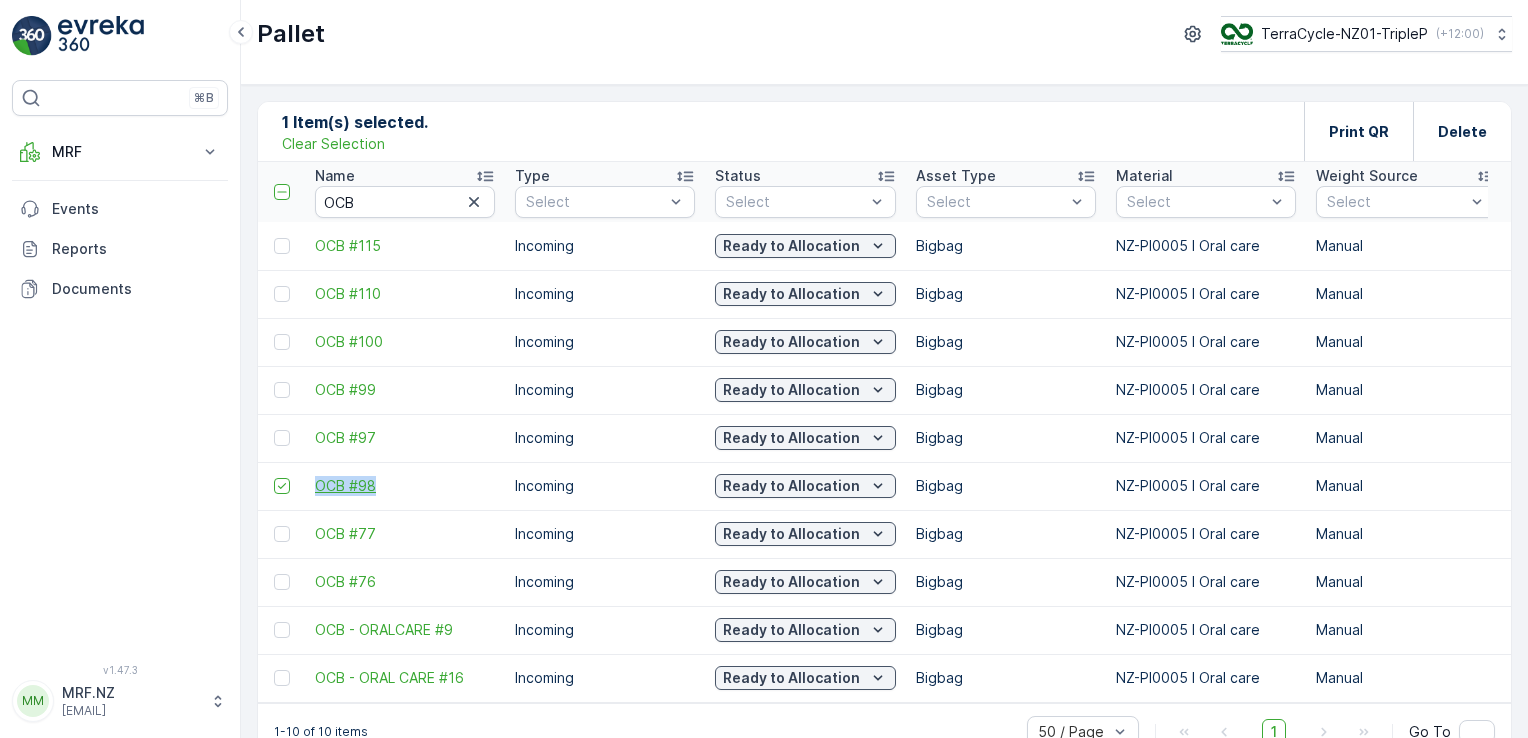 drag, startPoint x: 305, startPoint y: 482, endPoint x: 403, endPoint y: 494, distance: 98.731964 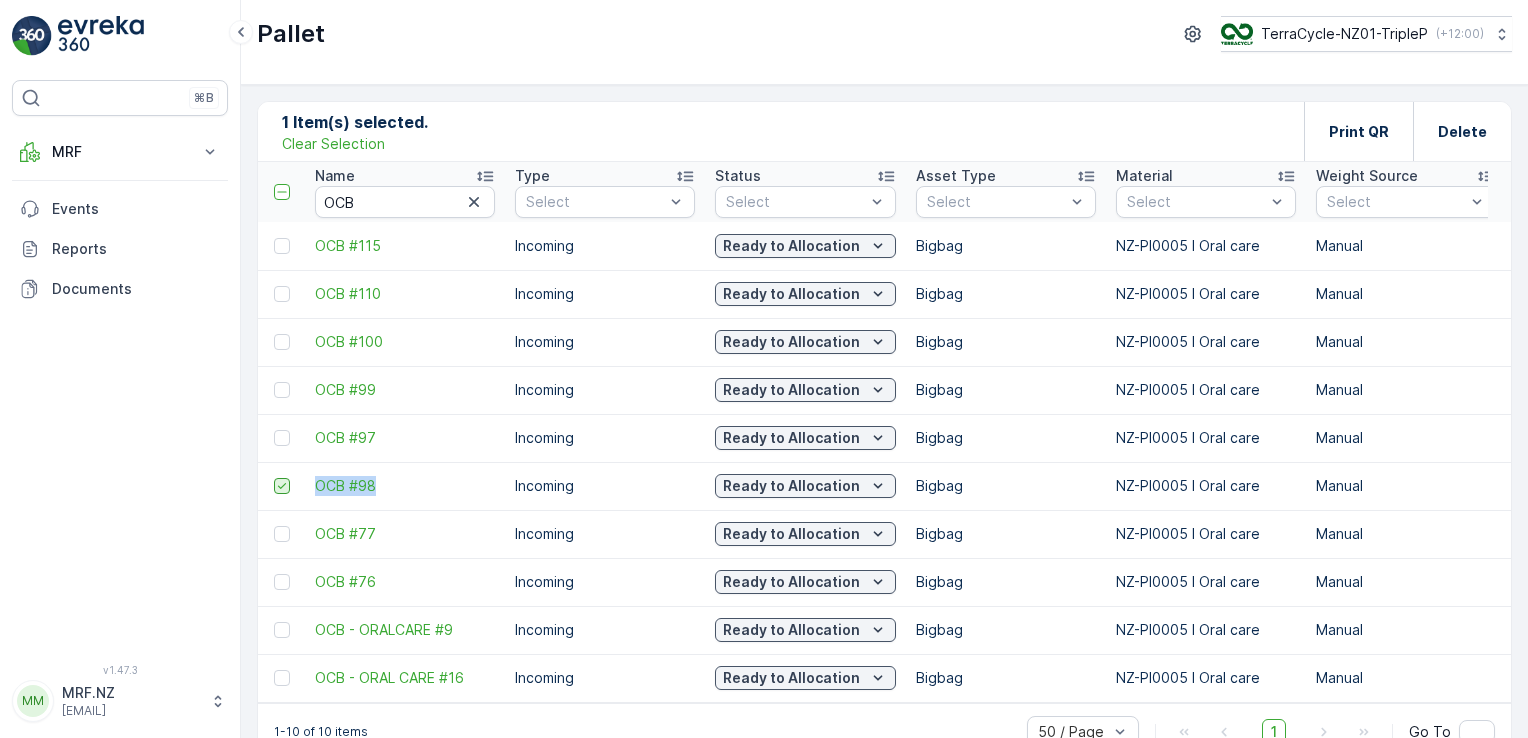 click at bounding box center (282, 486) 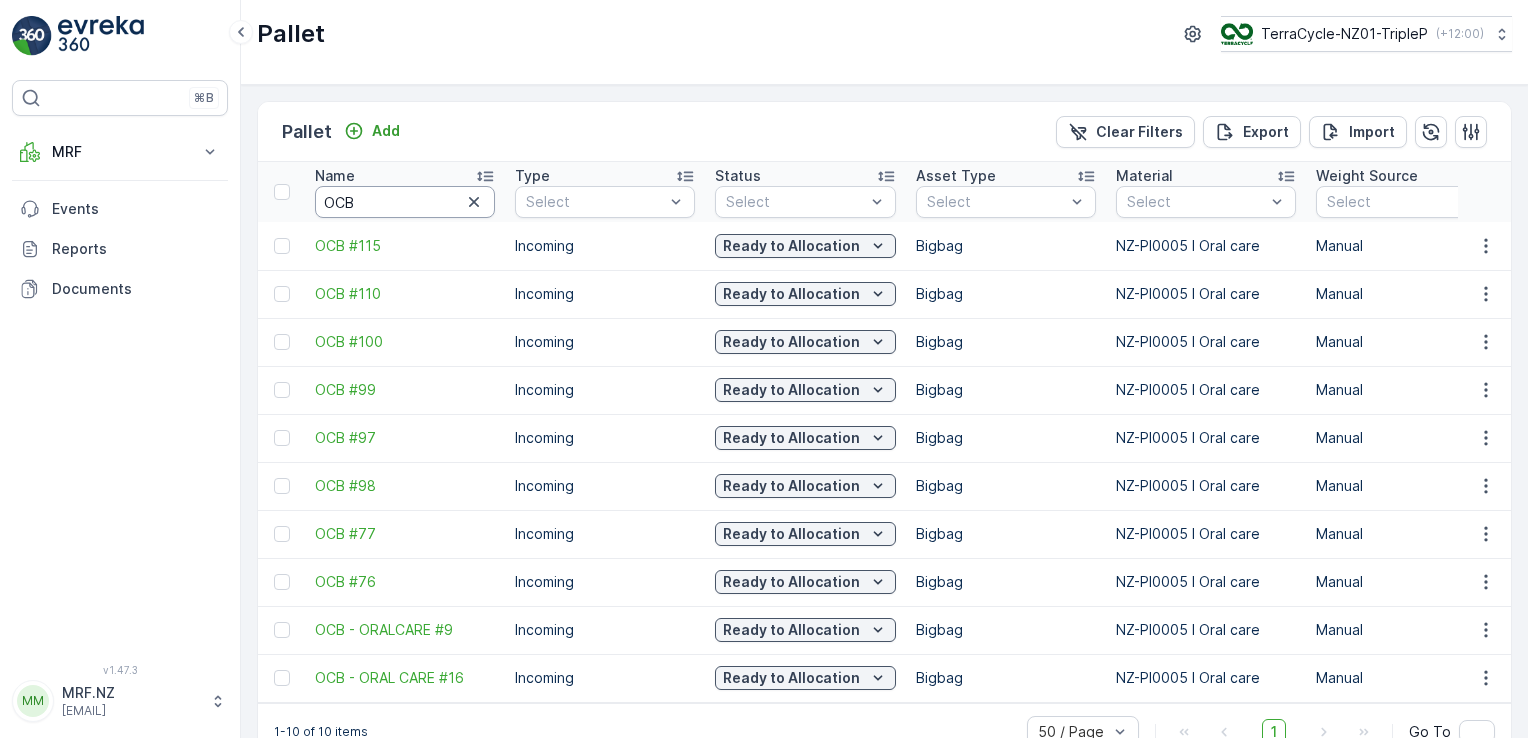 click on "OCB" at bounding box center [405, 202] 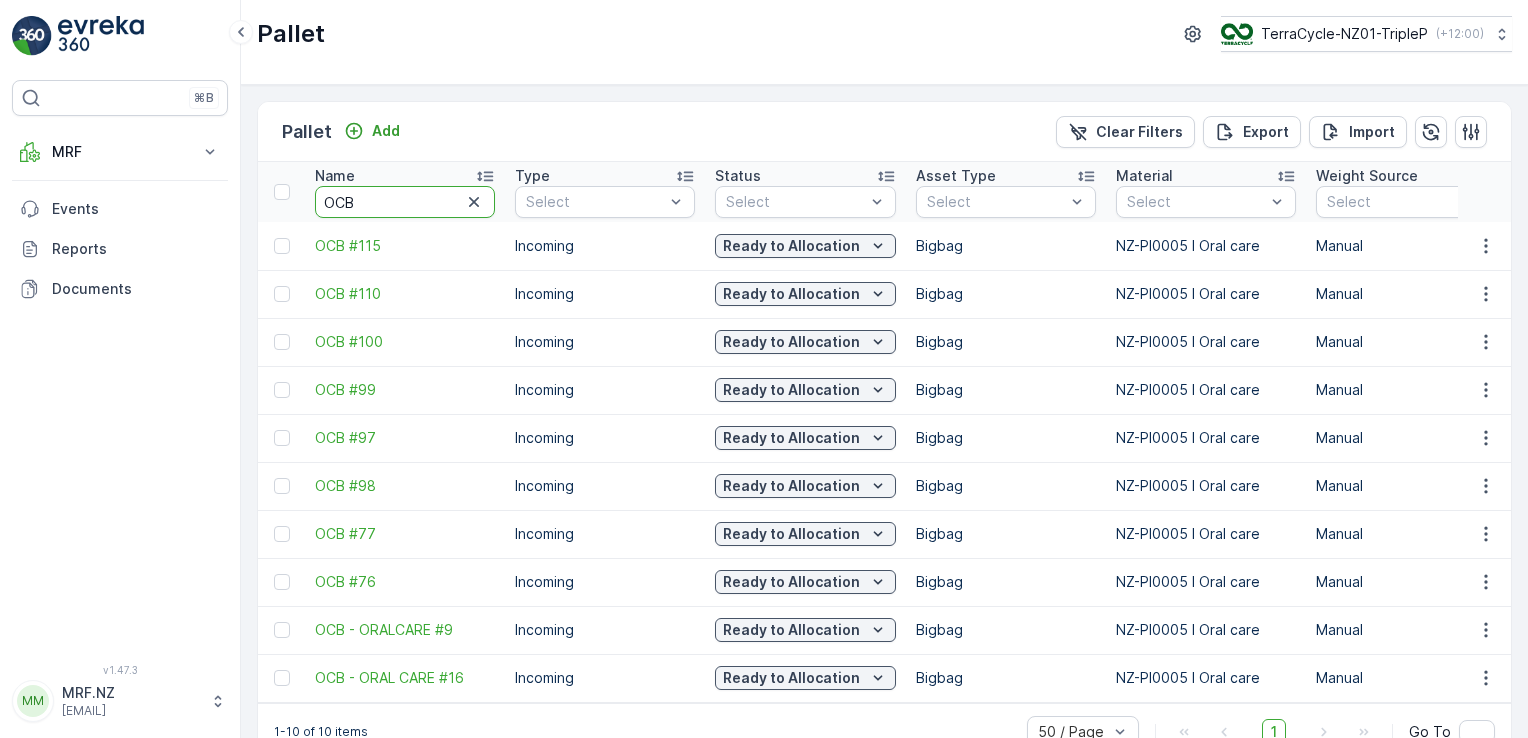 click on "OCB" at bounding box center (405, 202) 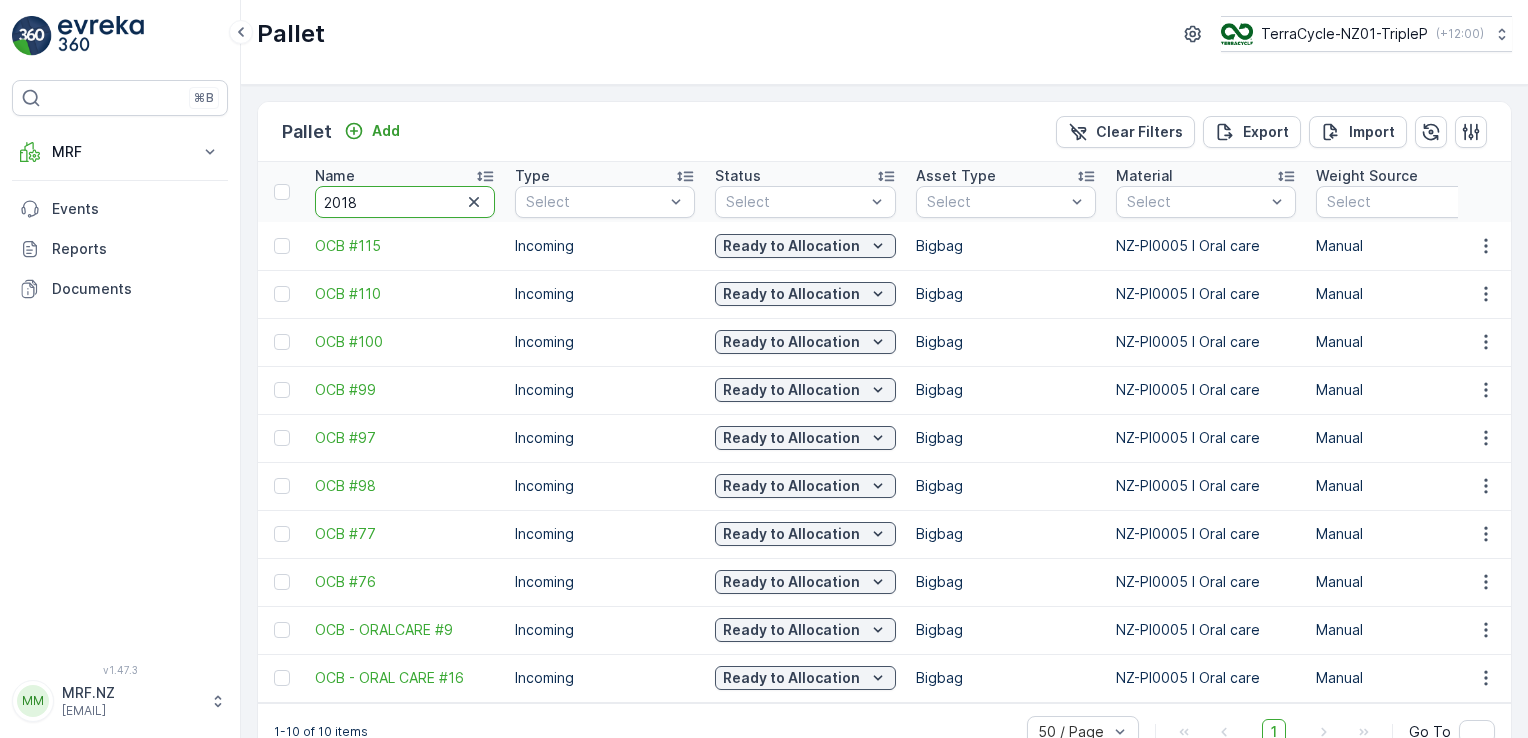 type on "20187" 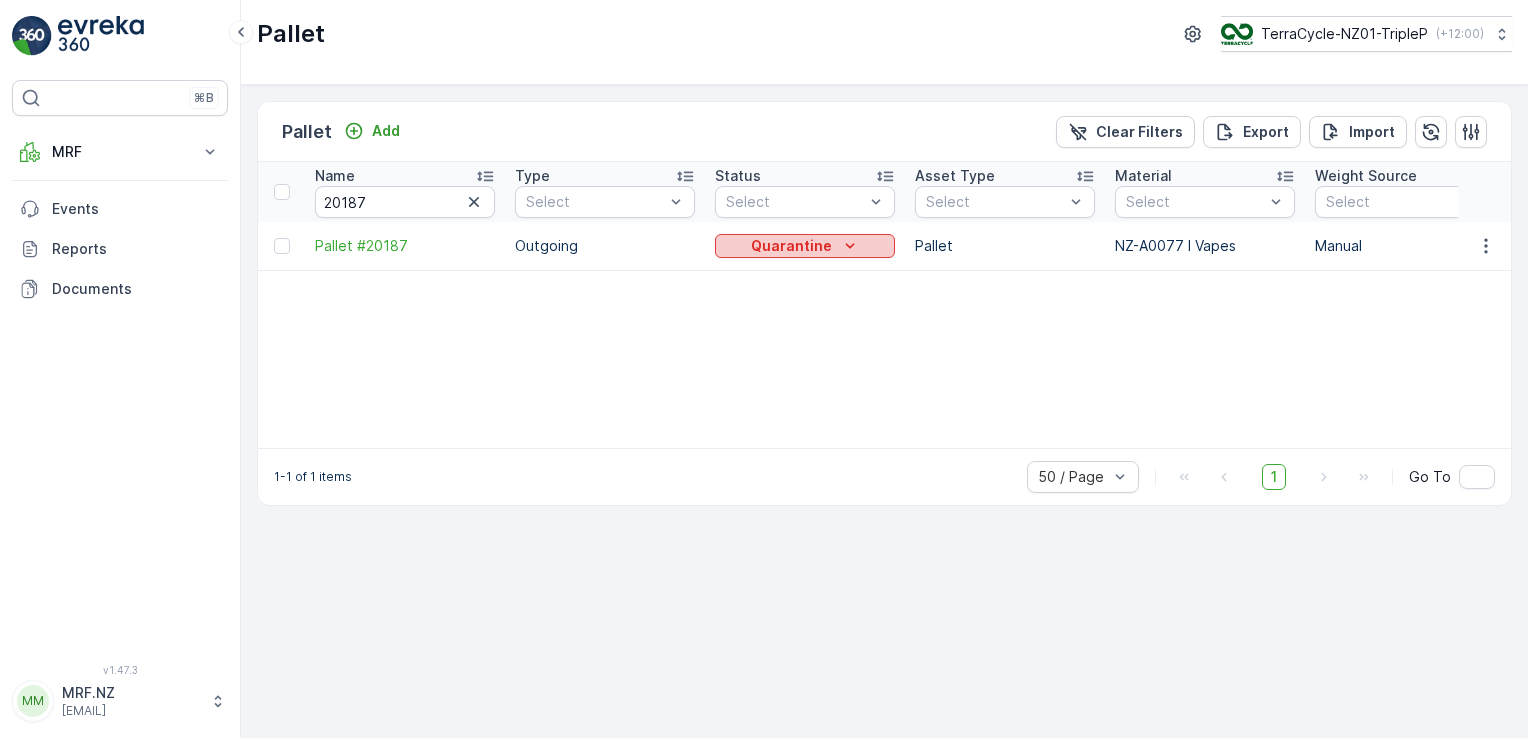click on "Quarantine" at bounding box center (791, 246) 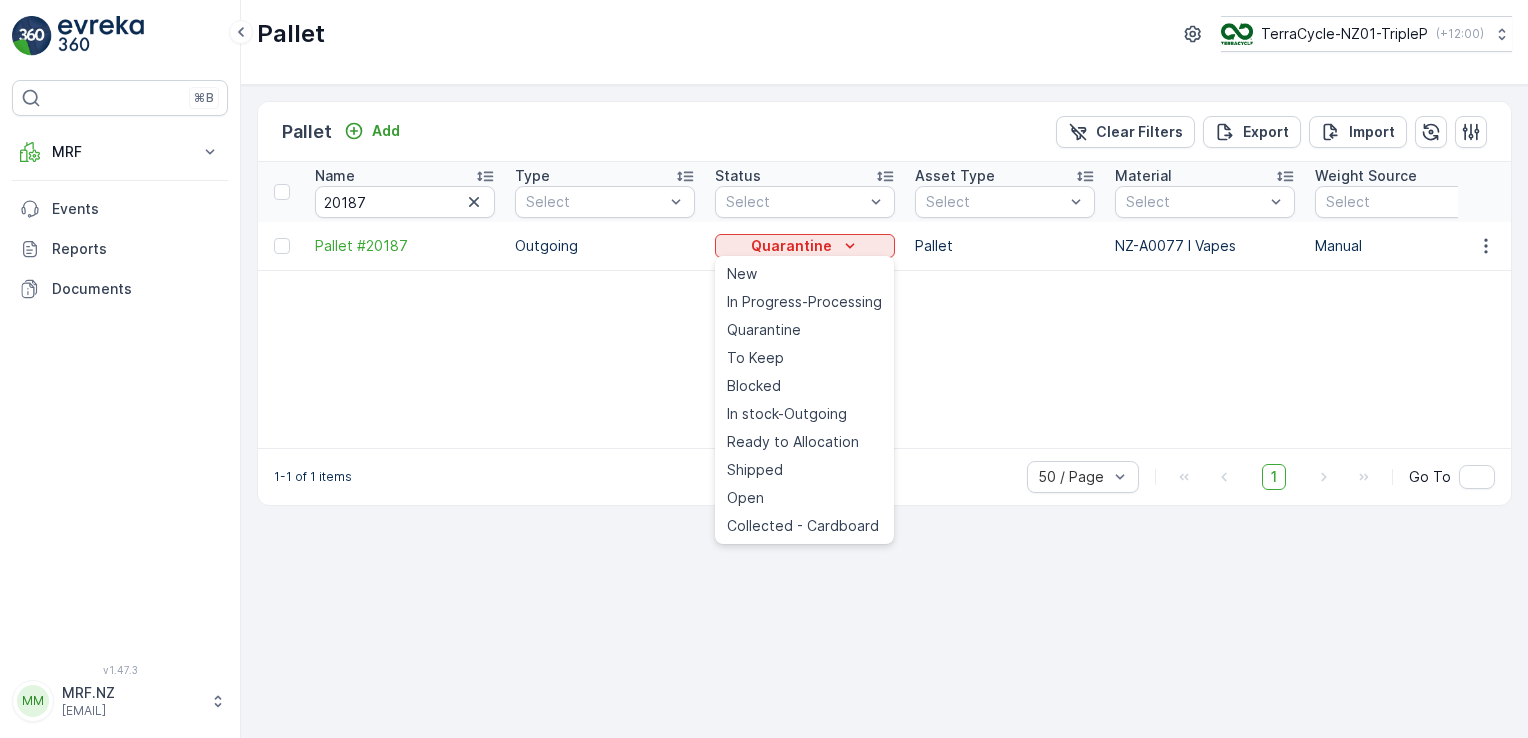 click on "Name 20187 Type Select Status Select Asset Type Select Material Select Weight Source Select Parent Materials Select Total Weight Net Weight Tare Weight Operator Creation Time - Last Update Time - Allocation Program ID LOB Note Pallet #20187 Outgoing Quarantine Pallet NZ-A0077 I Vapes Manual NZ-PI0043 I Vapes 288.5 kg 253.5 kg 35.0 kg MRF.NZ 01.02.2024 15:50 28.04.2025 13:04 - - -" at bounding box center (884, 305) 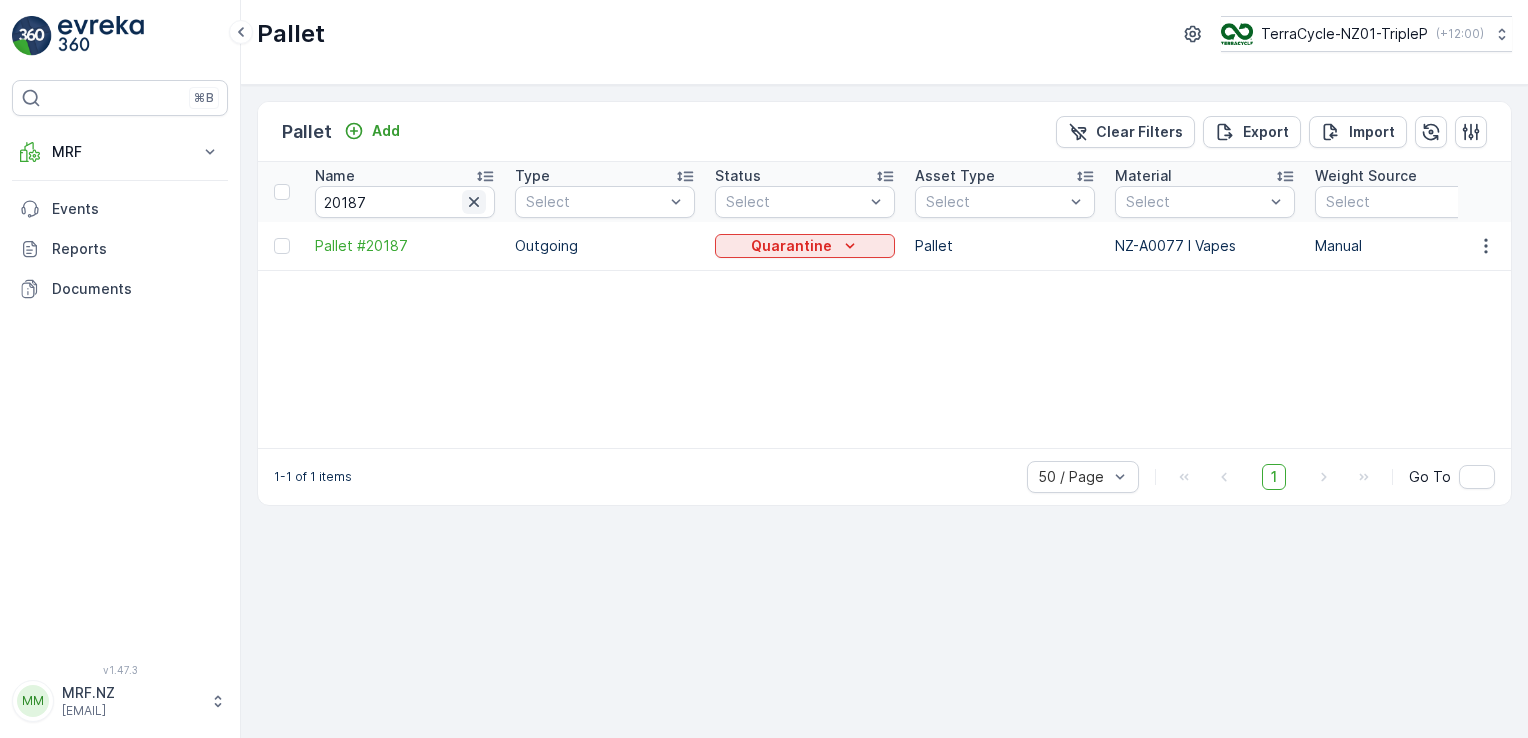click 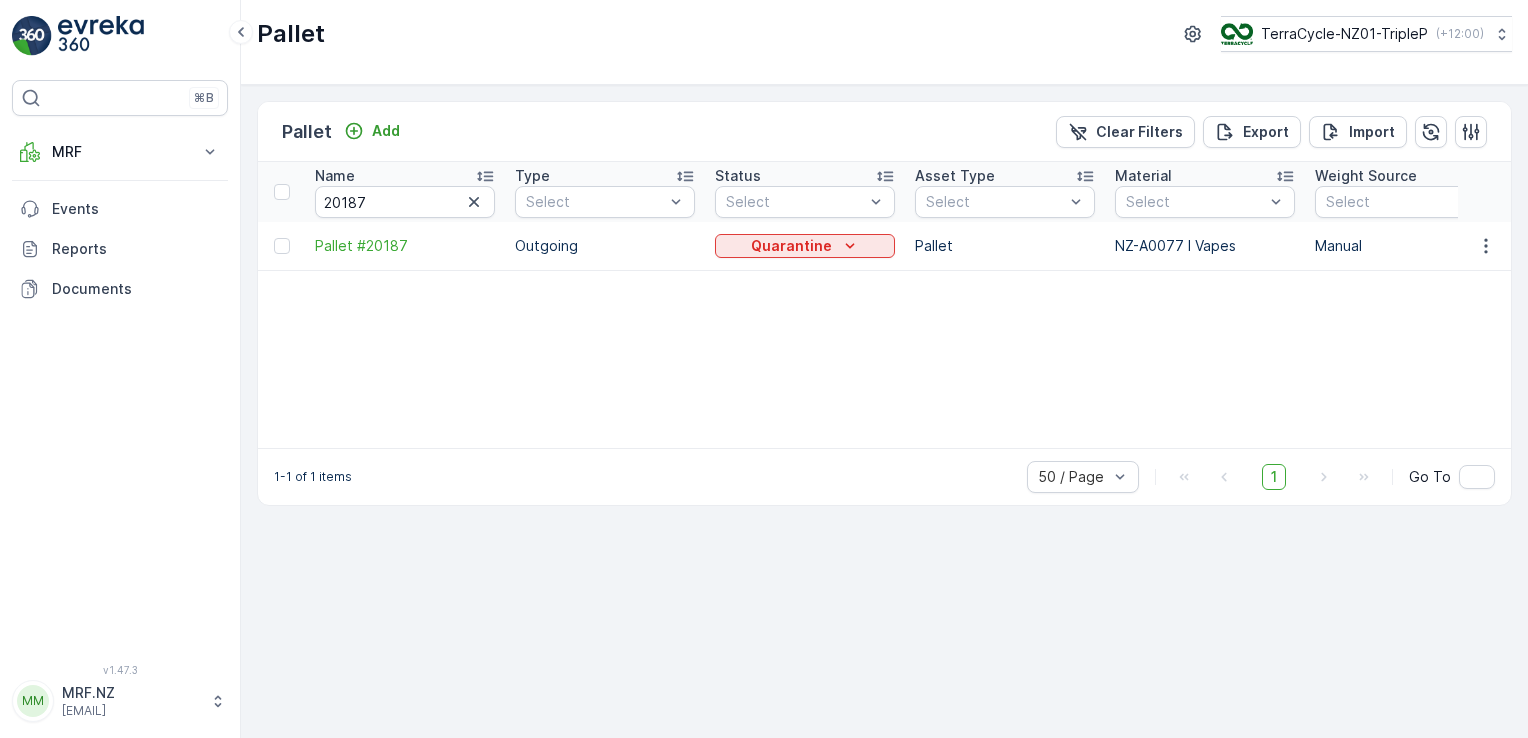 type 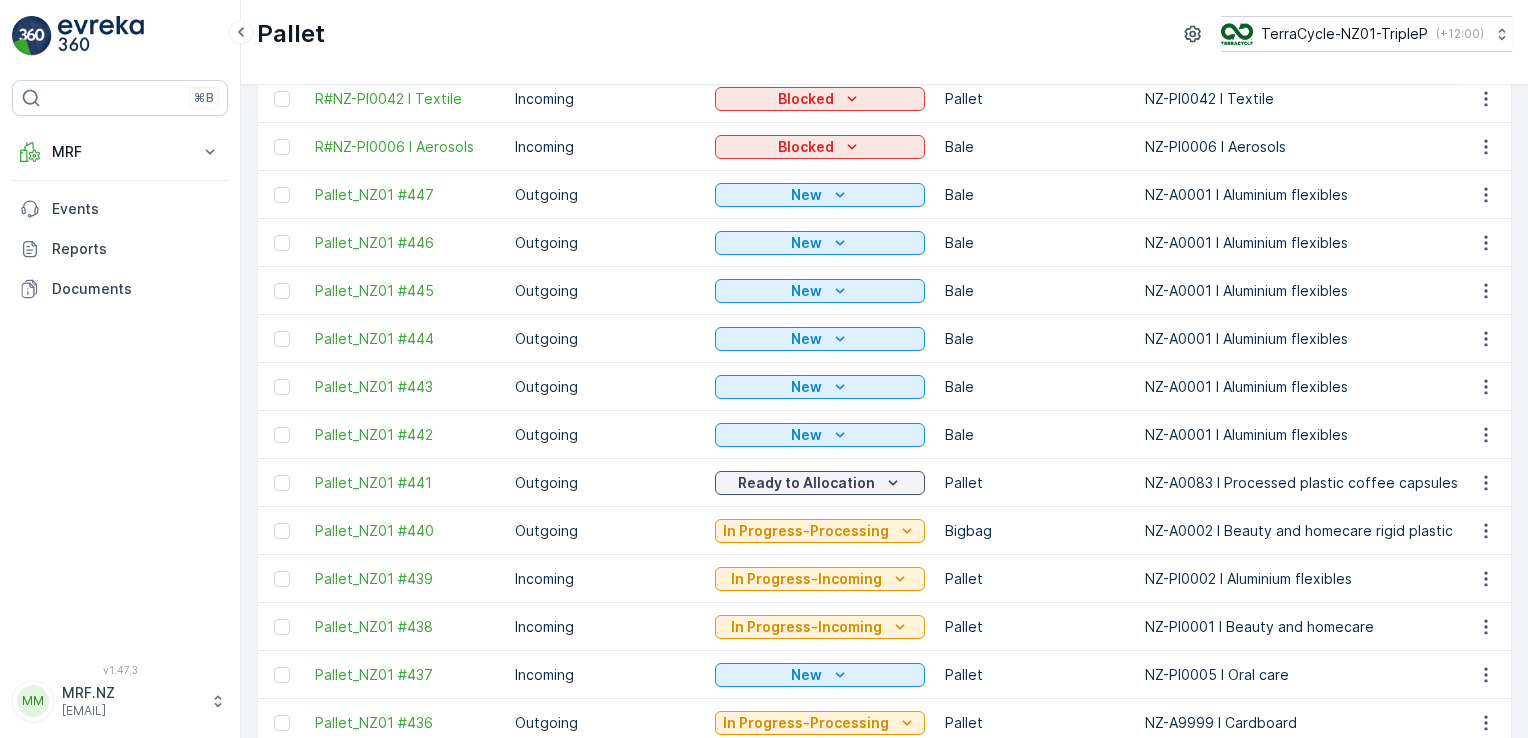 scroll, scrollTop: 200, scrollLeft: 0, axis: vertical 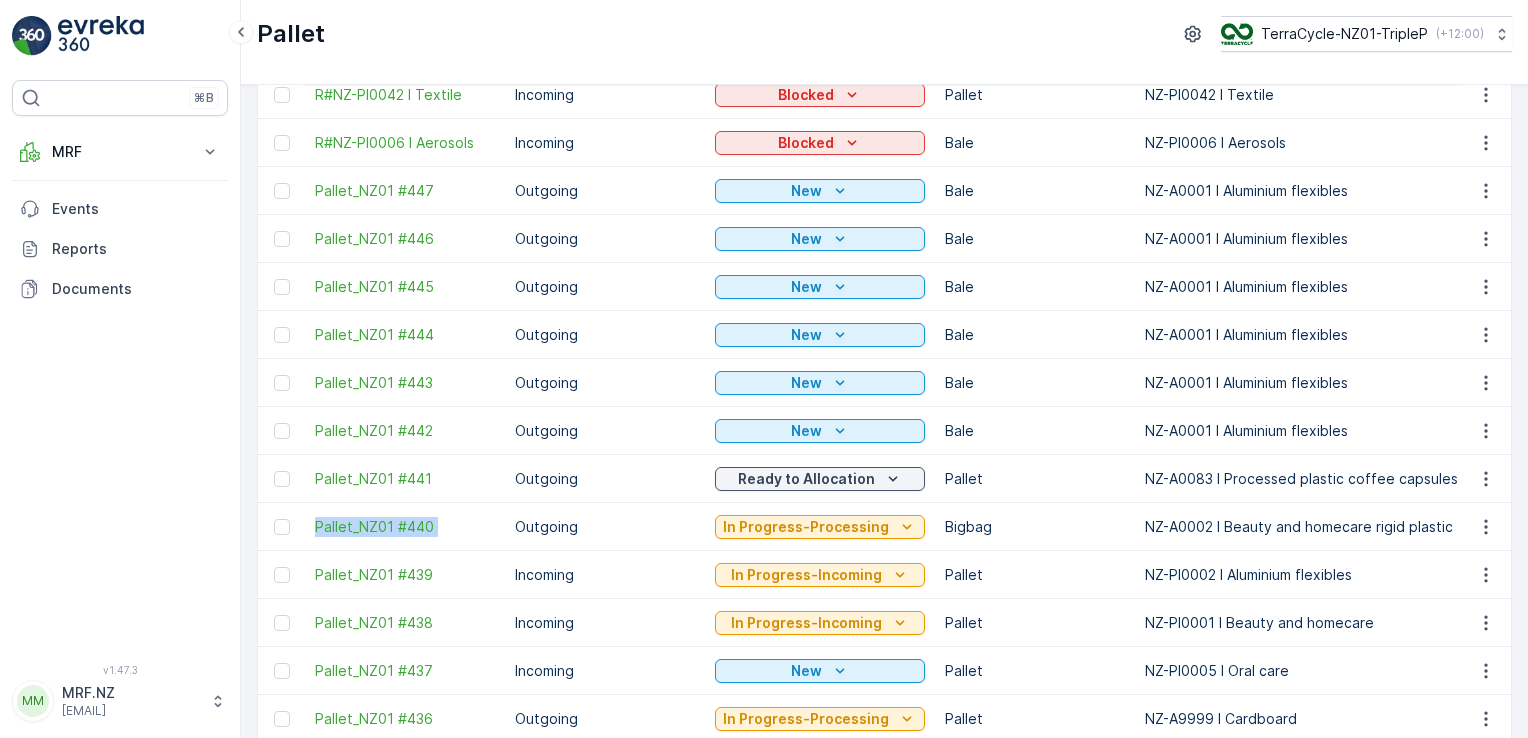 drag, startPoint x: 309, startPoint y: 514, endPoint x: 516, endPoint y: 538, distance: 208.38666 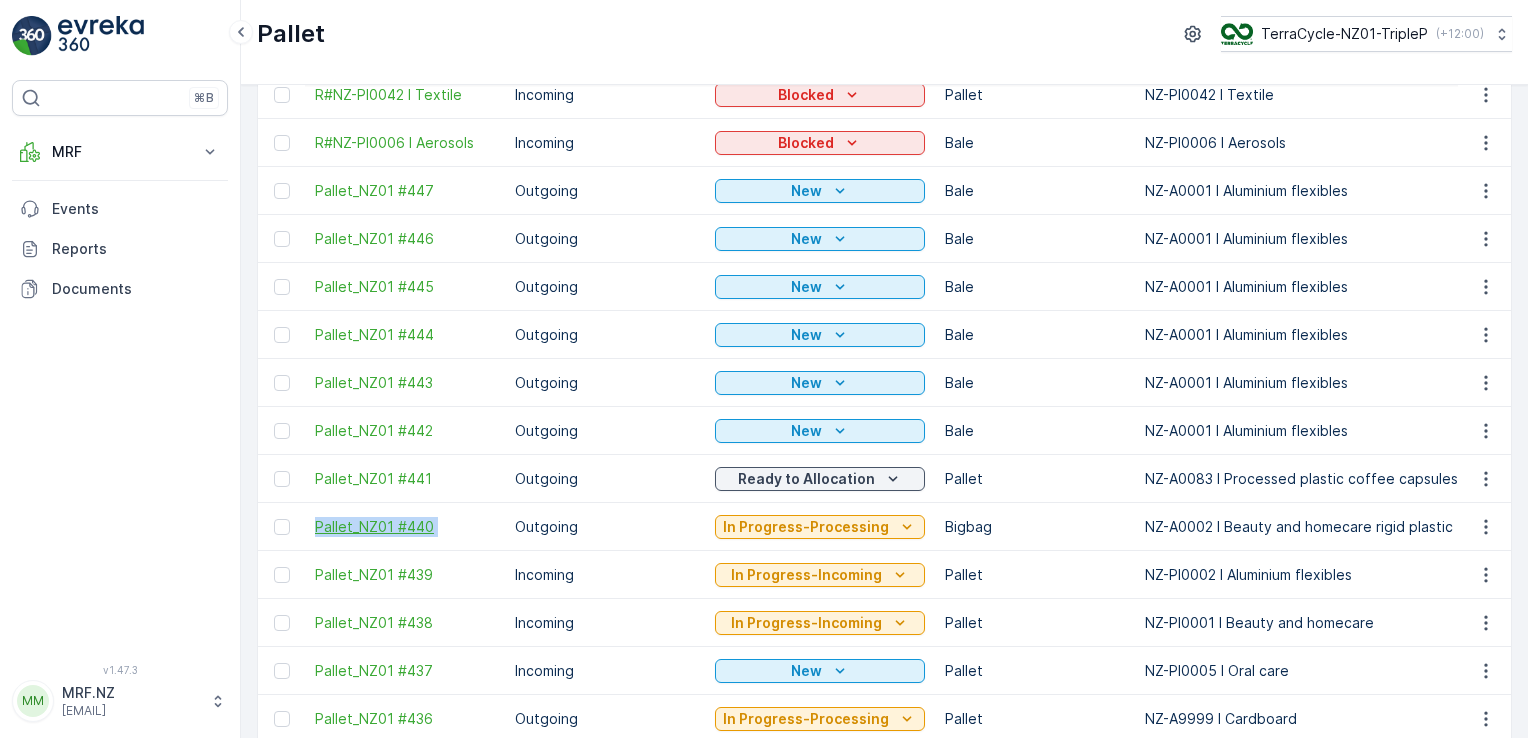 copy on "Pallet_NZ01 #440" 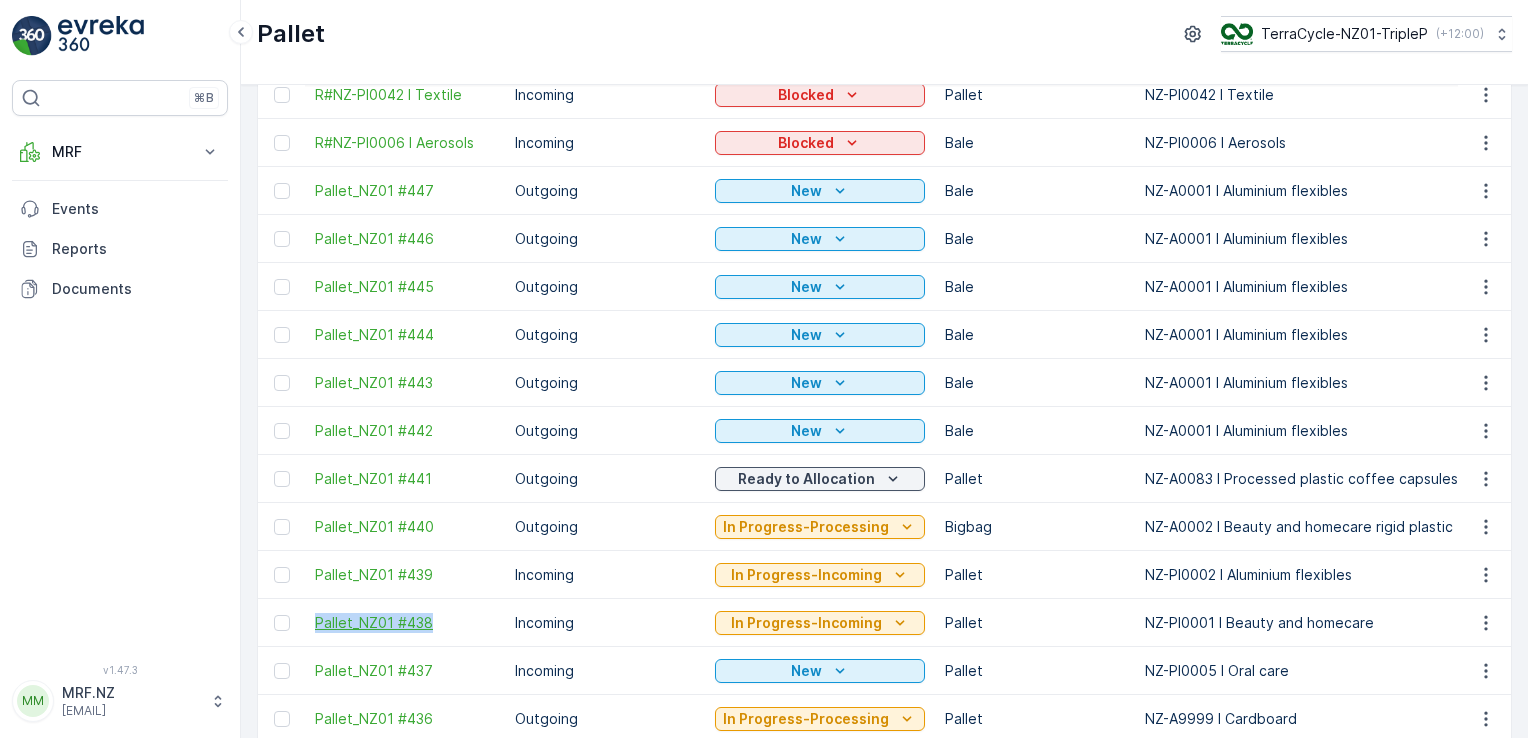 drag, startPoint x: 302, startPoint y: 616, endPoint x: 436, endPoint y: 628, distance: 134.53624 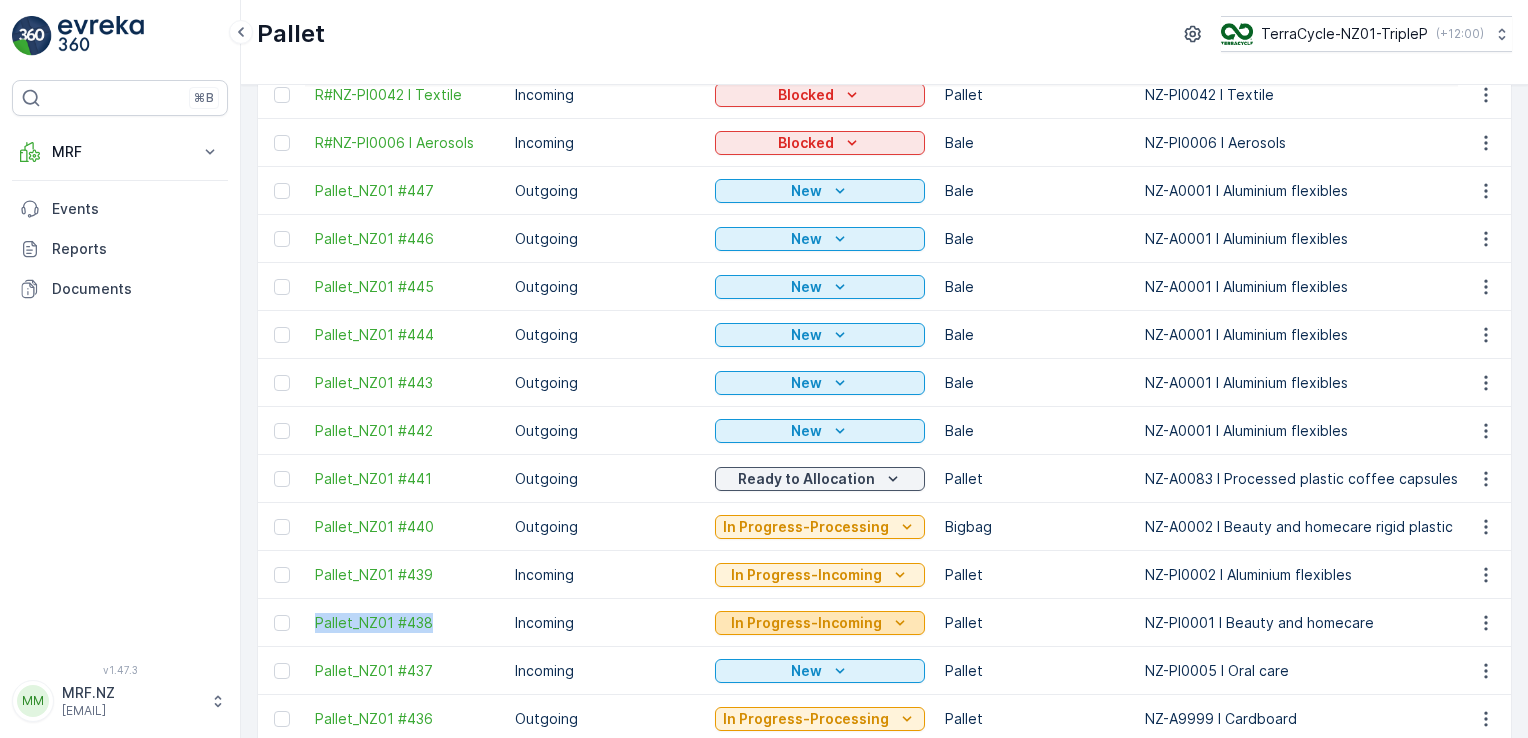 click on "In Progress-Incoming" at bounding box center [806, 623] 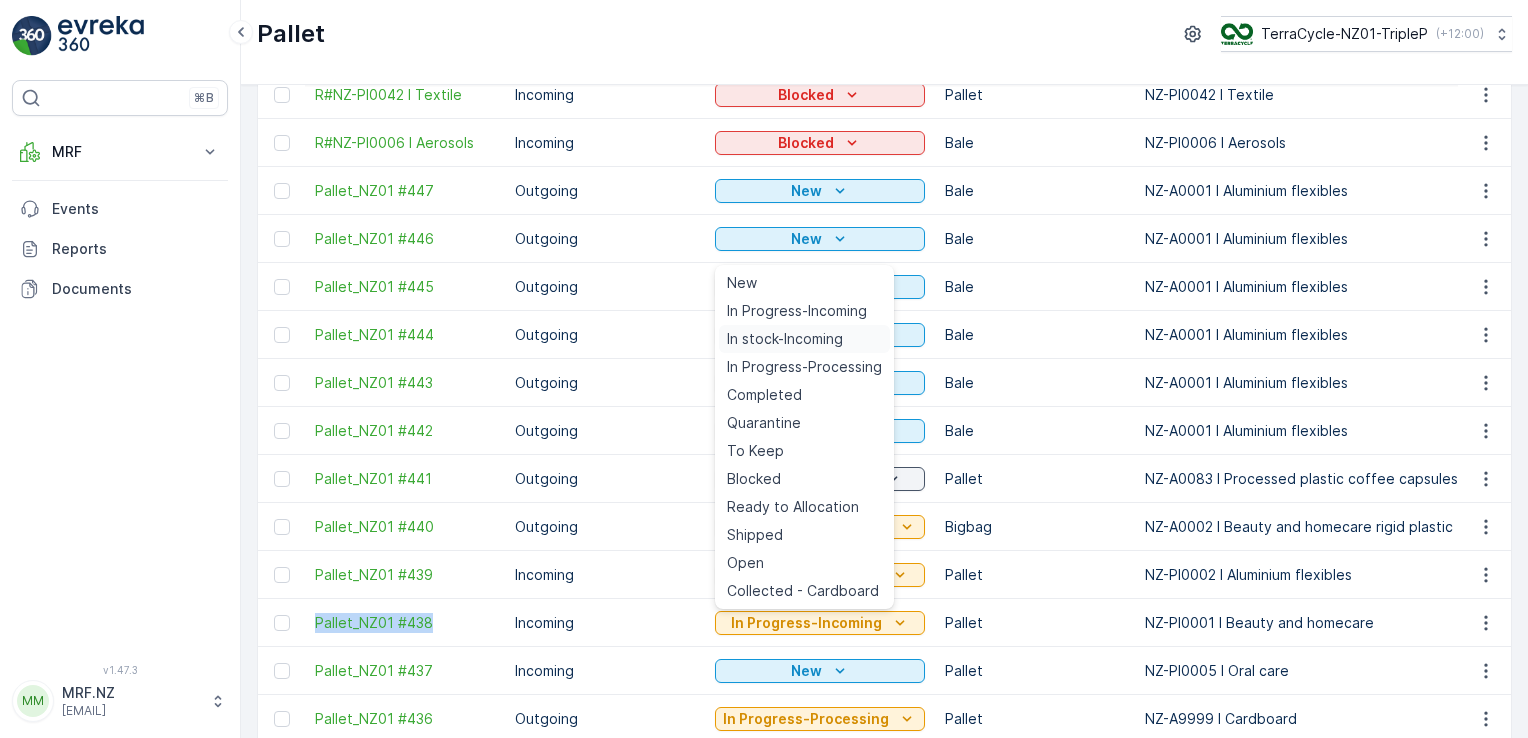 click on "In stock-Incoming" at bounding box center (785, 339) 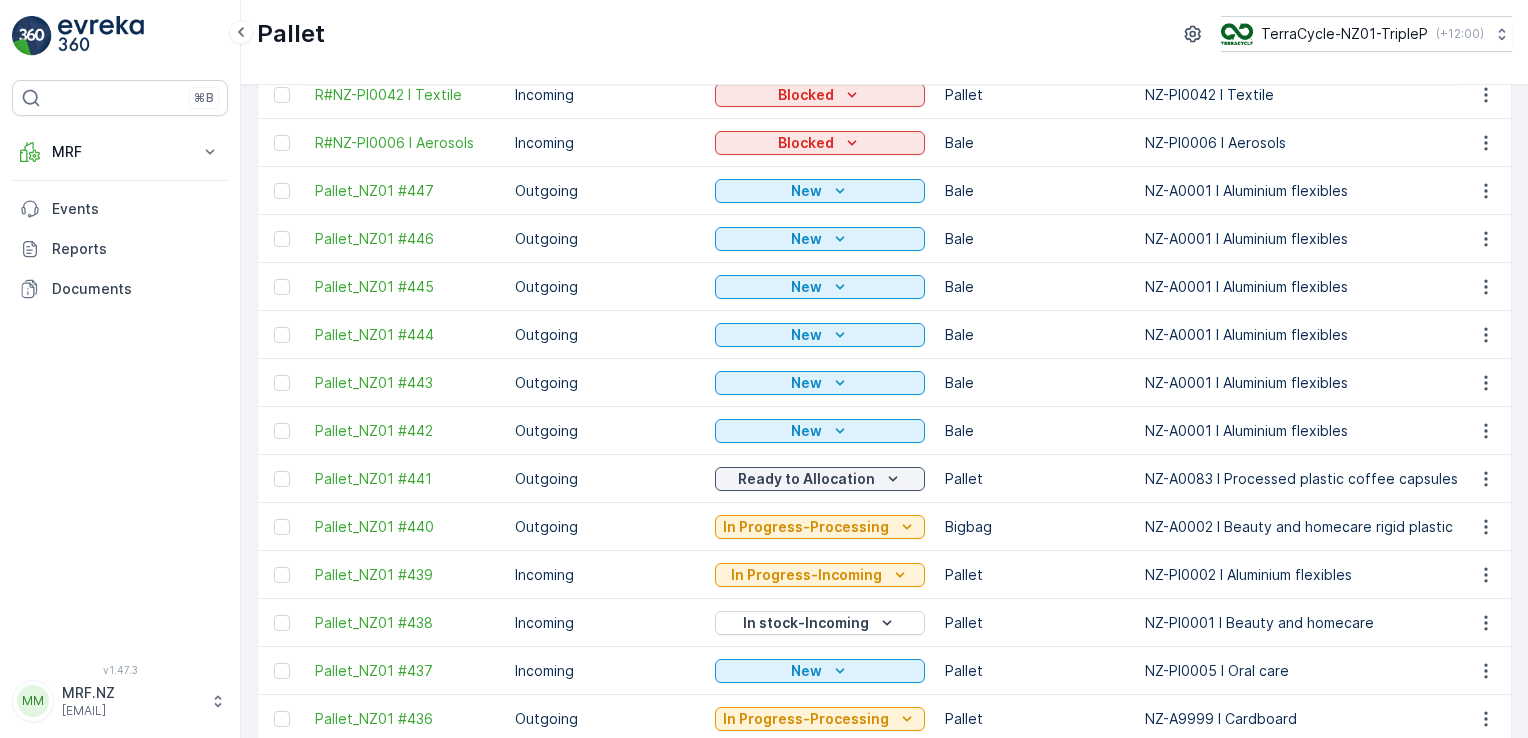 scroll, scrollTop: 0, scrollLeft: 0, axis: both 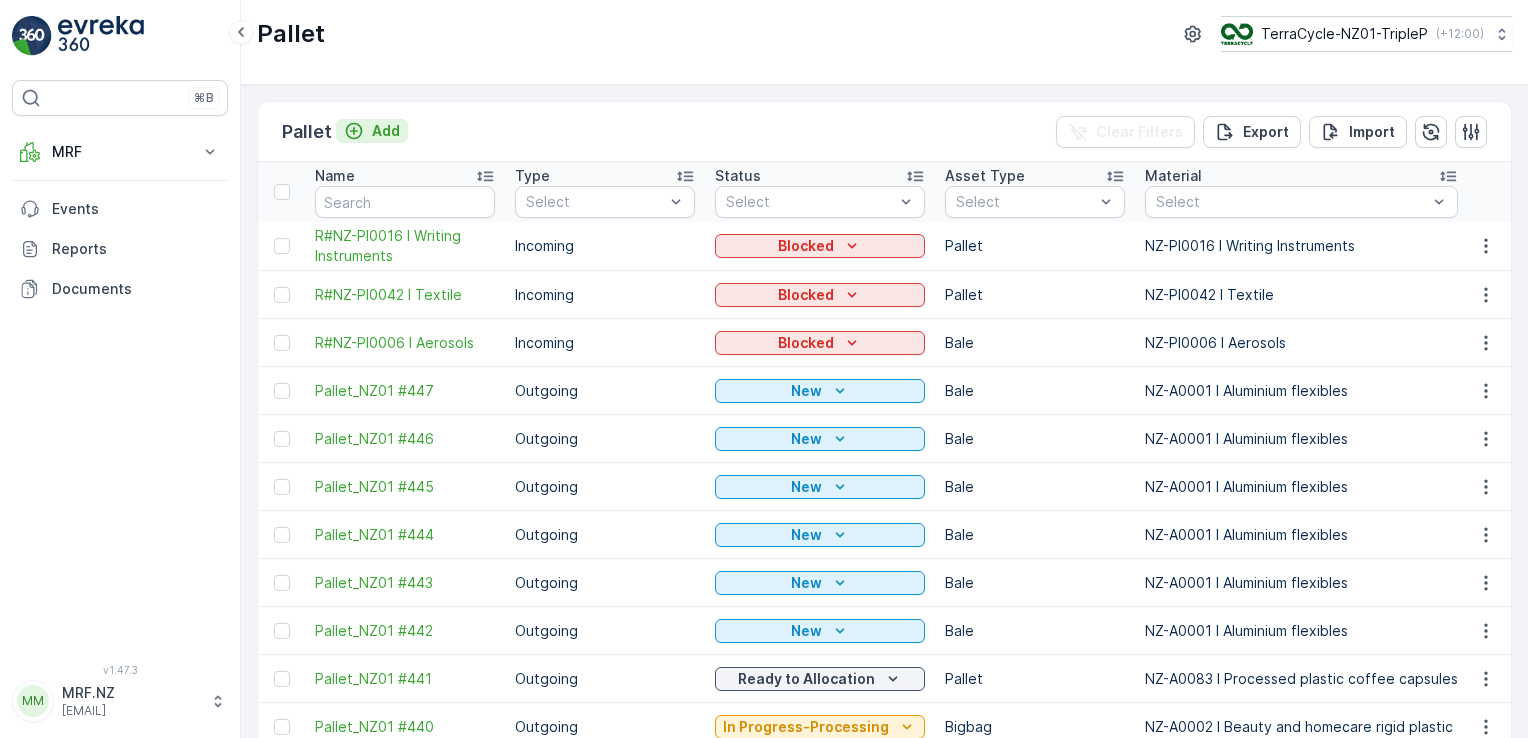 click on "Add" at bounding box center (372, 131) 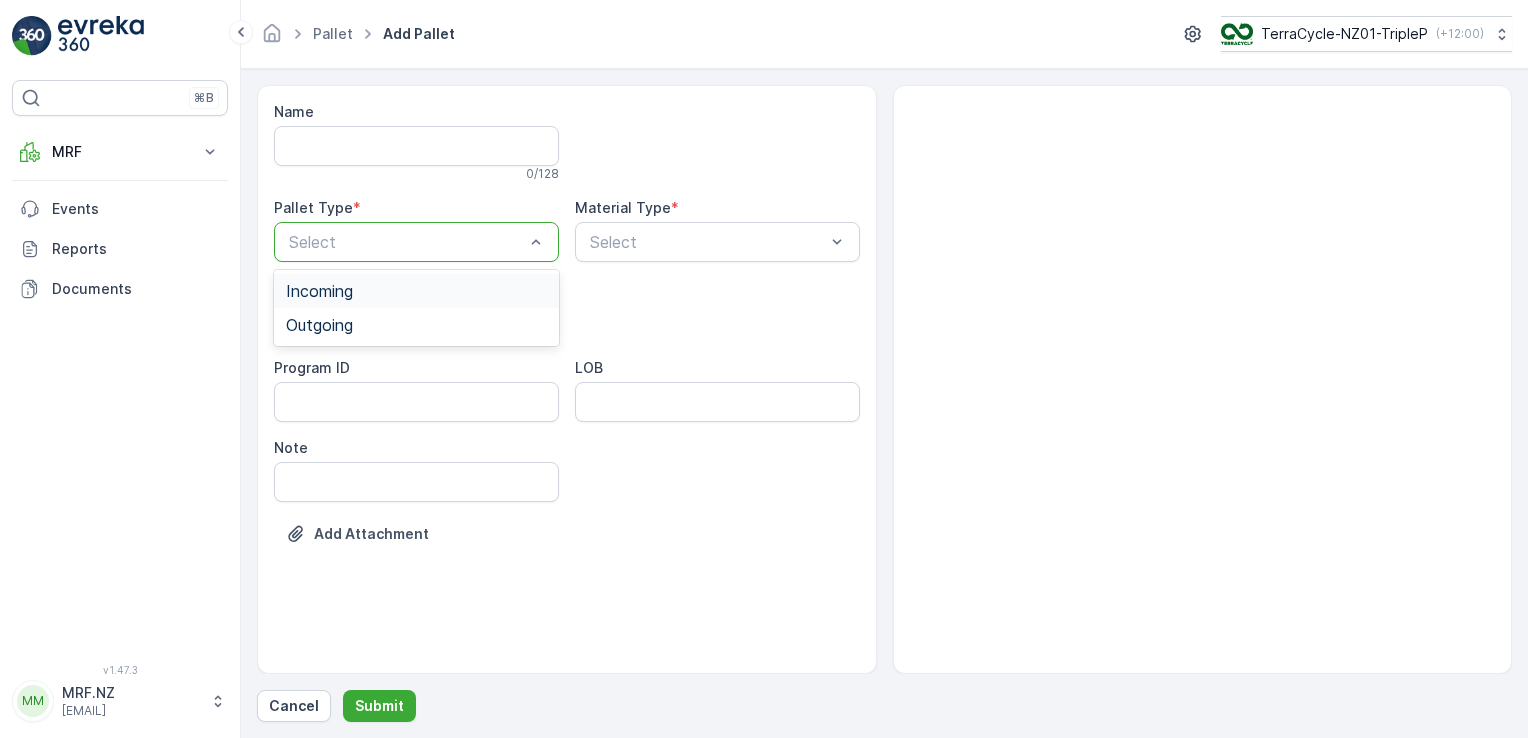 click at bounding box center [406, 242] 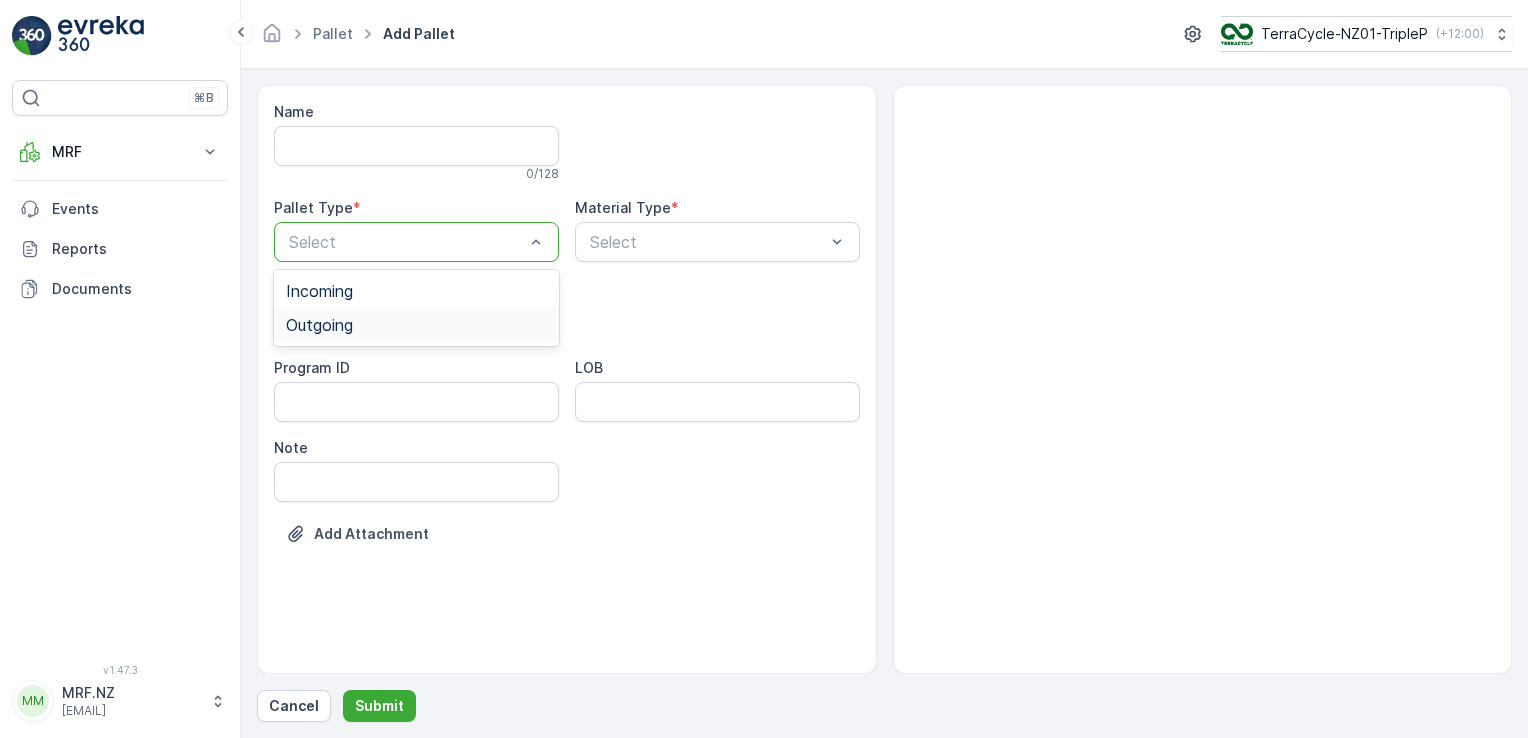 drag, startPoint x: 390, startPoint y: 338, endPoint x: 391, endPoint y: 327, distance: 11.045361 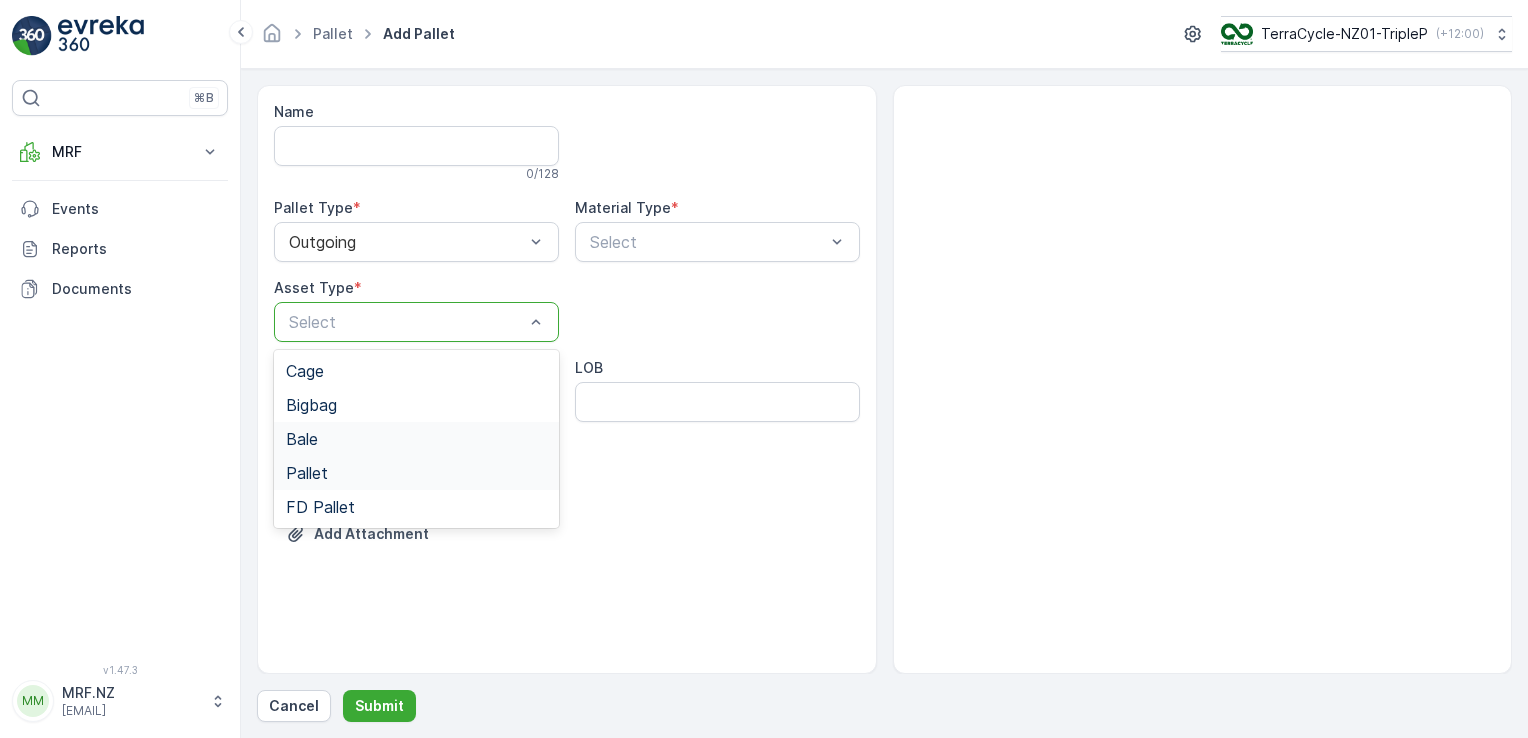 click on "Cage Bigbag Bale Pallet FD Pallet" at bounding box center (416, 439) 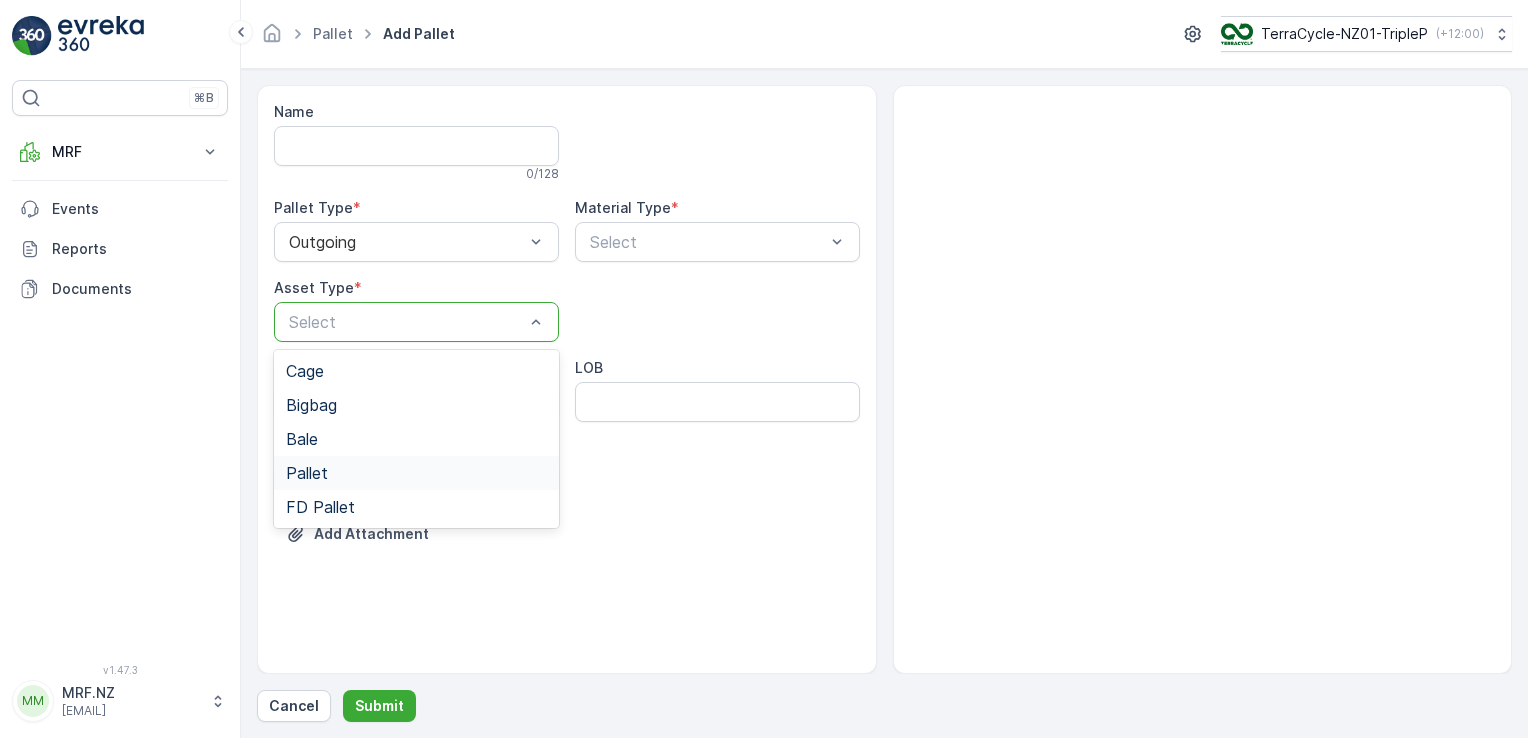 click on "Pallet" at bounding box center [416, 473] 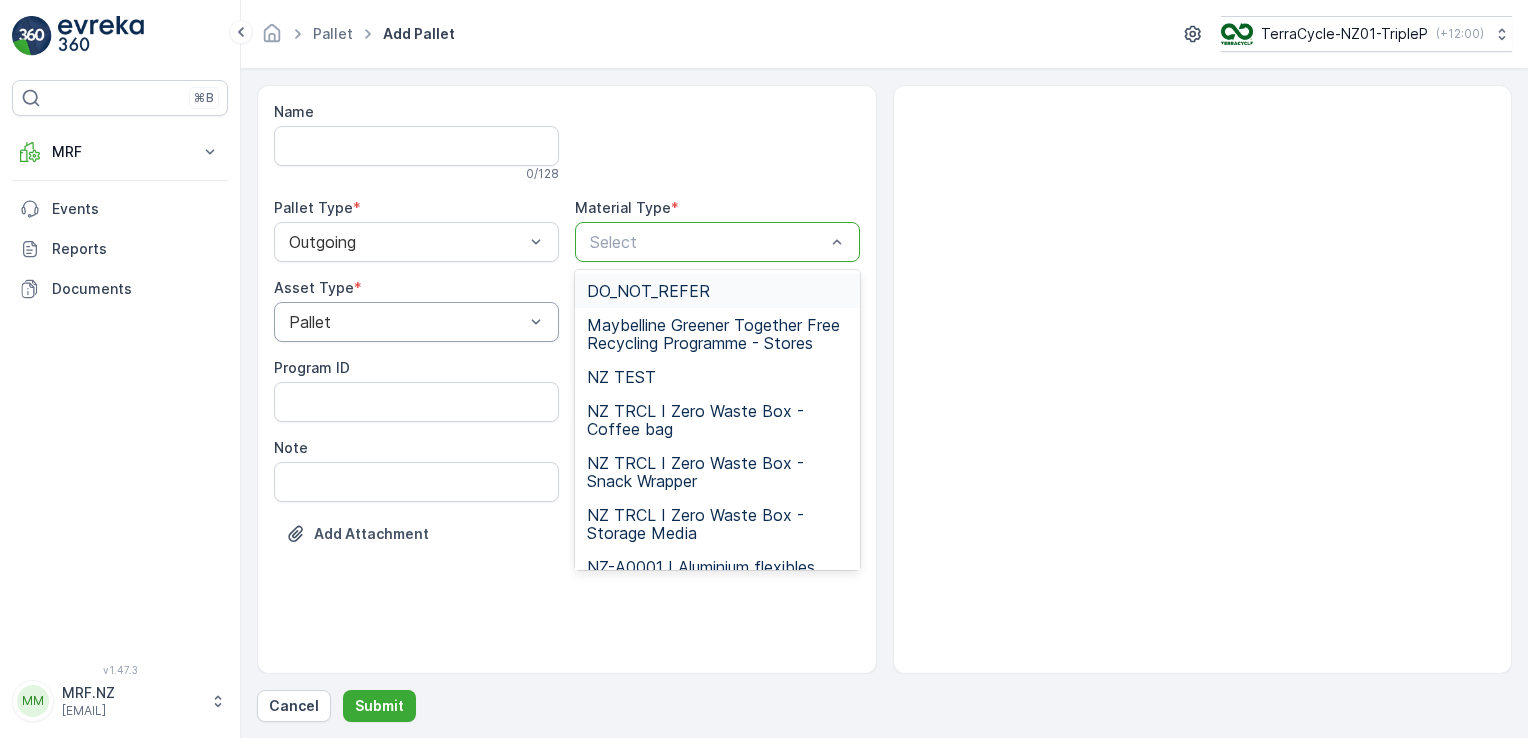 click at bounding box center (707, 242) 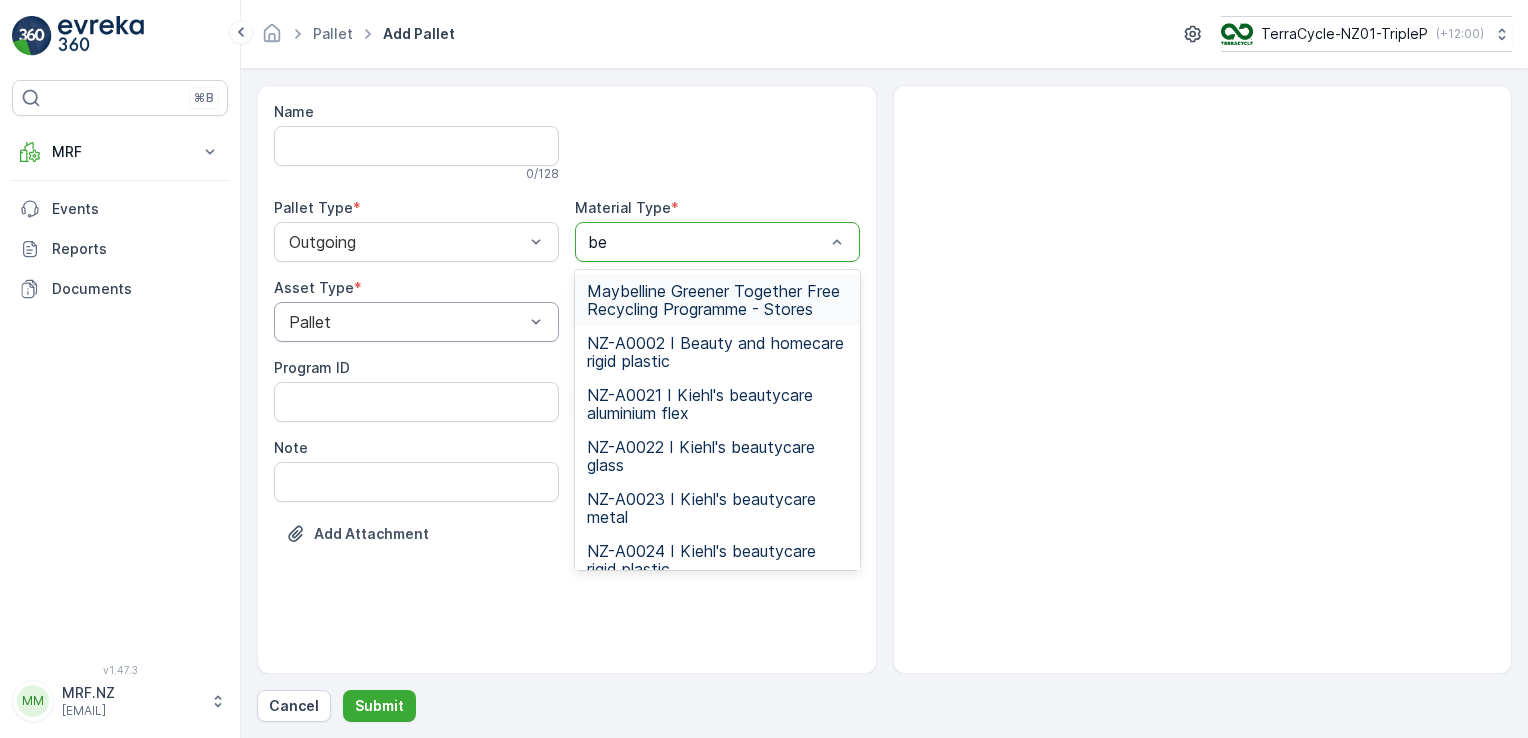 type on "bea" 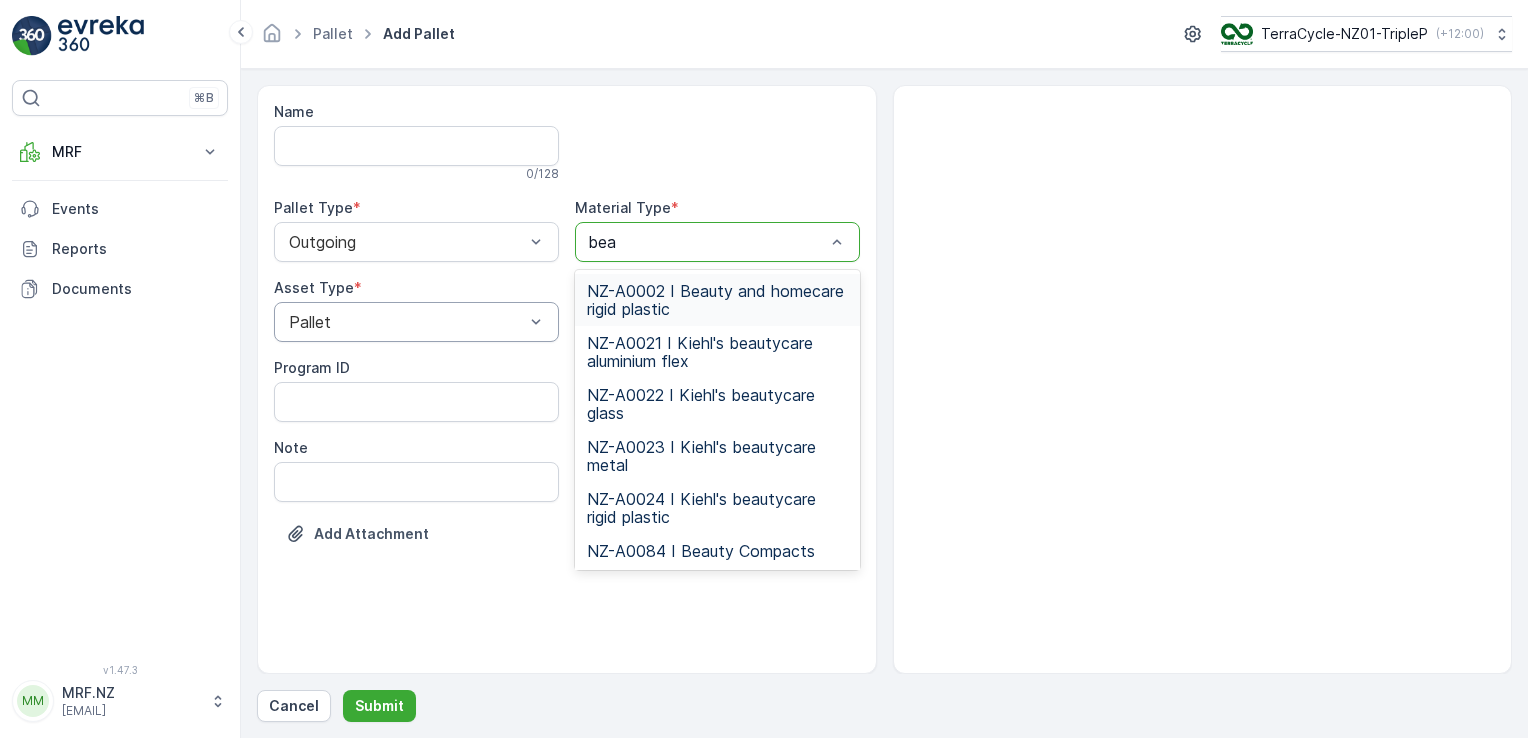 click on "NZ-A0002 I Beauty and homecare rigid plastic" at bounding box center (717, 300) 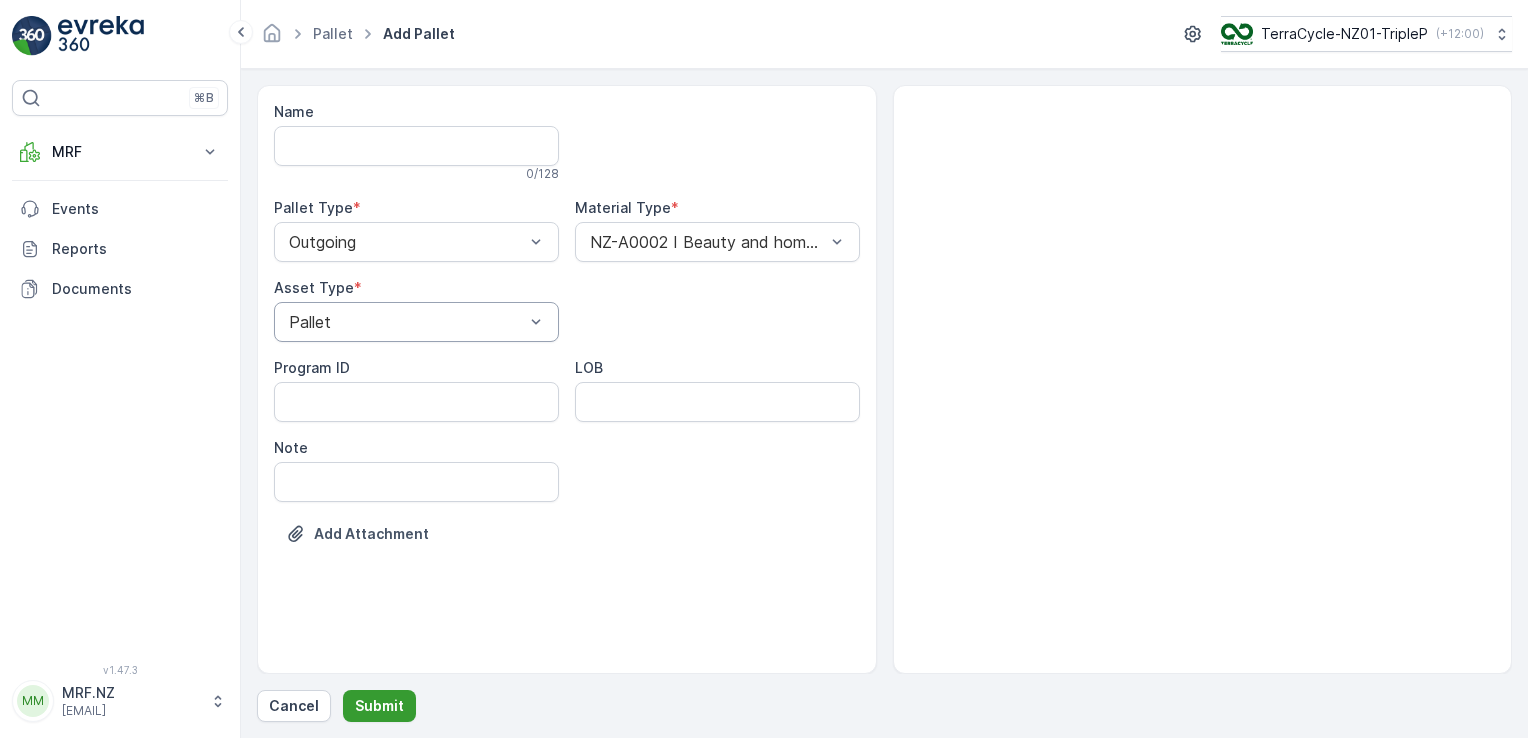 click on "Submit" at bounding box center [379, 706] 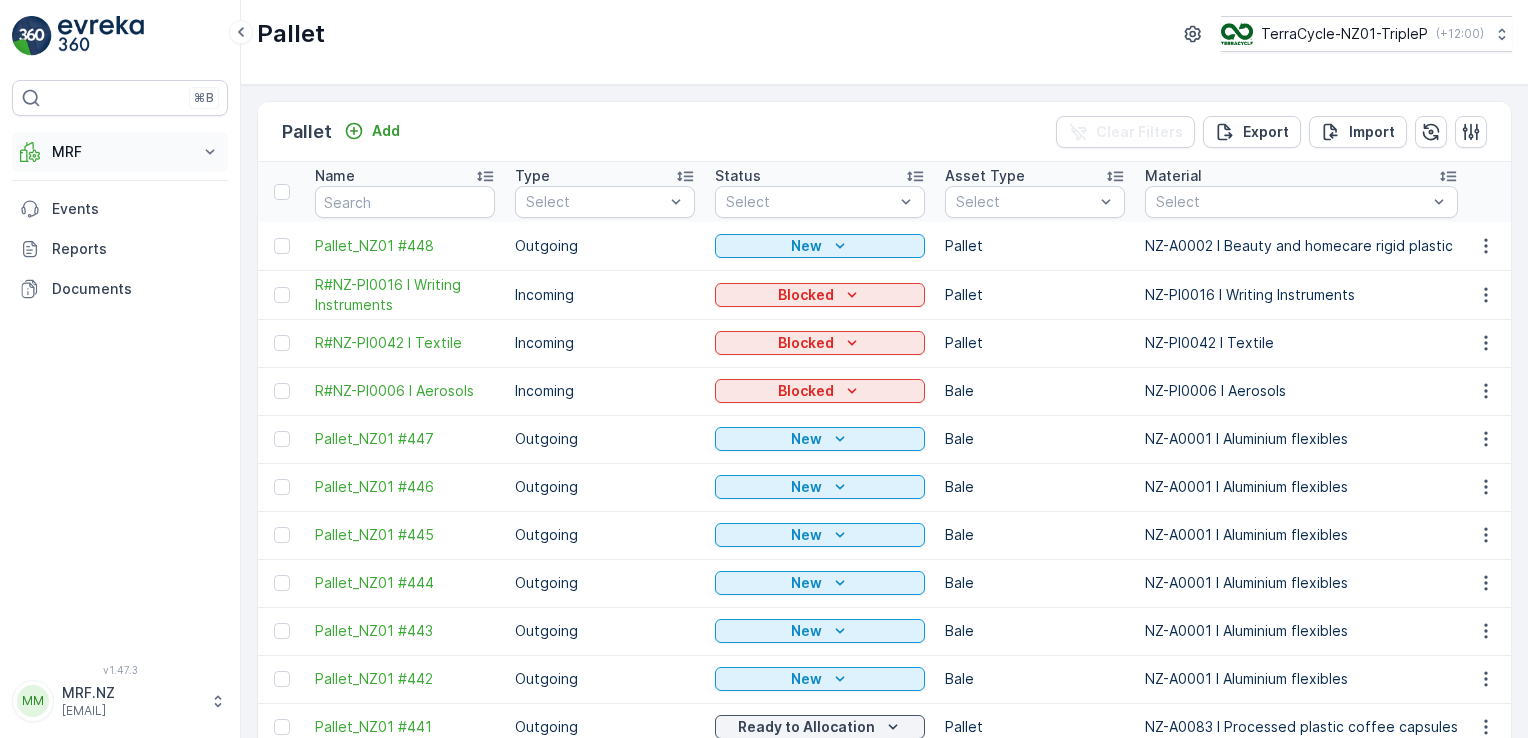 click on "MRF" at bounding box center (120, 152) 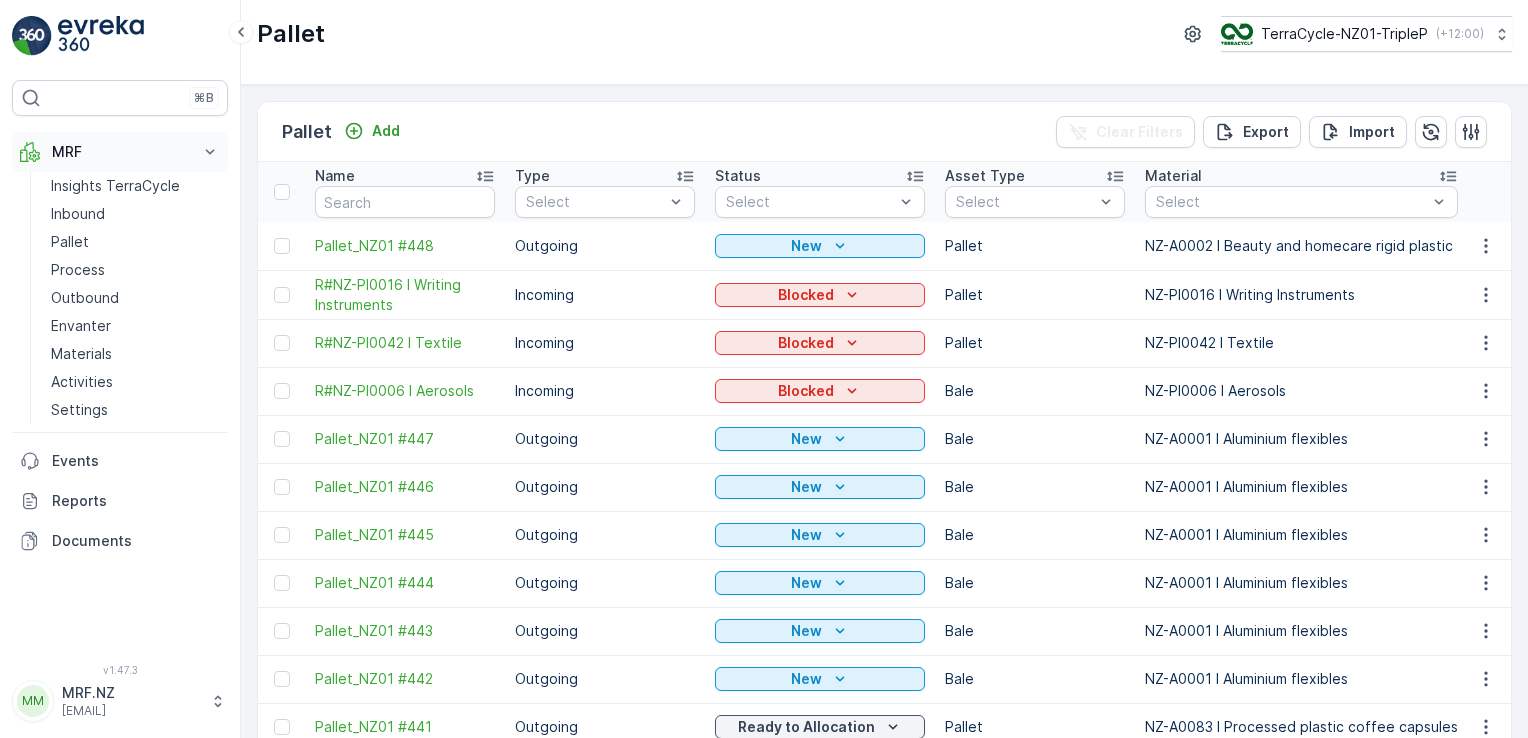 click on "MRF" at bounding box center (120, 152) 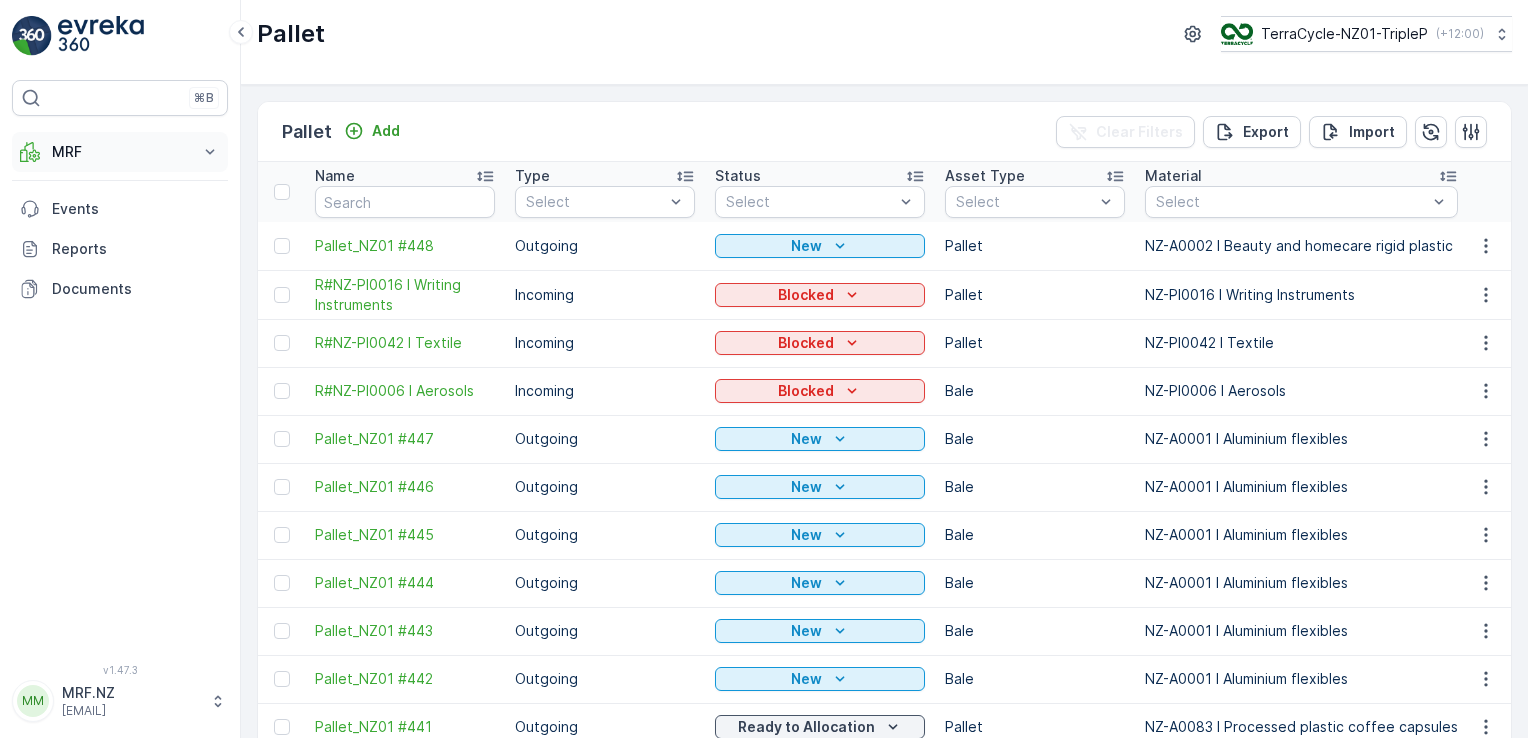 click on "MRF" at bounding box center [120, 152] 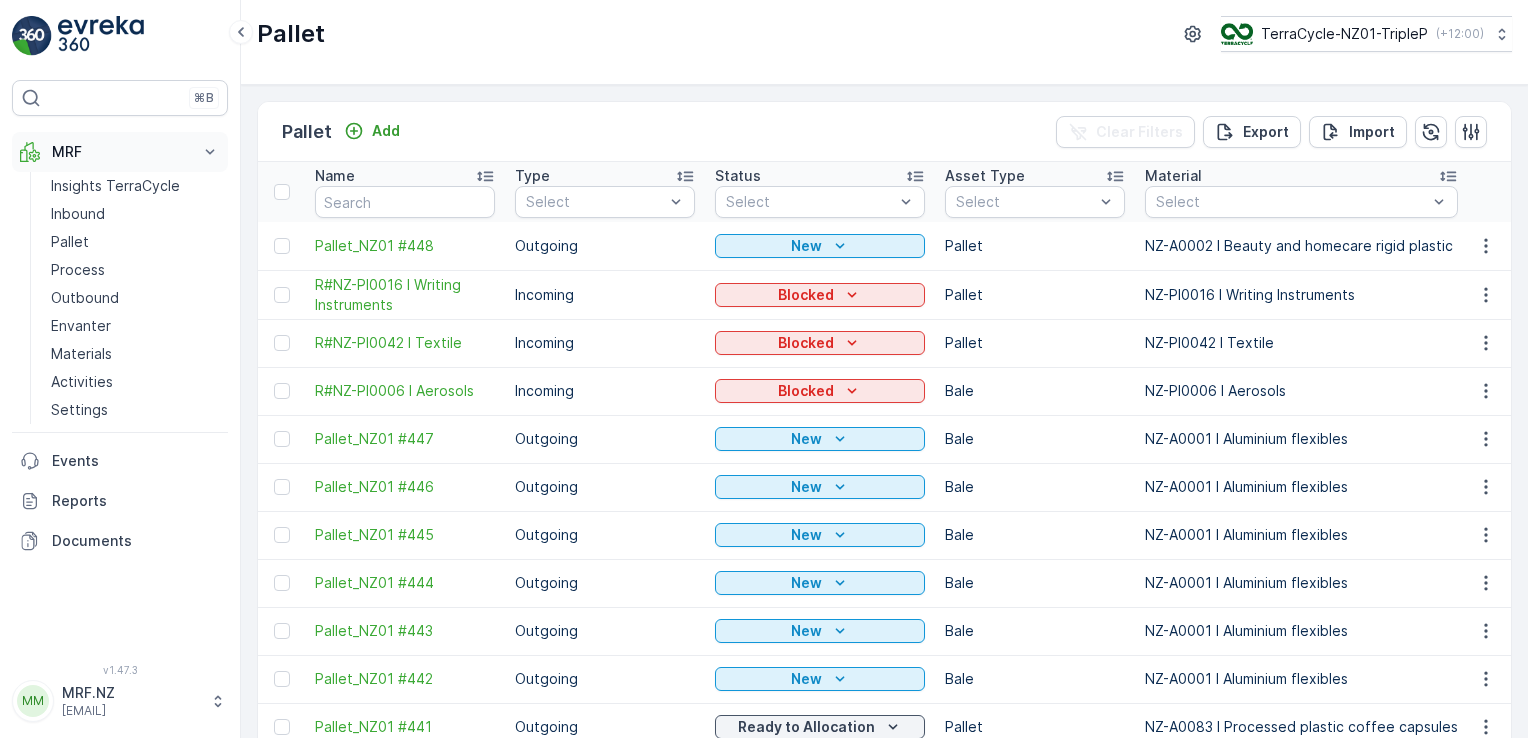 click on "MRF" at bounding box center (120, 152) 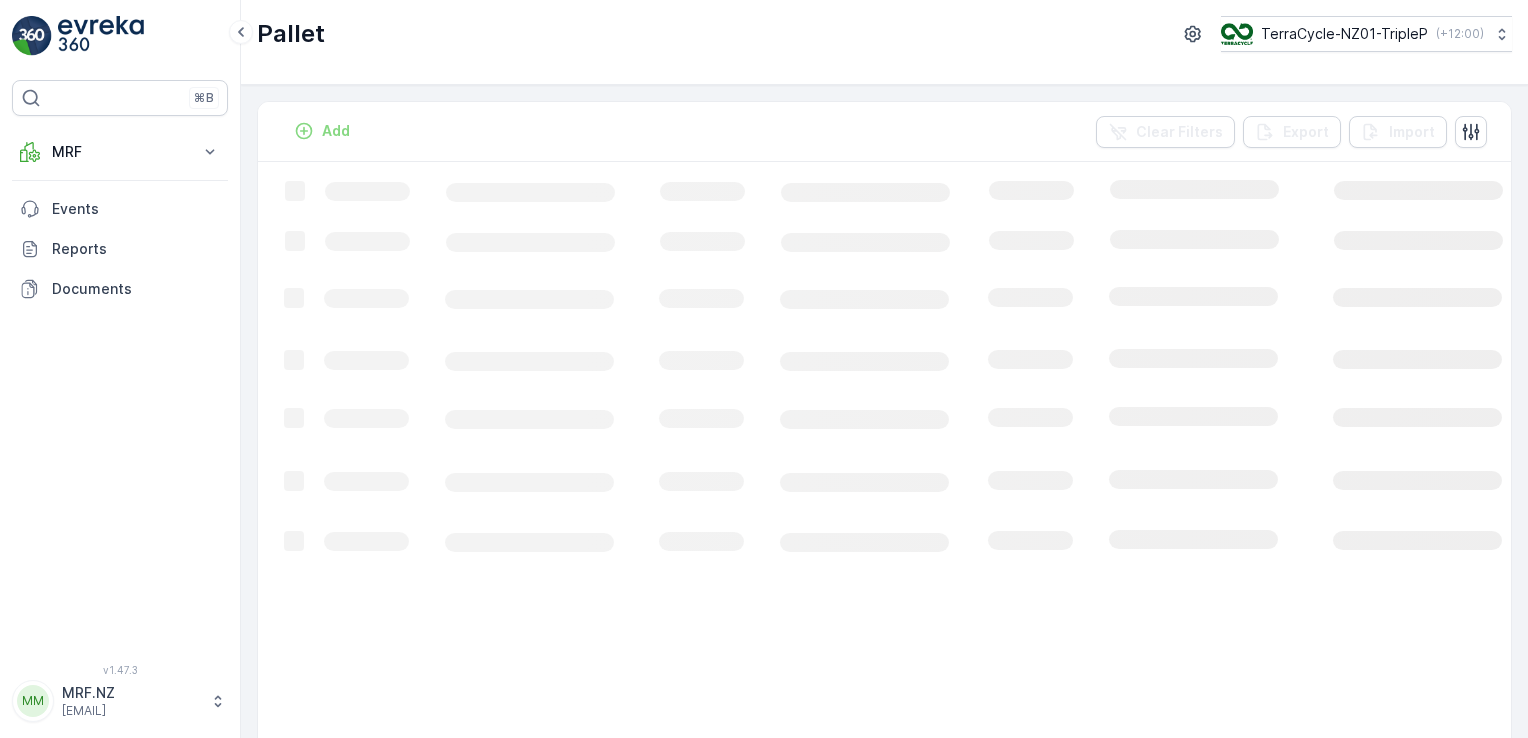 scroll, scrollTop: 0, scrollLeft: 0, axis: both 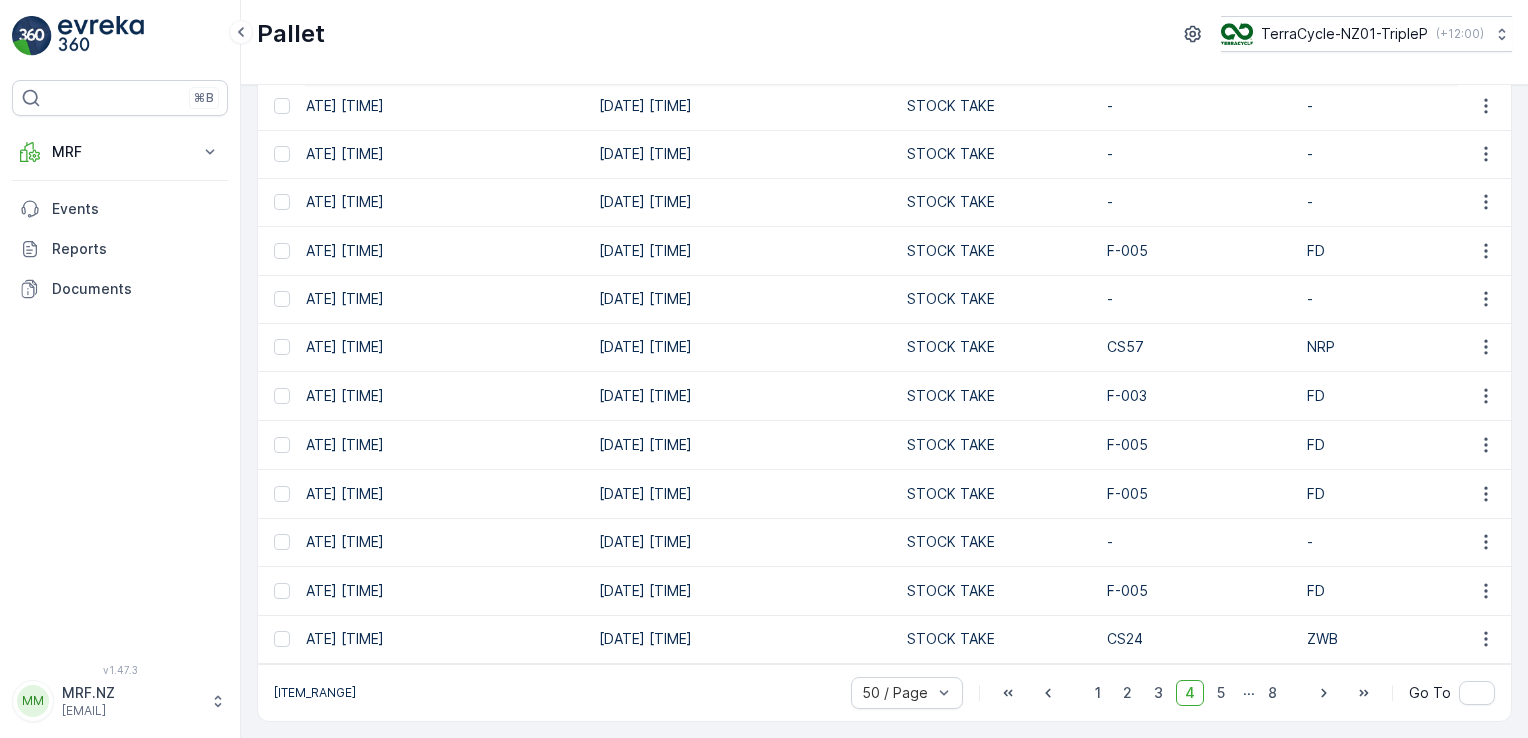 drag, startPoint x: 1165, startPoint y: 691, endPoint x: 964, endPoint y: 586, distance: 226.77301 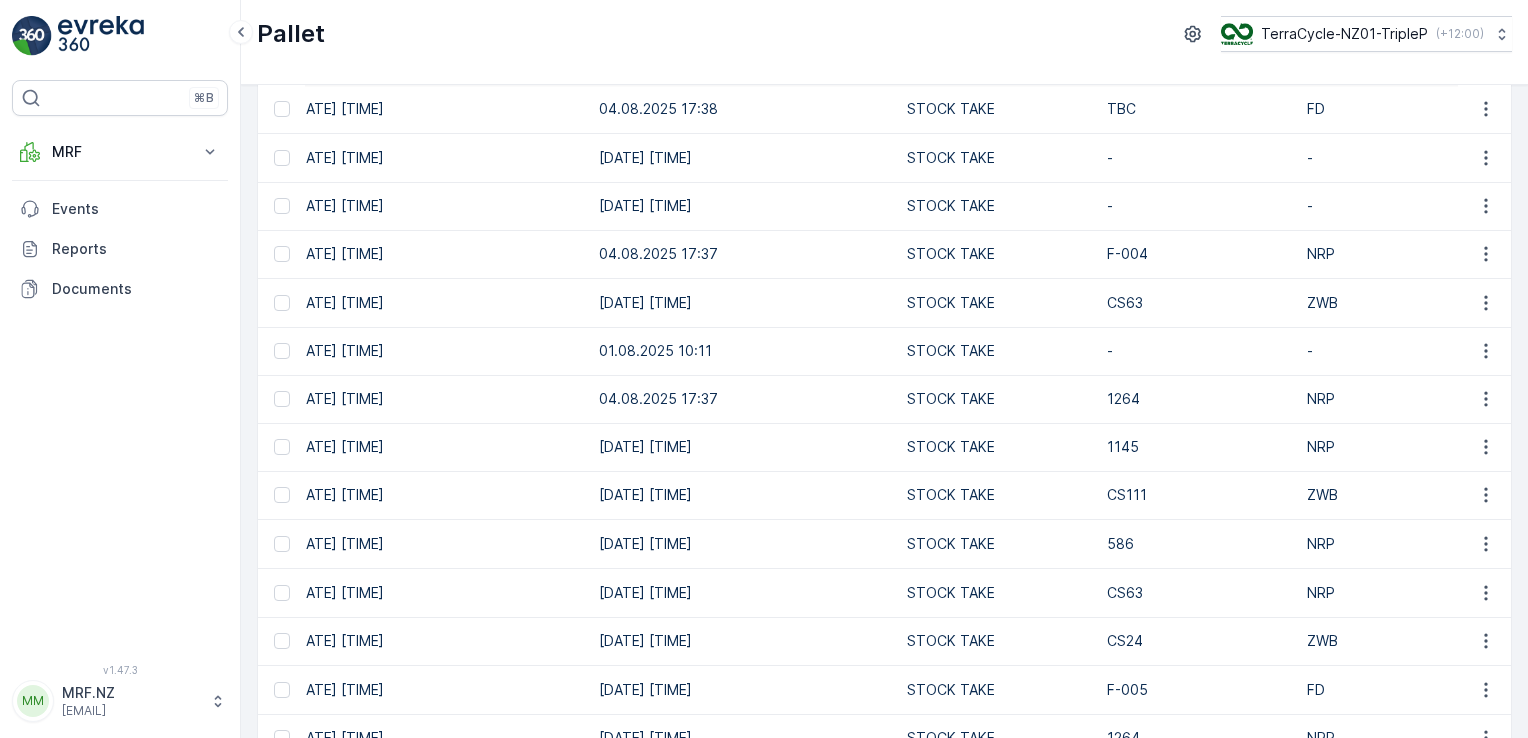 scroll, scrollTop: 1980, scrollLeft: 0, axis: vertical 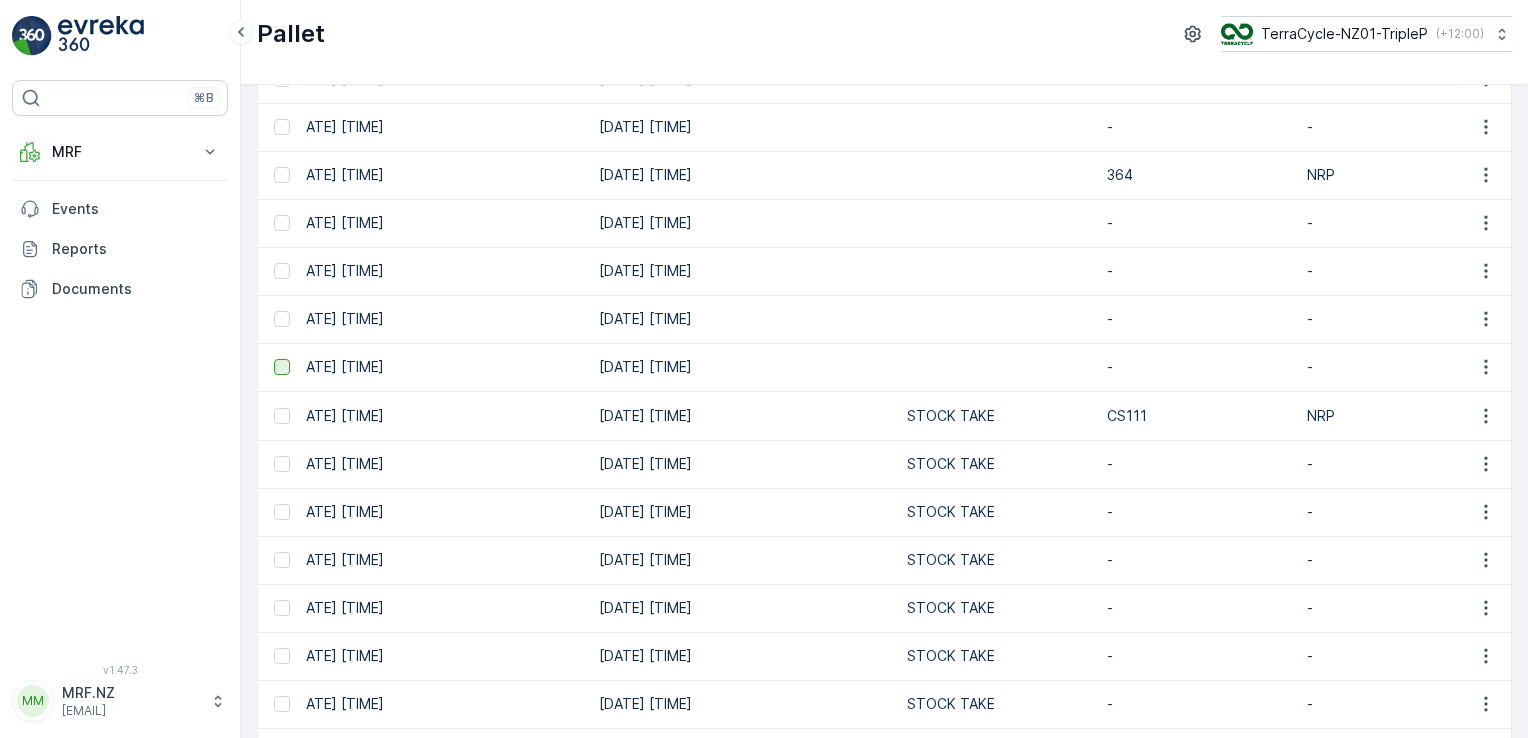 click at bounding box center [282, 367] 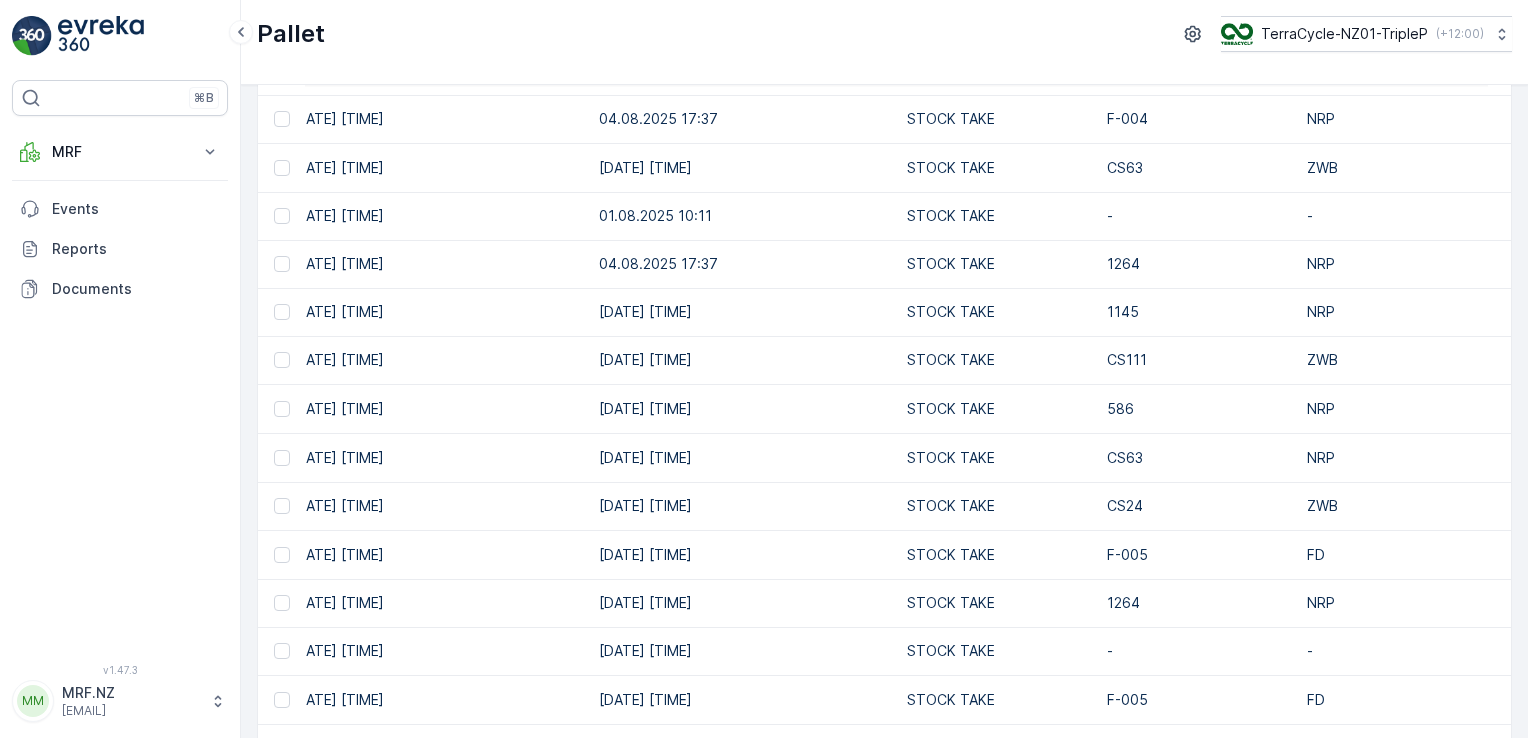 scroll, scrollTop: 1980, scrollLeft: 0, axis: vertical 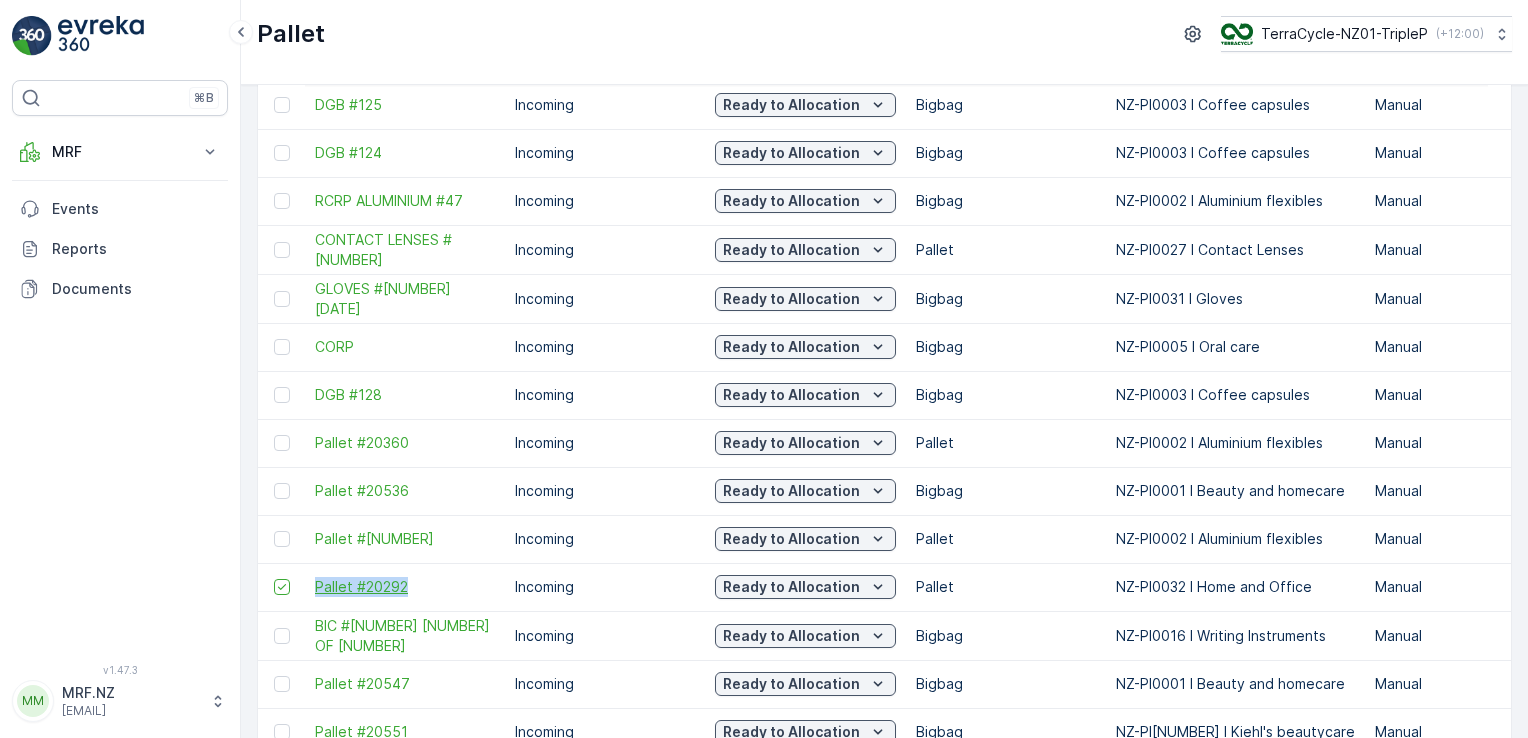 drag, startPoint x: 306, startPoint y: 585, endPoint x: 456, endPoint y: 589, distance: 150.05333 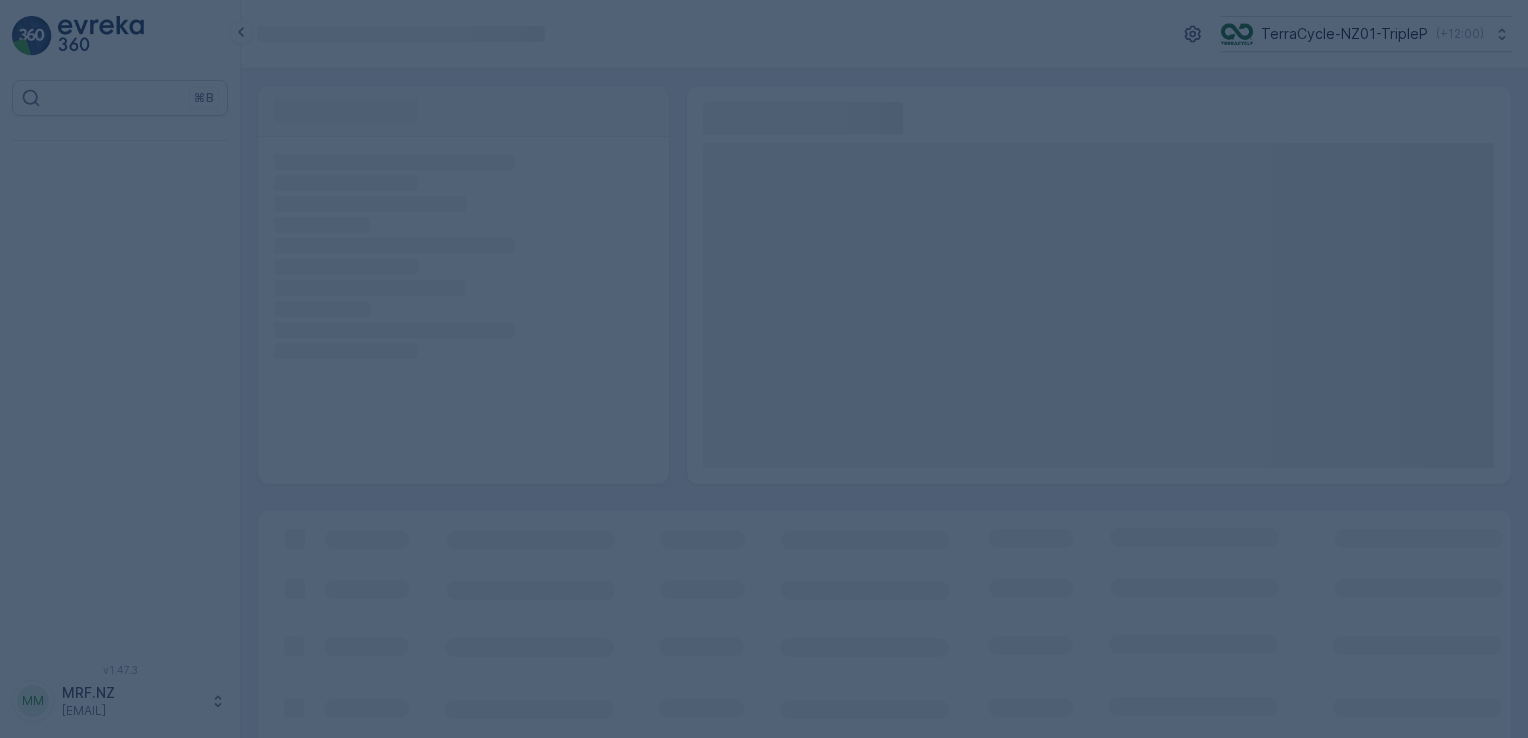 scroll, scrollTop: 0, scrollLeft: 0, axis: both 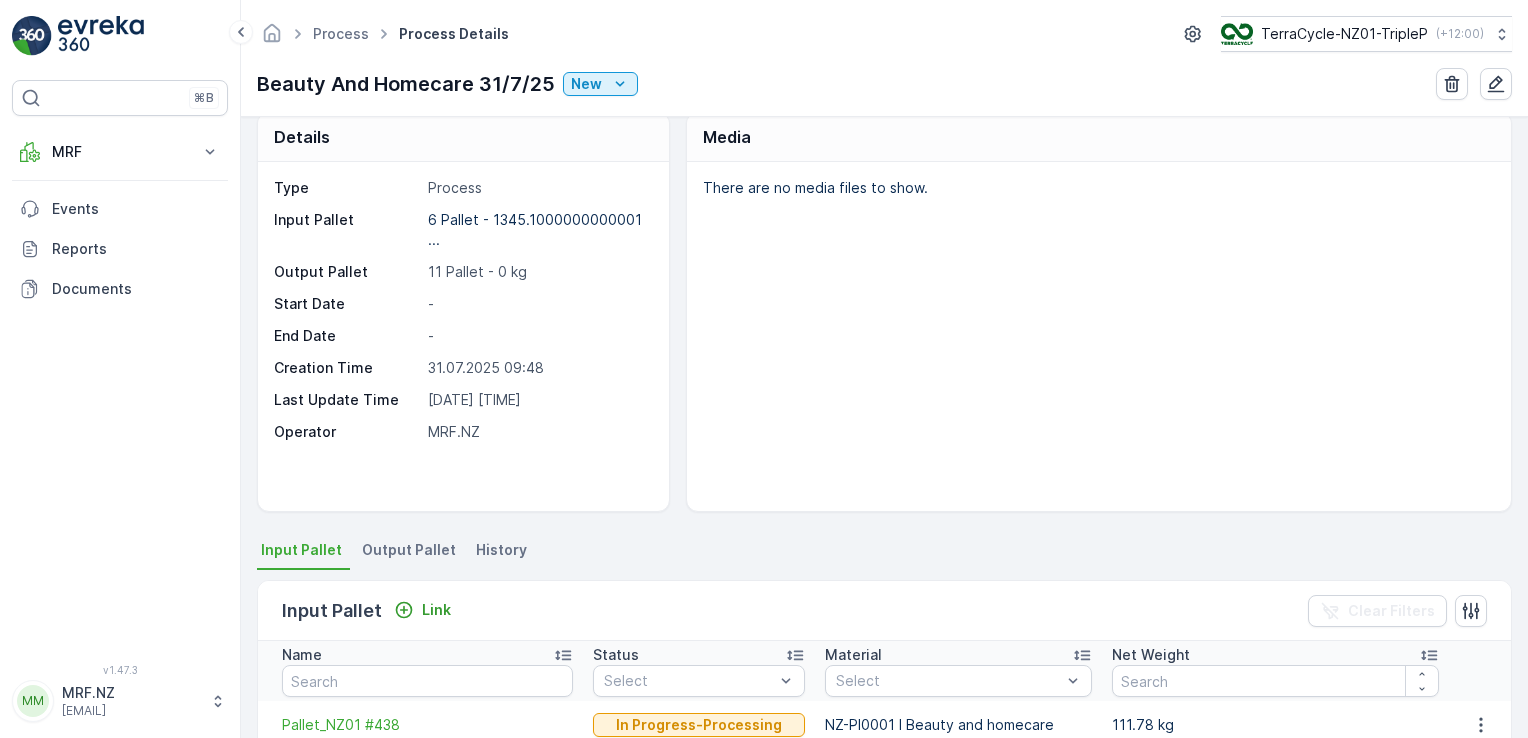 click on "Output Pallet" at bounding box center [409, 550] 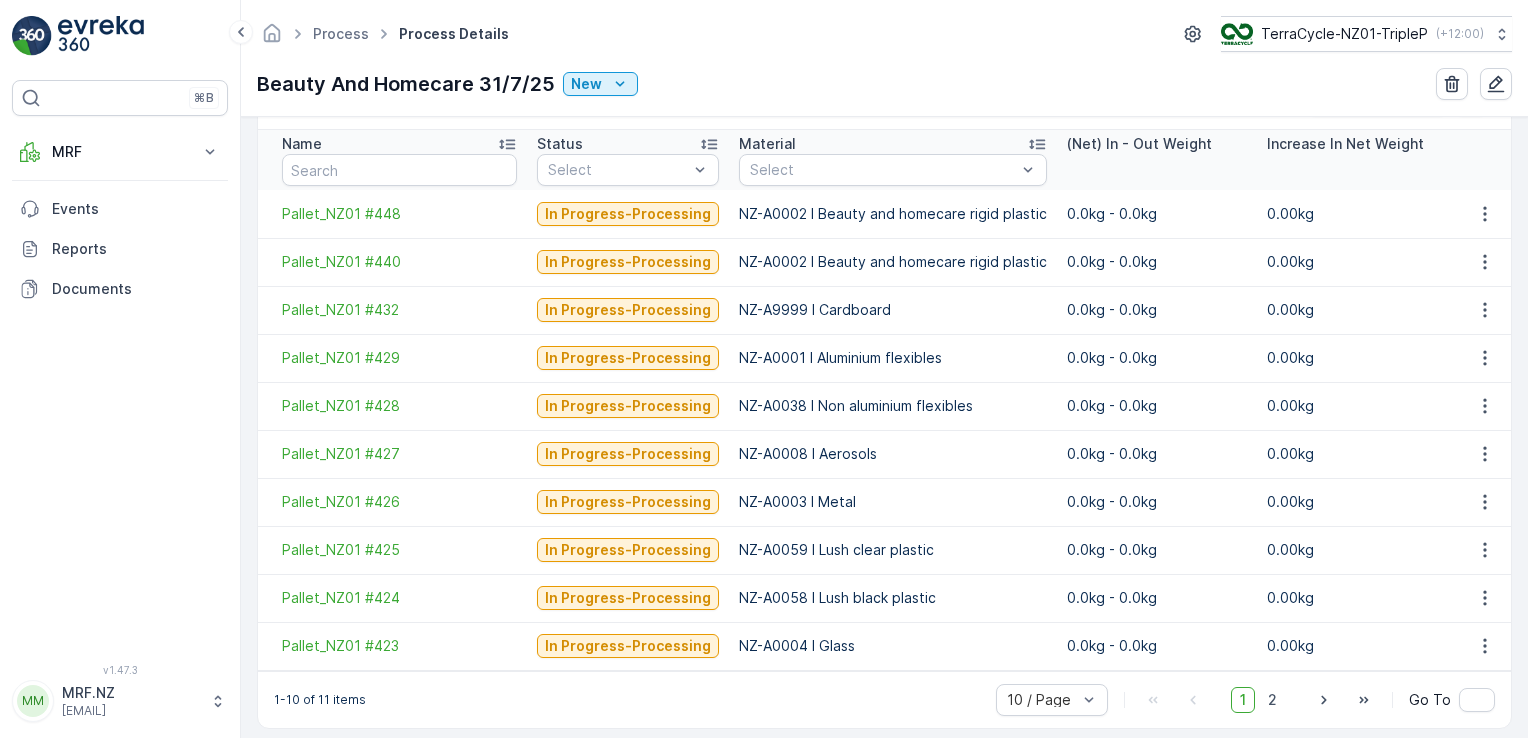 scroll, scrollTop: 546, scrollLeft: 0, axis: vertical 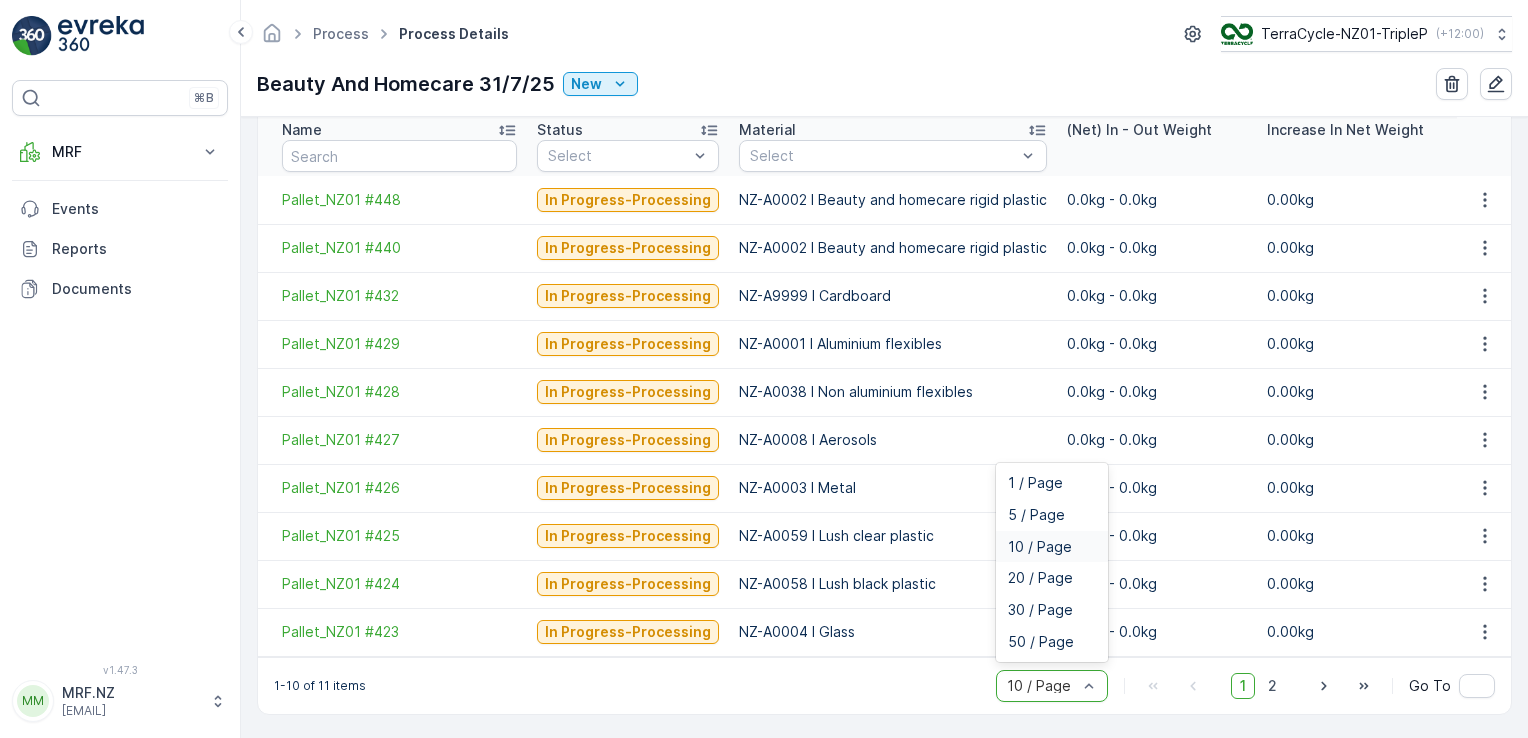 drag, startPoint x: 1048, startPoint y: 668, endPoint x: 1051, endPoint y: 678, distance: 10.440307 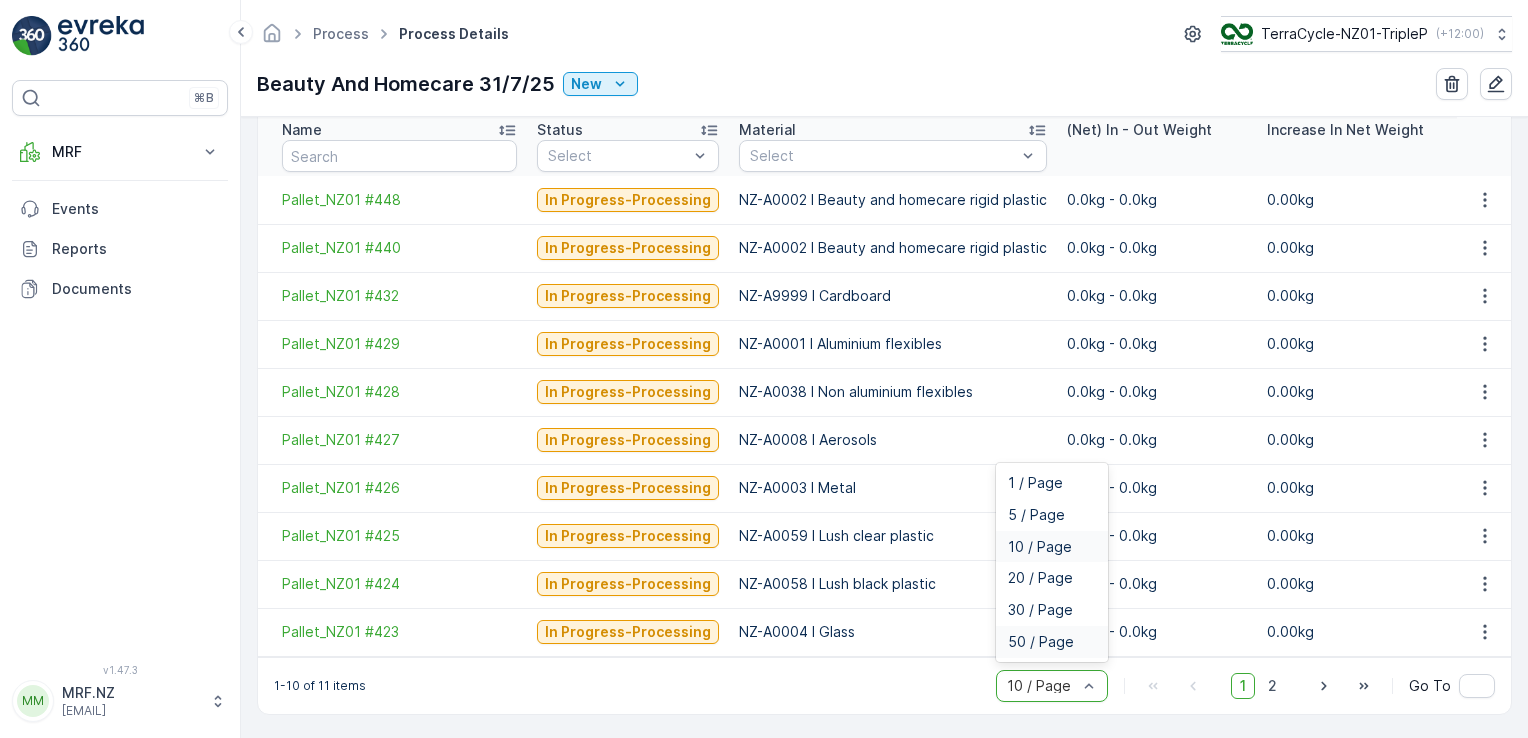 click on "50 / Page" at bounding box center [1041, 642] 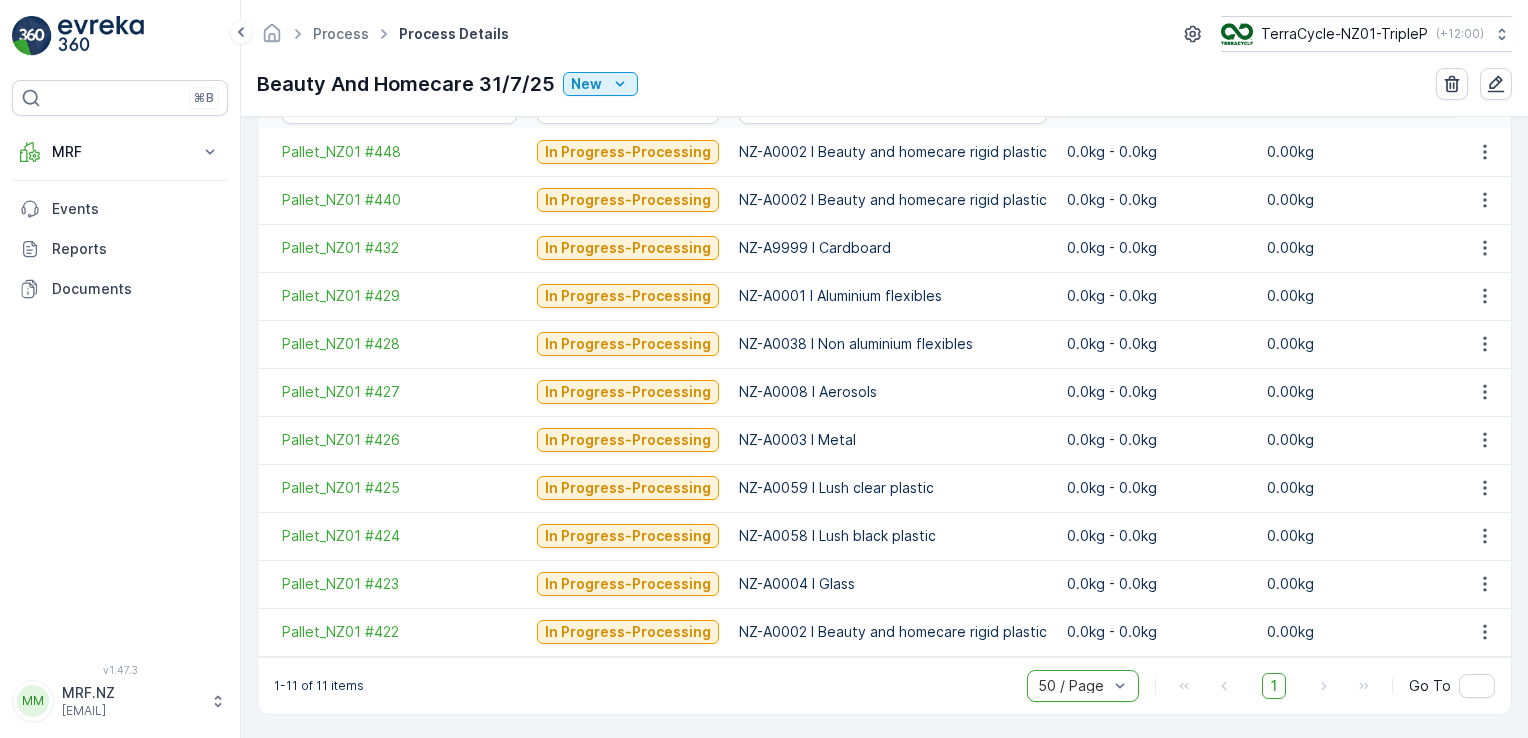 scroll, scrollTop: 394, scrollLeft: 0, axis: vertical 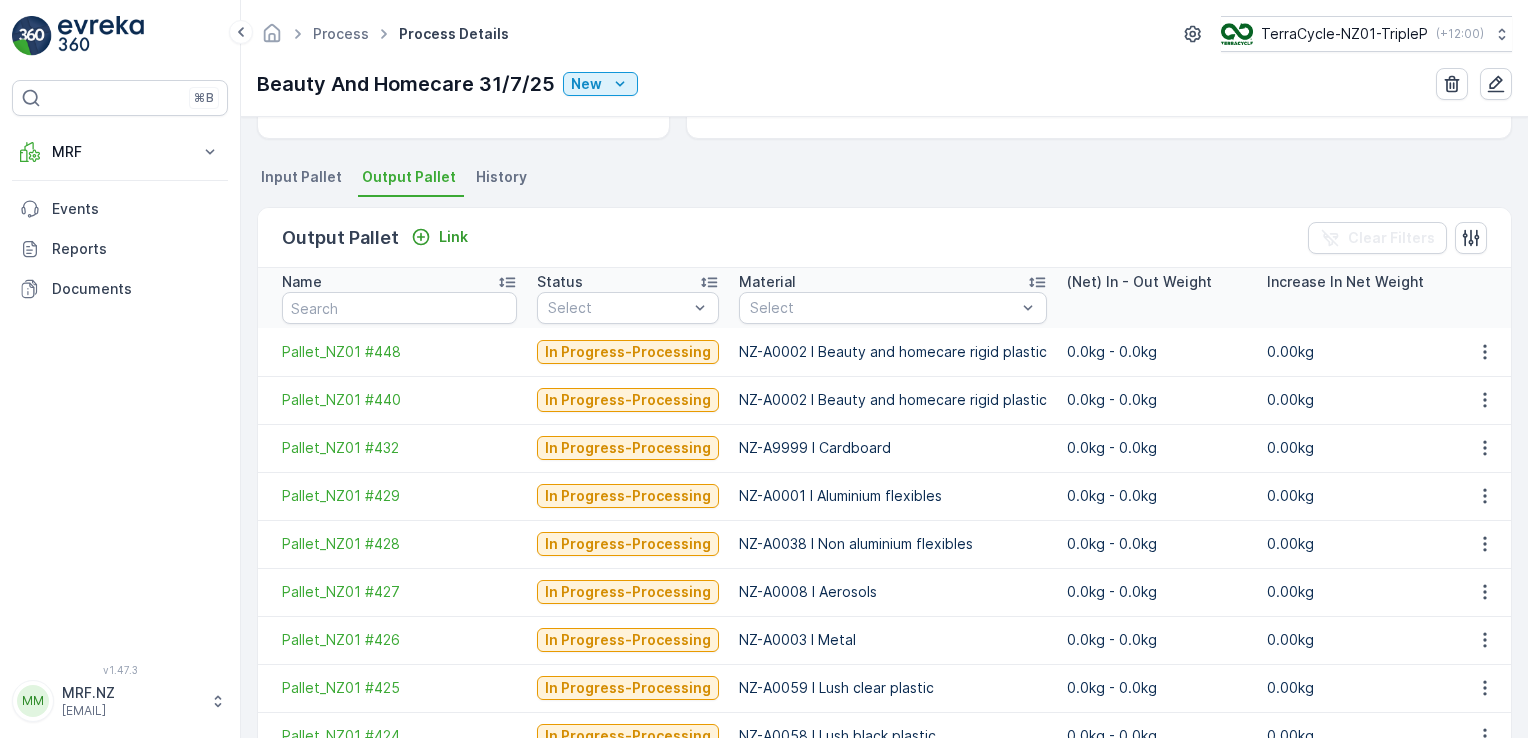 click on "Material" at bounding box center [893, 282] 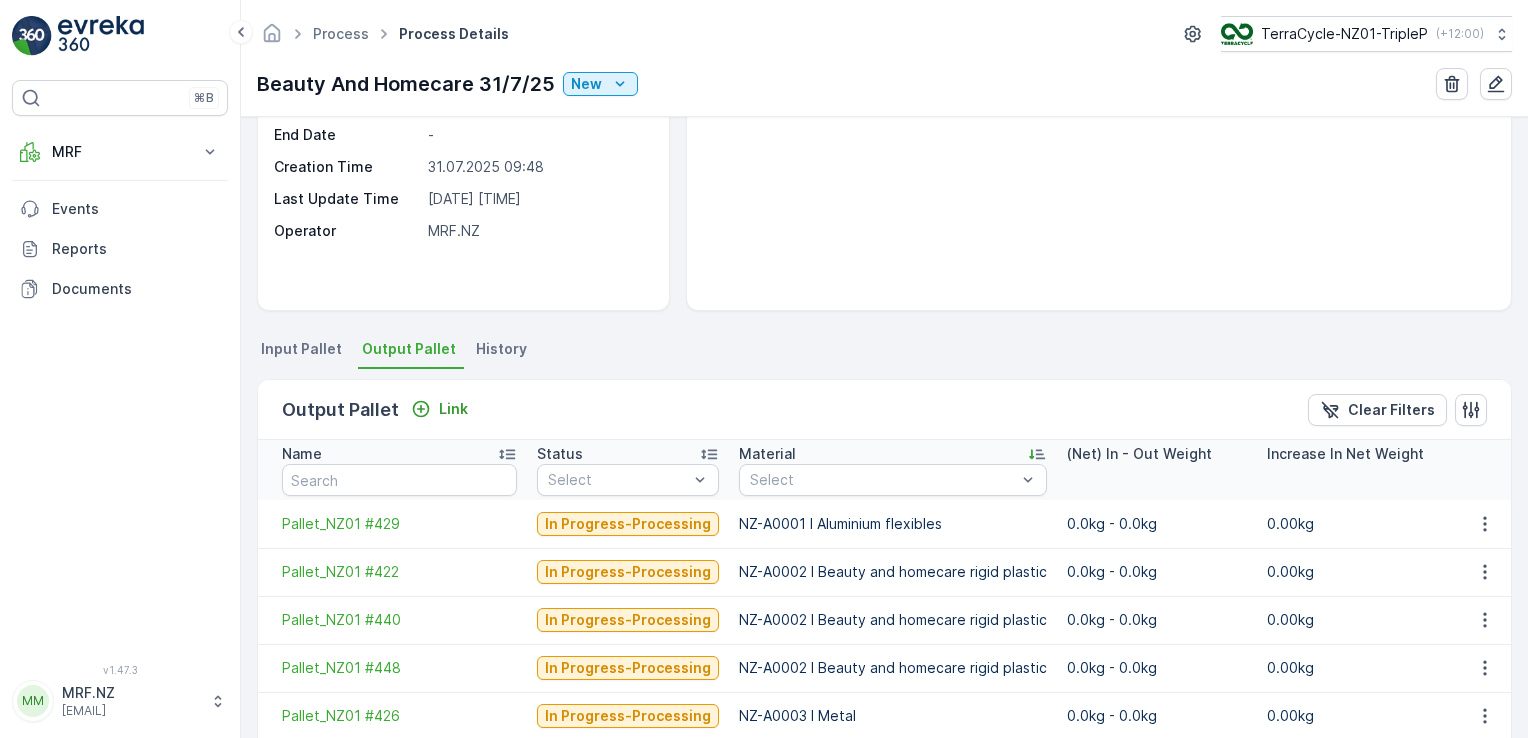 scroll, scrollTop: 0, scrollLeft: 0, axis: both 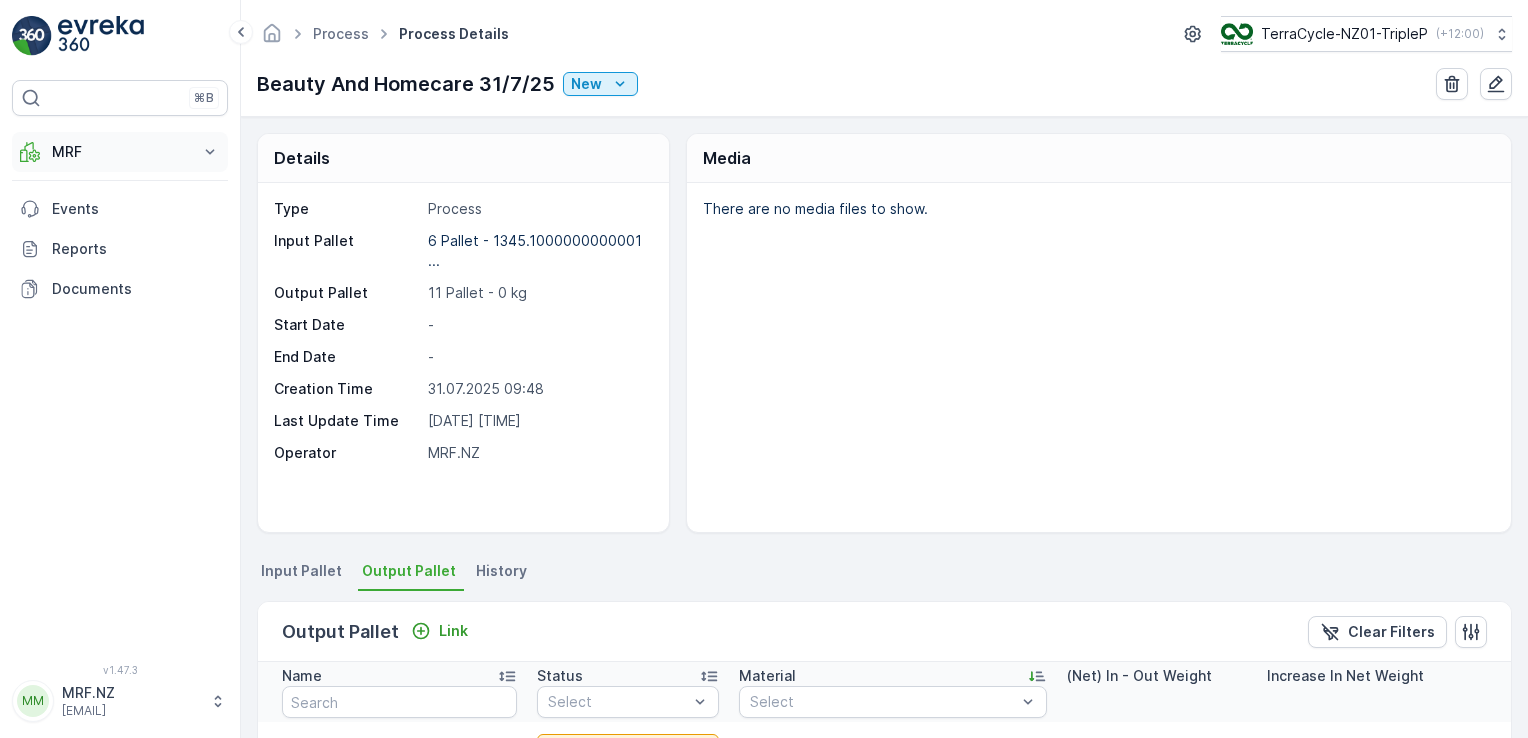 click on "MRF" at bounding box center [120, 152] 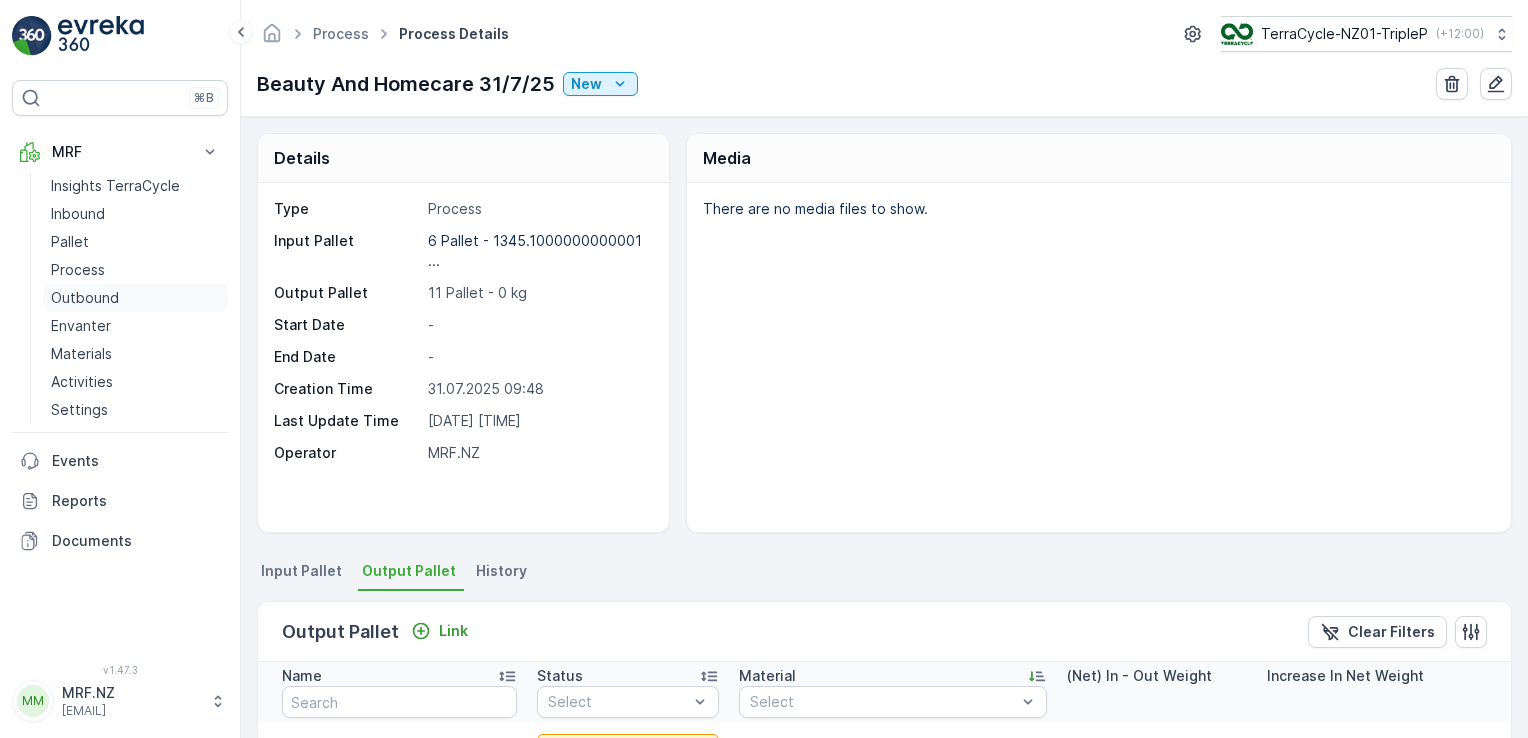 click on "Outbound" at bounding box center [85, 298] 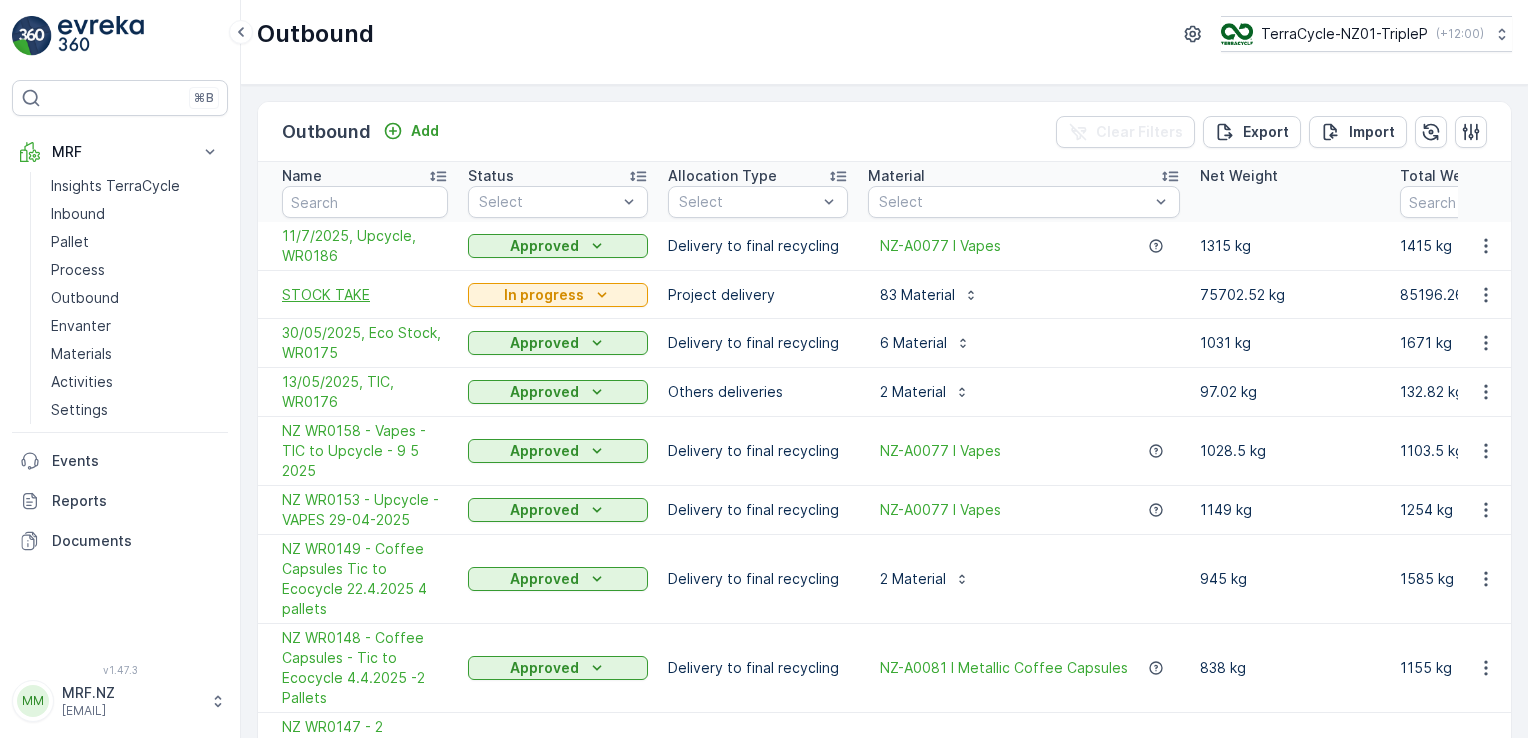 click on "STOCK TAKE" at bounding box center [365, 295] 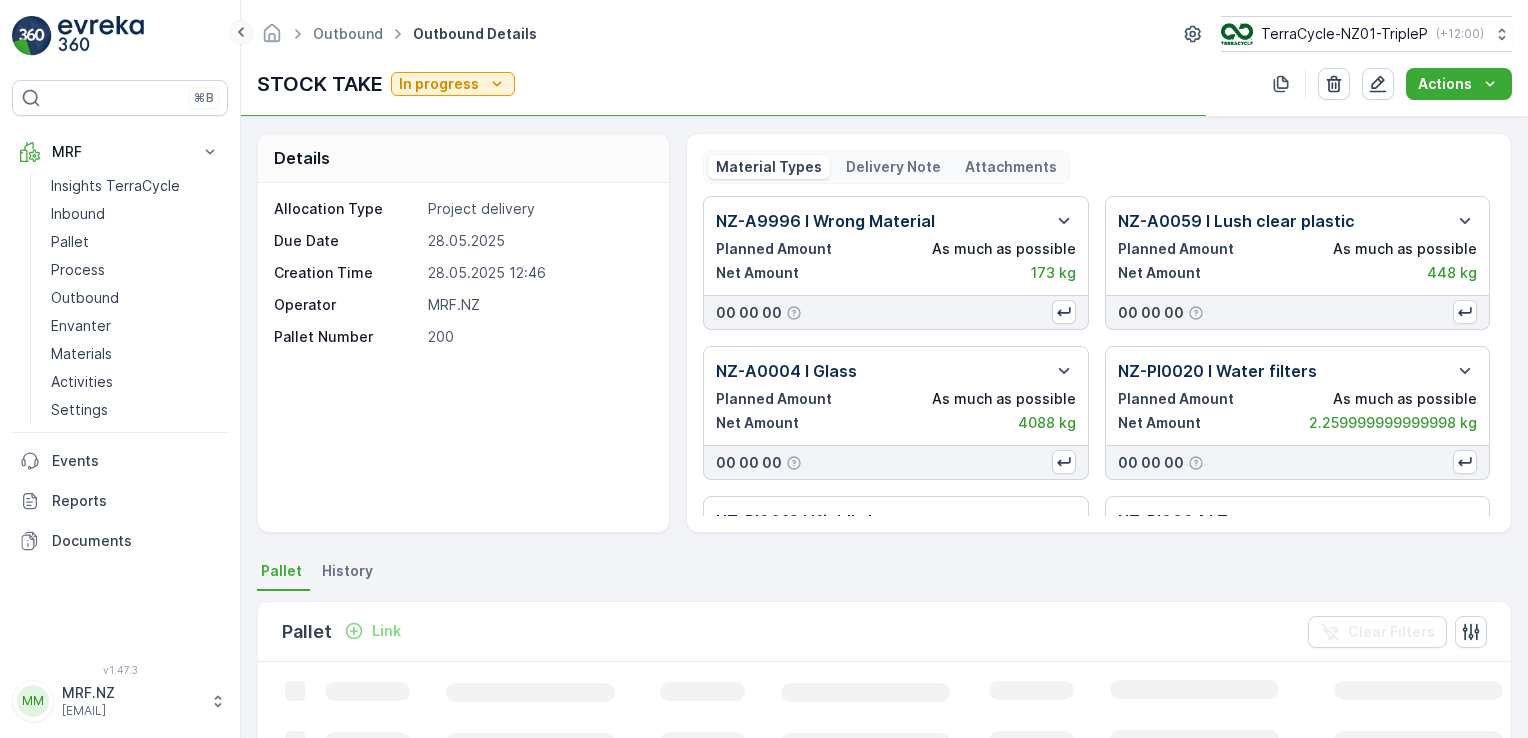 click 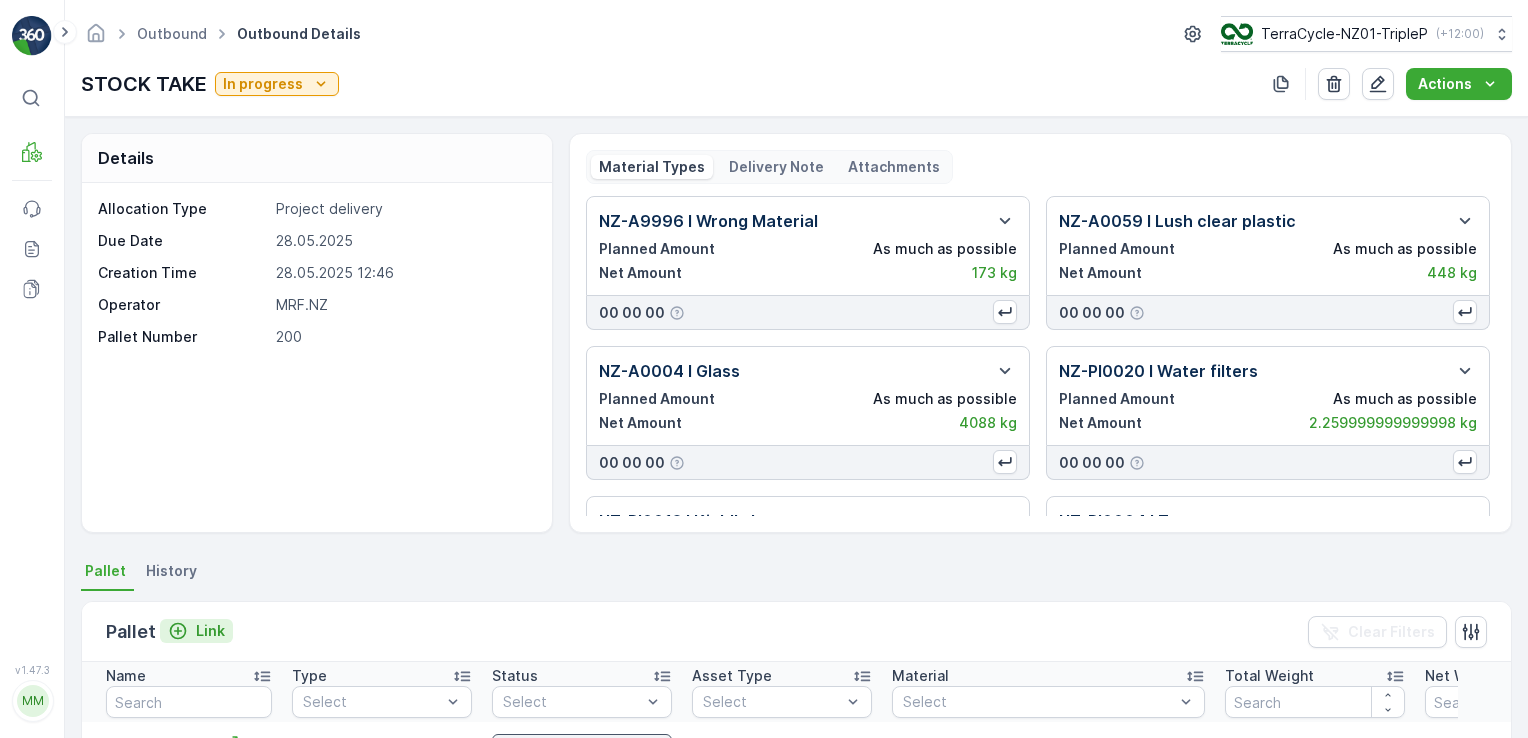 click 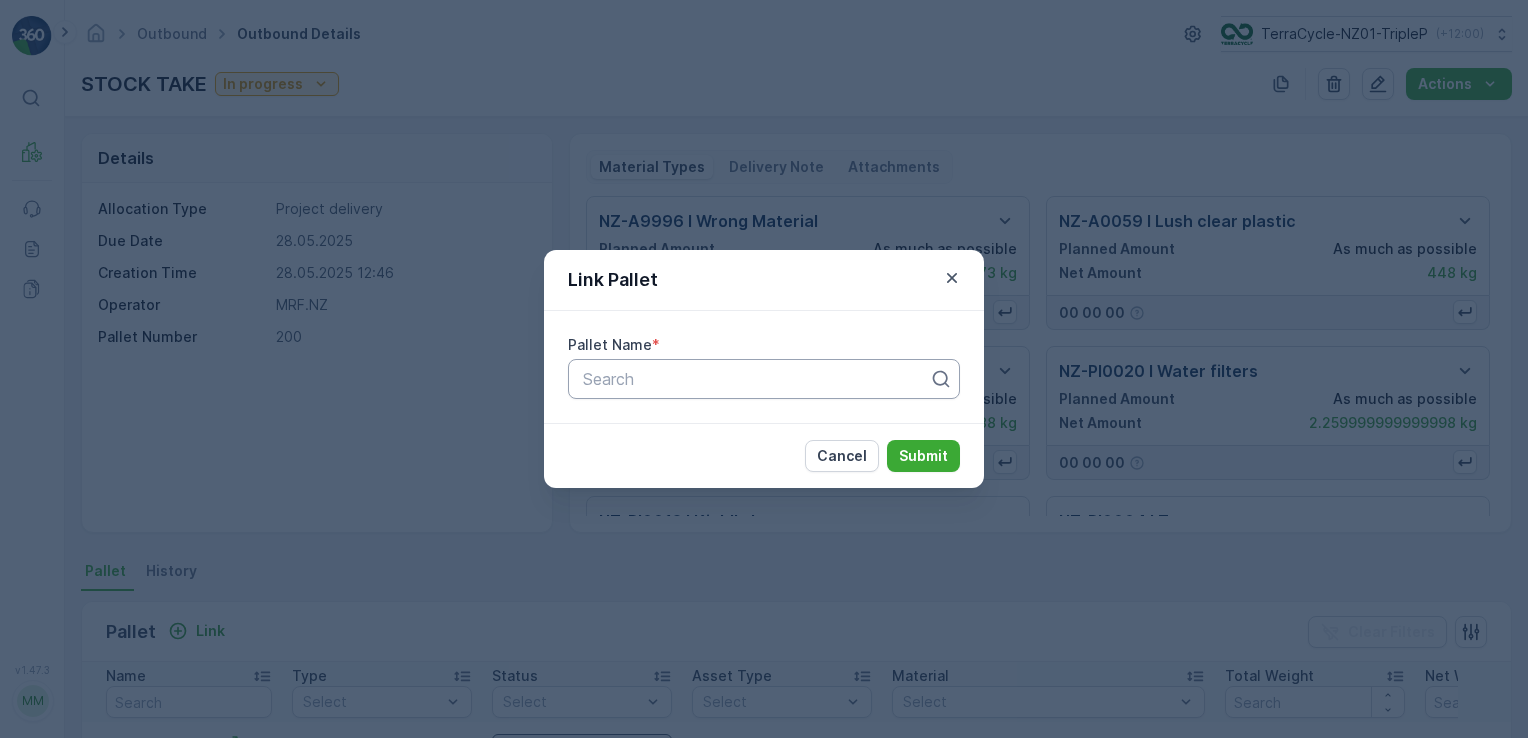 drag, startPoint x: 687, startPoint y: 374, endPoint x: 672, endPoint y: 377, distance: 15.297058 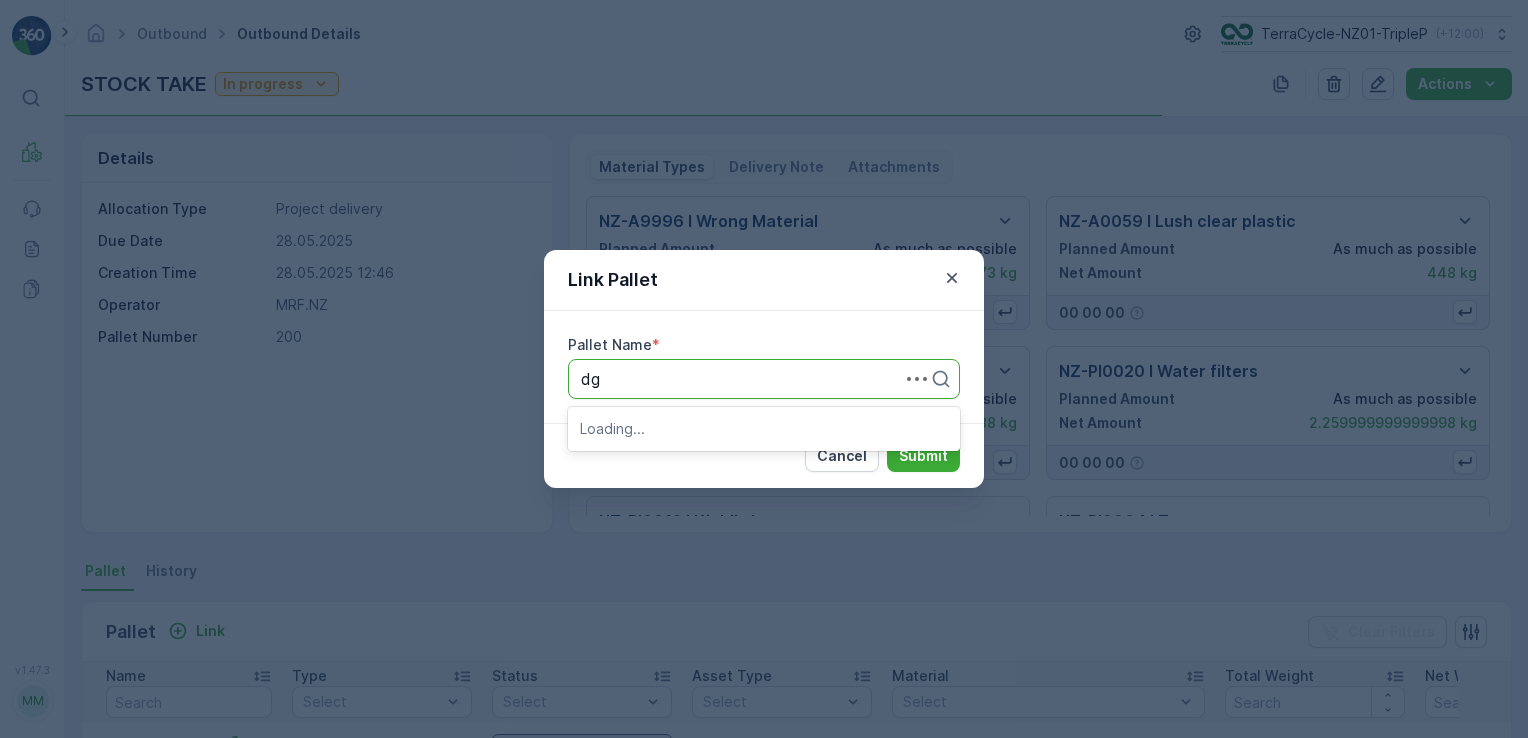 type on "d" 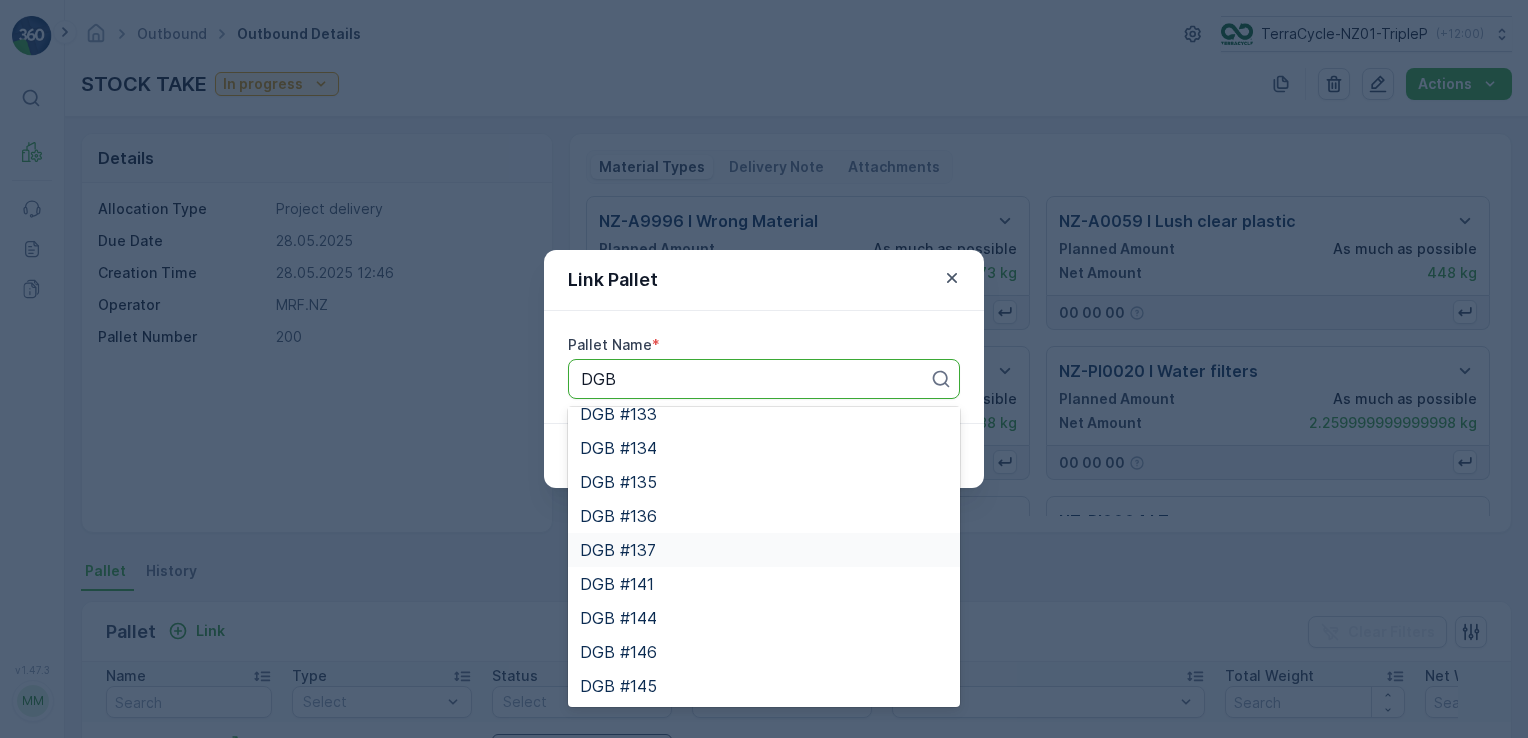 scroll, scrollTop: 0, scrollLeft: 0, axis: both 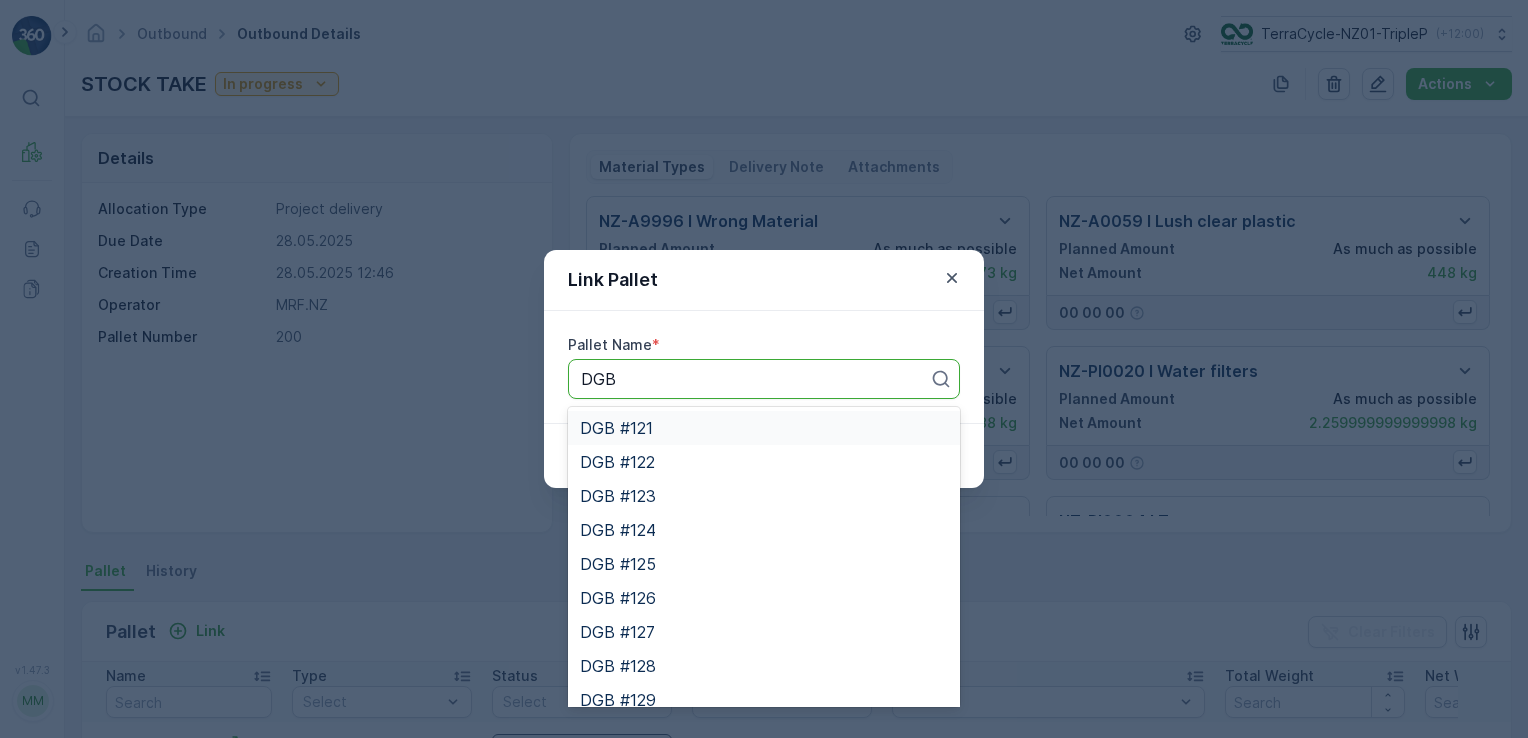 type on "DGB" 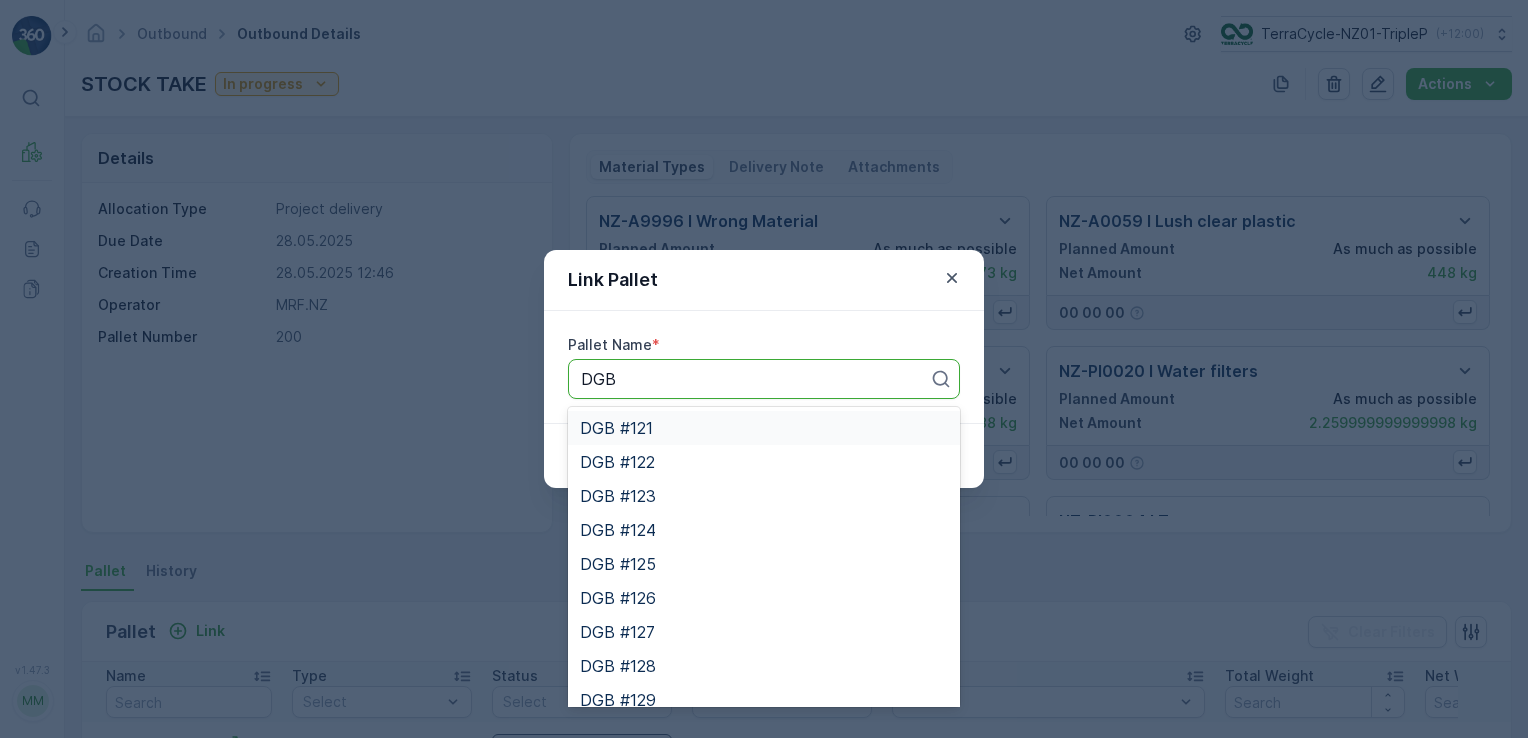 type on "DGB" 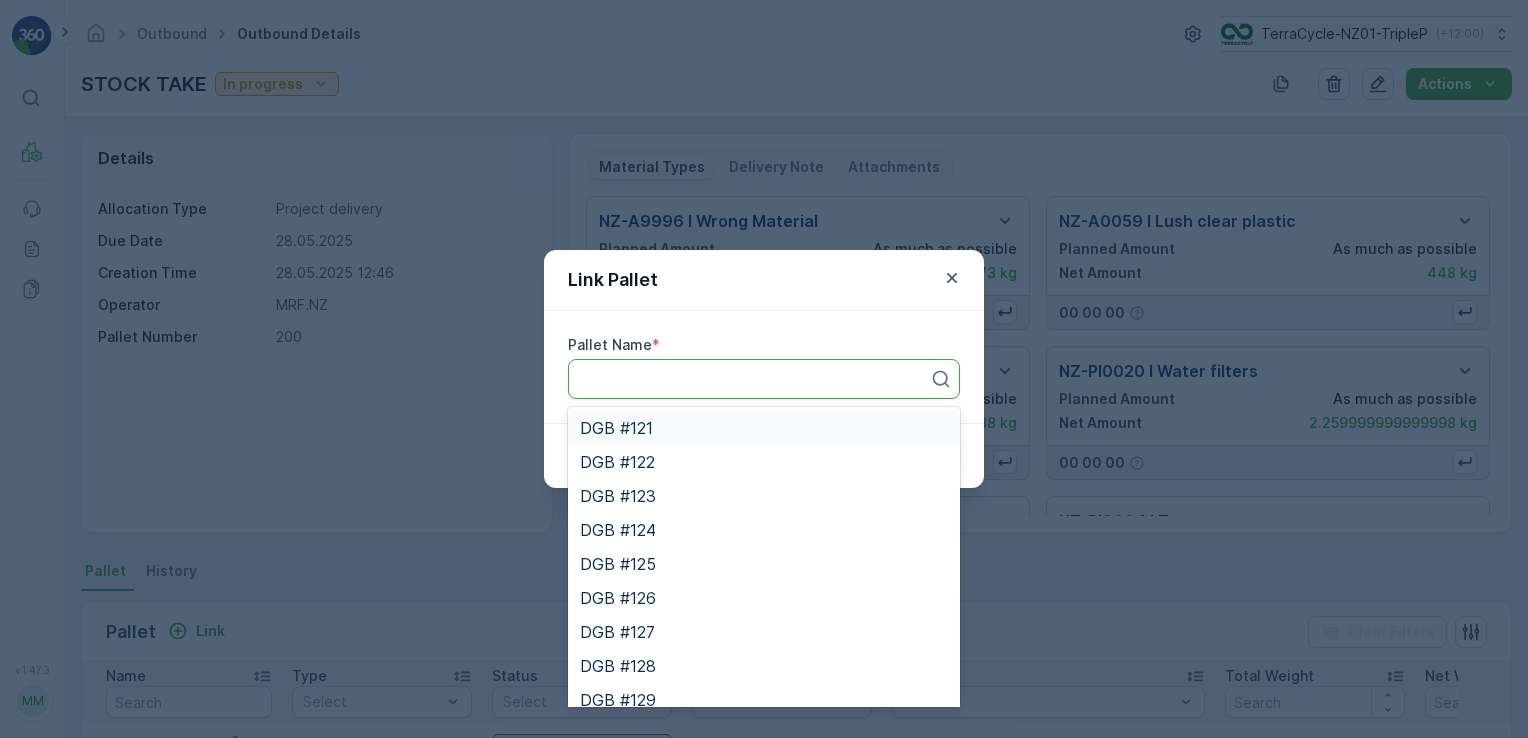 click on "Link Pallet Pallet Name * 20 results available for search term DGB. Use Up and Down to choose options, press Enter to select the currently focused option, press Escape to exit the menu, press Tab to select the option and exit the menu. Cancel Submit" at bounding box center (764, 369) 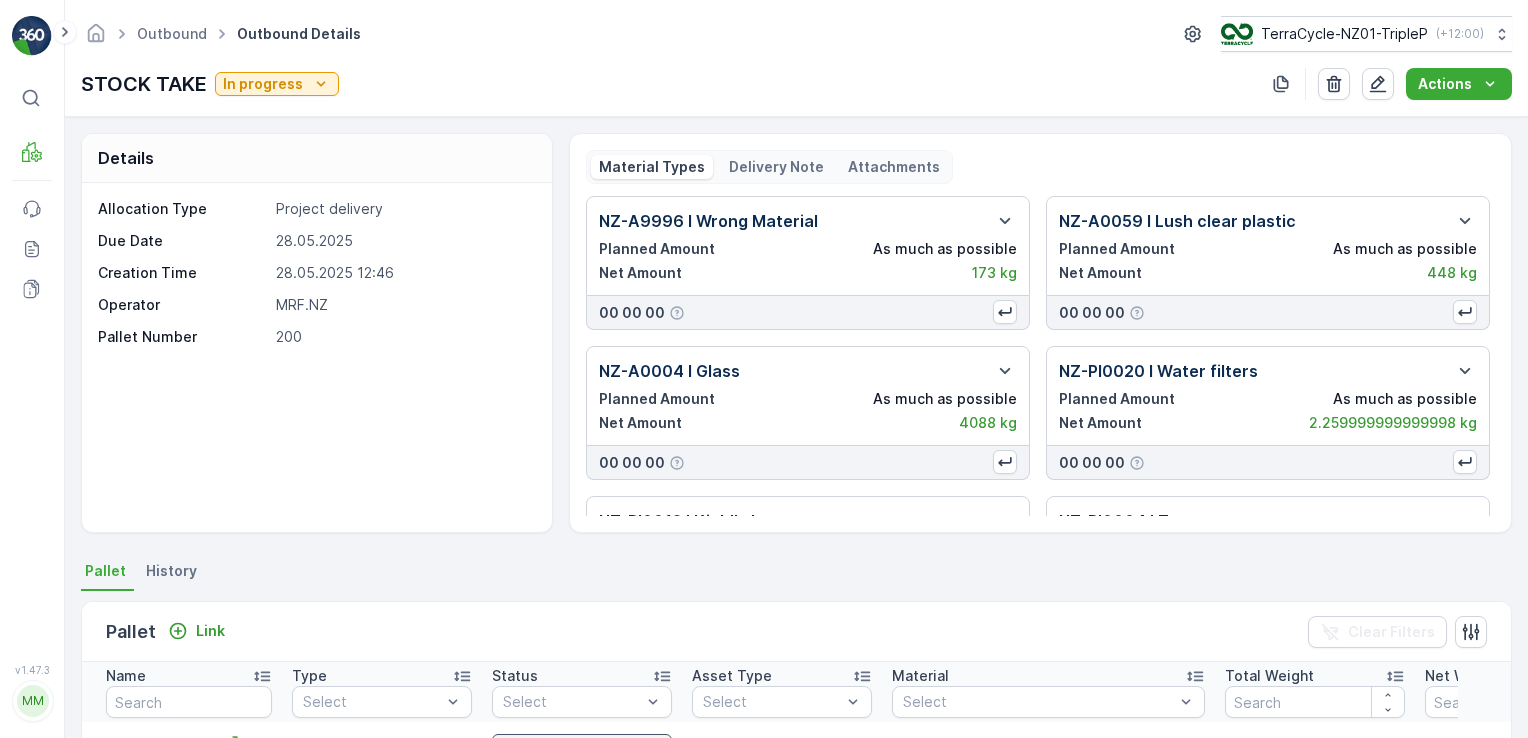 click on "⌘B MRF Events Reports Documents v 1.47.3 MM MRF.NZ clemence.vasseur@terracycle.com Outbound Outbound Details TerraCycle-NZ01-TripleP ( +12:00 ) STOCK TAKE In progress Actions Details Allocation Type Project delivery Due Date 28.05.2025 Creation Time 28.05.2025 12:46 Operator MRF.NZ Pallet Number 200   Material Types   Delivery Note   Attachments NZ-A9996 I Wrong Material Planned Amount As much as possible Net Amount 173 kg 00 00 00 NZ-A0059 I Lush clear plastic Planned Amount As much as possible Net Amount 448 kg 00 00 00 NZ-A0004 I Glass Planned Amount As much as possible Net Amount 4088 kg 00 00 00 NZ-PI0020 I Water filters Planned Amount As much as possible Net Amount 2.259999999999998 kg 00 00 00 NZ-PI0012 I Kiehl's beautycare Planned Amount As much as possible Net Amount 680.08105 kg 00 00 00 NZ-PI0004 I Toys Planned Amount As much as possible Net Amount 5.560000000000002 kg 00 00 00 NZ-PI0007 I Razors Planned Amount As much as possible Net Amount 685.2080599999999 kg 00 00 00 0 kg 1 2" at bounding box center (764, 369) 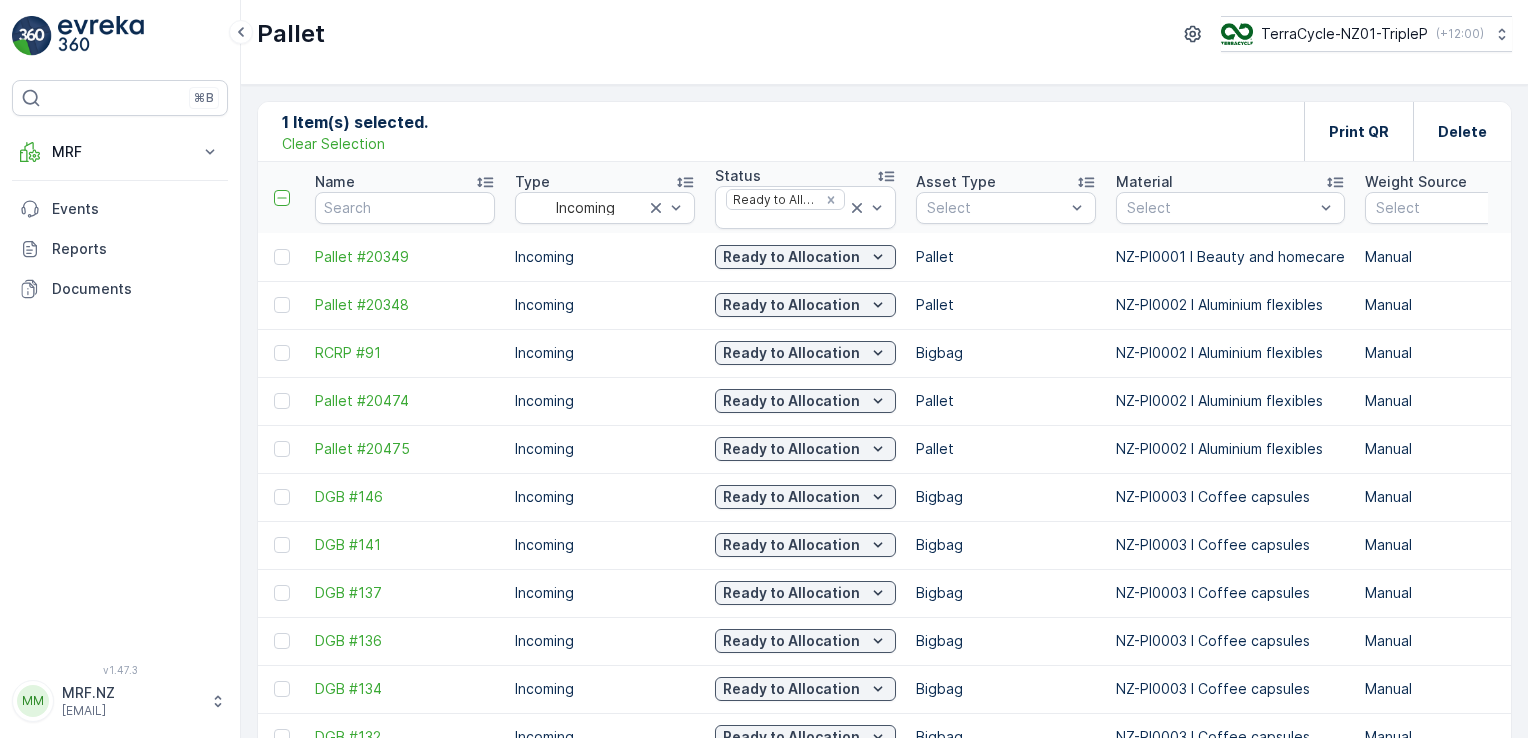 scroll, scrollTop: 0, scrollLeft: 0, axis: both 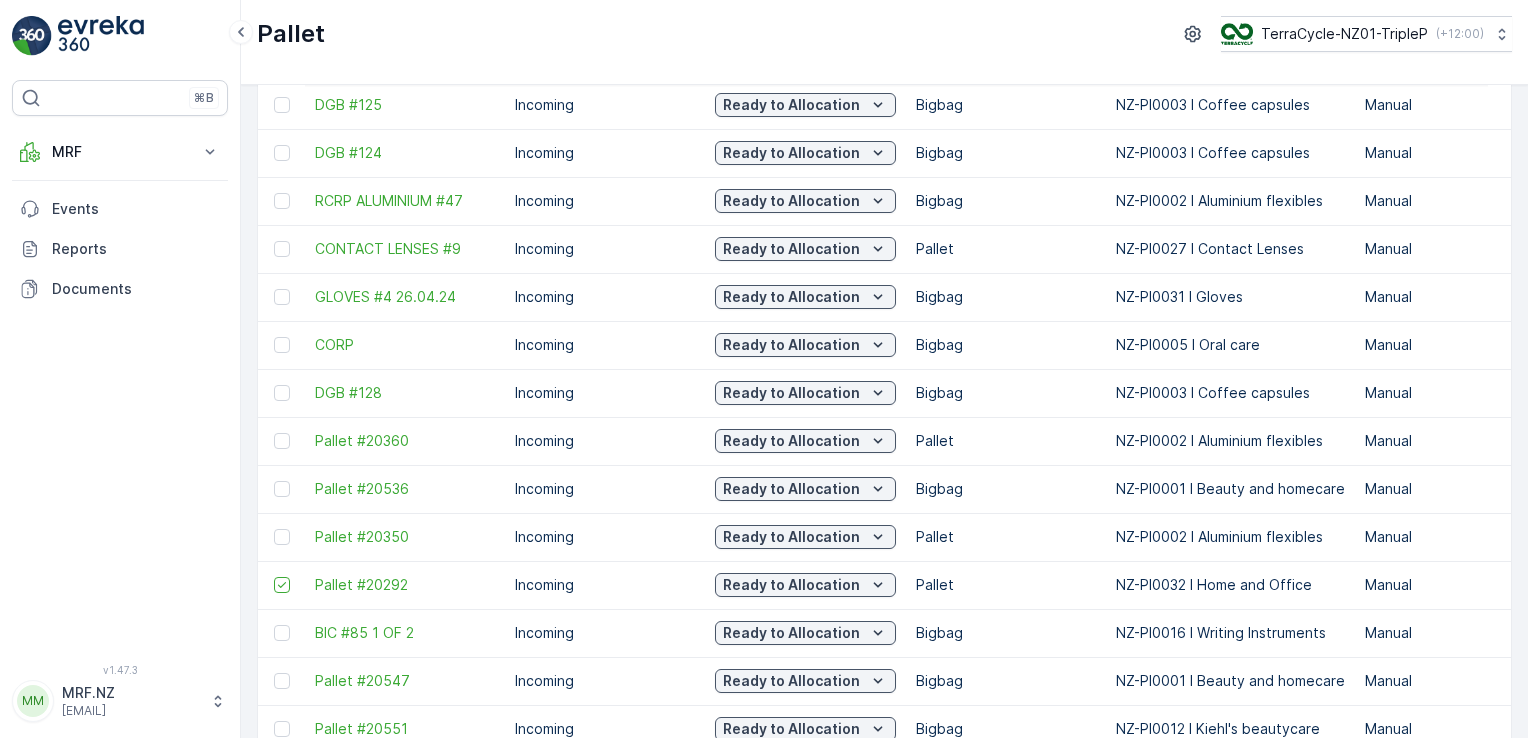 click on "Pallet TerraCycle-NZ01-TripleP ( [TIMEZONE] )" at bounding box center (884, 34) 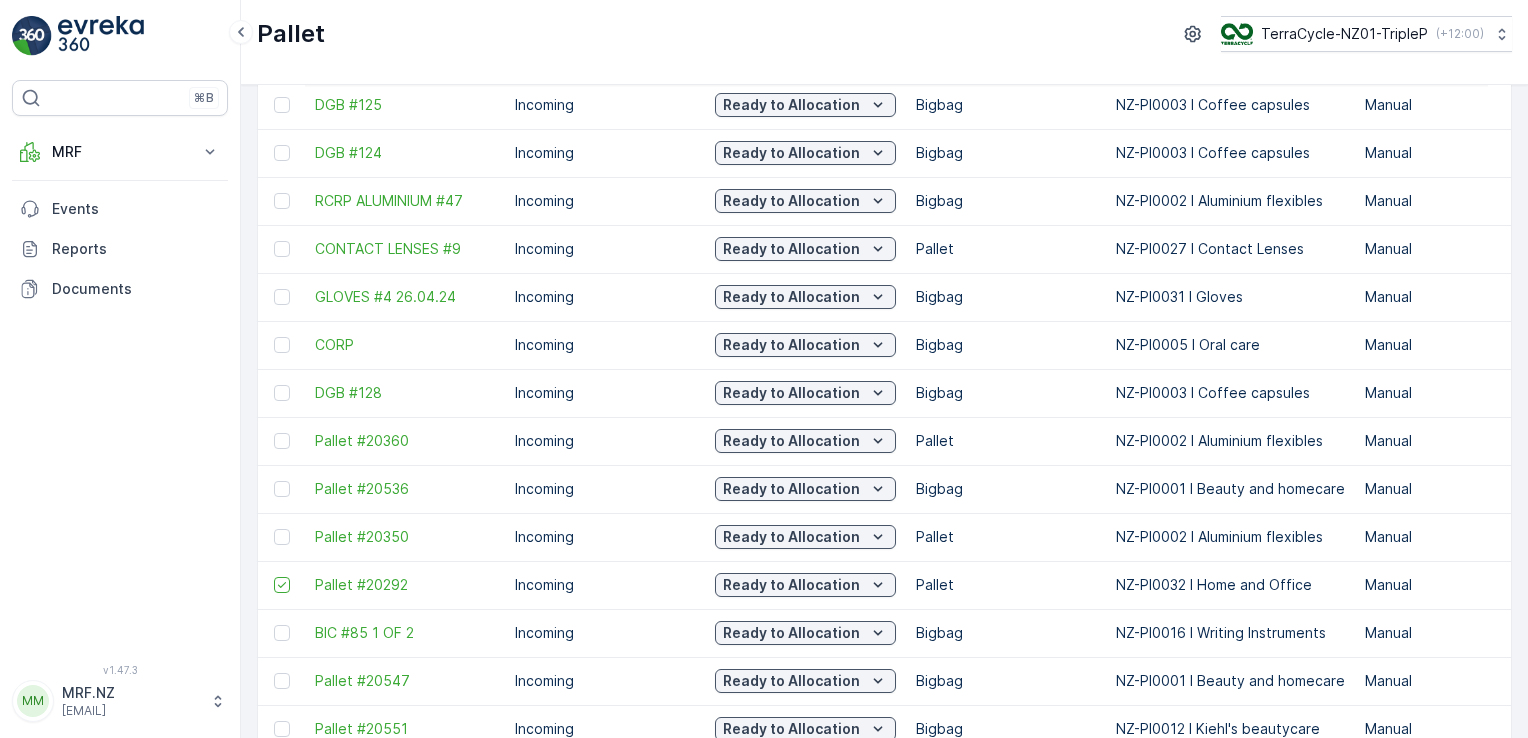 drag, startPoint x: 279, startPoint y: 582, endPoint x: 296, endPoint y: 584, distance: 17.117243 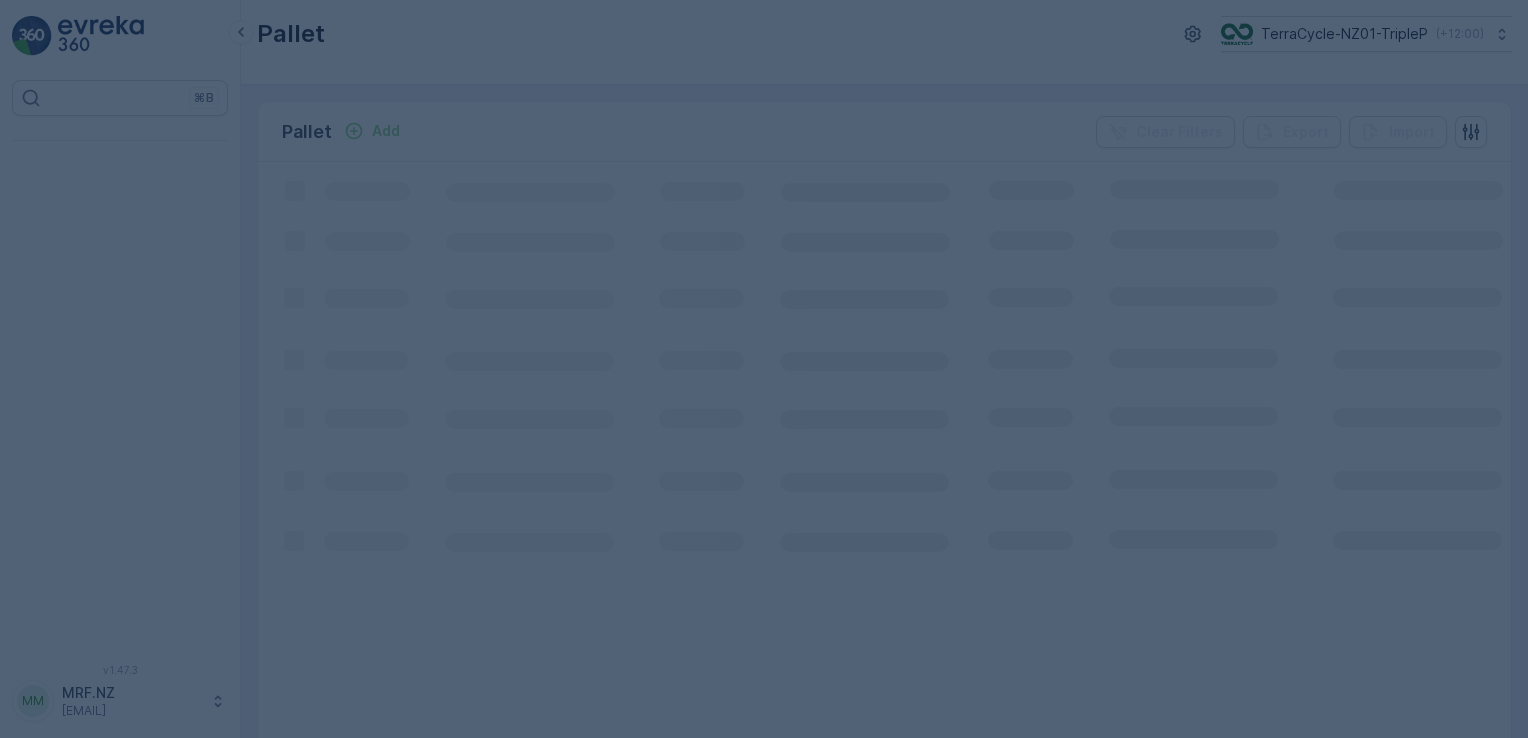 scroll, scrollTop: 0, scrollLeft: 0, axis: both 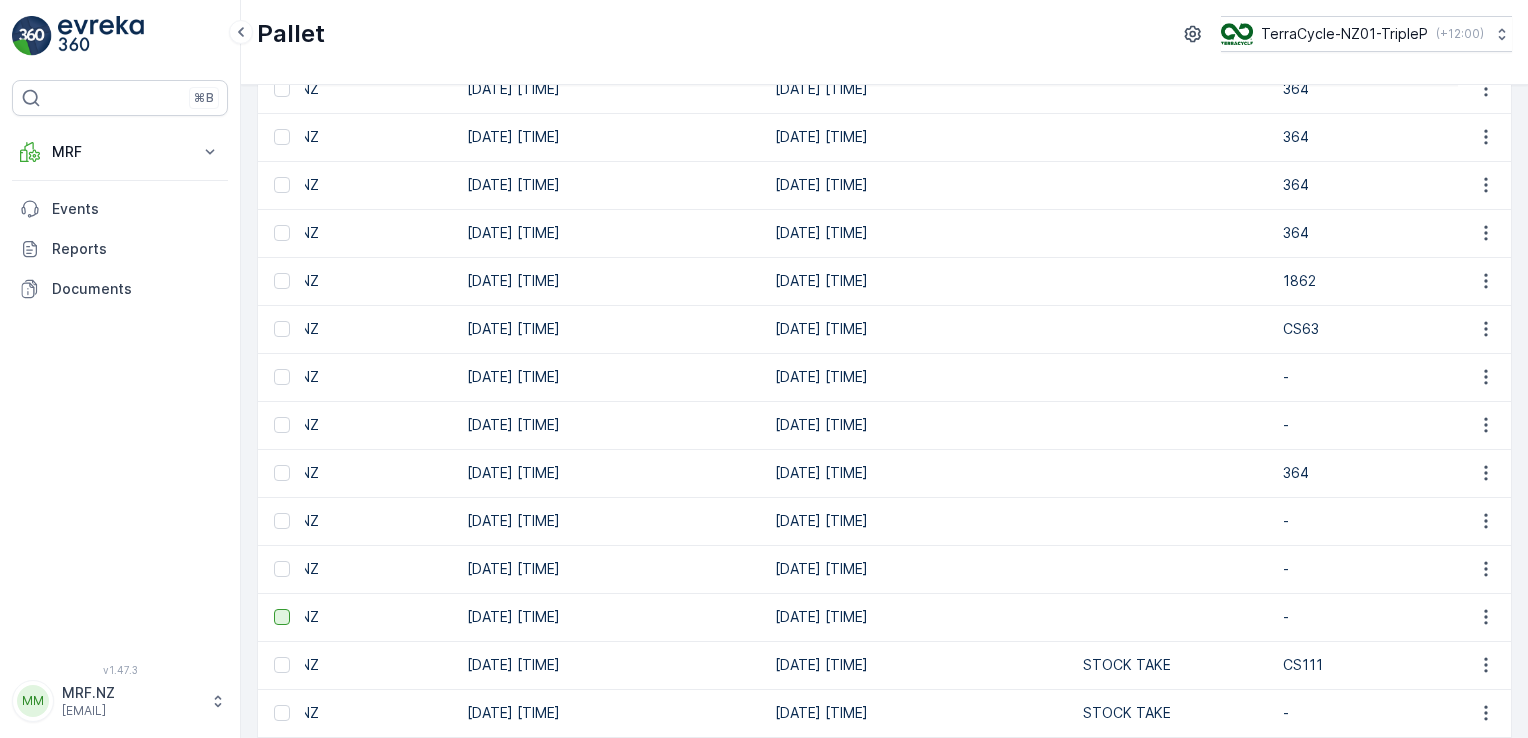 click at bounding box center (282, 617) 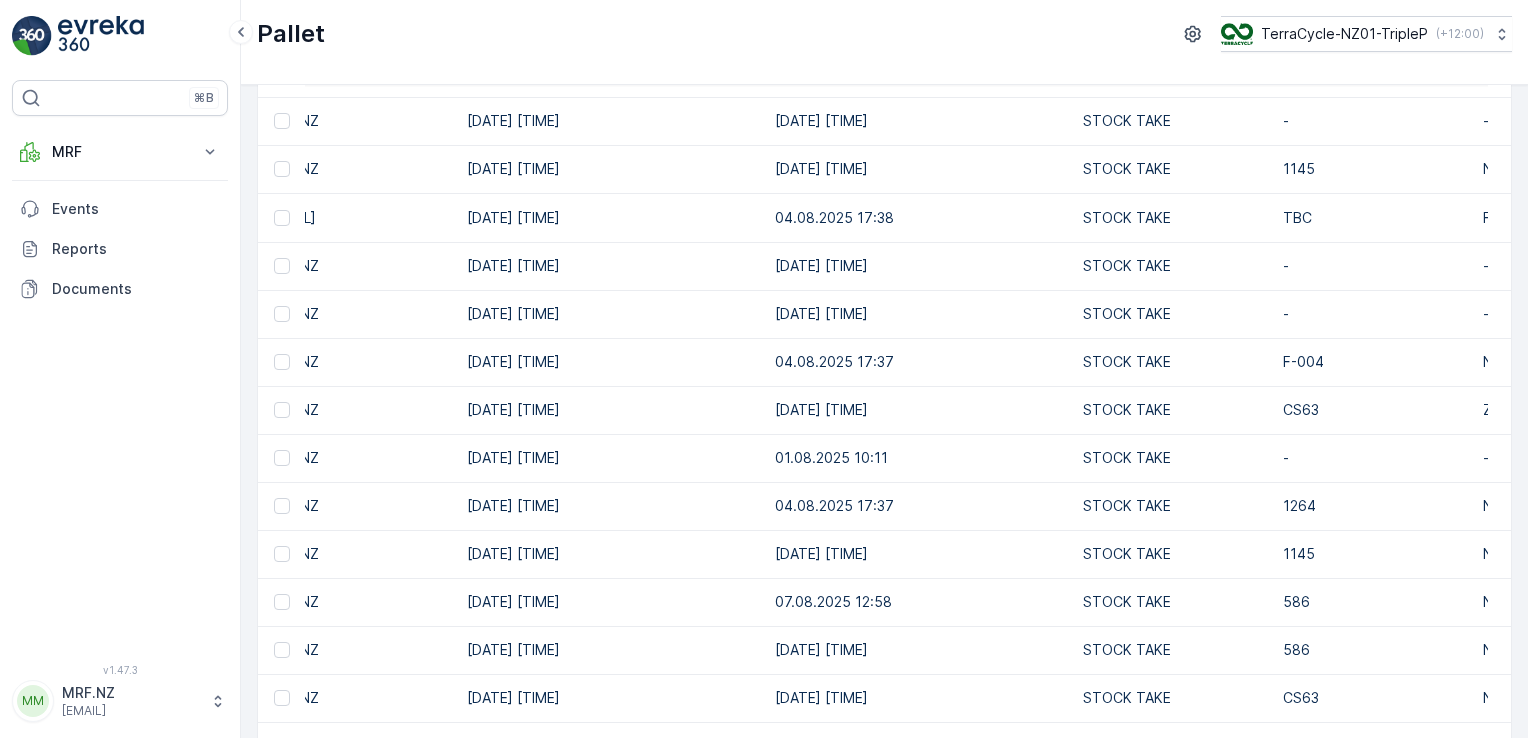 scroll, scrollTop: 1980, scrollLeft: 0, axis: vertical 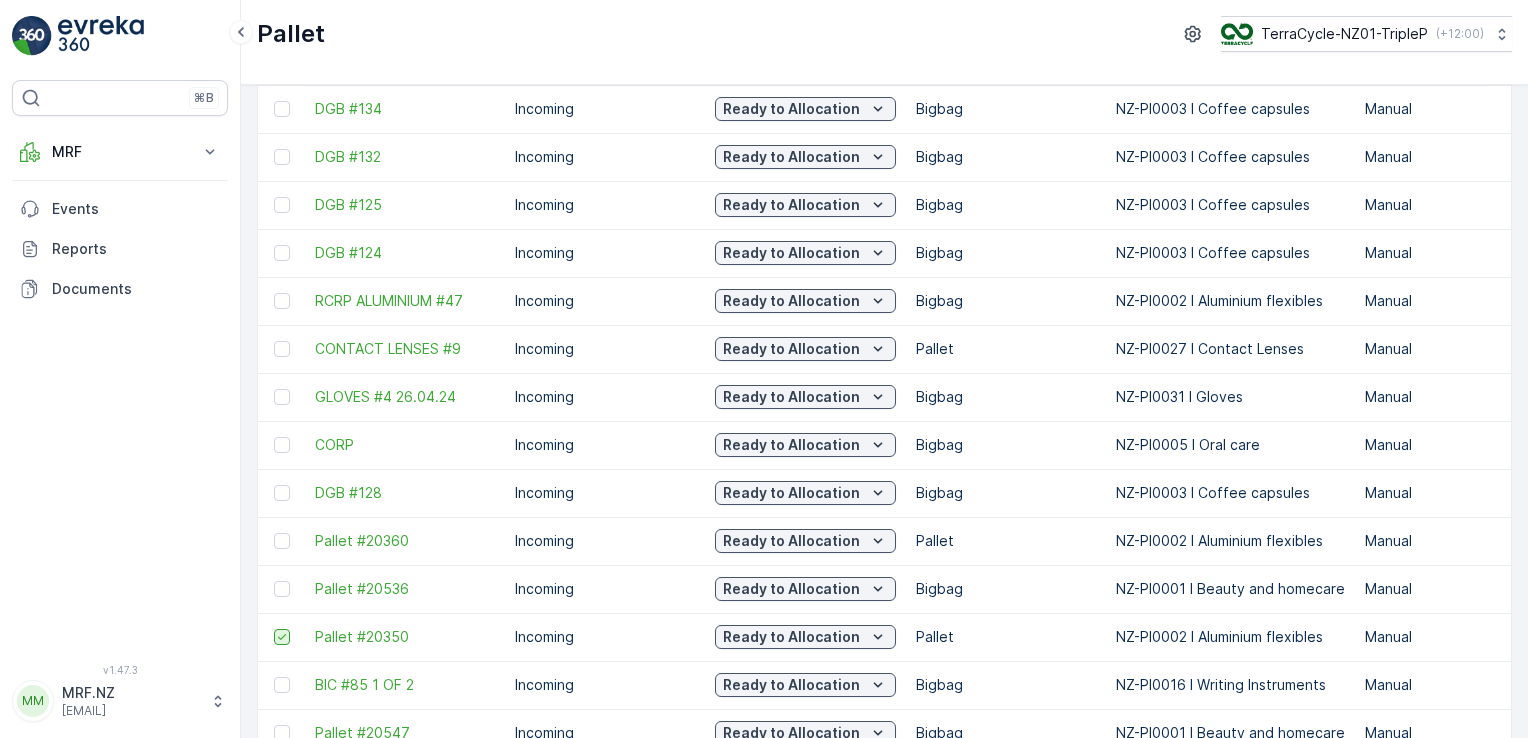 click 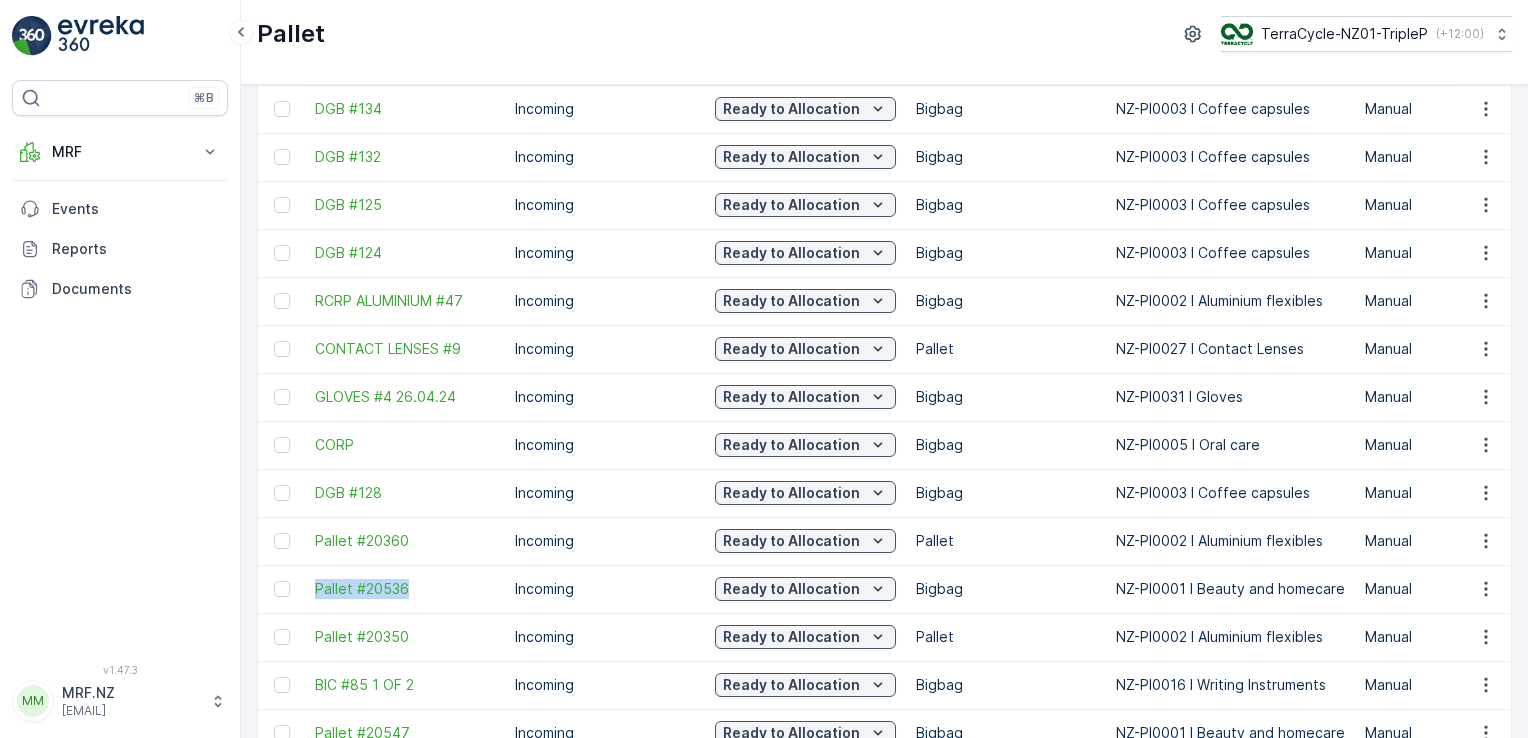 drag, startPoint x: 304, startPoint y: 574, endPoint x: 417, endPoint y: 598, distance: 115.52056 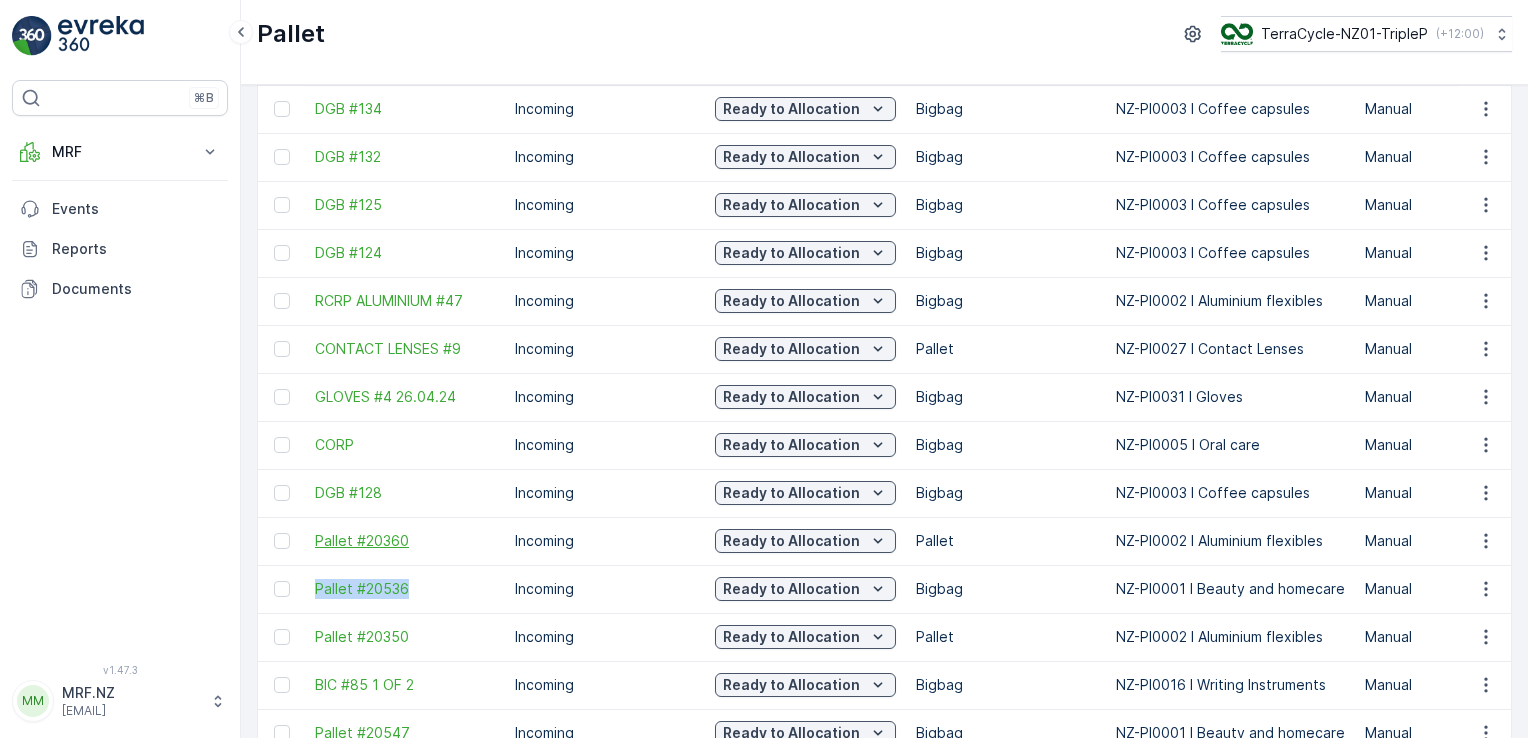 copy on "Pallet #20536" 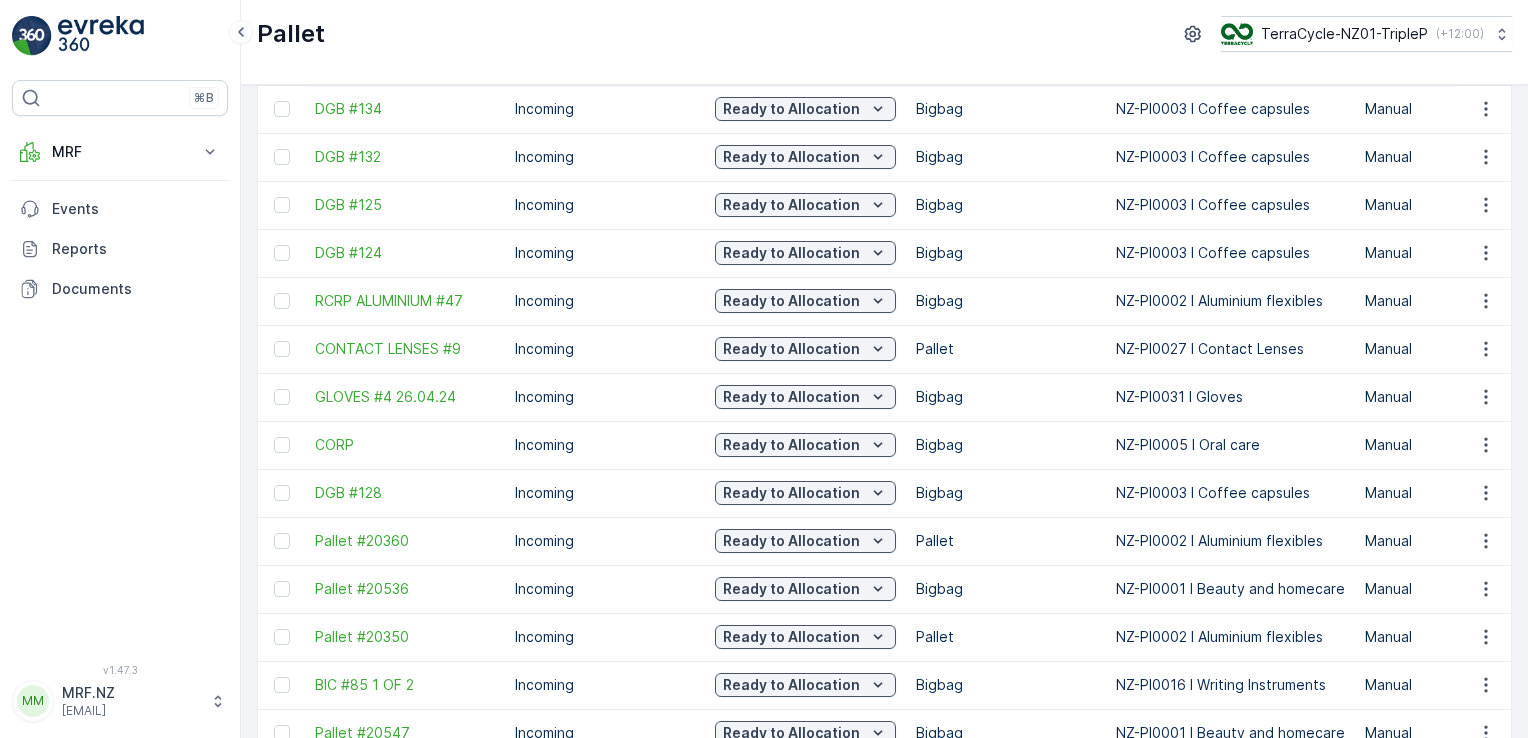 click at bounding box center (281, 589) 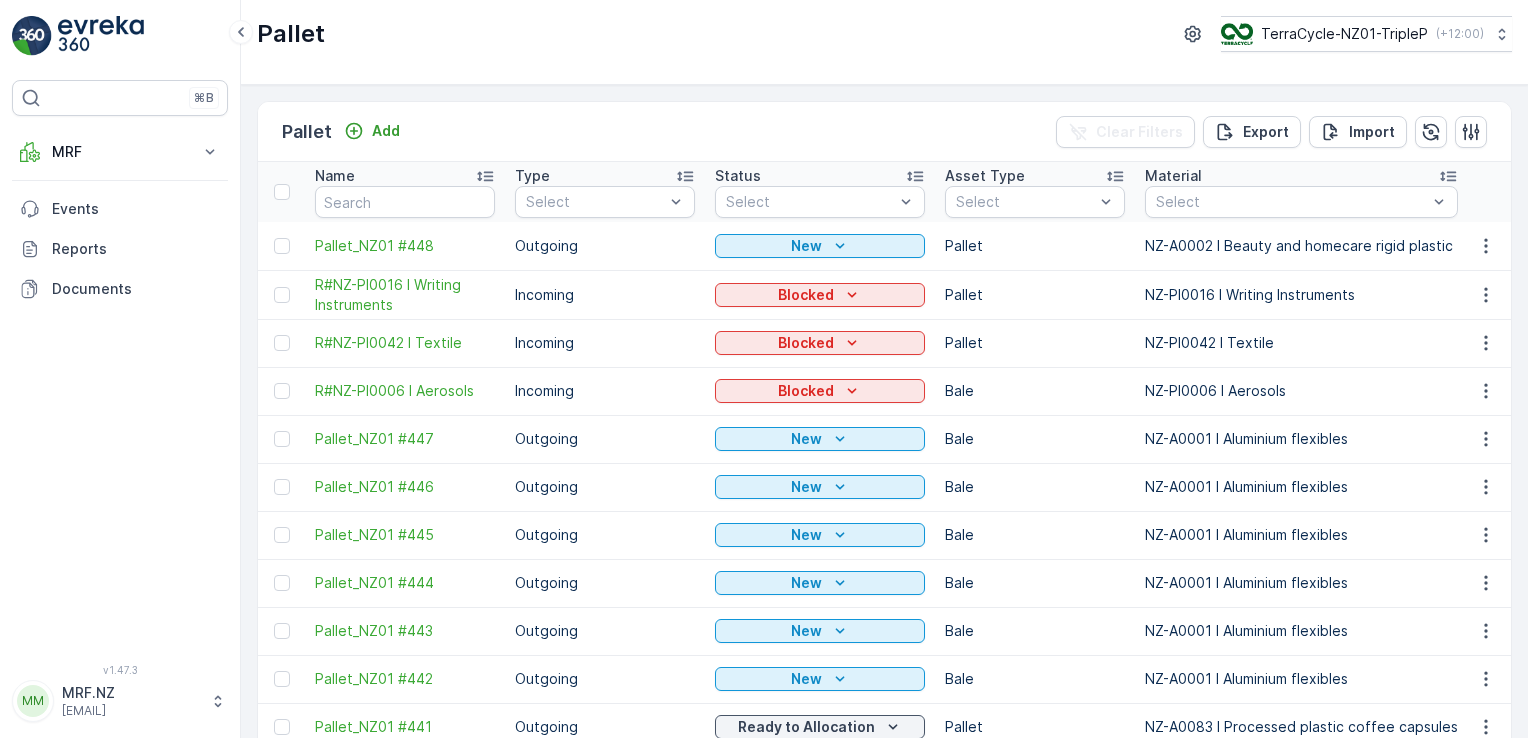 scroll, scrollTop: 0, scrollLeft: 0, axis: both 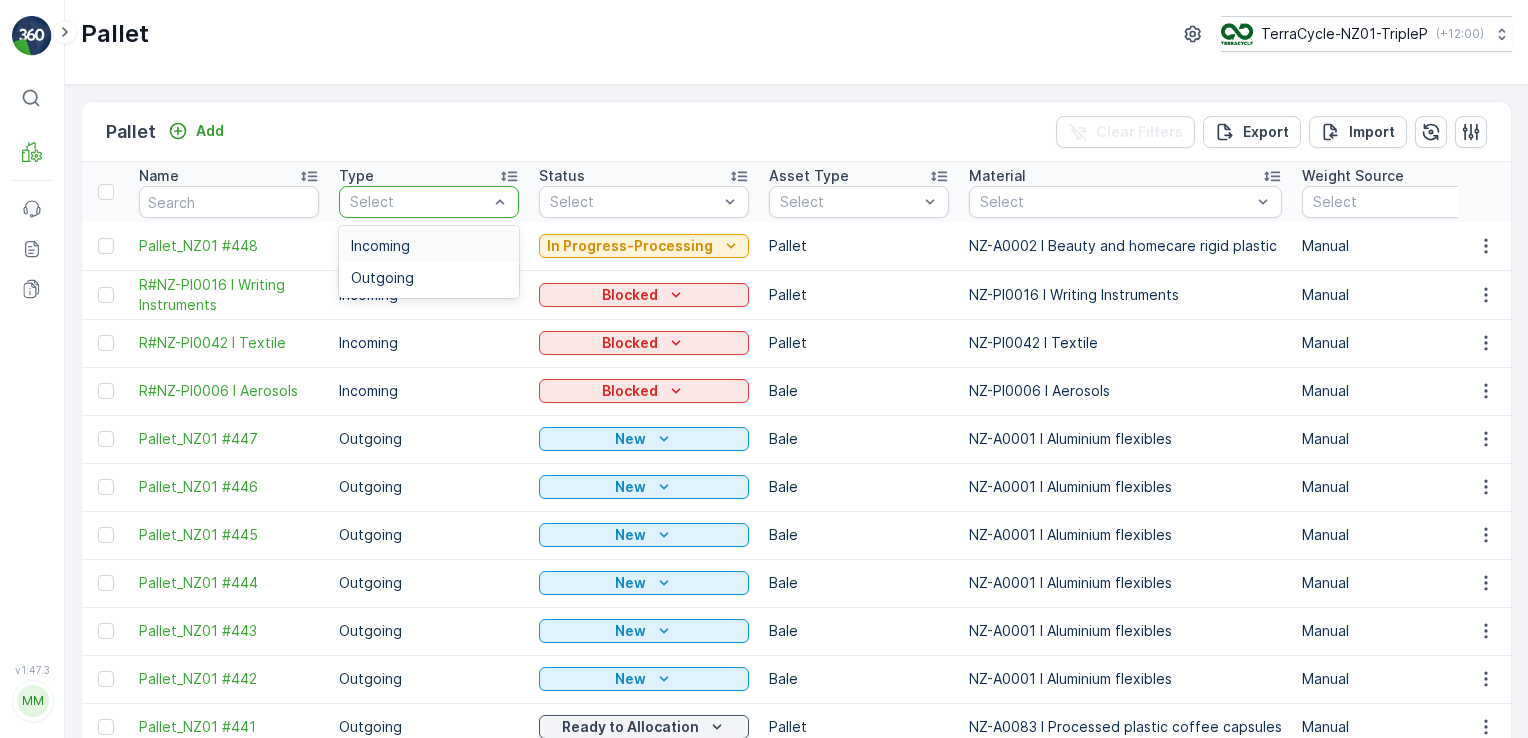 click at bounding box center [419, 202] 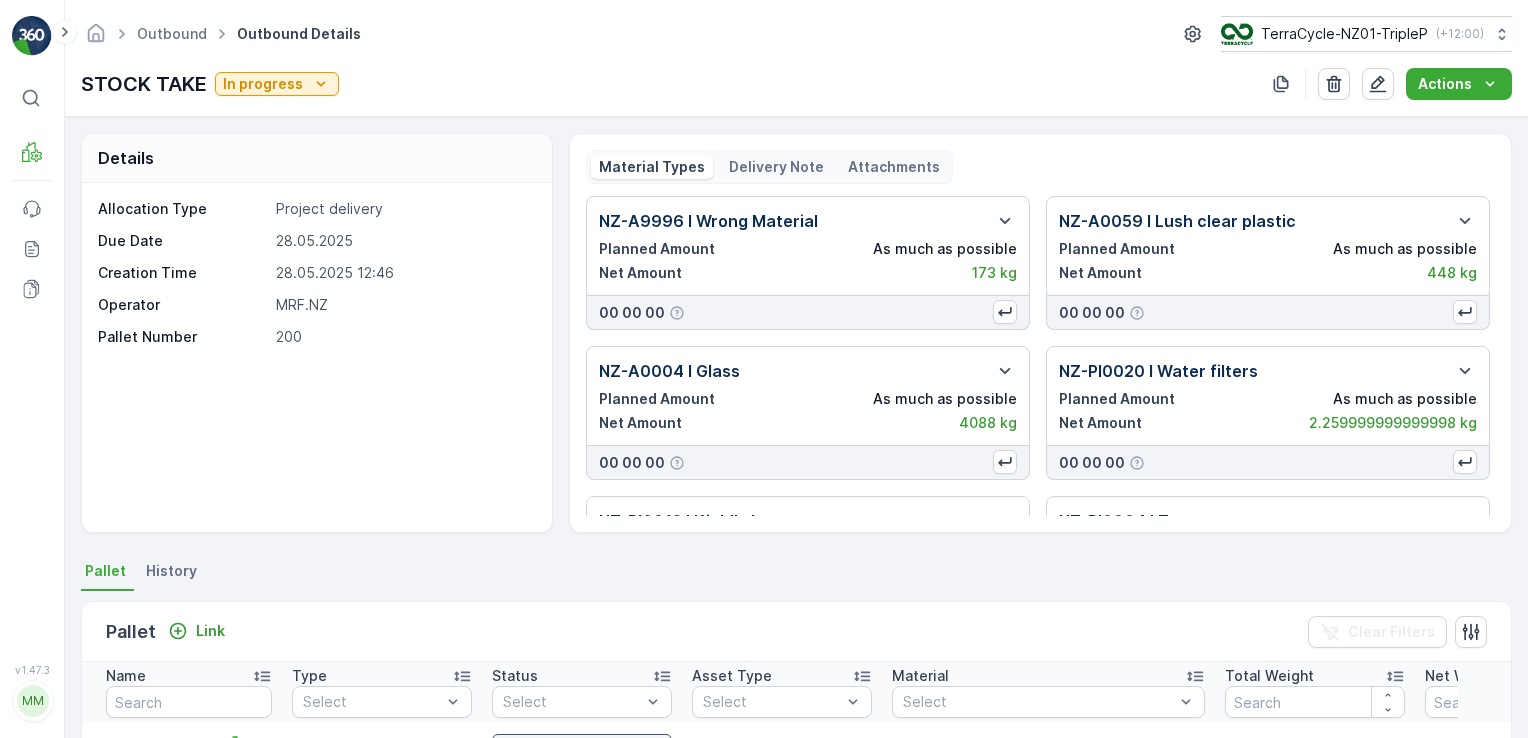 scroll, scrollTop: 0, scrollLeft: 0, axis: both 